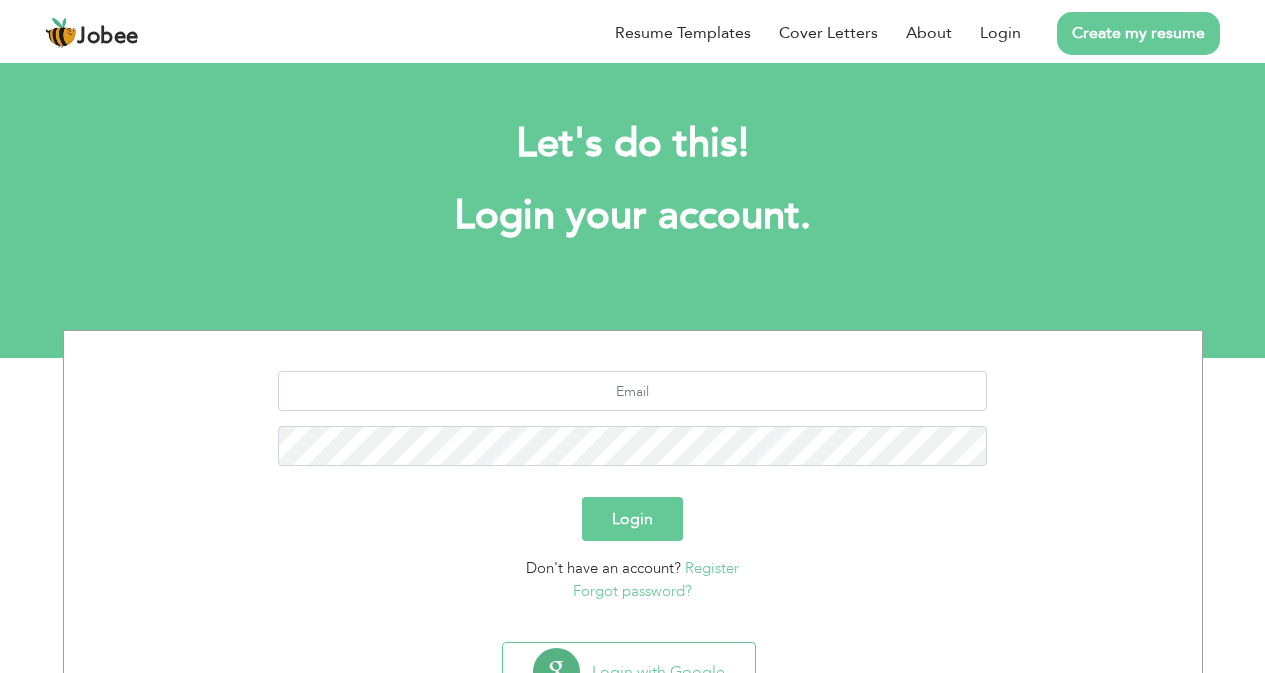 scroll, scrollTop: 0, scrollLeft: 0, axis: both 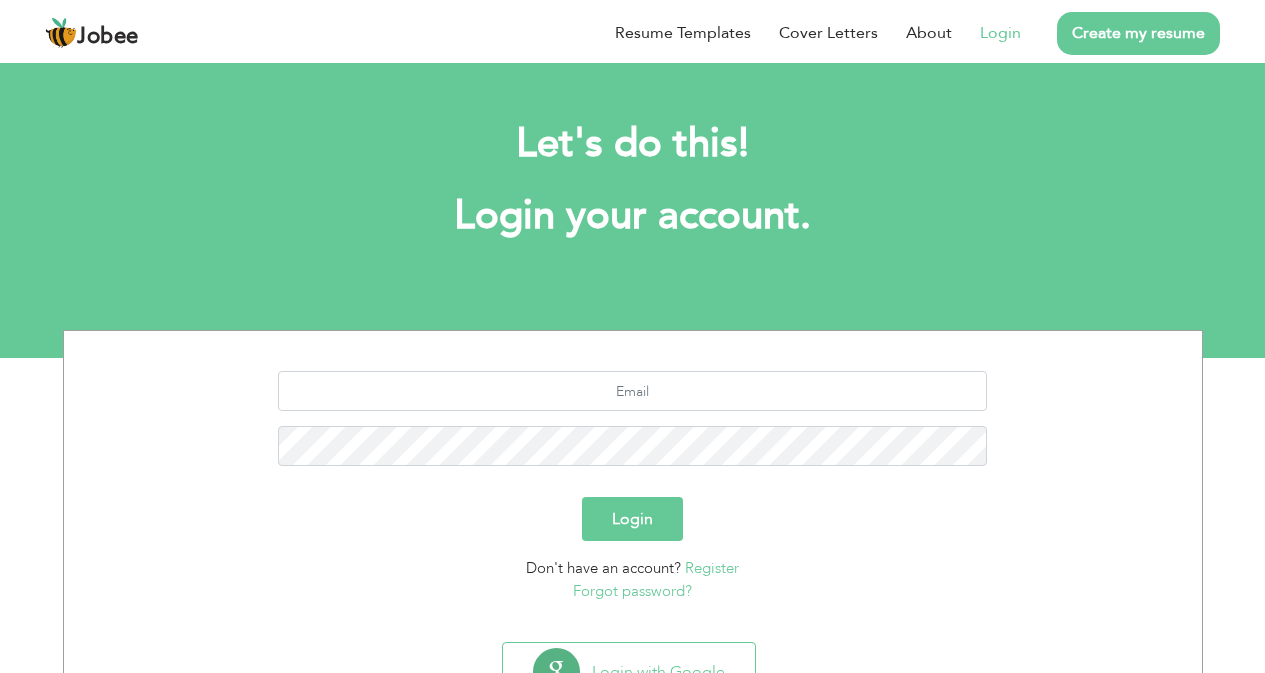 click on "Login" at bounding box center [1000, 33] 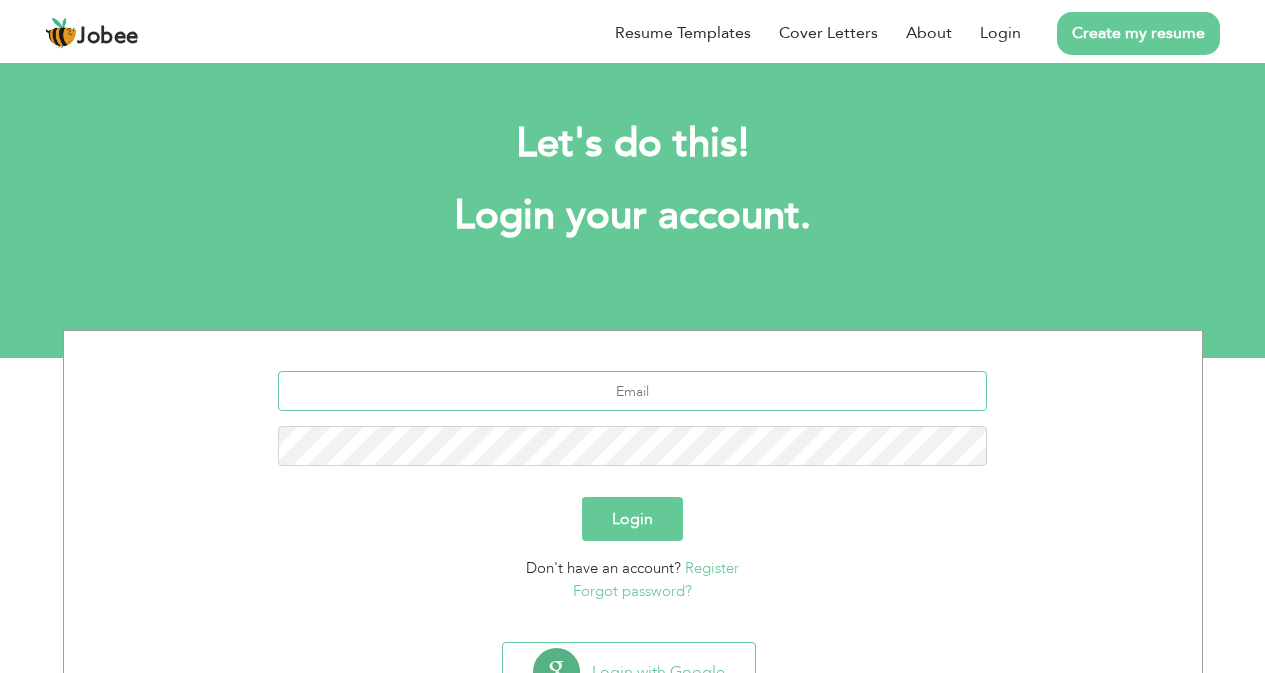 click at bounding box center [632, 391] 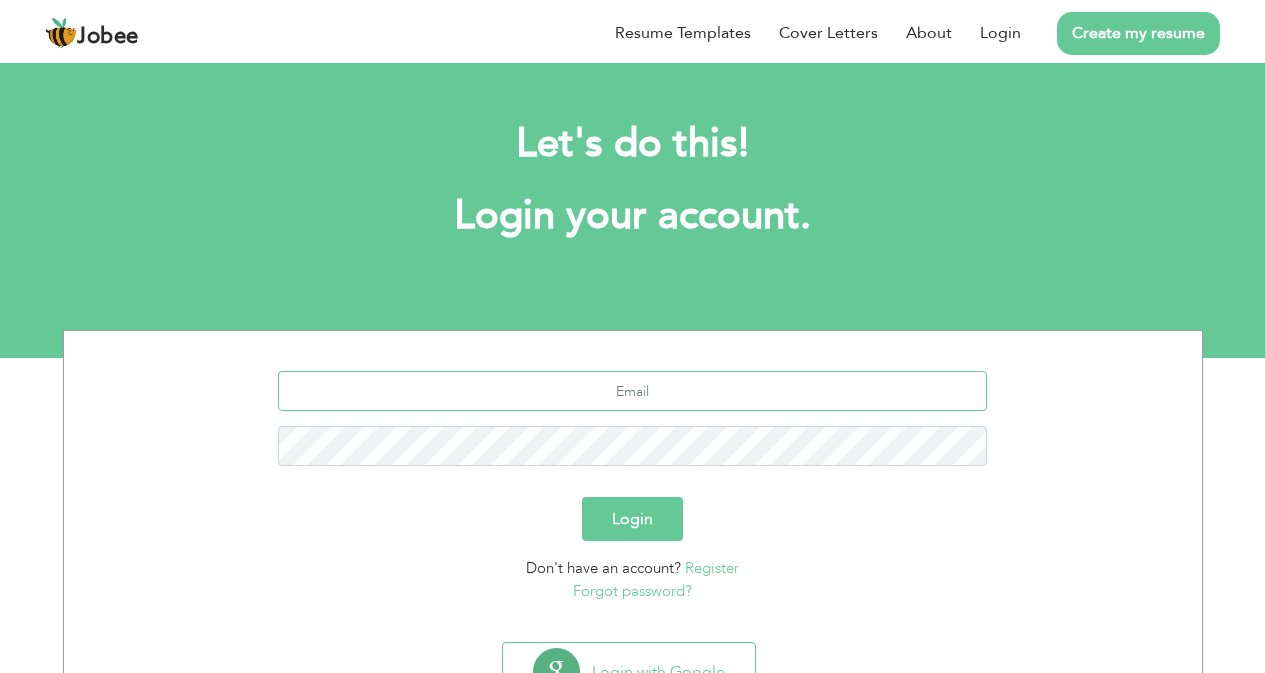 type on "[EMAIL_ADDRESS][DOMAIN_NAME]" 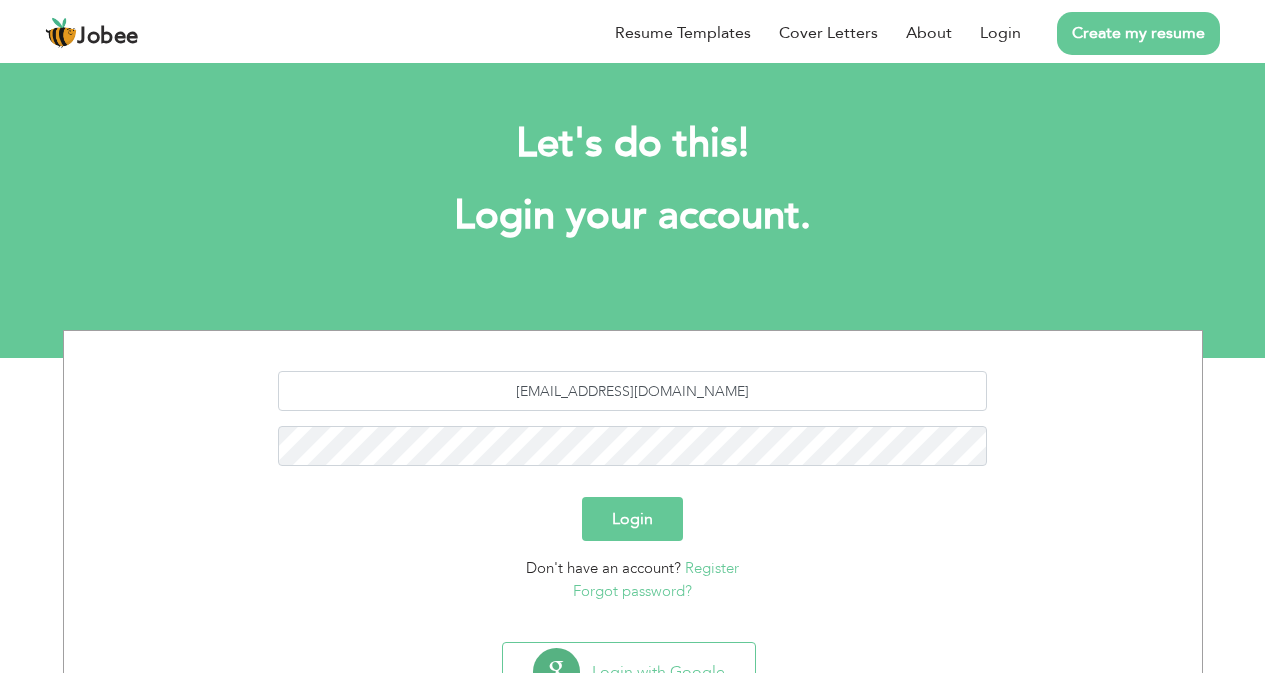 click on "Login" at bounding box center [632, 519] 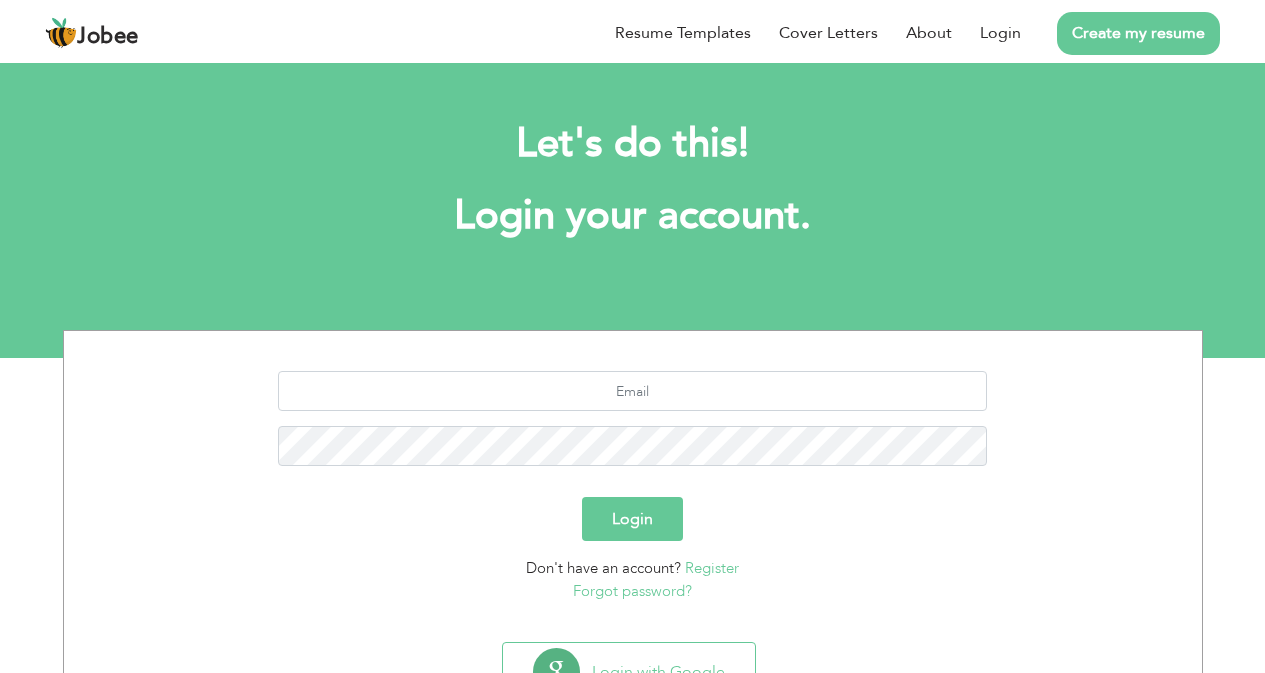 scroll, scrollTop: 0, scrollLeft: 0, axis: both 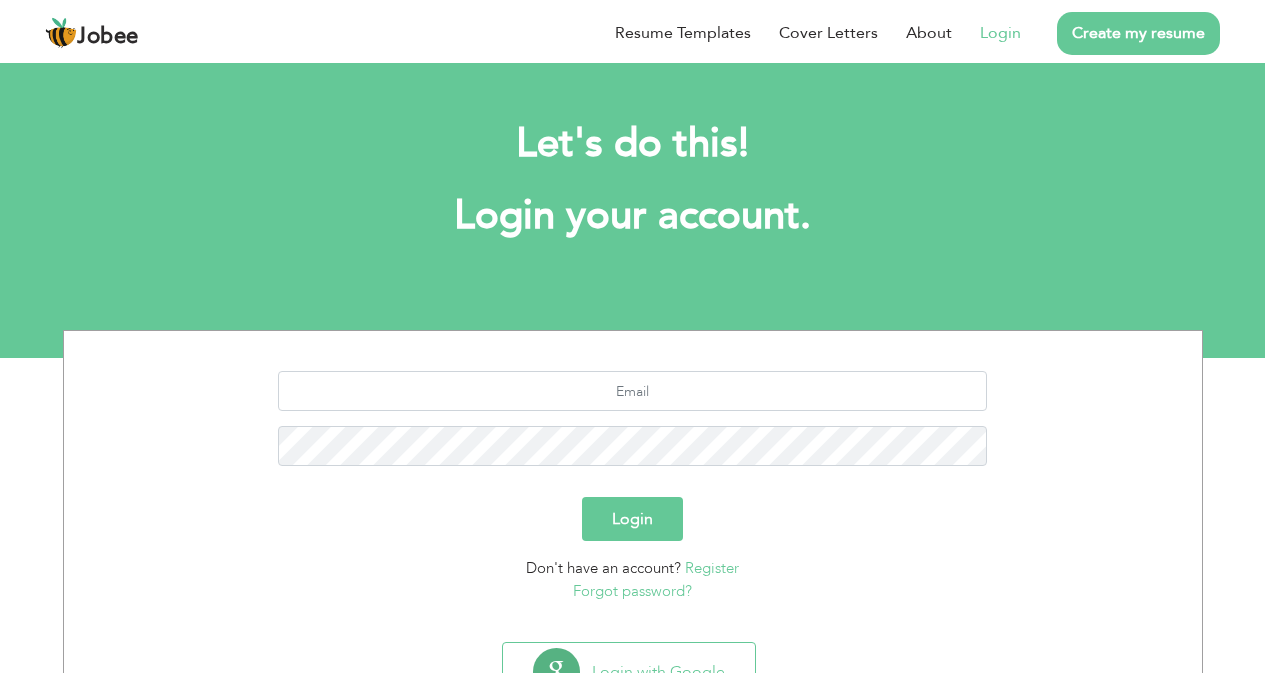 click on "Login" at bounding box center (1000, 33) 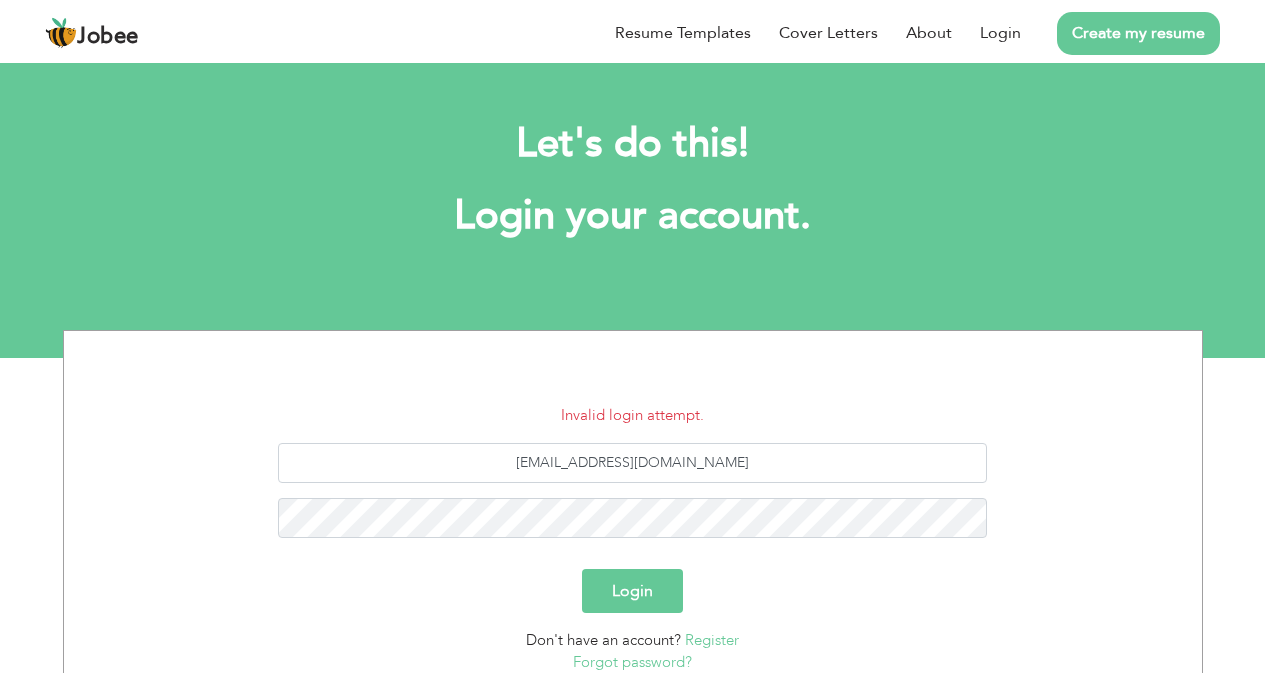 scroll, scrollTop: 0, scrollLeft: 0, axis: both 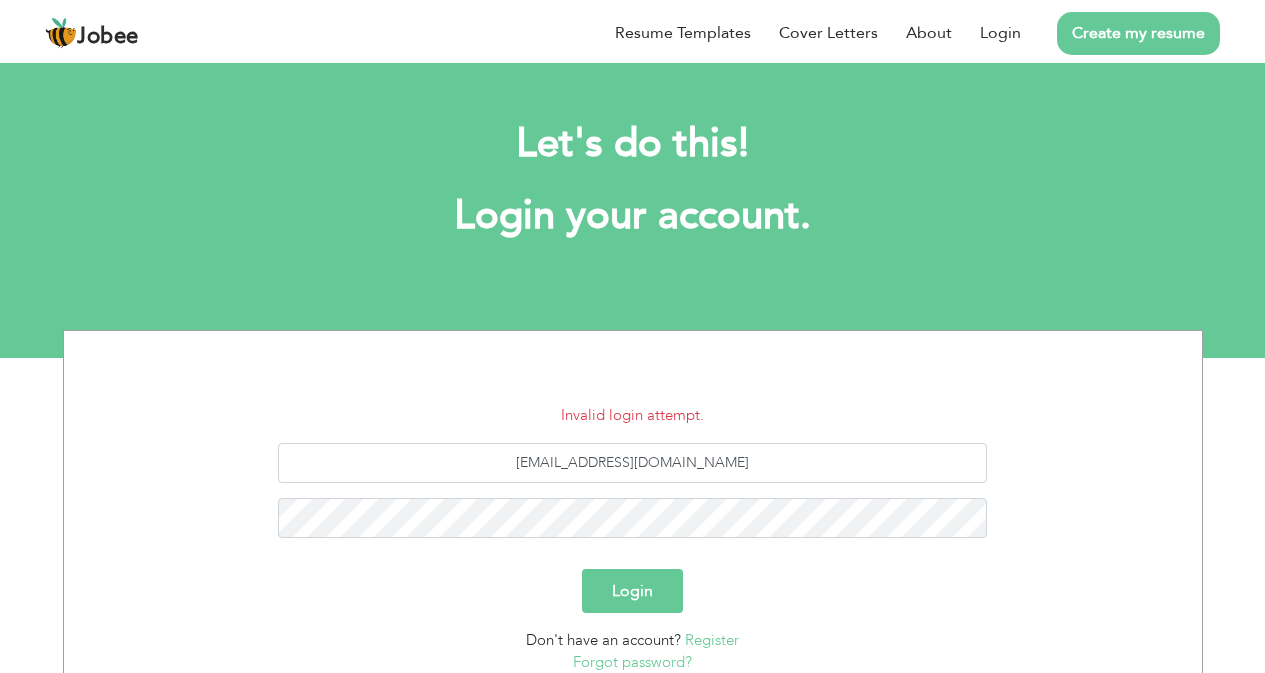 click on "Login" at bounding box center [632, 591] 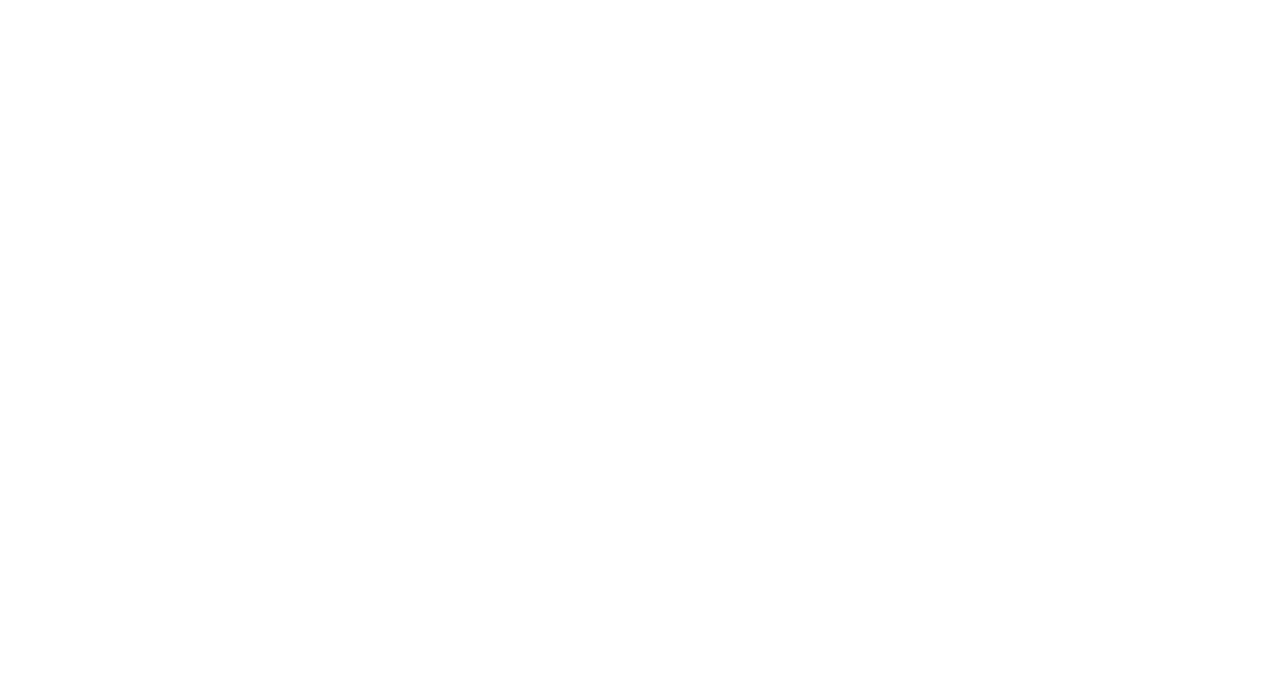 scroll, scrollTop: 0, scrollLeft: 0, axis: both 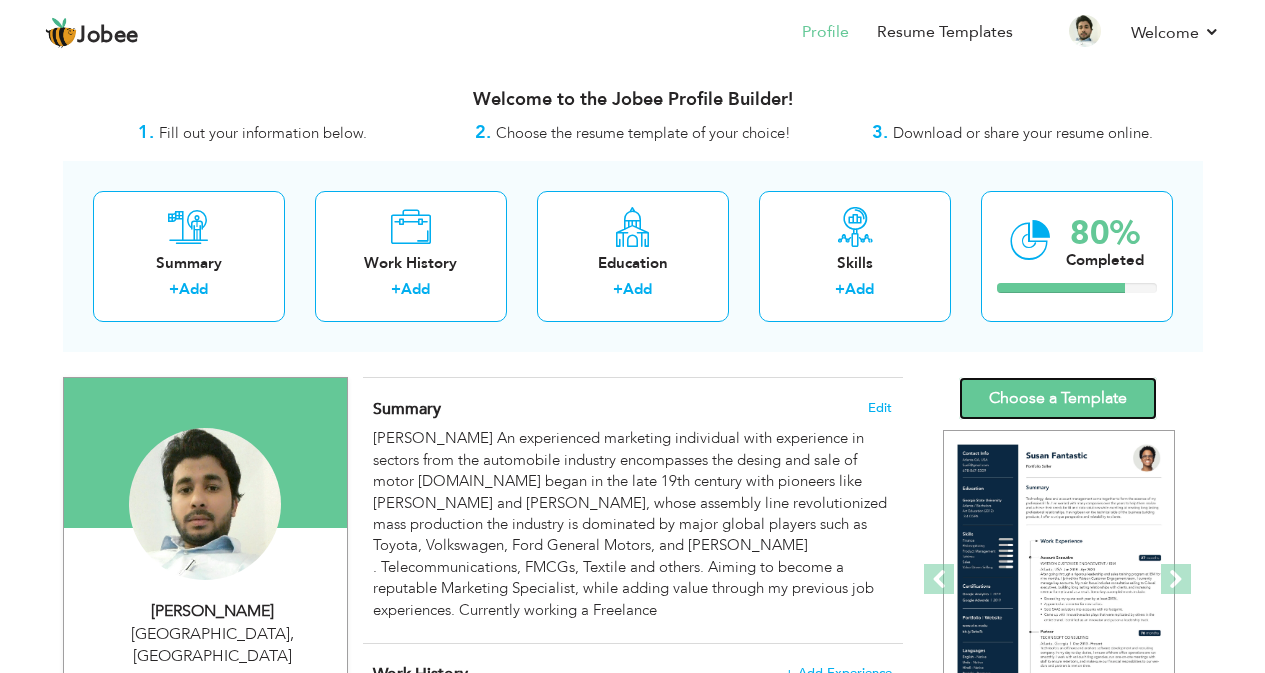 click on "Choose a Template" at bounding box center [1058, 398] 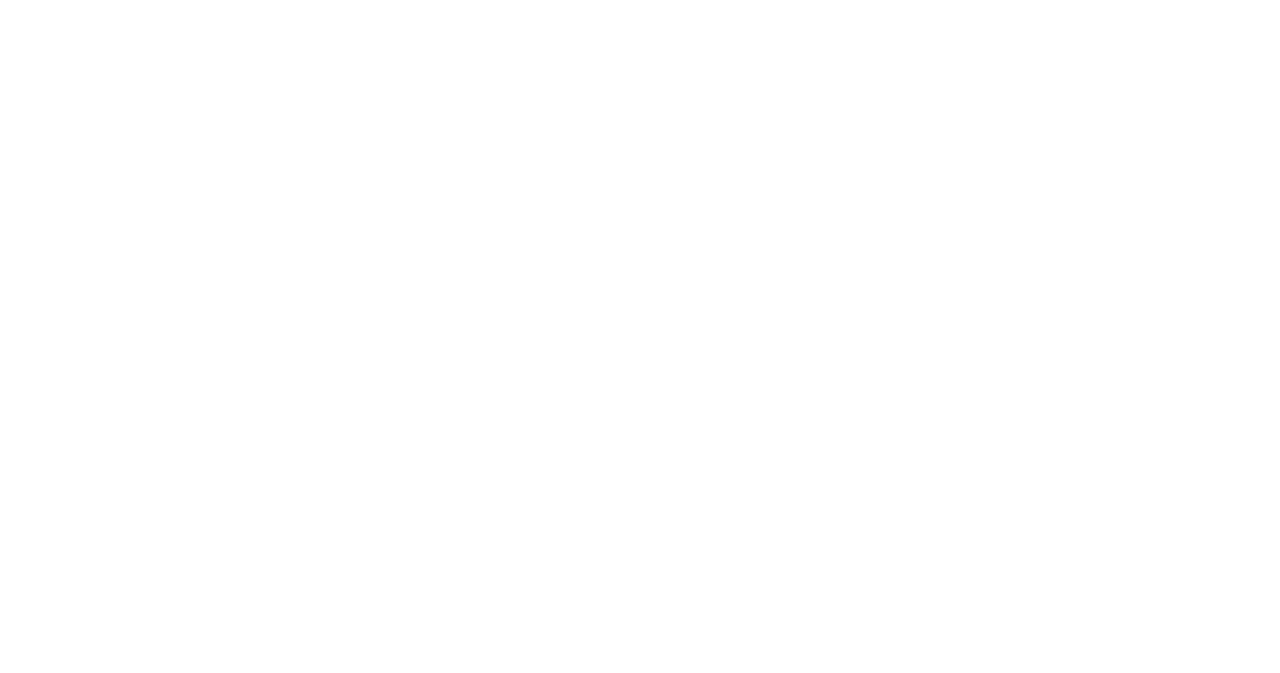 scroll, scrollTop: 0, scrollLeft: 0, axis: both 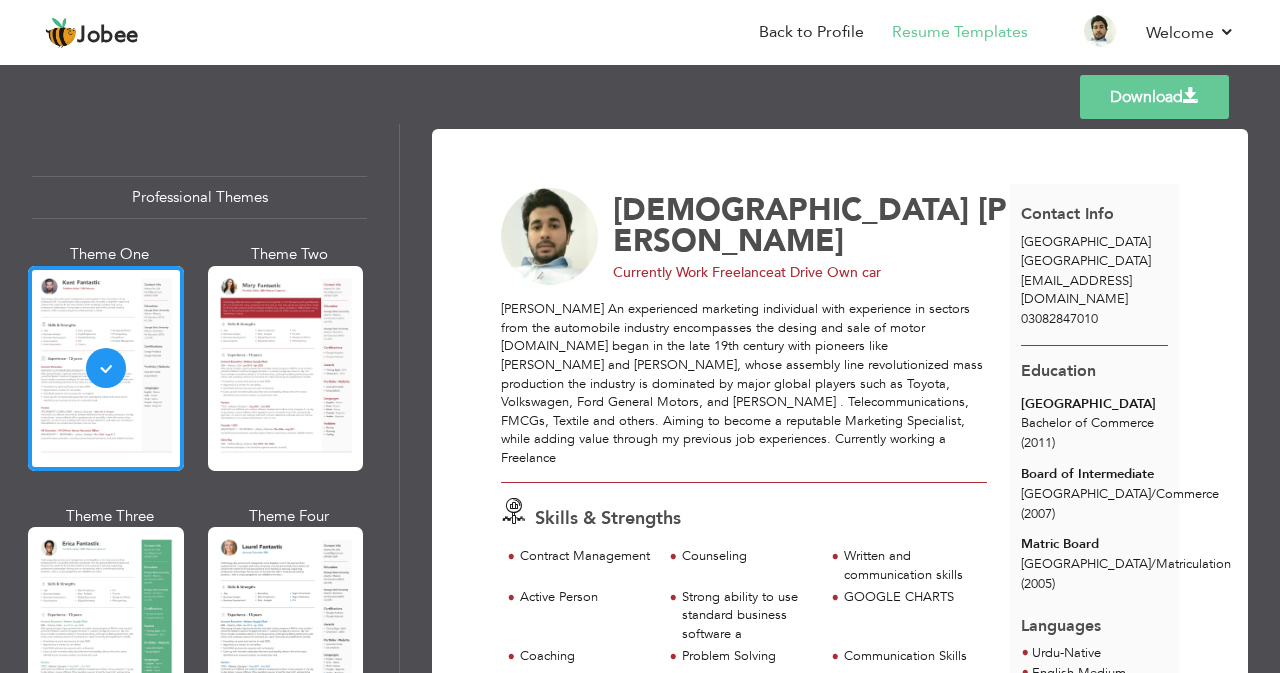 click on "Download" at bounding box center (1154, 97) 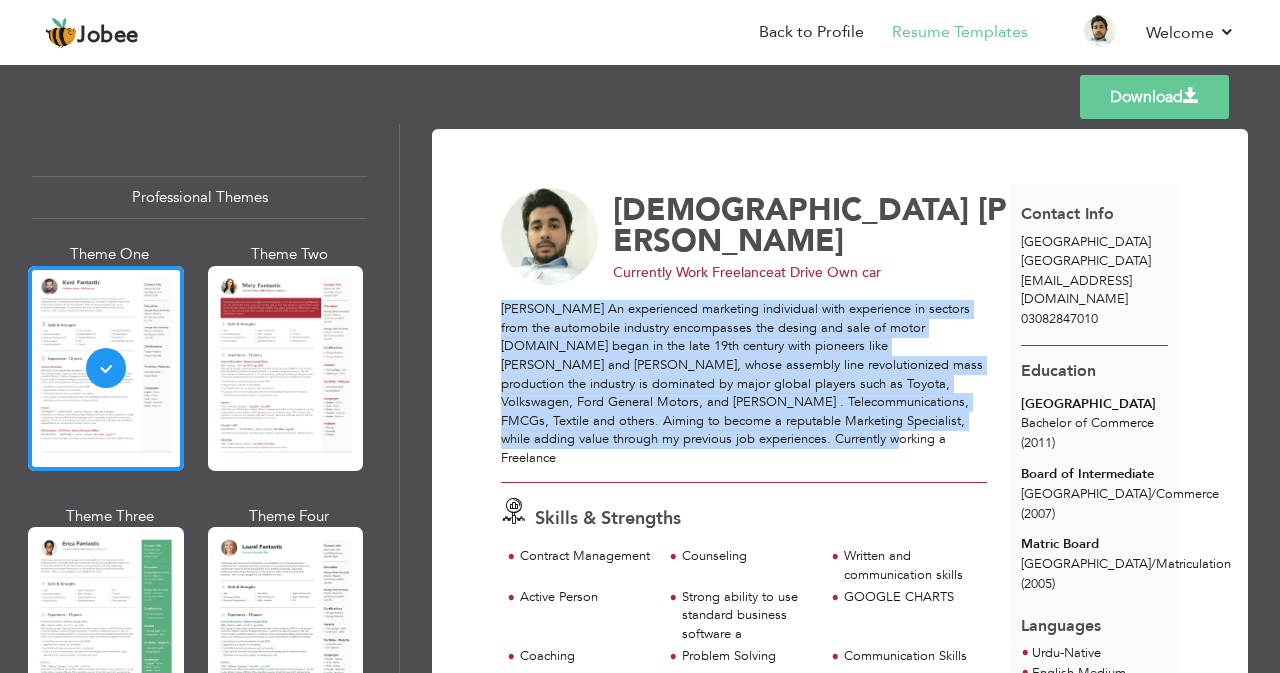 drag, startPoint x: 669, startPoint y: 438, endPoint x: 504, endPoint y: 308, distance: 210.05951 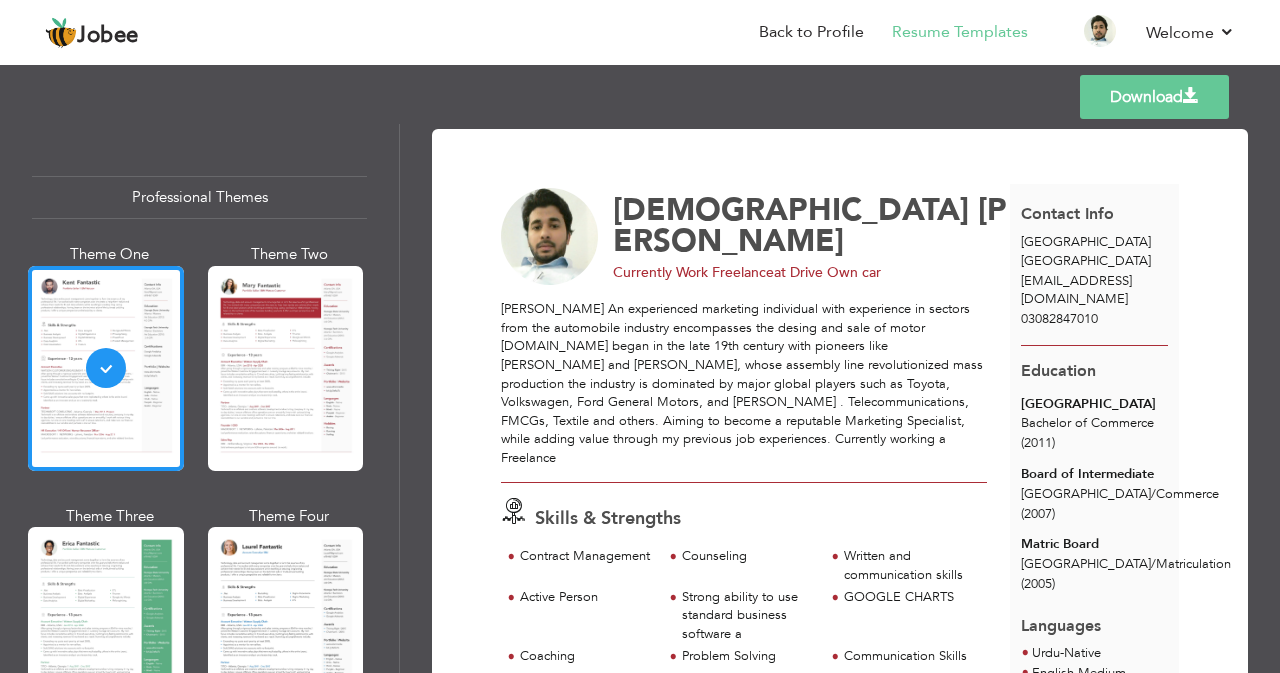 click on "Faraz Pasha An experienced marketing individual with experience in sectors from the automobile industry encompasses the desing and sale of motor vehicles.It began in the late 19th century with pioneers like karl Benz and Henry Ford, whose assembly line revolutionized mass production the industry is dominated by major global players such as Toyota, Volkswagen, Ford General Motors, and Hyundi . Telecommunications, FMCGs, Textile and others. Aiming to become a reputable Marketing Specialist, while adding value through my previous job experiences. Currently working a Freelance" at bounding box center [744, 383] 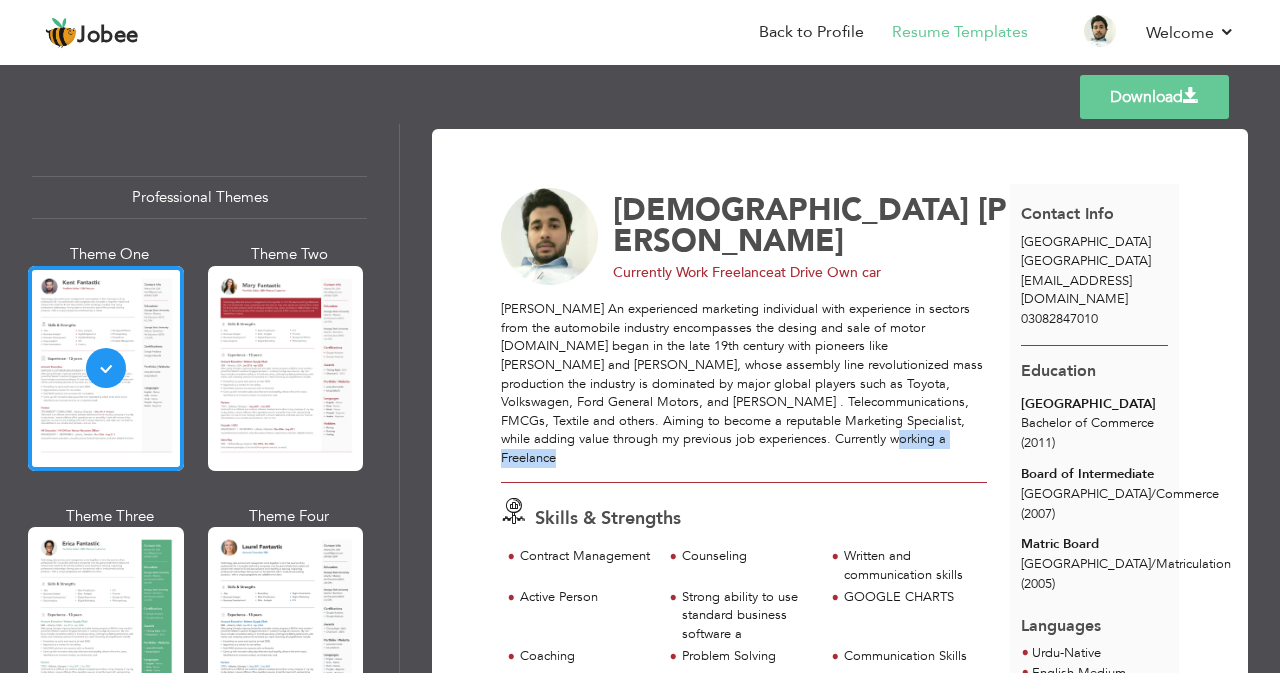 click on "Faraz Pasha An experienced marketing individual with experience in sectors from the automobile industry encompasses the desing and sale of motor vehicles.It began in the late 19th century with pioneers like karl Benz and Henry Ford, whose assembly line revolutionized mass production the industry is dominated by major global players such as Toyota, Volkswagen, Ford General Motors, and Hyundi . Telecommunications, FMCGs, Textile and others. Aiming to become a reputable Marketing Specialist, while adding value through my previous job experiences. Currently working a Freelance" at bounding box center (744, 383) 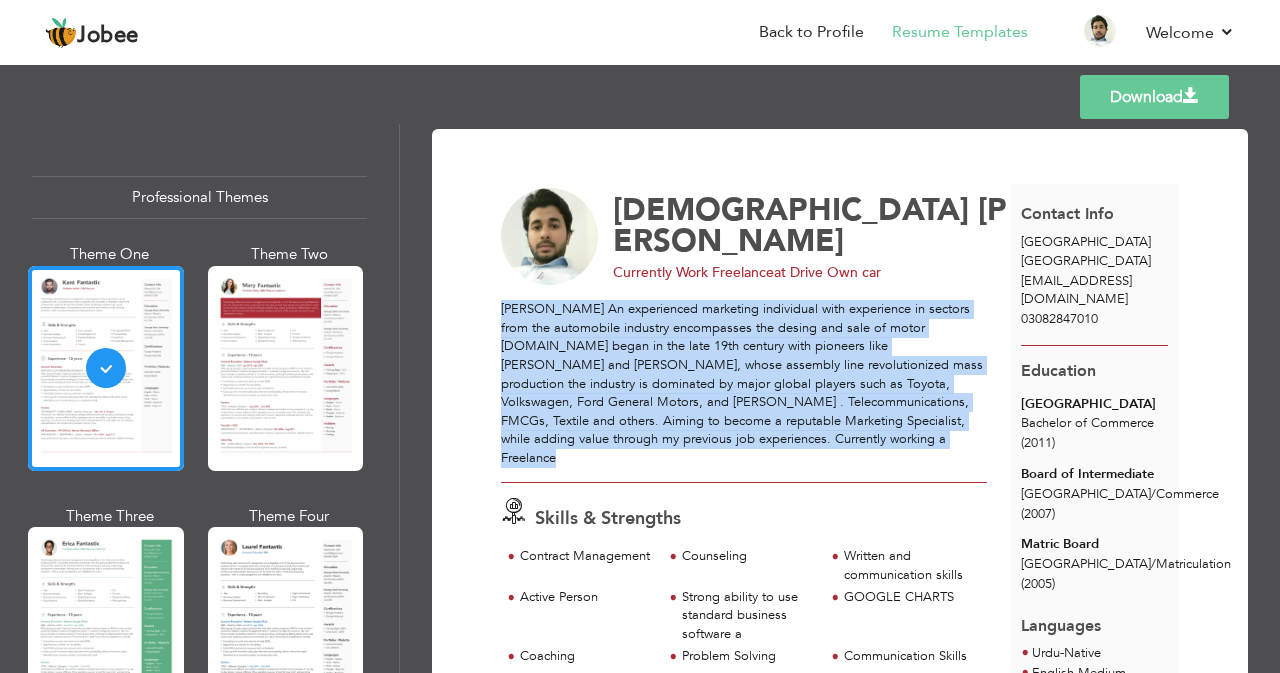 click on "Faraz Pasha An experienced marketing individual with experience in sectors from the automobile industry encompasses the desing and sale of motor vehicles.It began in the late 19th century with pioneers like karl Benz and Henry Ford, whose assembly line revolutionized mass production the industry is dominated by major global players such as Toyota, Volkswagen, Ford General Motors, and Hyundi . Telecommunications, FMCGs, Textile and others. Aiming to become a reputable Marketing Specialist, while adding value through my previous job experiences. Currently working a Freelance" at bounding box center (744, 383) 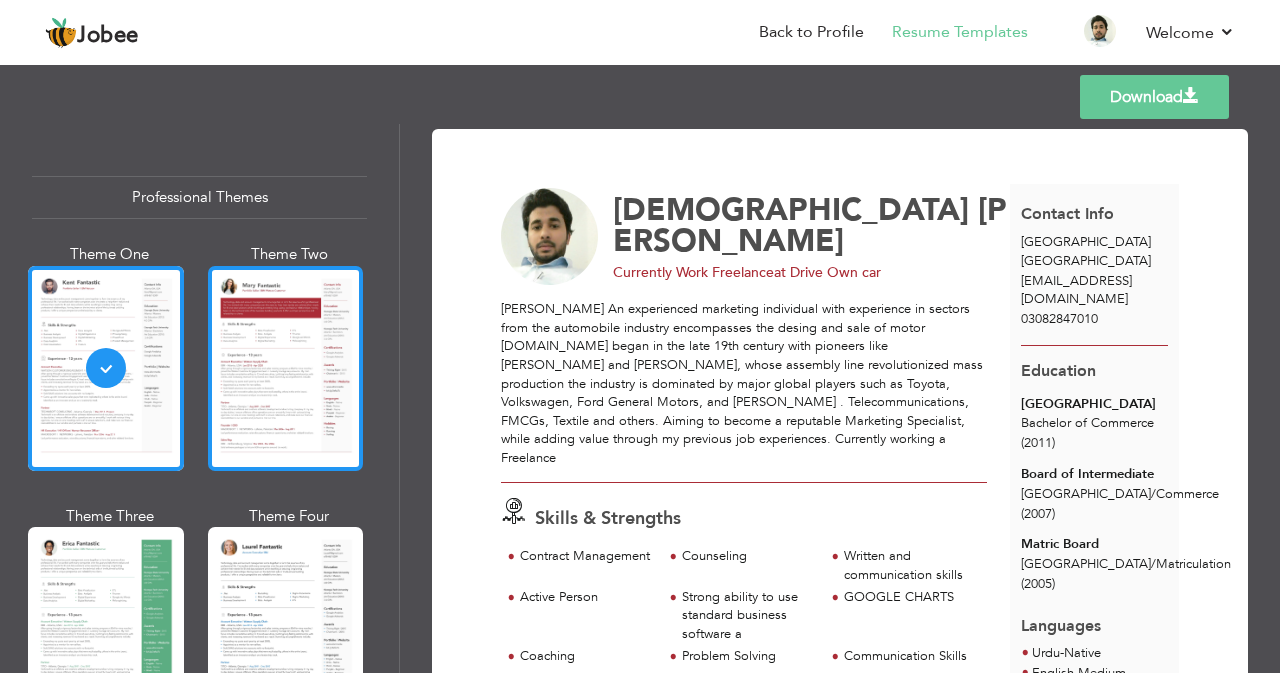 click at bounding box center [286, 368] 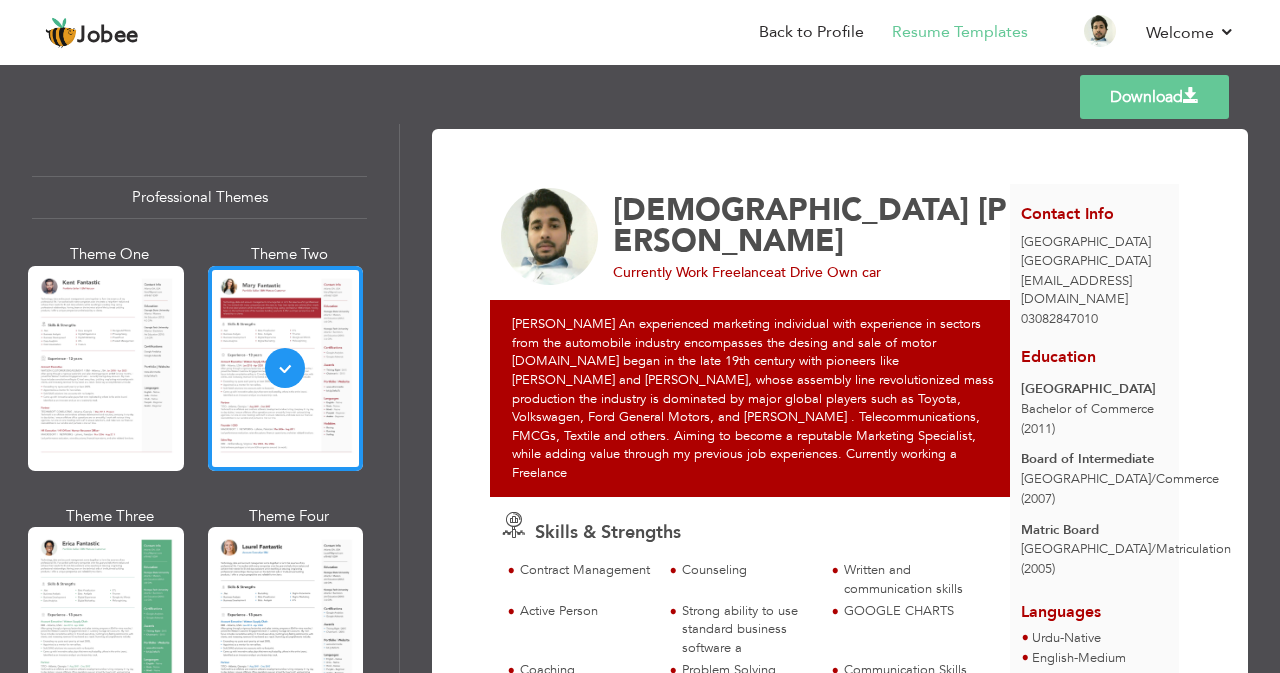 click on "Faraz Pasha An experienced marketing individual with experience in sectors from the automobile industry encompasses the desing and sale of motor vehicles.It began in the late 19th century with pioneers like karl Benz and Henry Ford, whose assembly line revolutionized mass production the industry is dominated by major global players such as Toyota, Volkswagen, Ford General Motors, and Hyundi . Telecommunications, FMCGs, Textile and others. Aiming to become a reputable Marketing Specialist, while adding value through my previous job experiences. Currently working a Freelance" at bounding box center [755, 398] 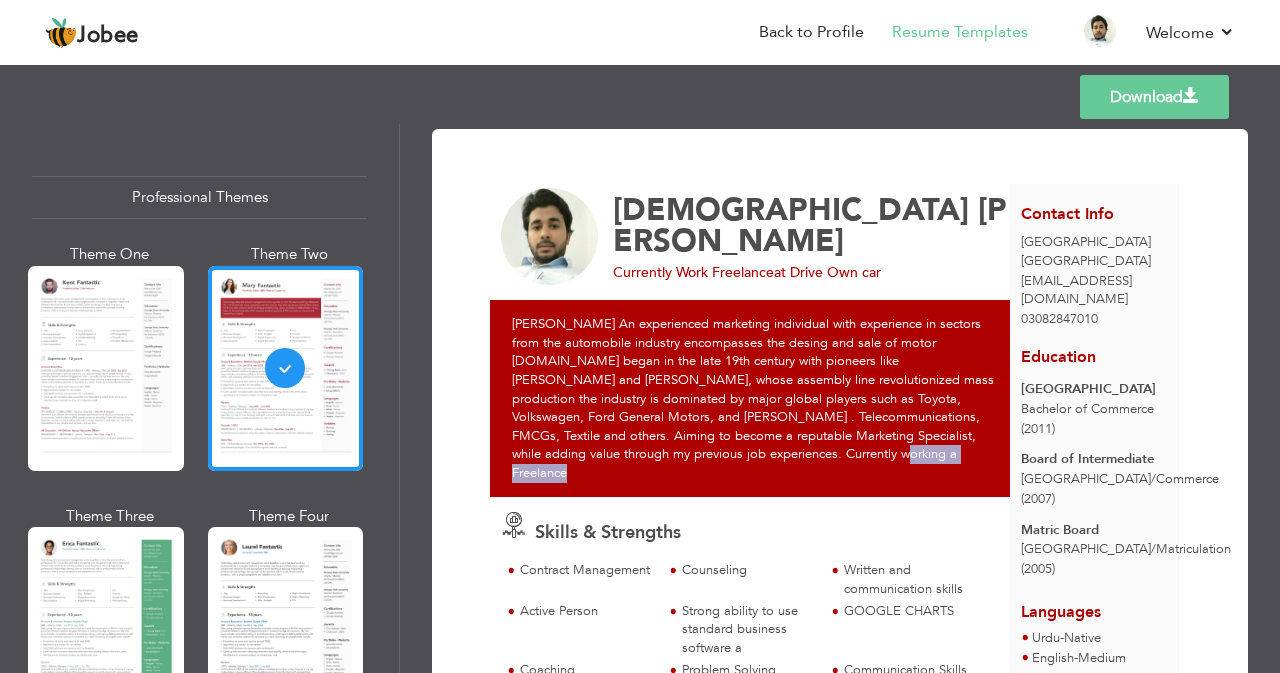 click on "Faraz Pasha An experienced marketing individual with experience in sectors from the automobile industry encompasses the desing and sale of motor vehicles.It began in the late 19th century with pioneers like karl Benz and Henry Ford, whose assembly line revolutionized mass production the industry is dominated by major global players such as Toyota, Volkswagen, Ford General Motors, and Hyundi . Telecommunications, FMCGs, Textile and others. Aiming to become a reputable Marketing Specialist, while adding value through my previous job experiences. Currently working a Freelance" at bounding box center (755, 398) 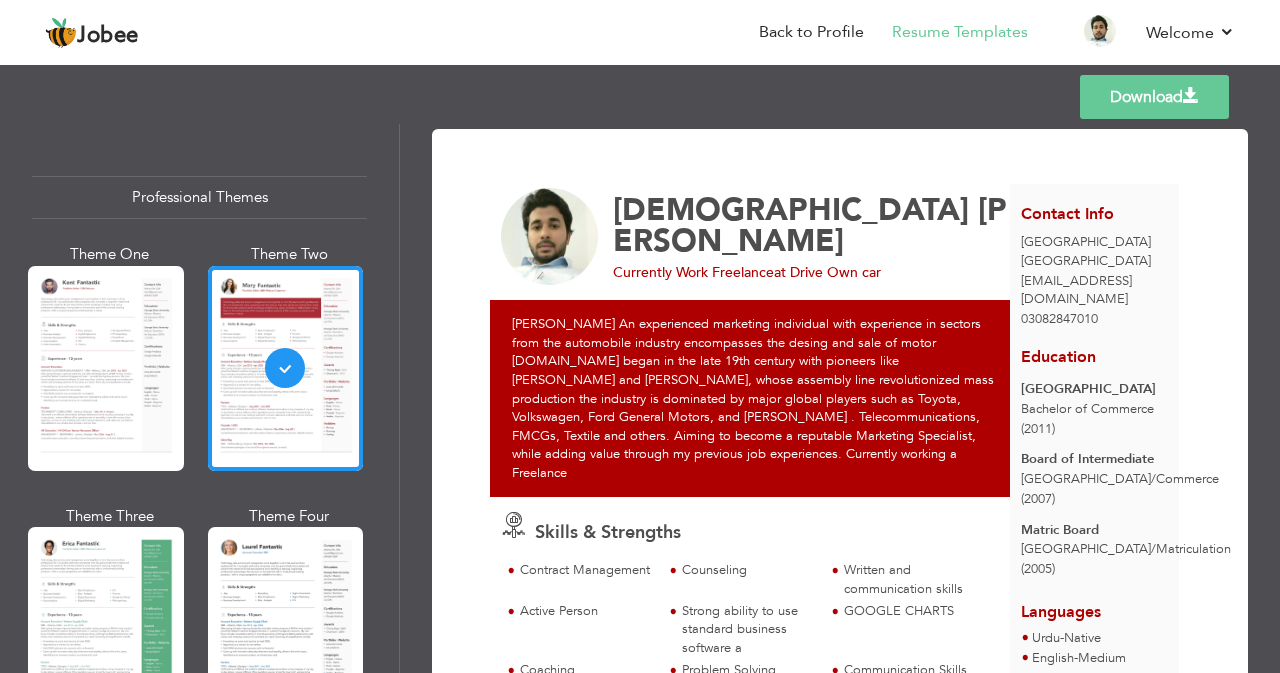 click on "Faraz Pasha An experienced marketing individual with experience in sectors from the automobile industry encompasses the desing and sale of motor vehicles.It began in the late 19th century with pioneers like karl Benz and Henry Ford, whose assembly line revolutionized mass production the industry is dominated by major global players such as Toyota, Volkswagen, Ford General Motors, and Hyundi . Telecommunications, FMCGs, Textile and others. Aiming to become a reputable Marketing Specialist, while adding value through my previous job experiences. Currently working a Freelance" at bounding box center (755, 398) 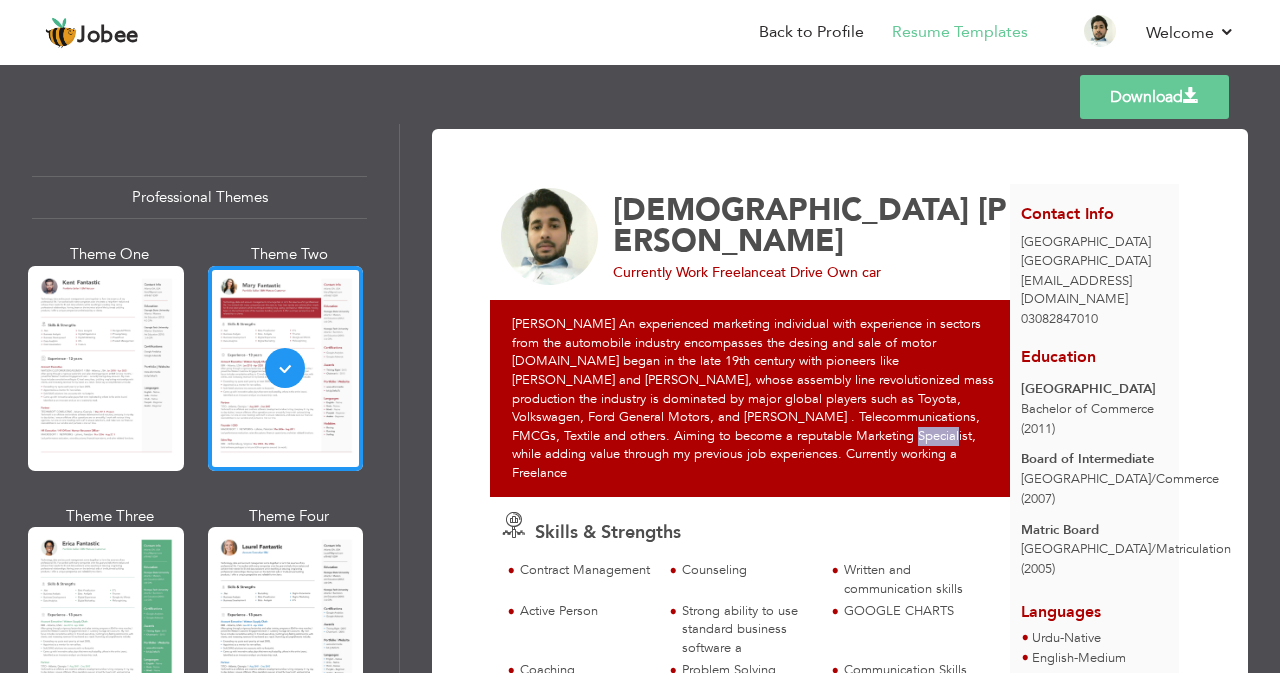 click on "Faraz Pasha An experienced marketing individual with experience in sectors from the automobile industry encompasses the desing and sale of motor vehicles.It began in the late 19th century with pioneers like karl Benz and Henry Ford, whose assembly line revolutionized mass production the industry is dominated by major global players such as Toyota, Volkswagen, Ford General Motors, and Hyundi . Telecommunications, FMCGs, Textile and others. Aiming to become a reputable Marketing Specialist, while adding value through my previous job experiences. Currently working a Freelance" at bounding box center (755, 398) 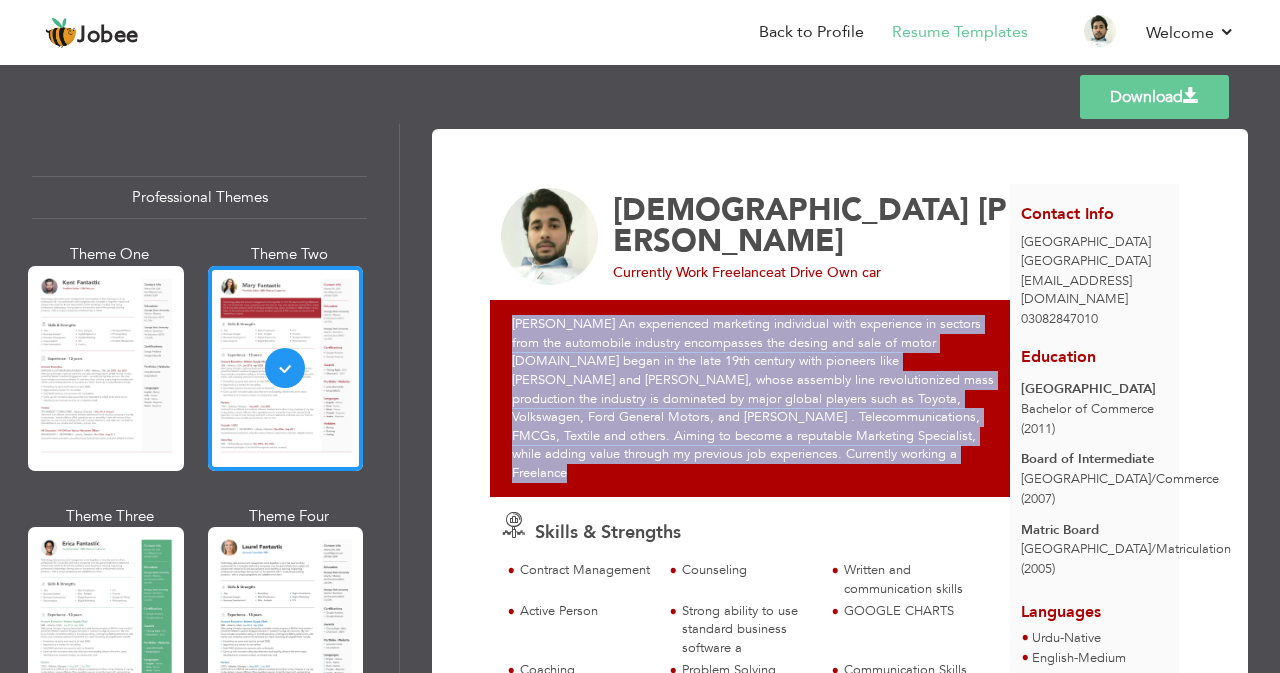 click on "Faraz Pasha An experienced marketing individual with experience in sectors from the automobile industry encompasses the desing and sale of motor vehicles.It began in the late 19th century with pioneers like karl Benz and Henry Ford, whose assembly line revolutionized mass production the industry is dominated by major global players such as Toyota, Volkswagen, Ford General Motors, and Hyundi . Telecommunications, FMCGs, Textile and others. Aiming to become a reputable Marketing Specialist, while adding value through my previous job experiences. Currently working a Freelance" at bounding box center [755, 398] 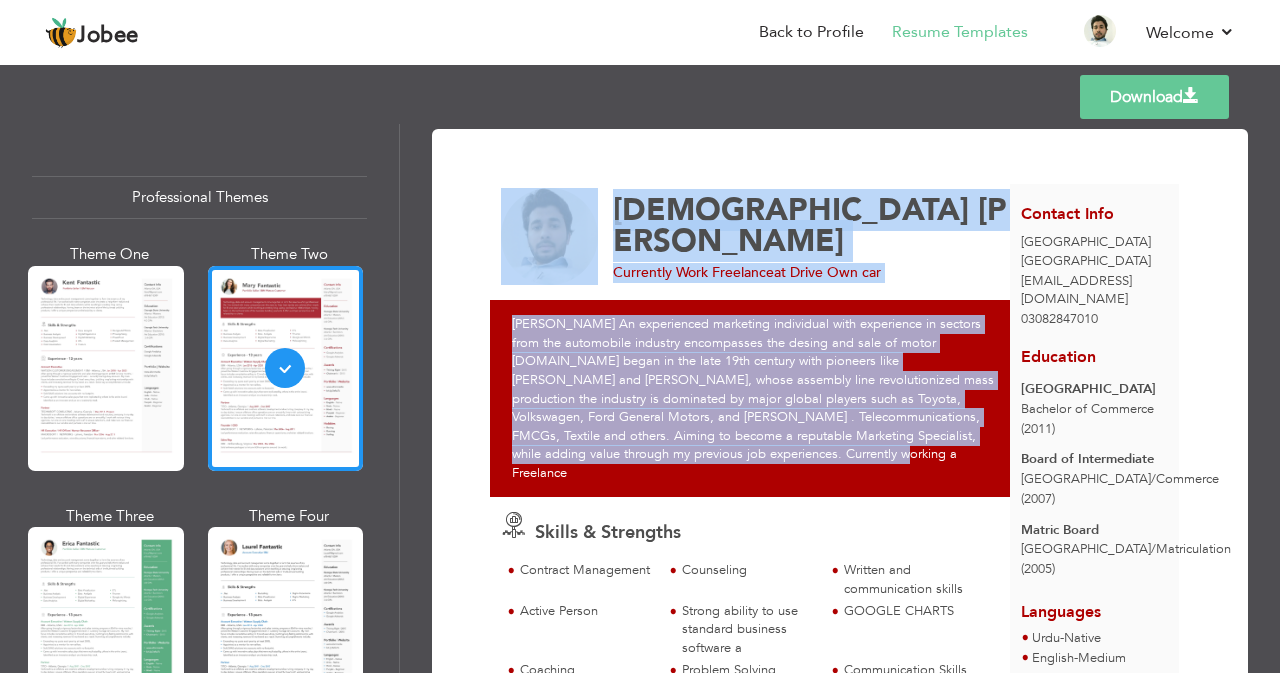 drag, startPoint x: 727, startPoint y: 464, endPoint x: 488, endPoint y: 300, distance: 289.85687 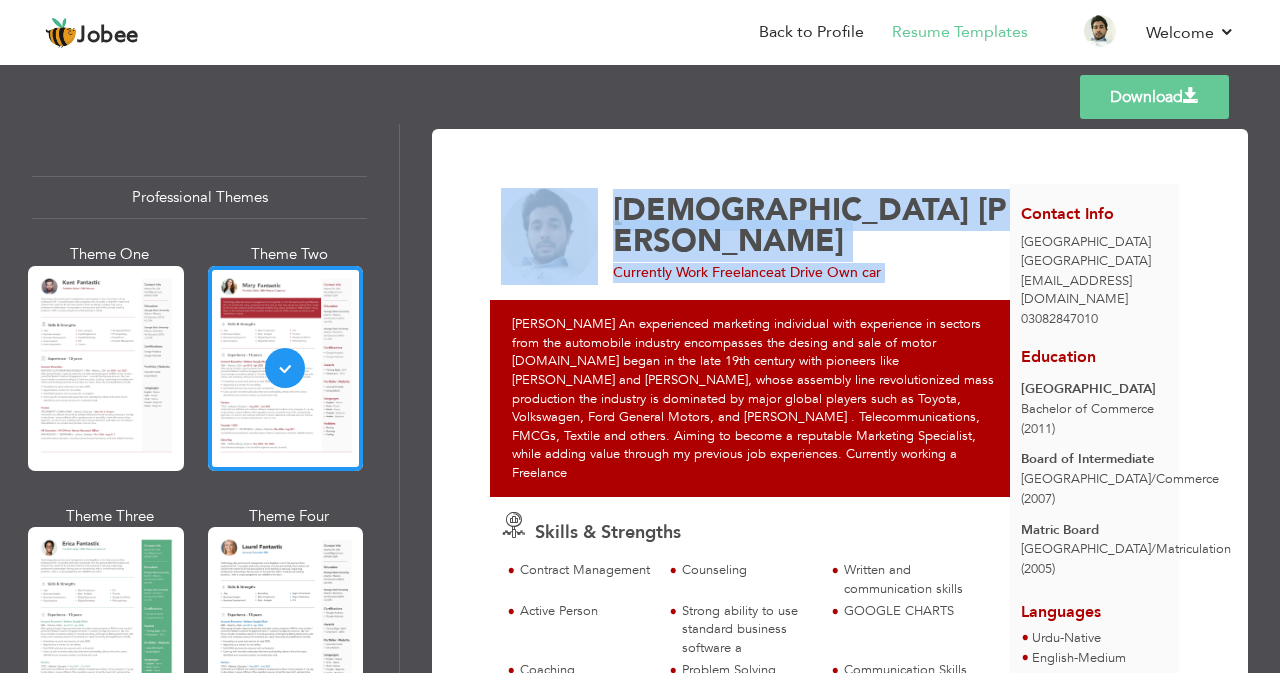 drag, startPoint x: 488, startPoint y: 300, endPoint x: 511, endPoint y: 319, distance: 29.832869 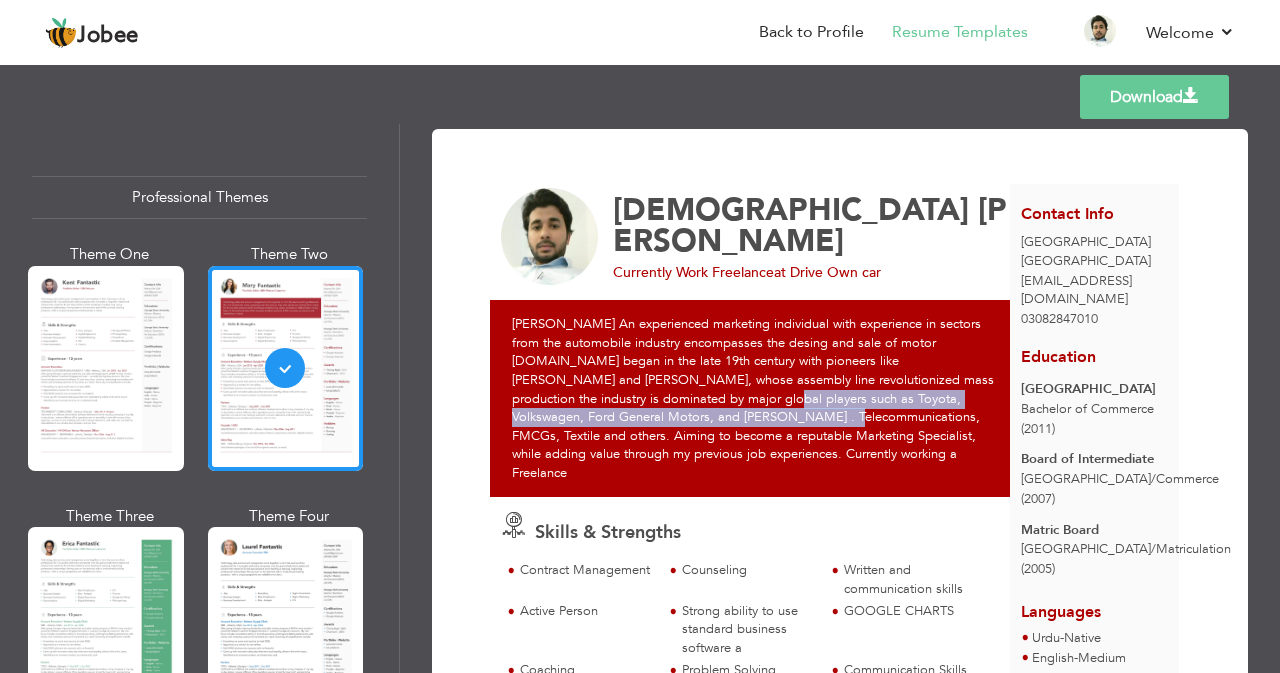 drag, startPoint x: 594, startPoint y: 397, endPoint x: 642, endPoint y: 422, distance: 54.120235 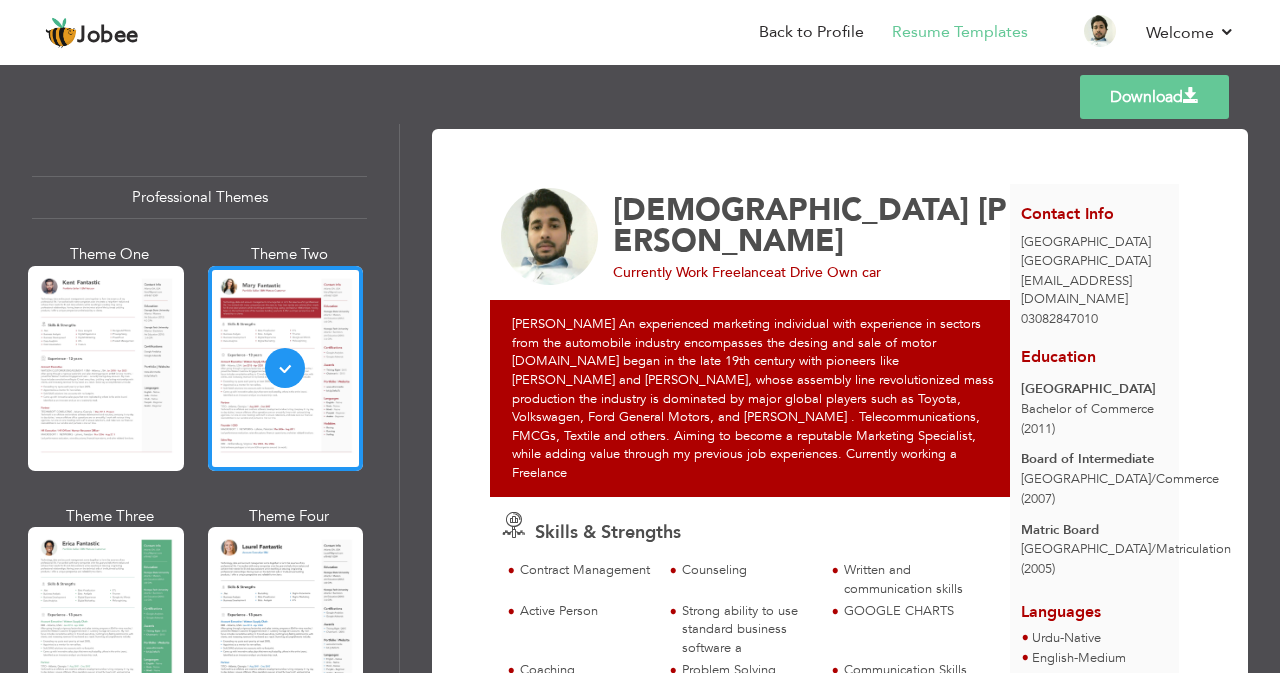 click on "Faraz Pasha An experienced marketing individual with experience in sectors from the automobile industry encompasses the desing and sale of motor vehicles.It began in the late 19th century with pioneers like karl Benz and Henry Ford, whose assembly line revolutionized mass production the industry is dominated by major global players such as Toyota, Volkswagen, Ford General Motors, and Hyundi . Telecommunications, FMCGs, Textile and others. Aiming to become a reputable Marketing Specialist, while adding value through my previous job experiences. Currently working a Freelance" at bounding box center [755, 398] 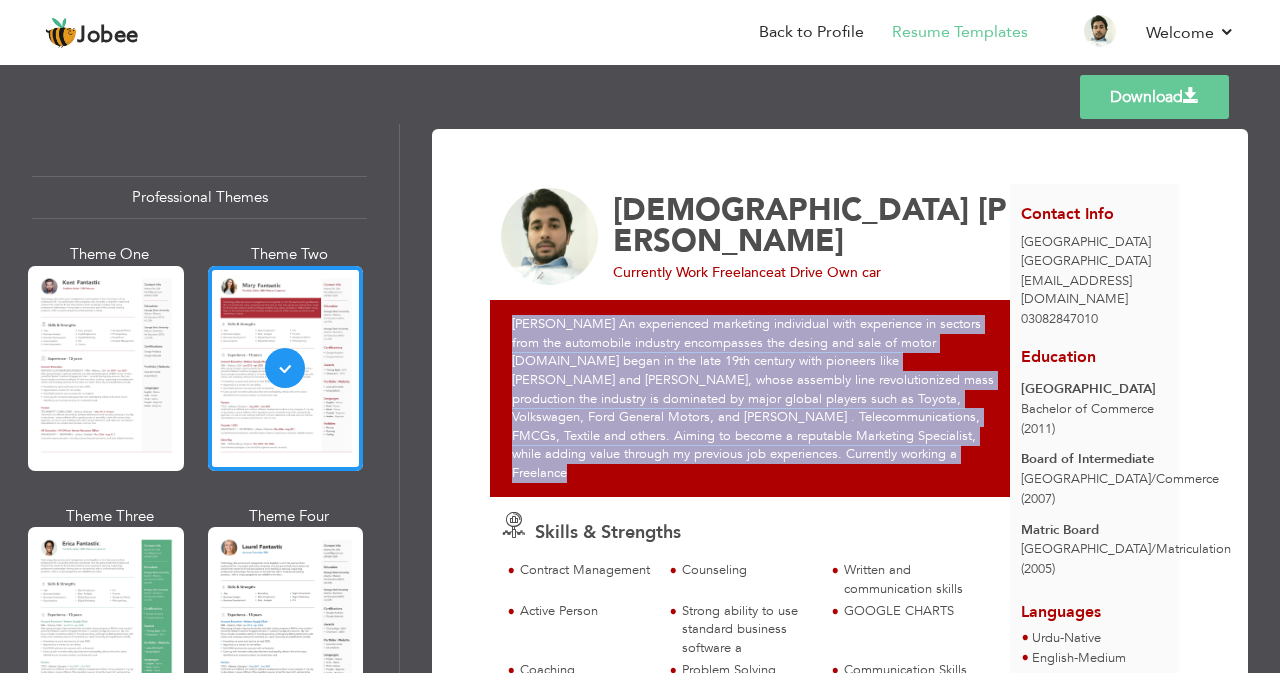 click on "Faraz Pasha An experienced marketing individual with experience in sectors from the automobile industry encompasses the desing and sale of motor vehicles.It began in the late 19th century with pioneers like karl Benz and Henry Ford, whose assembly line revolutionized mass production the industry is dominated by major global players such as Toyota, Volkswagen, Ford General Motors, and Hyundi . Telecommunications, FMCGs, Textile and others. Aiming to become a reputable Marketing Specialist, while adding value through my previous job experiences. Currently working a Freelance" at bounding box center (755, 398) 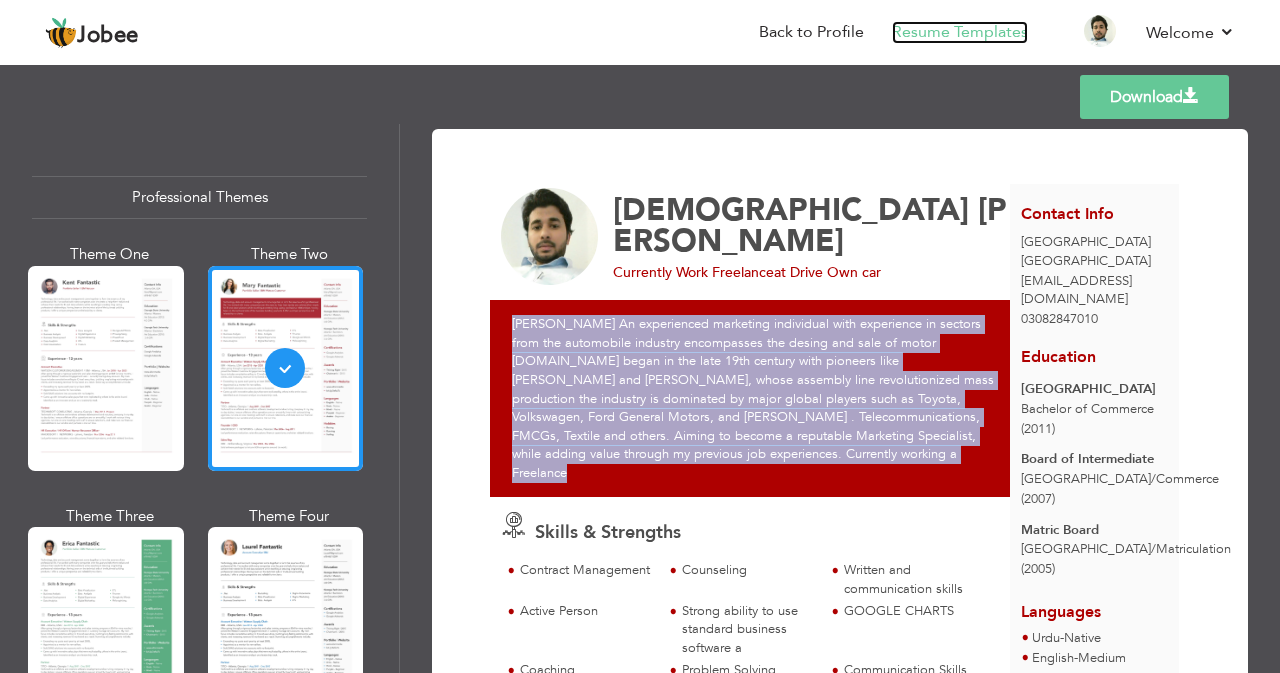 click on "Resume Templates" at bounding box center [960, 32] 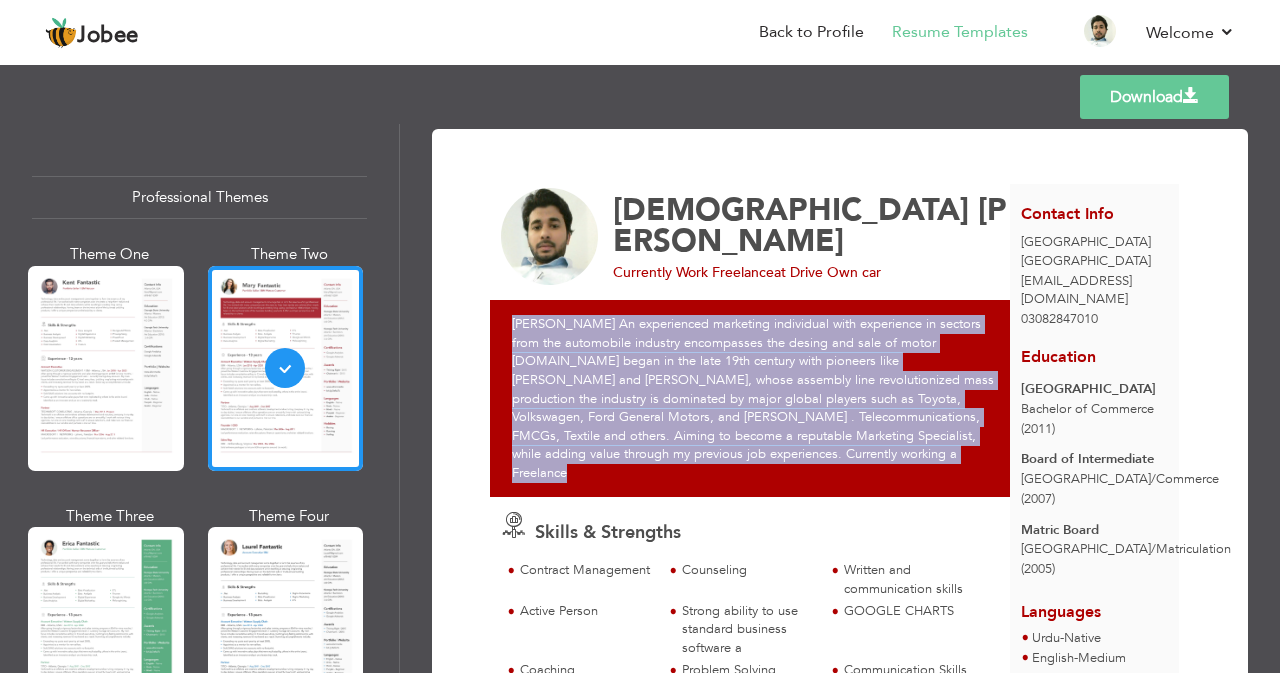 drag, startPoint x: 891, startPoint y: 236, endPoint x: 617, endPoint y: 232, distance: 274.0292 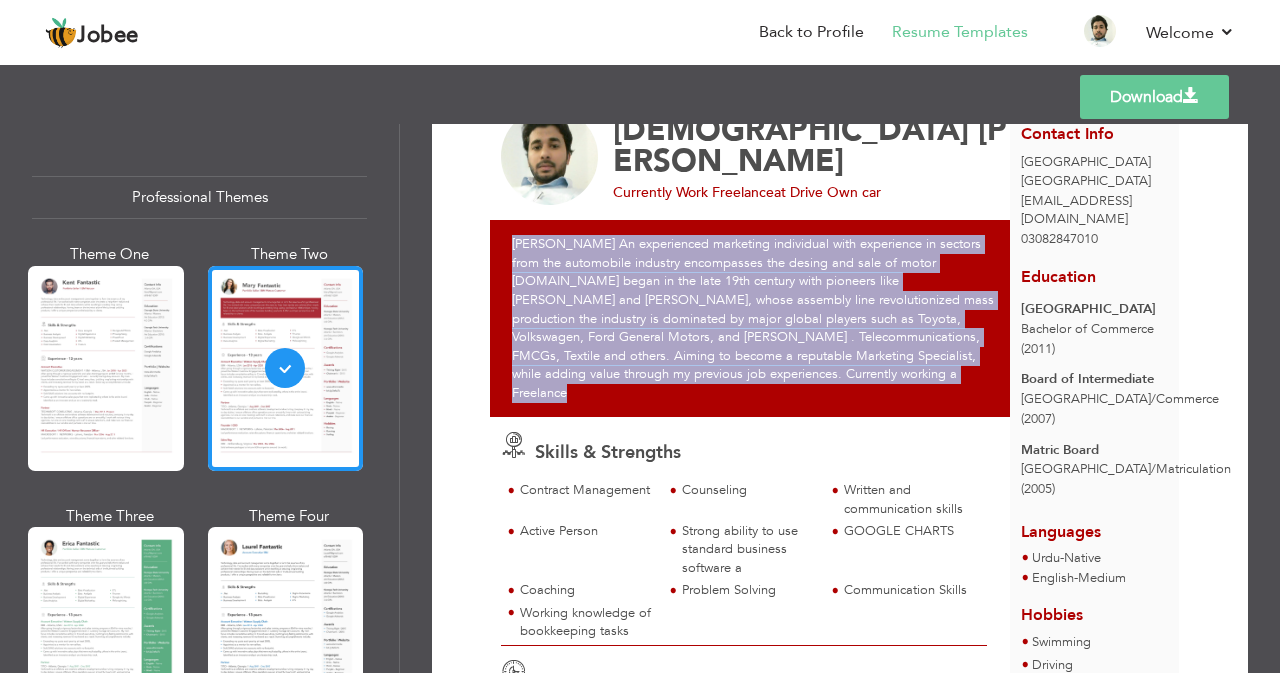 scroll, scrollTop: 0, scrollLeft: 0, axis: both 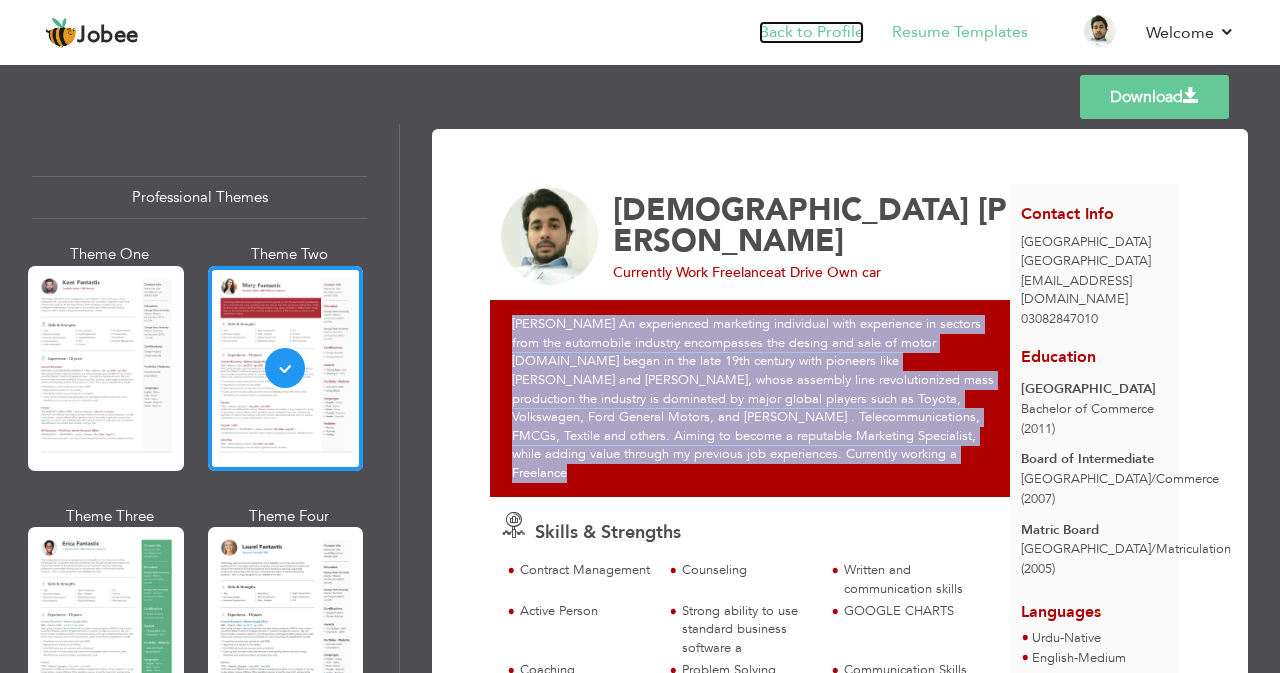 click on "Back to Profile" at bounding box center (811, 32) 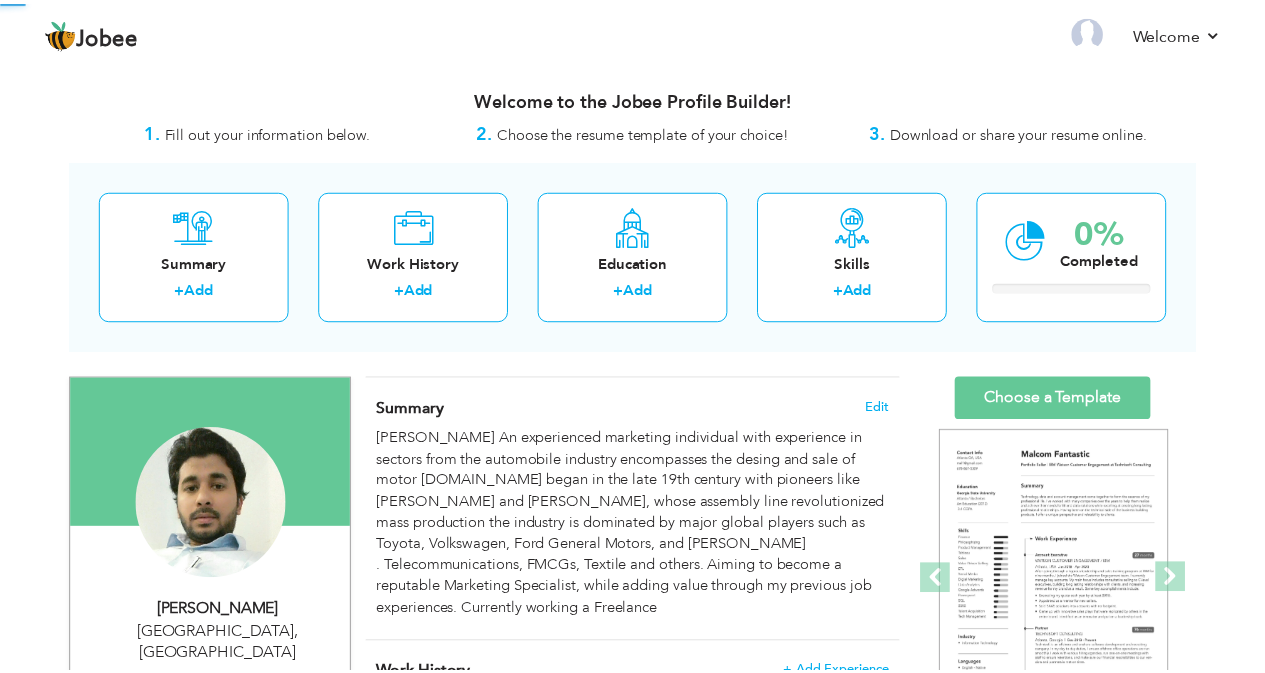 scroll, scrollTop: 0, scrollLeft: 0, axis: both 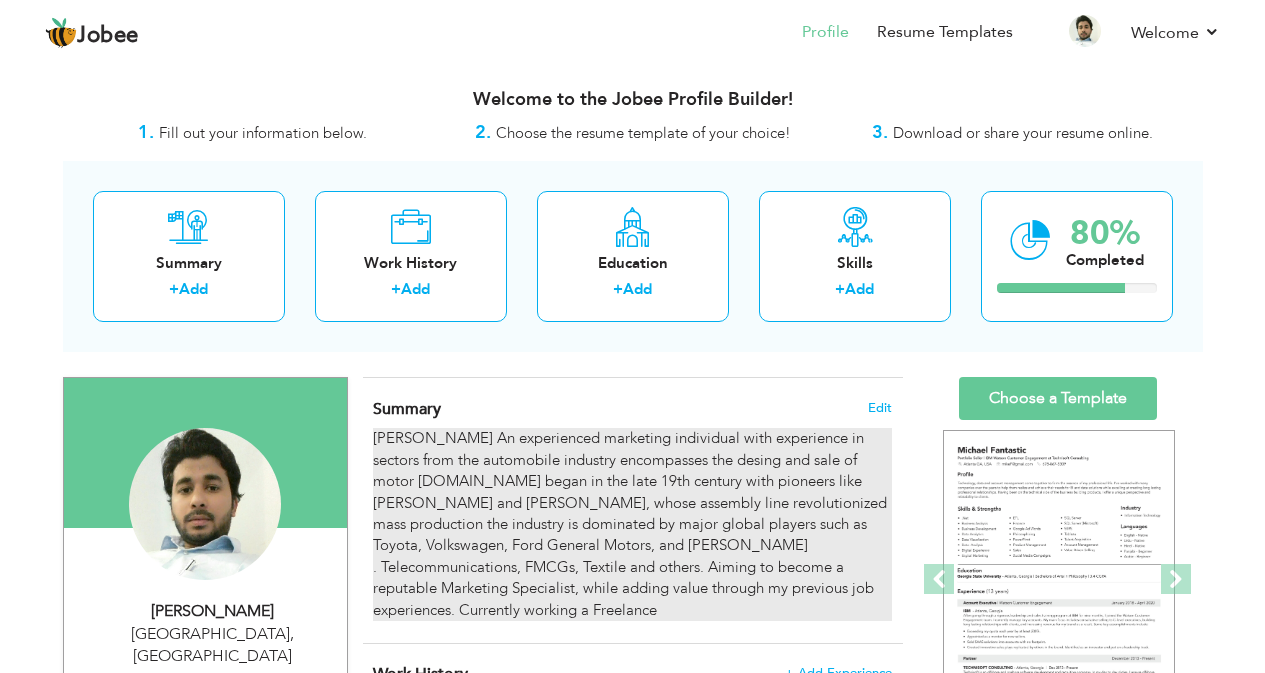 drag, startPoint x: 867, startPoint y: 587, endPoint x: 453, endPoint y: 453, distance: 435.14597 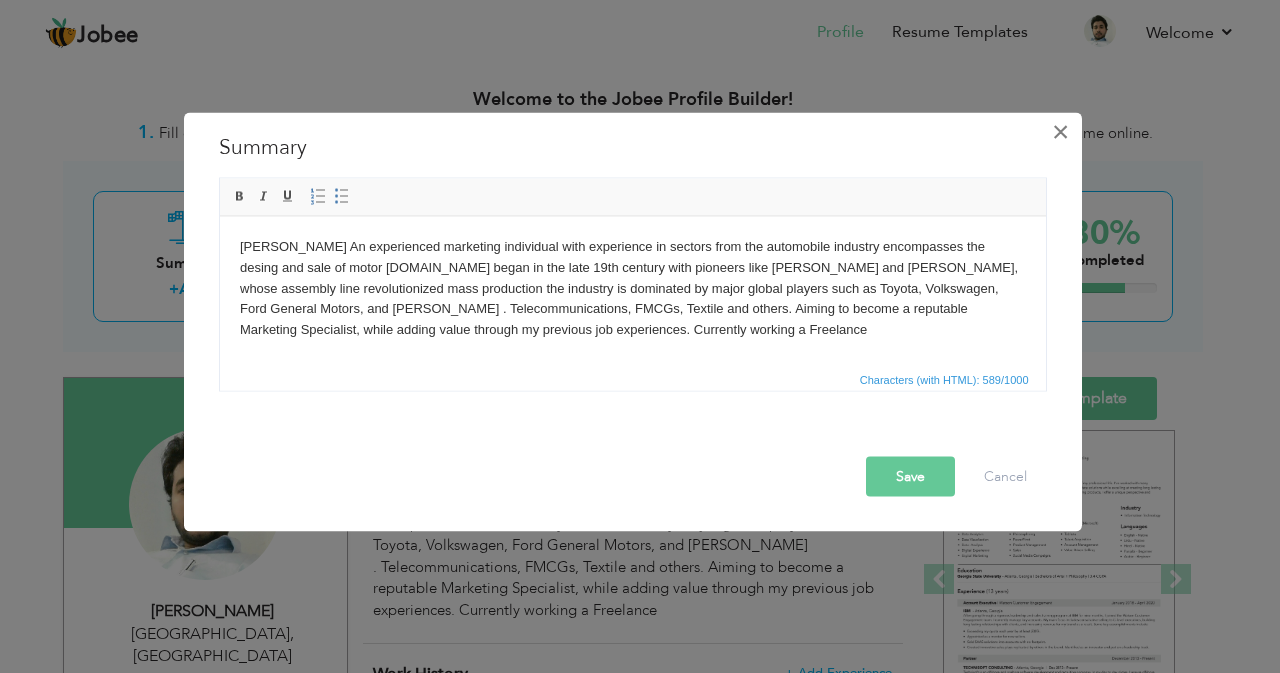 click on "×" at bounding box center (1060, 131) 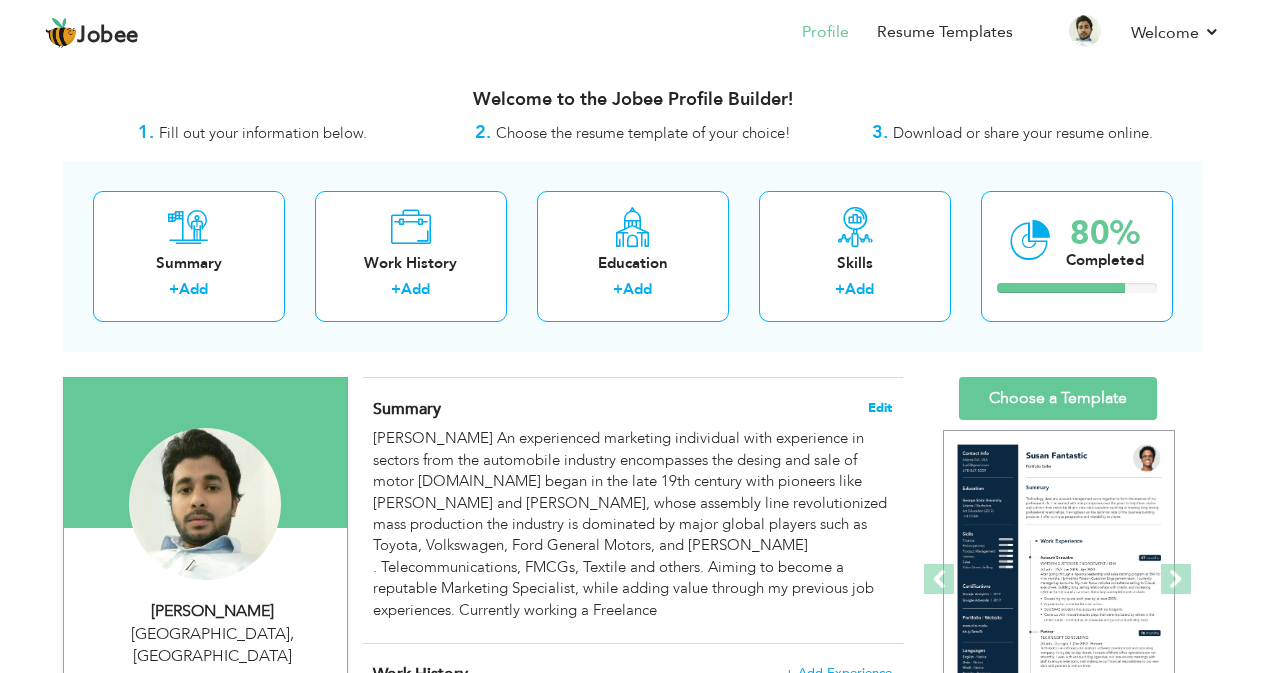 click on "Edit" at bounding box center [880, 408] 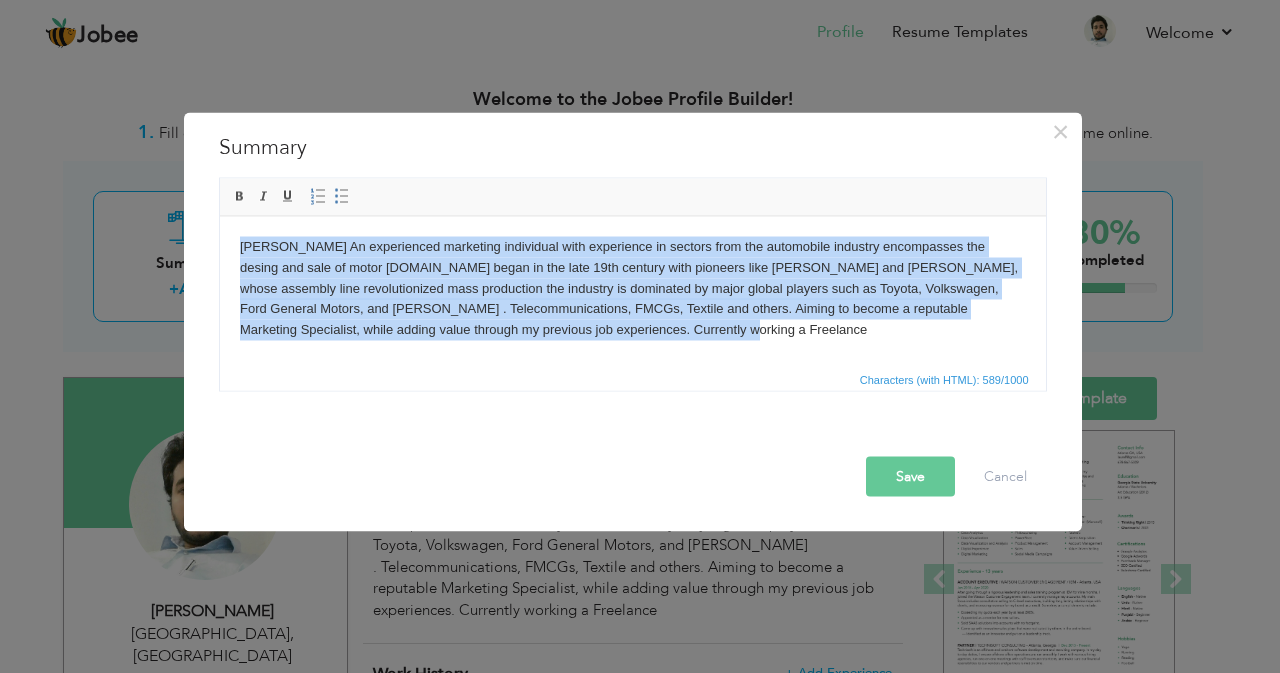 drag, startPoint x: 565, startPoint y: 330, endPoint x: 241, endPoint y: 244, distance: 335.21933 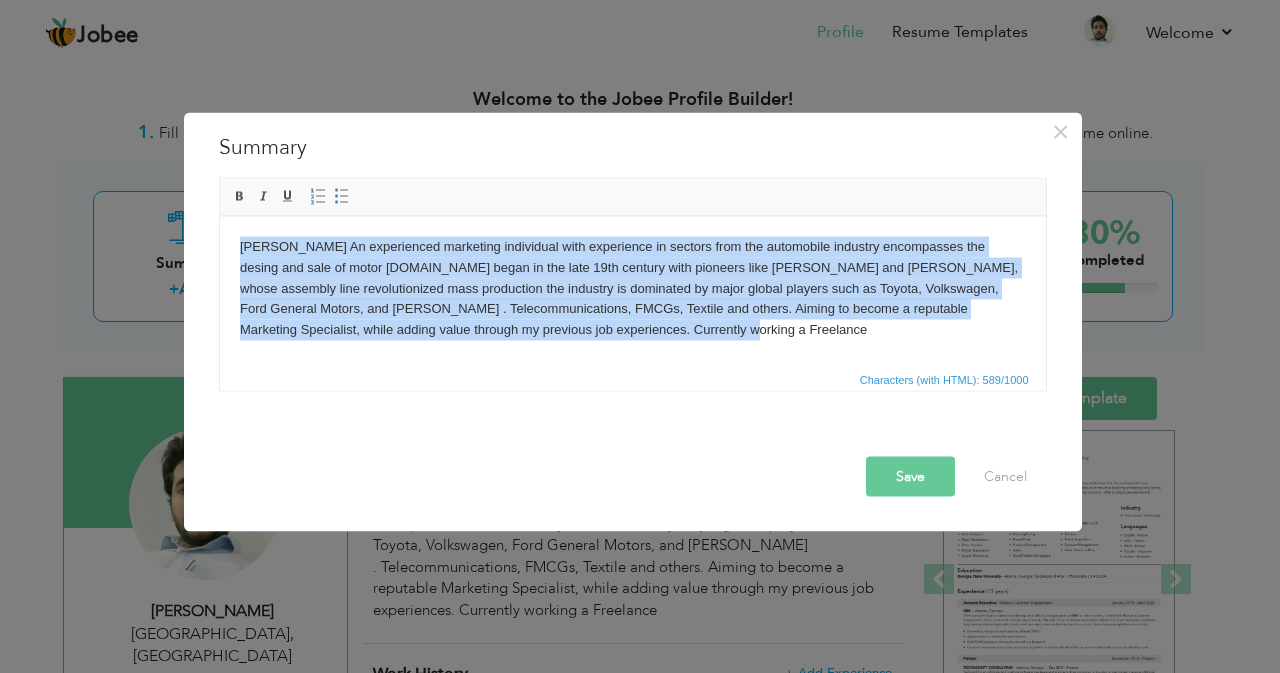 click on "Faraz Pasha An experienced marketing individual with experience in sectors from the automobile industry encompasses the desing and sale of motor vehicles.It began in the late 19th century with pioneers like karl Benz and Henry Ford, whose assembly line revolutionized mass production the industry is dominated by major global players such as Toyota, Volkswagen, Ford General Motors, and Hyundi . Telecommunications, FMCGs, Textile and others. Aiming to become a reputable Marketing Specialist, while adding value through my previous job experiences. Currently working a Freelance" at bounding box center (632, 288) 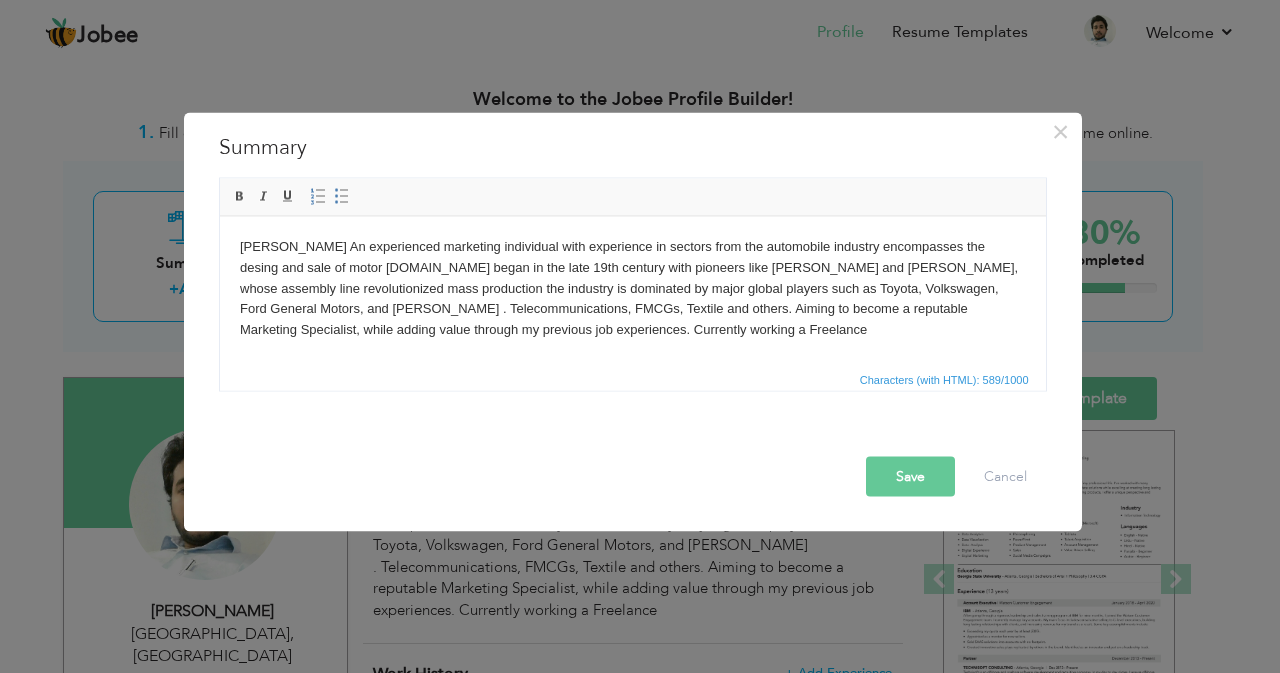 type 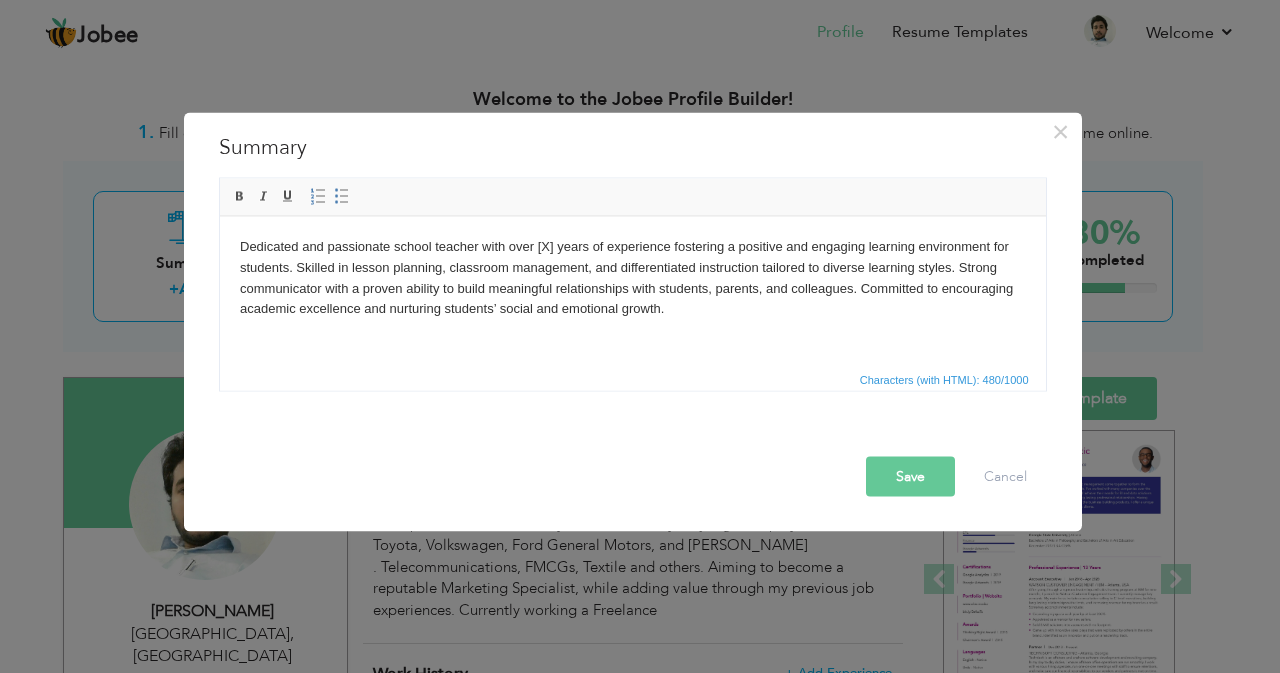 click on "Save" at bounding box center [910, 476] 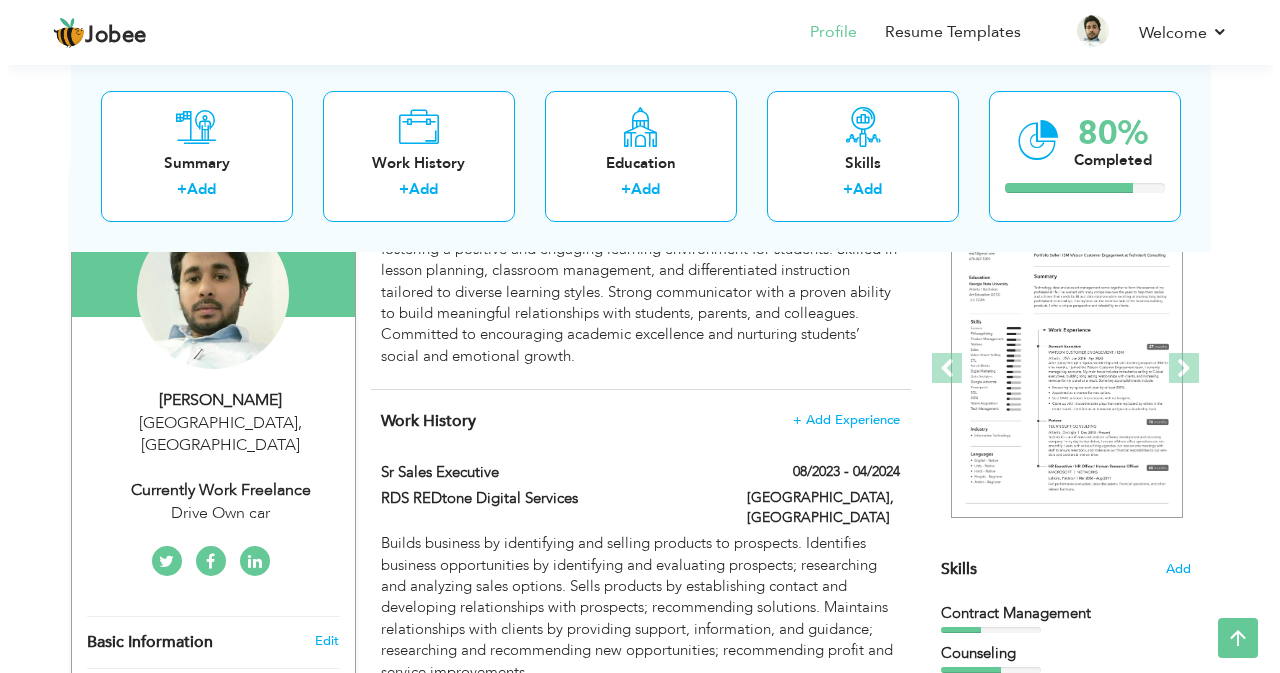 scroll, scrollTop: 200, scrollLeft: 0, axis: vertical 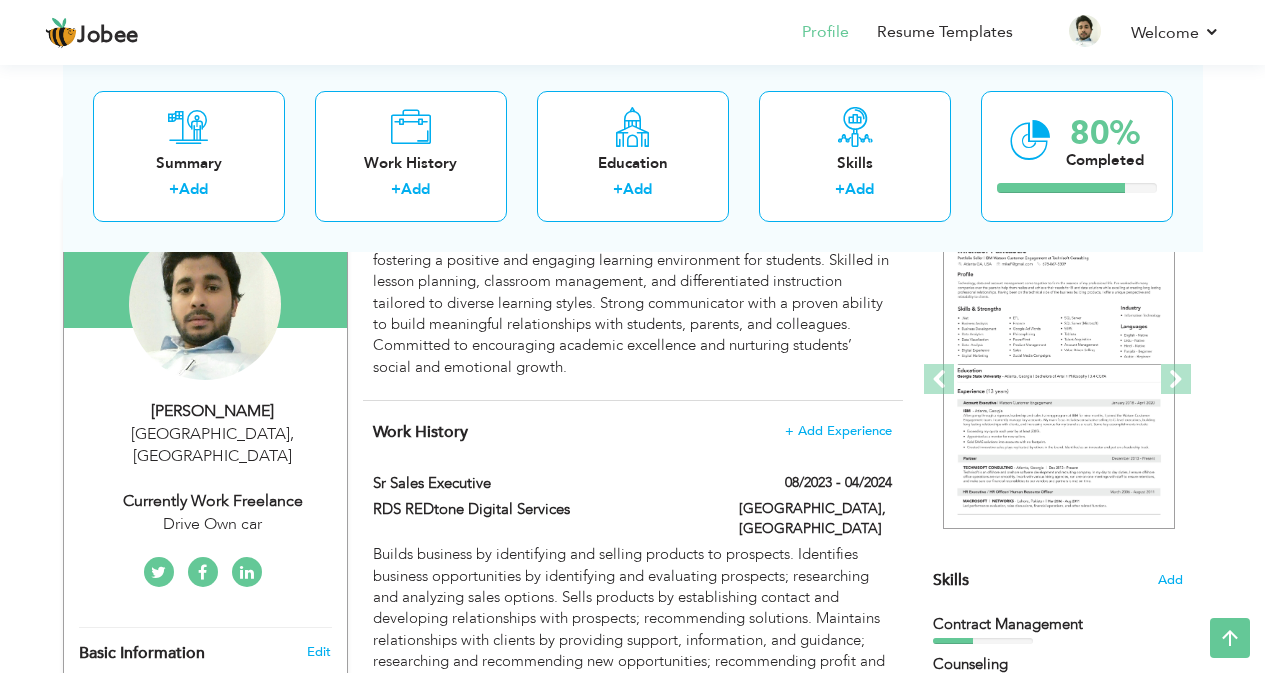 click on "Drive Own car" at bounding box center [213, 524] 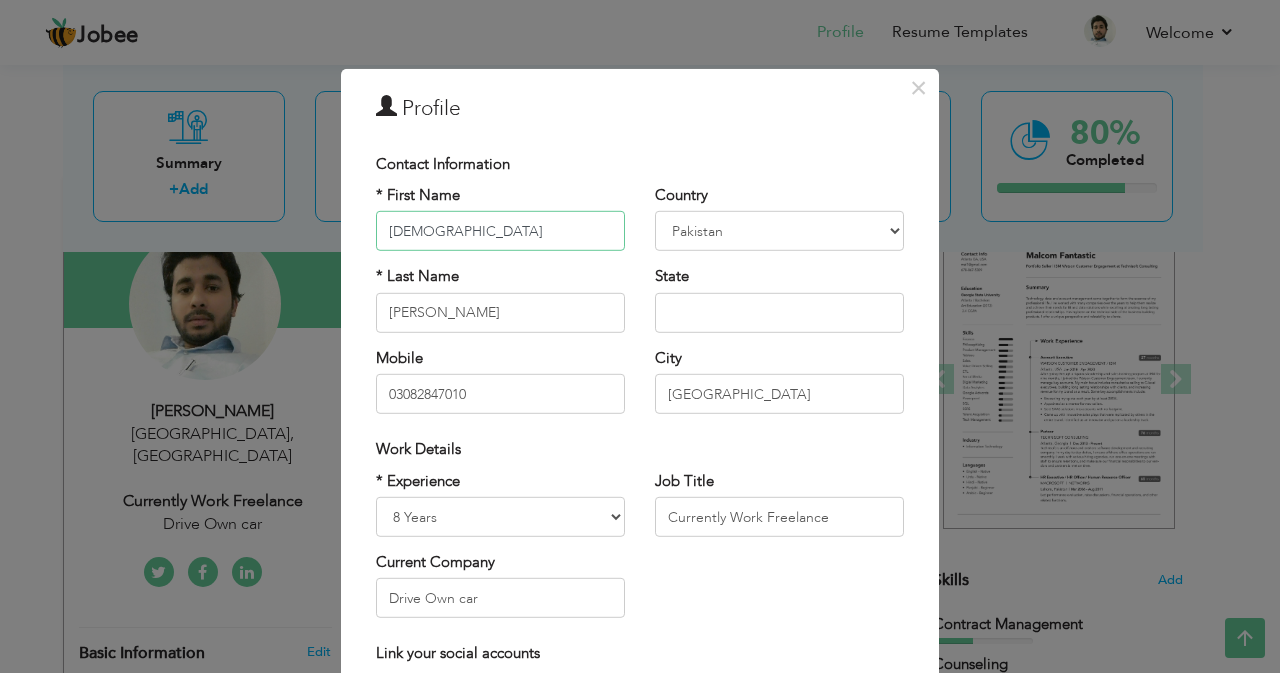 click on "Muhammad" at bounding box center (500, 231) 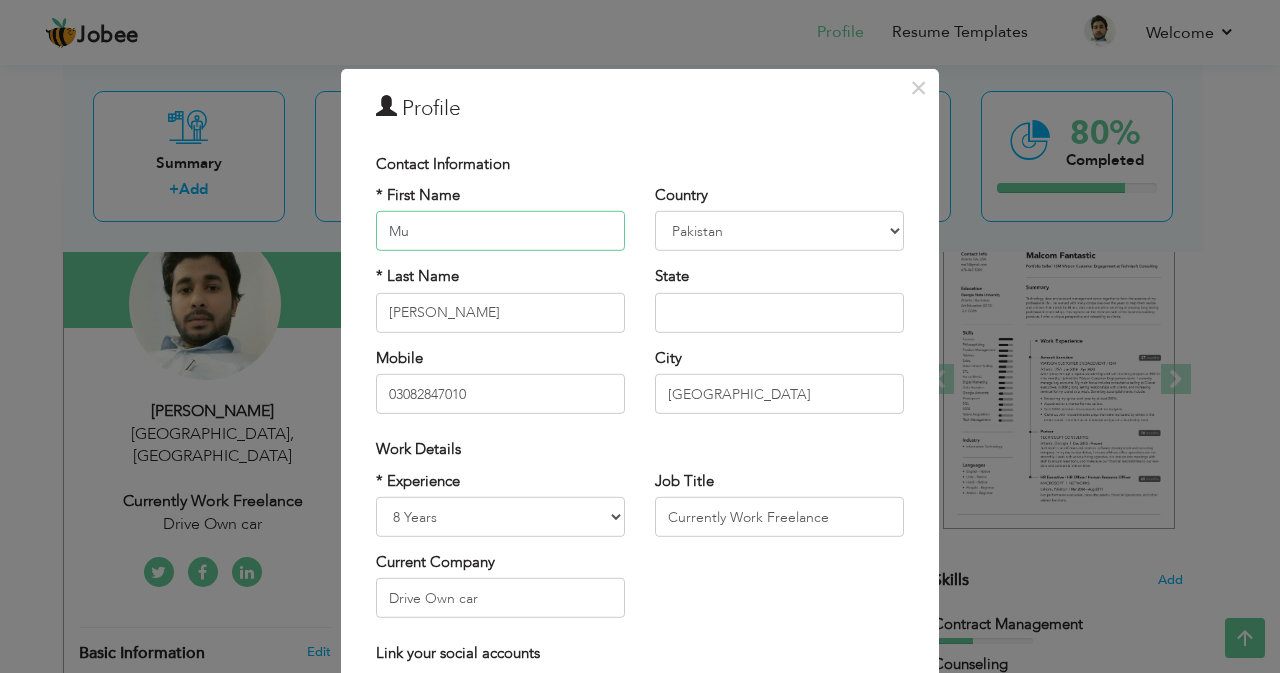 type on "M" 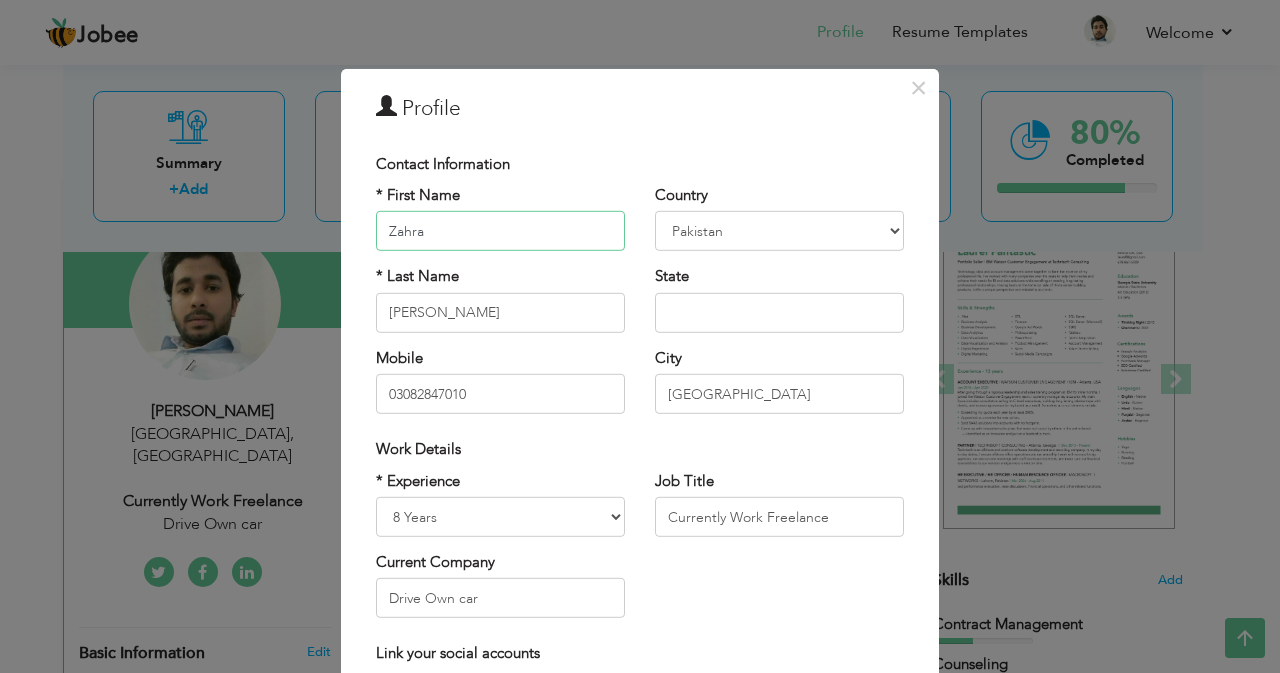 type on "Zahra" 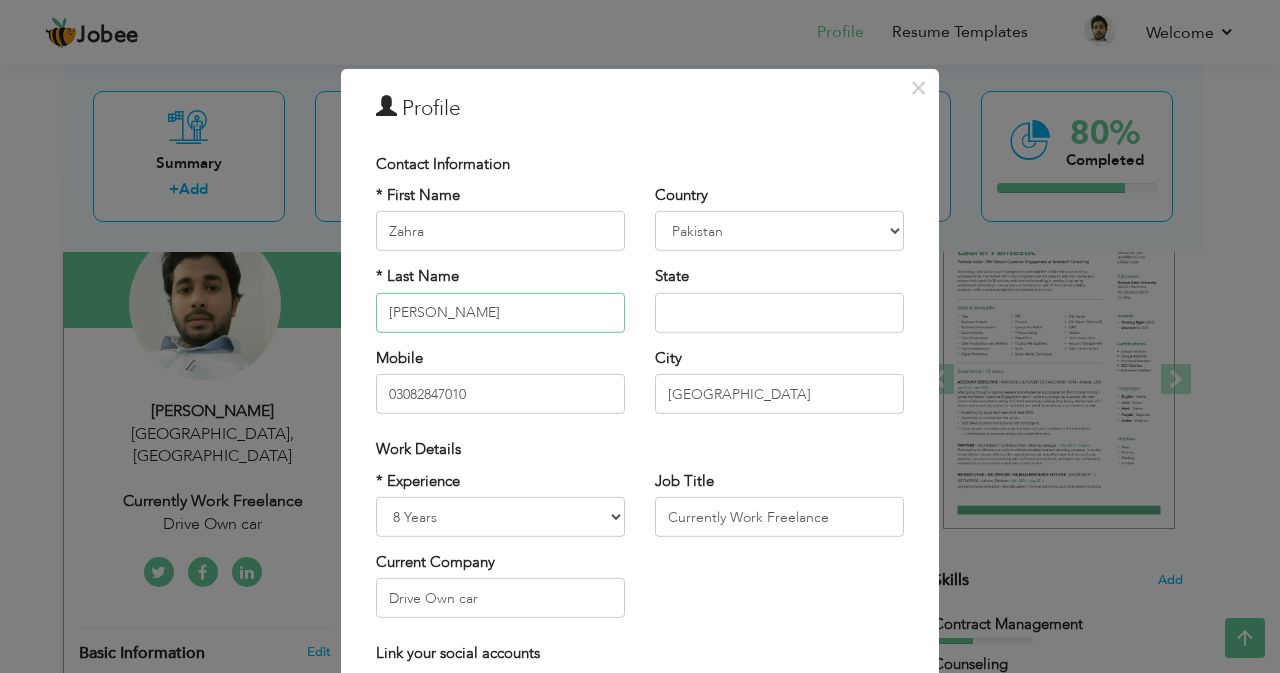 click on "Faraz Pasha" at bounding box center (500, 313) 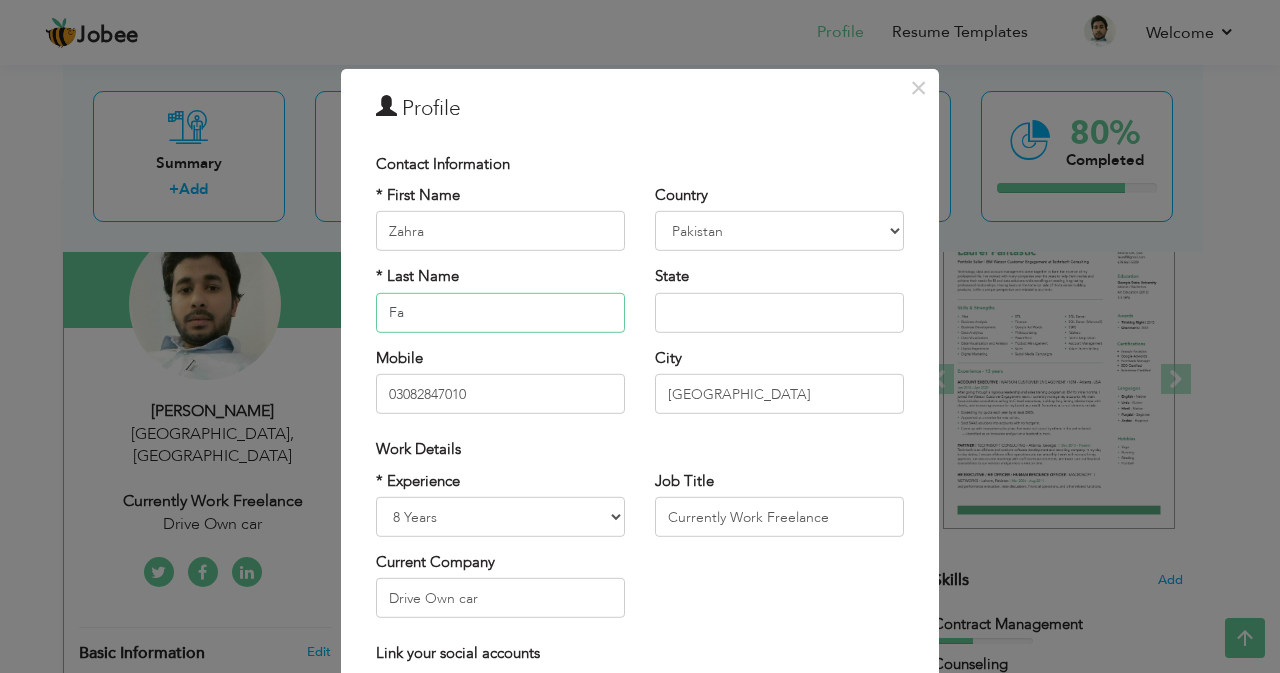 type on "F" 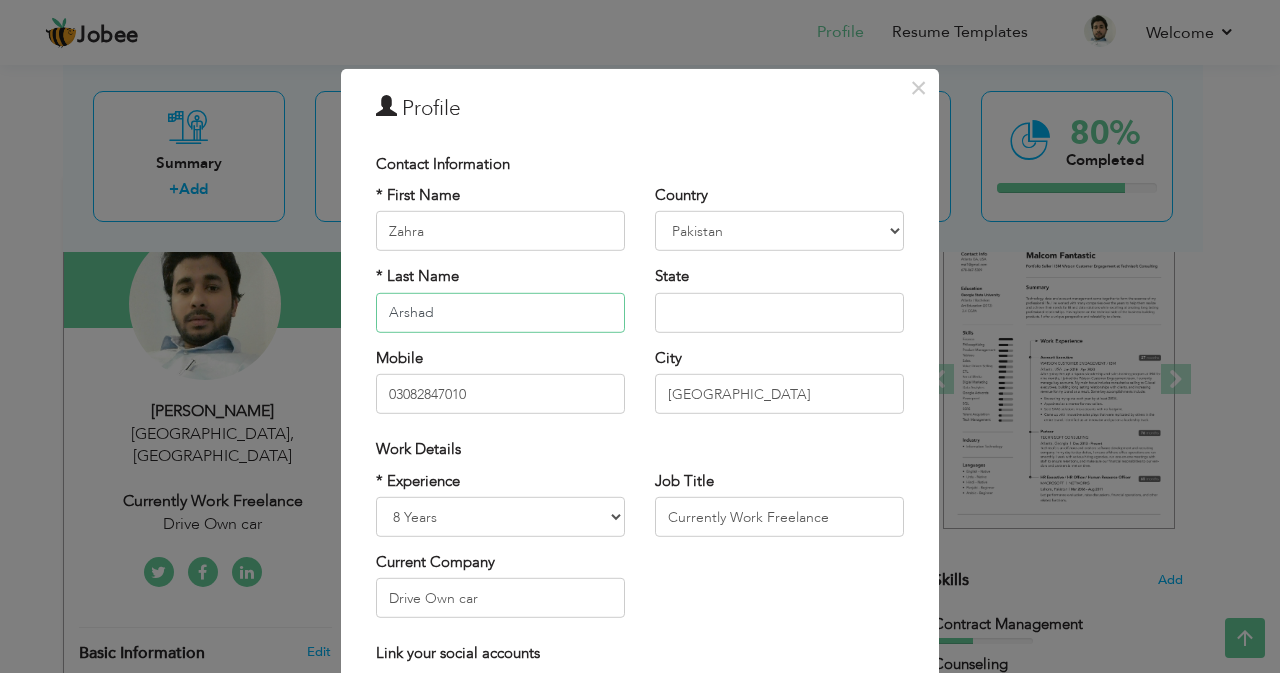type on "Arshad" 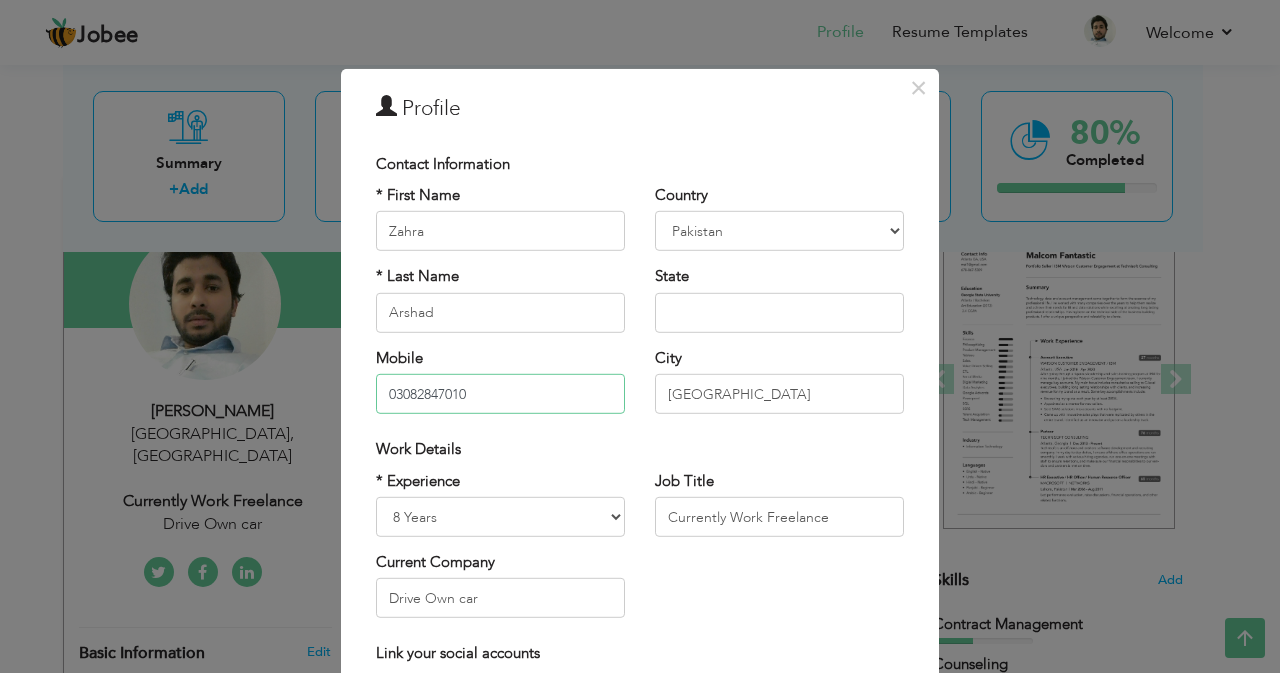click on "03082847010" at bounding box center (500, 394) 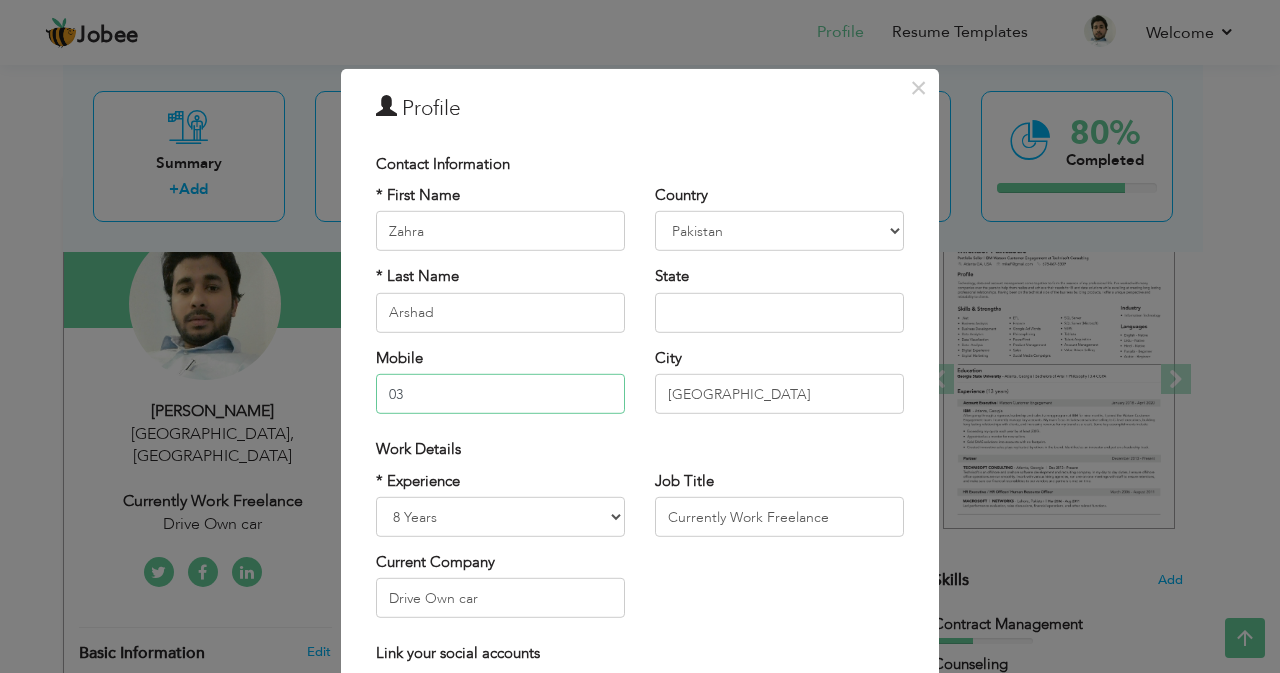 type on "0" 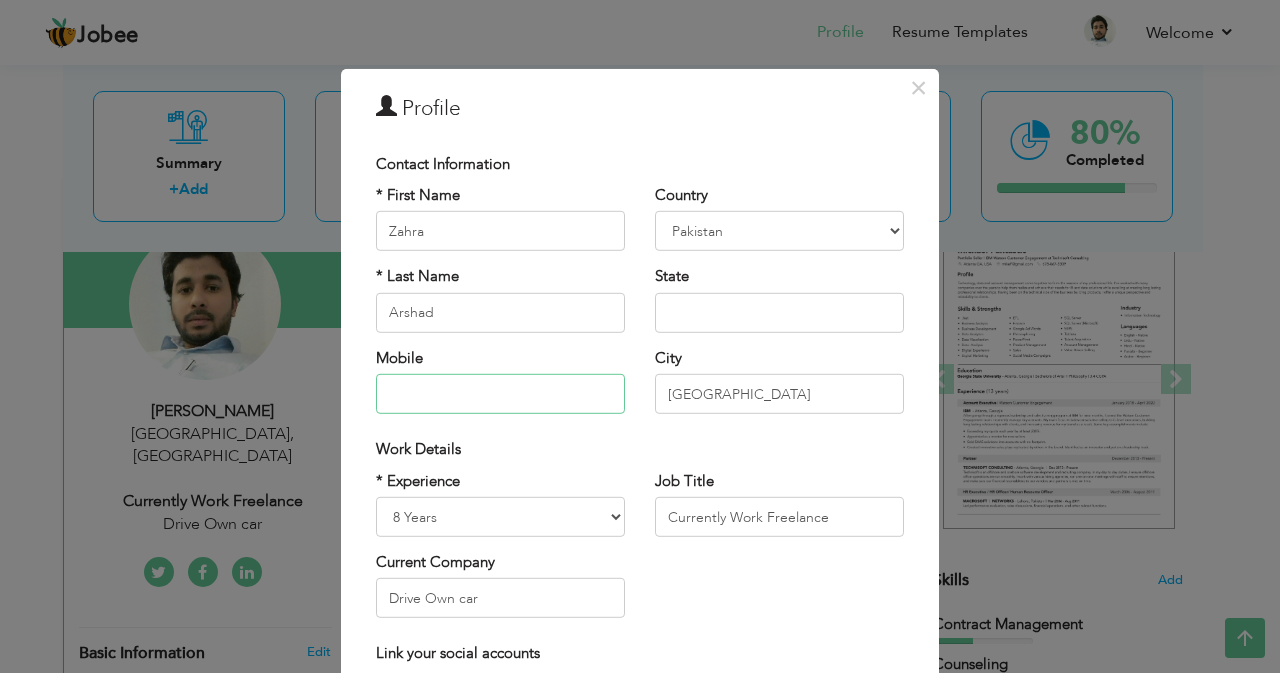 type on "=" 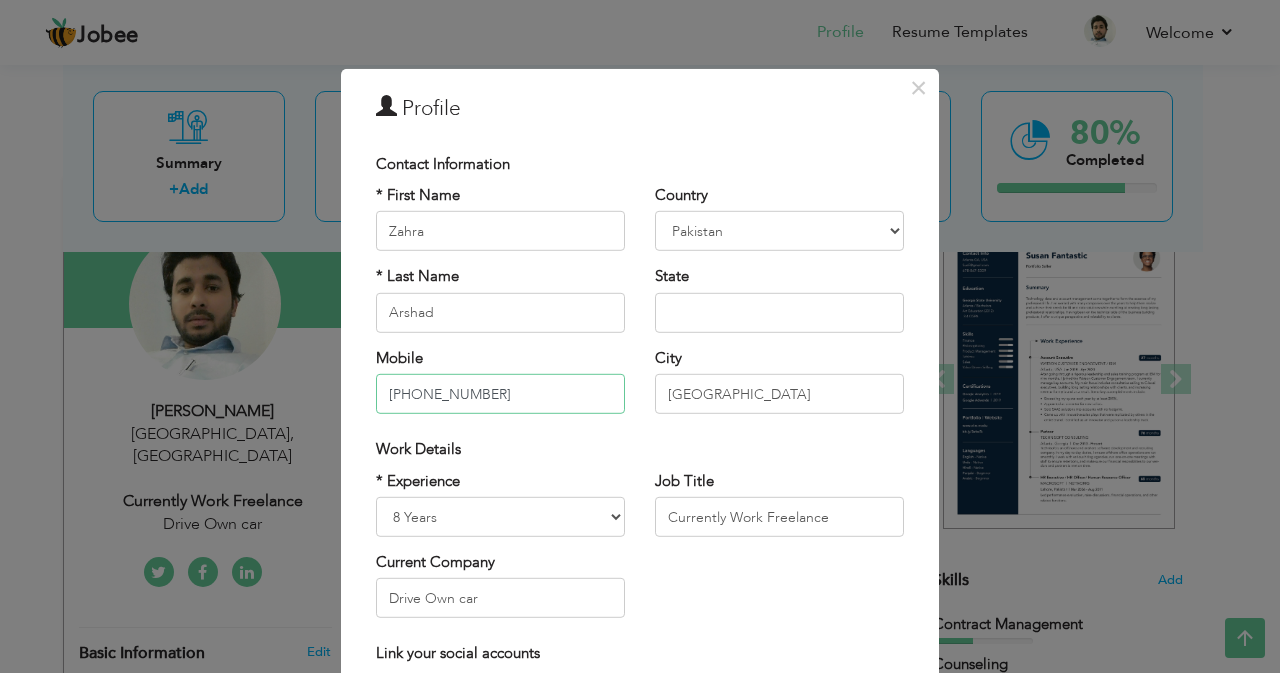 type on "[PHONE_NUMBER]" 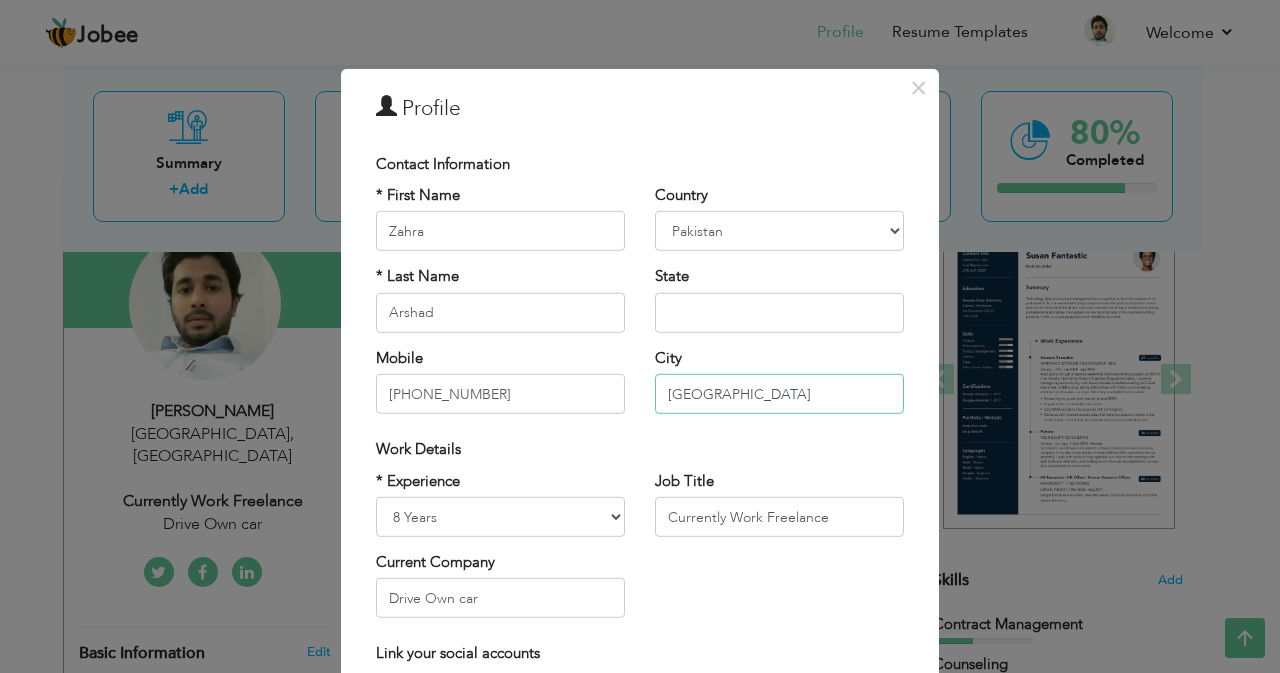 click on "Karachi" at bounding box center [779, 394] 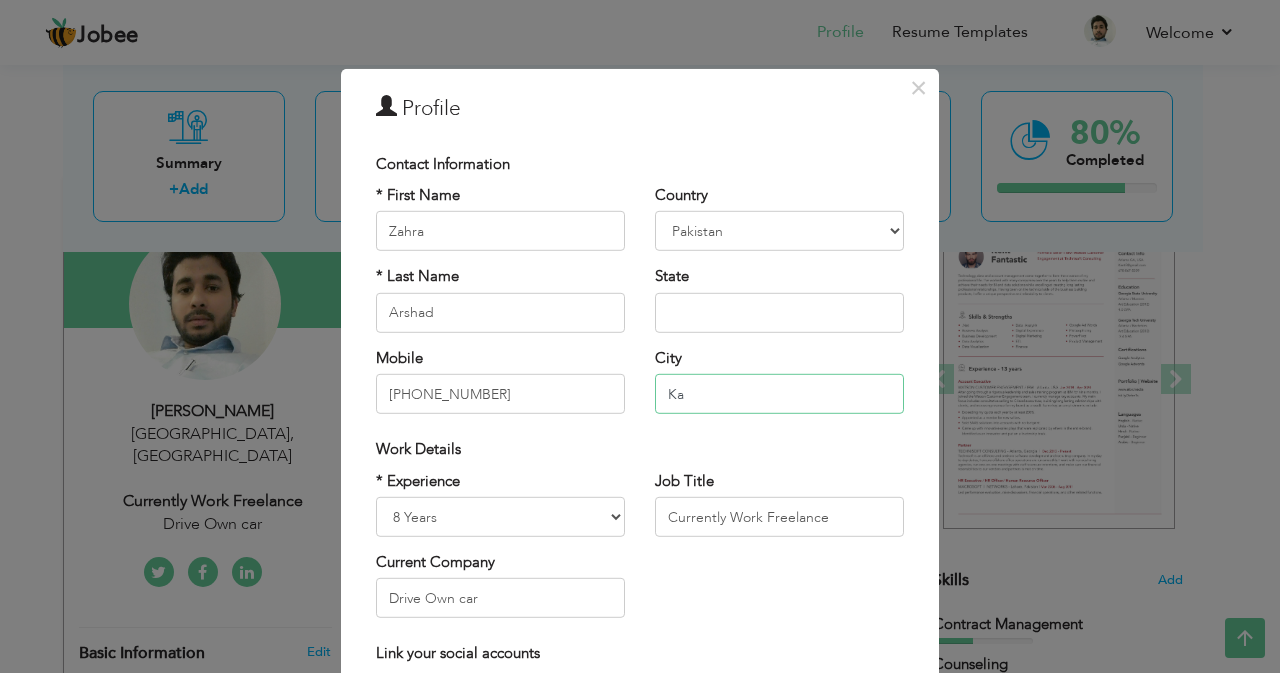 type on "K" 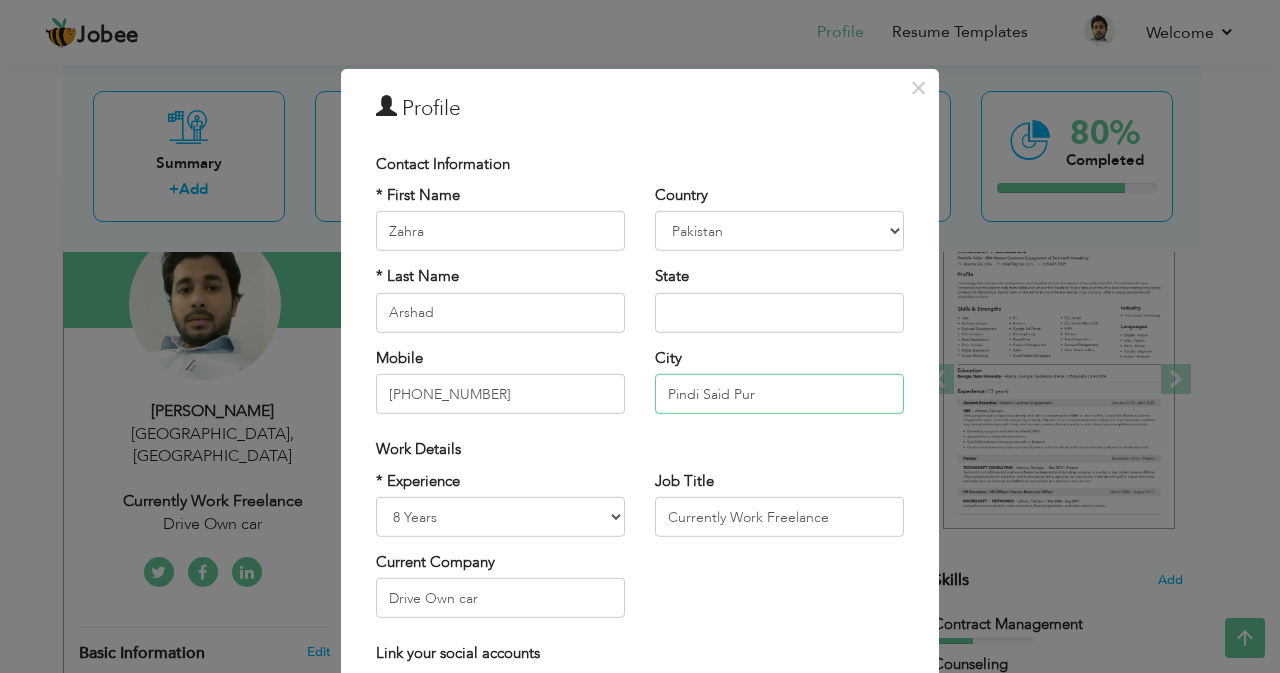 type on "Pindi Said Pur" 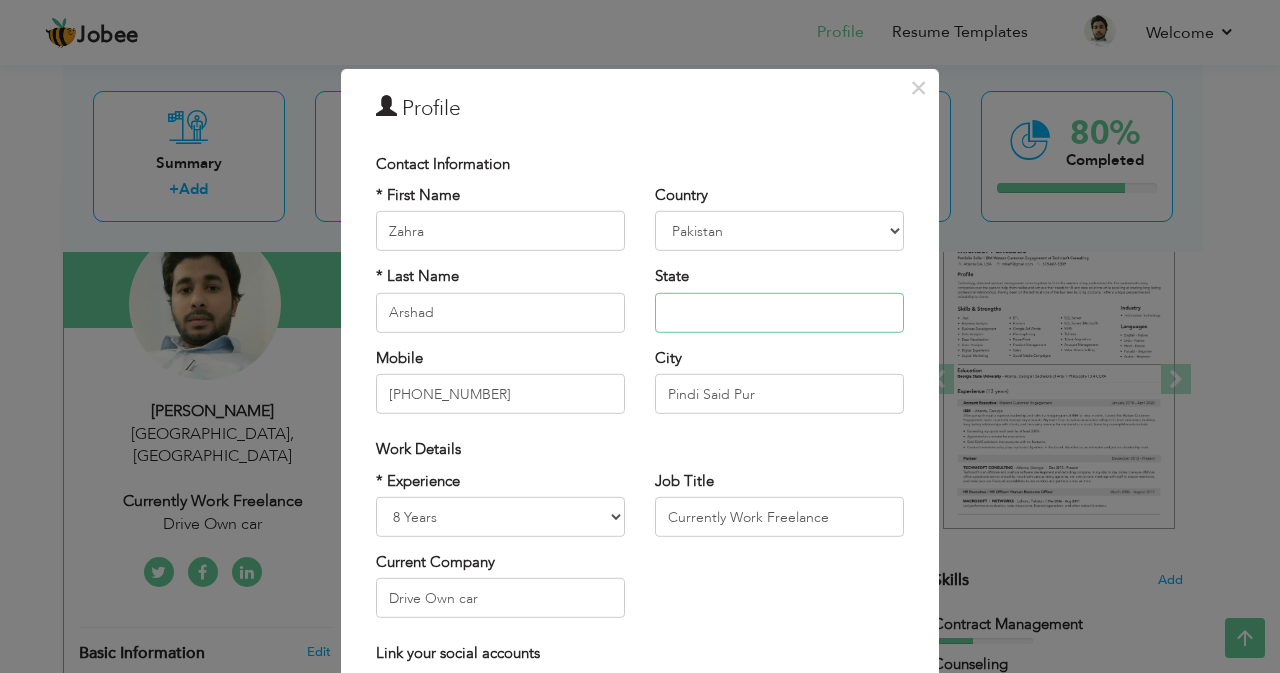click at bounding box center [779, 313] 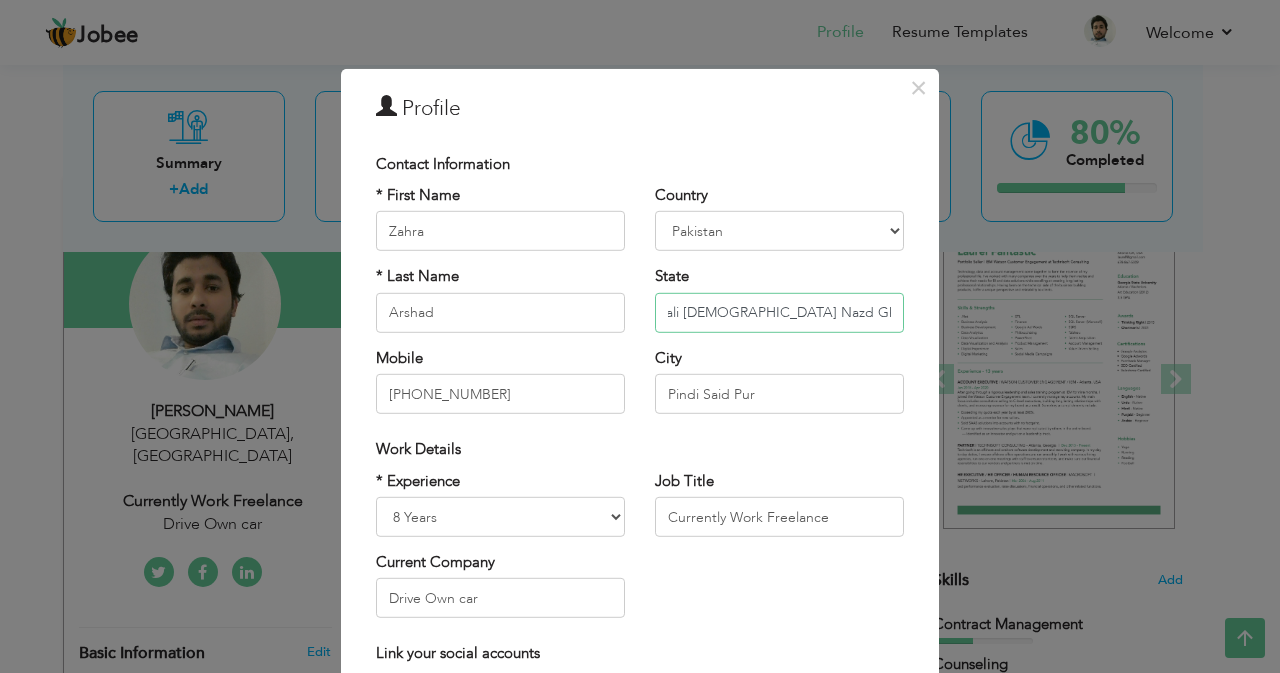 scroll, scrollTop: 0, scrollLeft: 47, axis: horizontal 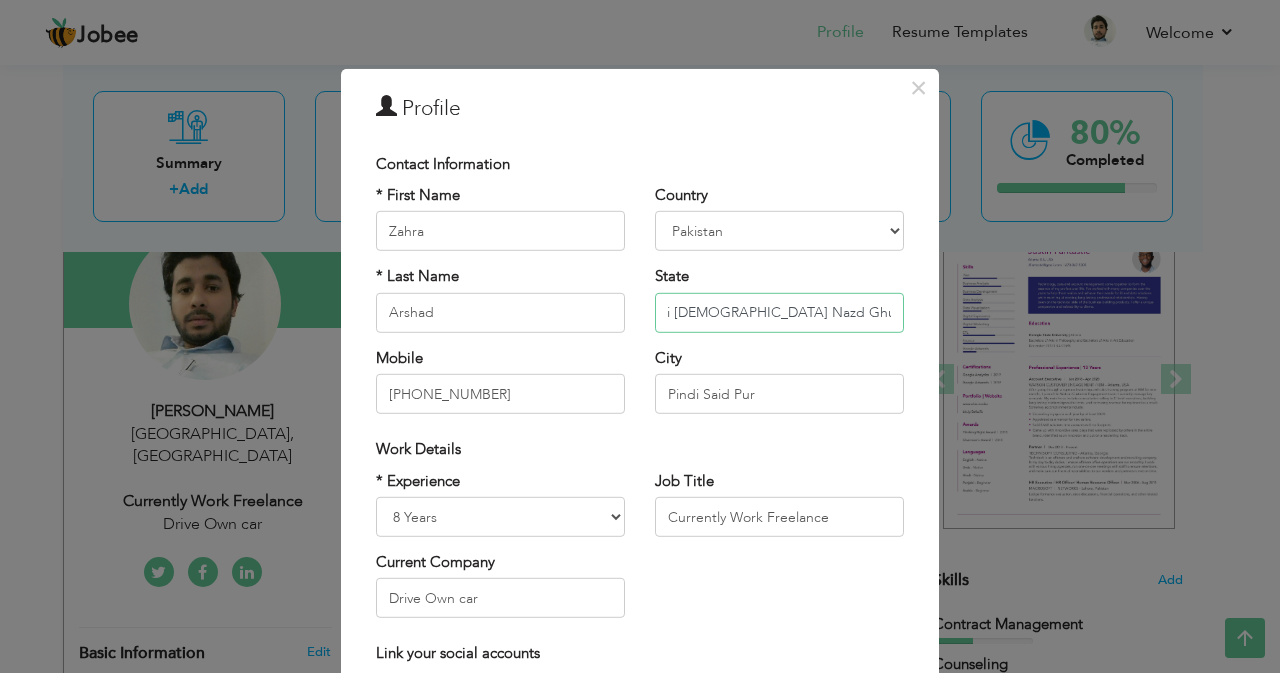 type on "Shumali [DEMOGRAPHIC_DATA] Nazd Ghumbd [GEOGRAPHIC_DATA][DEMOGRAPHIC_DATA]" 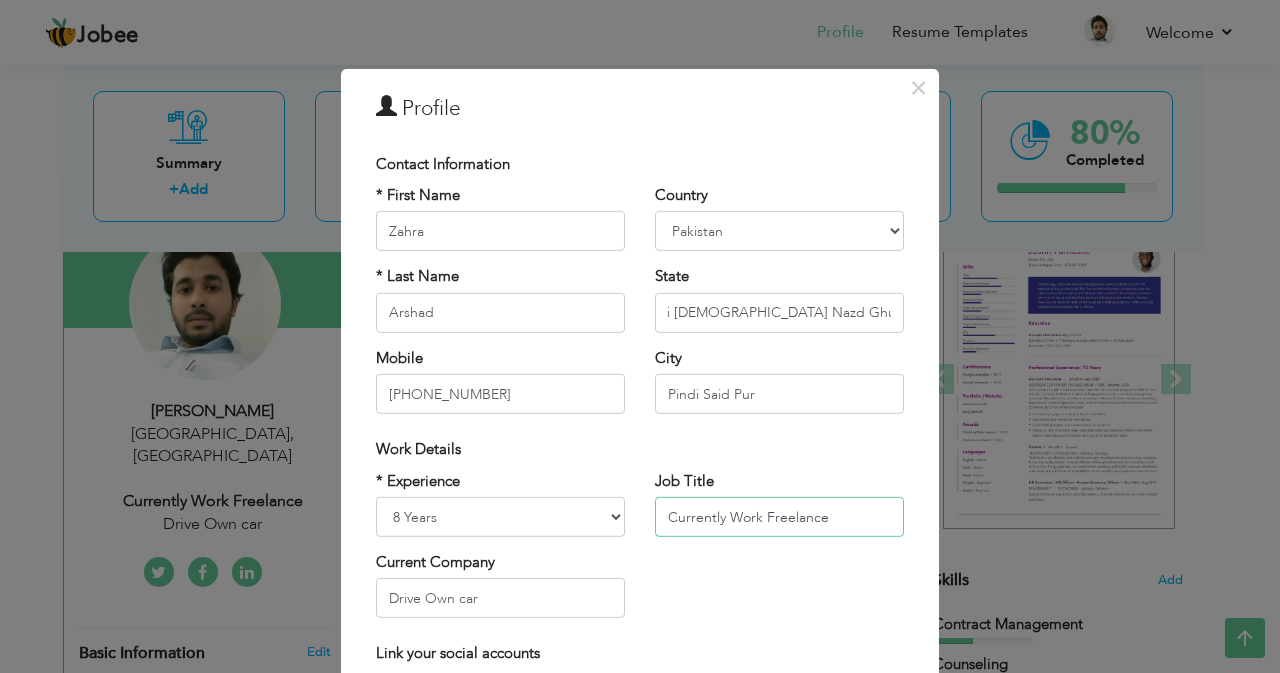 click on "Currently Work Freelance" at bounding box center (779, 517) 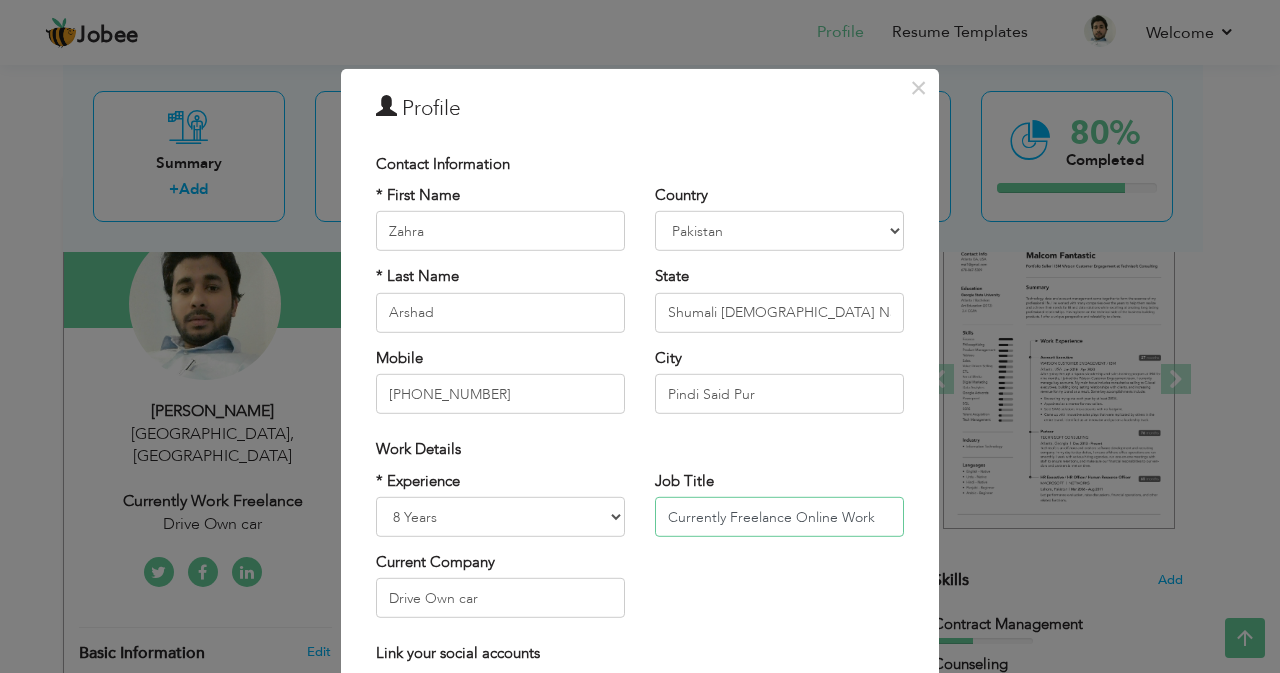 type on "Currently Freelance Online Work" 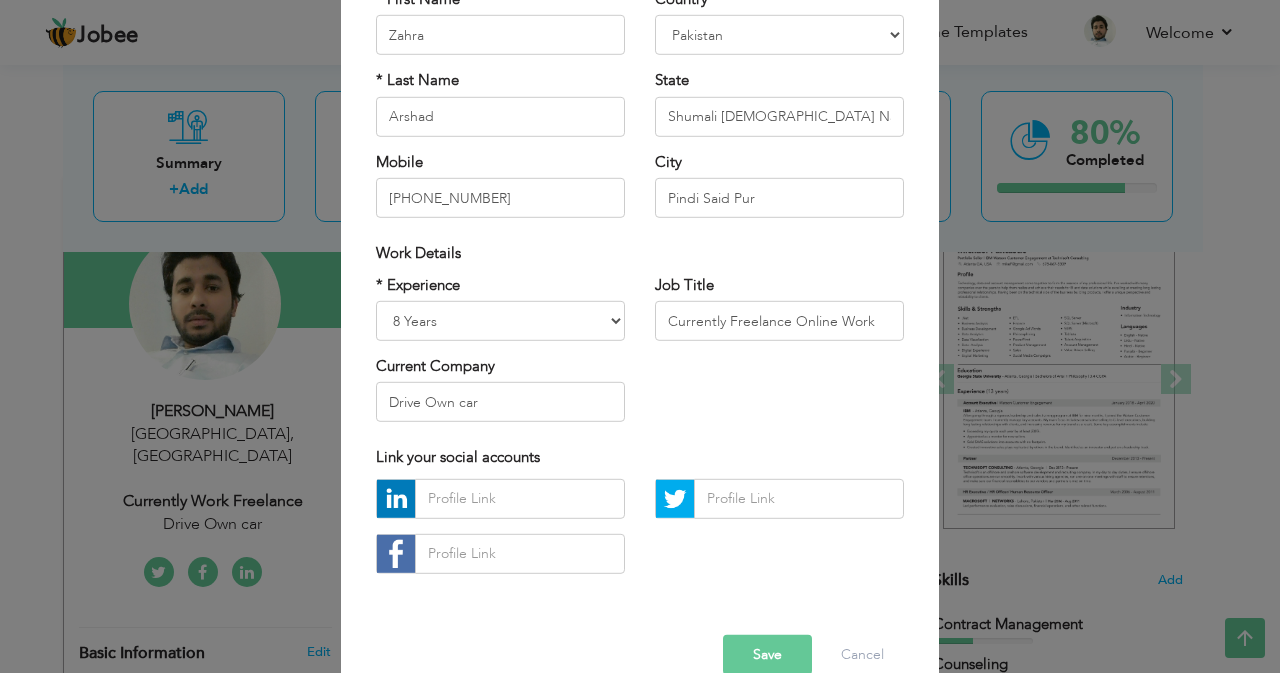 scroll, scrollTop: 195, scrollLeft: 0, axis: vertical 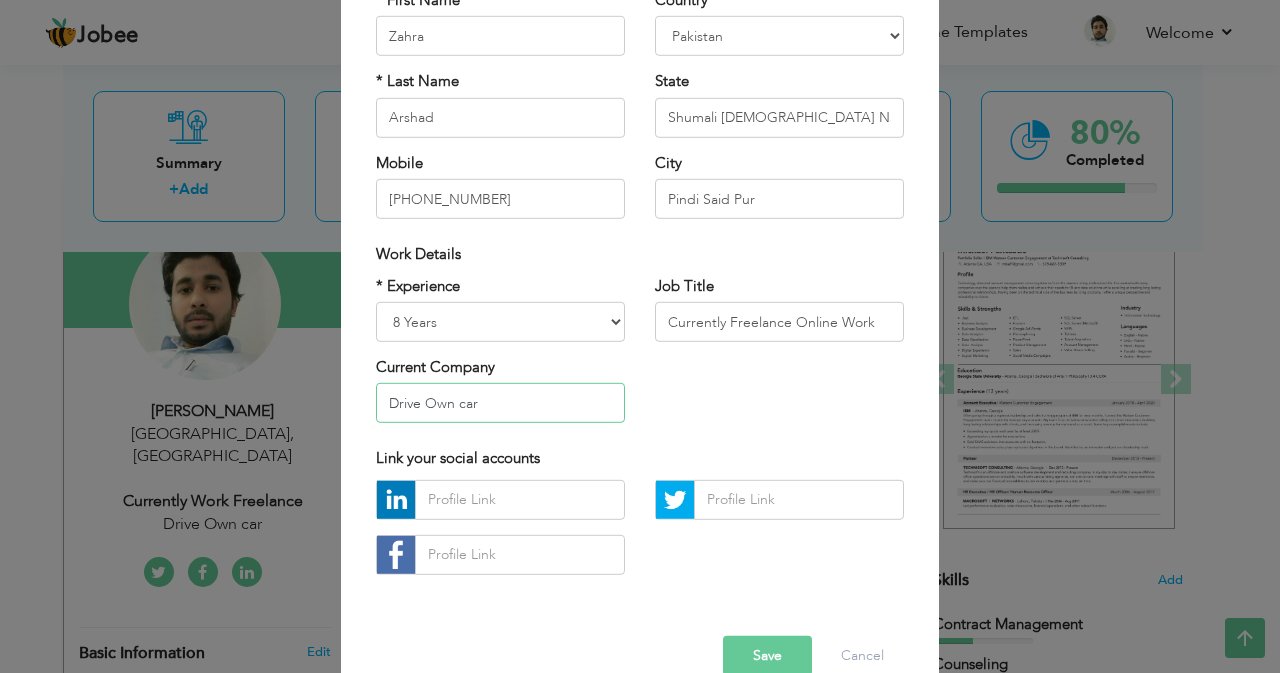 click on "Drive Own car" at bounding box center (500, 403) 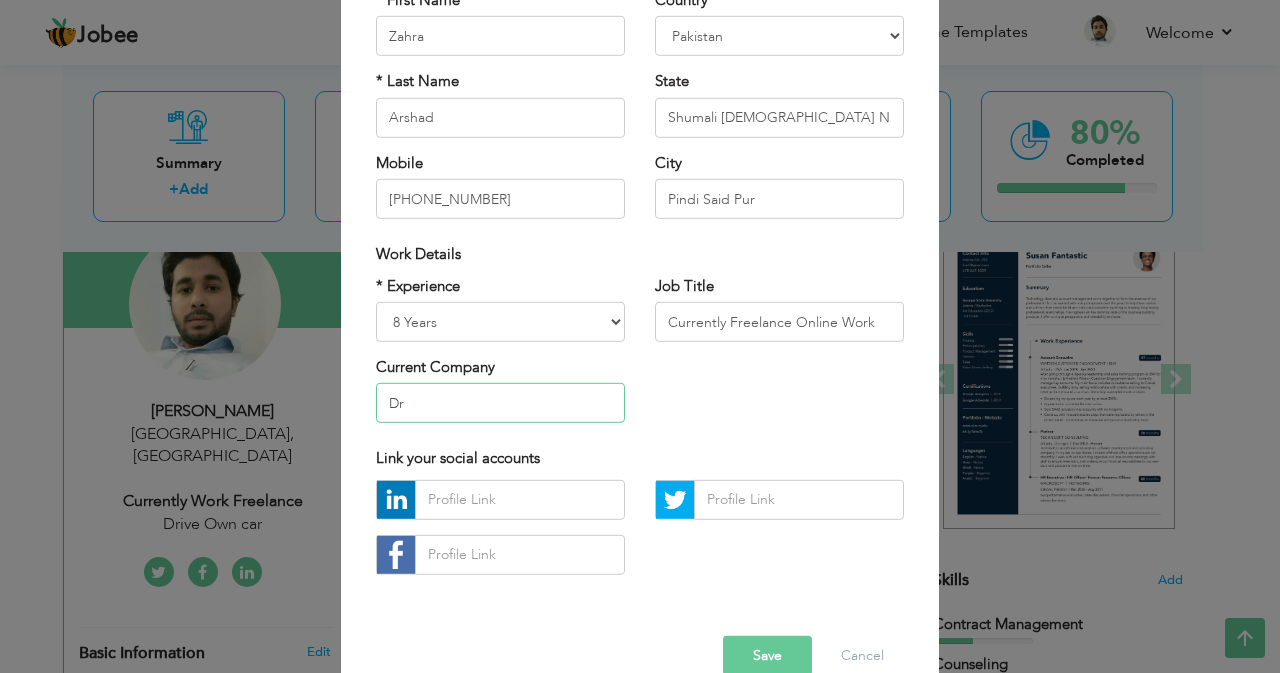 type on "D" 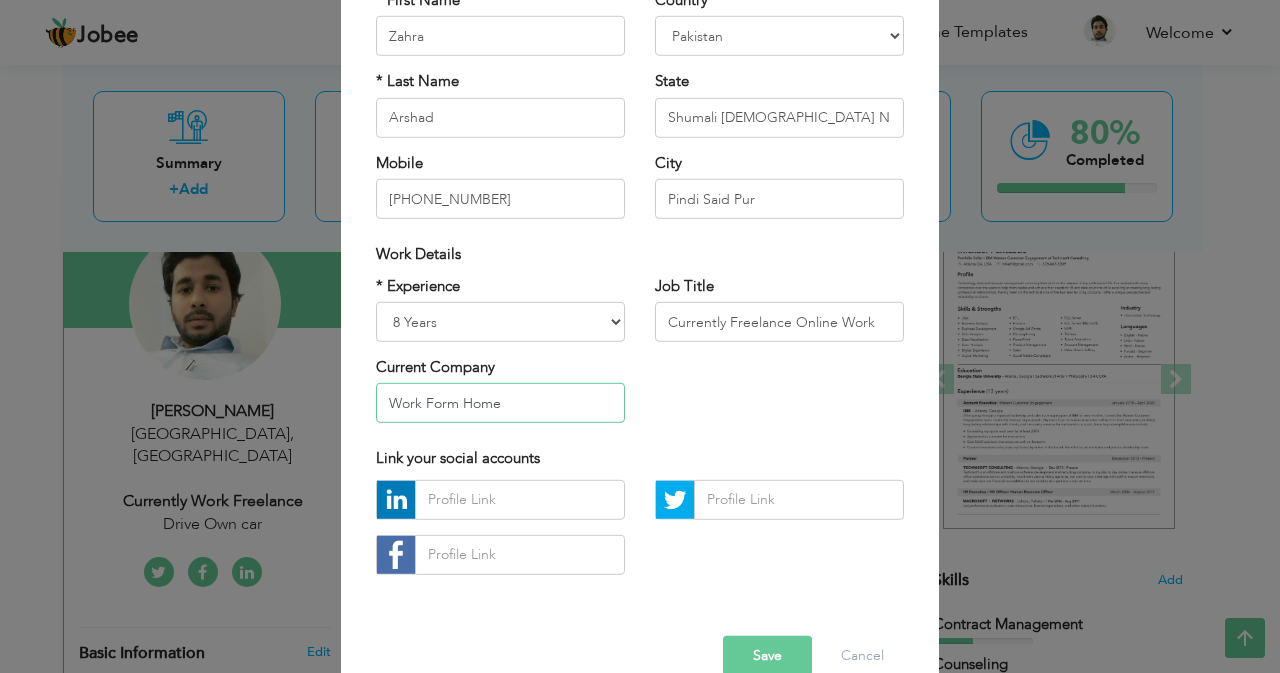 type on "Work Form Home" 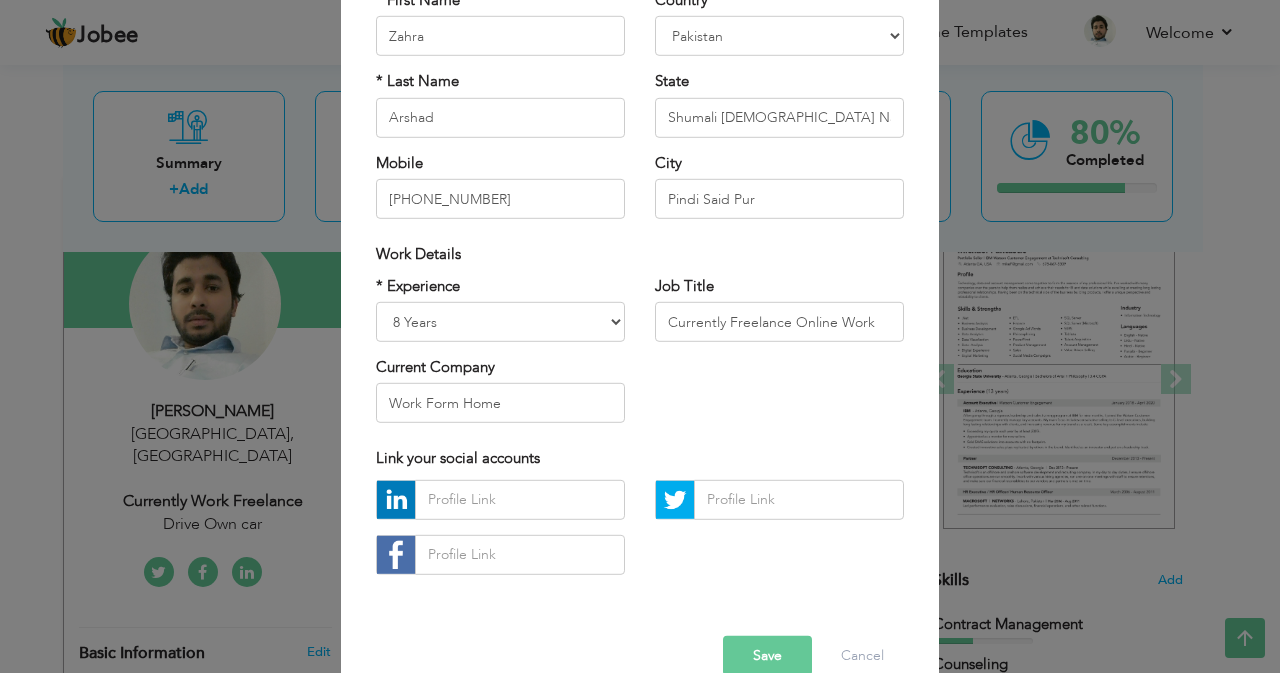 click on "Save" at bounding box center [767, 656] 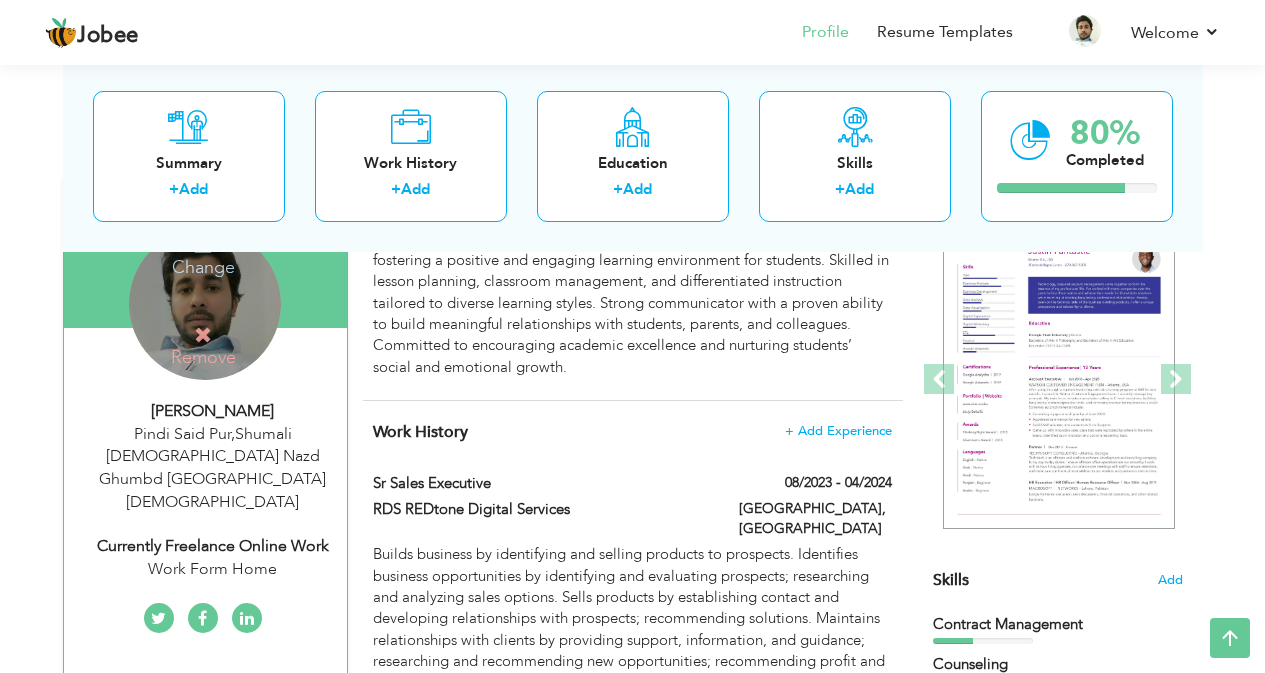 click on "Change" at bounding box center (203, 254) 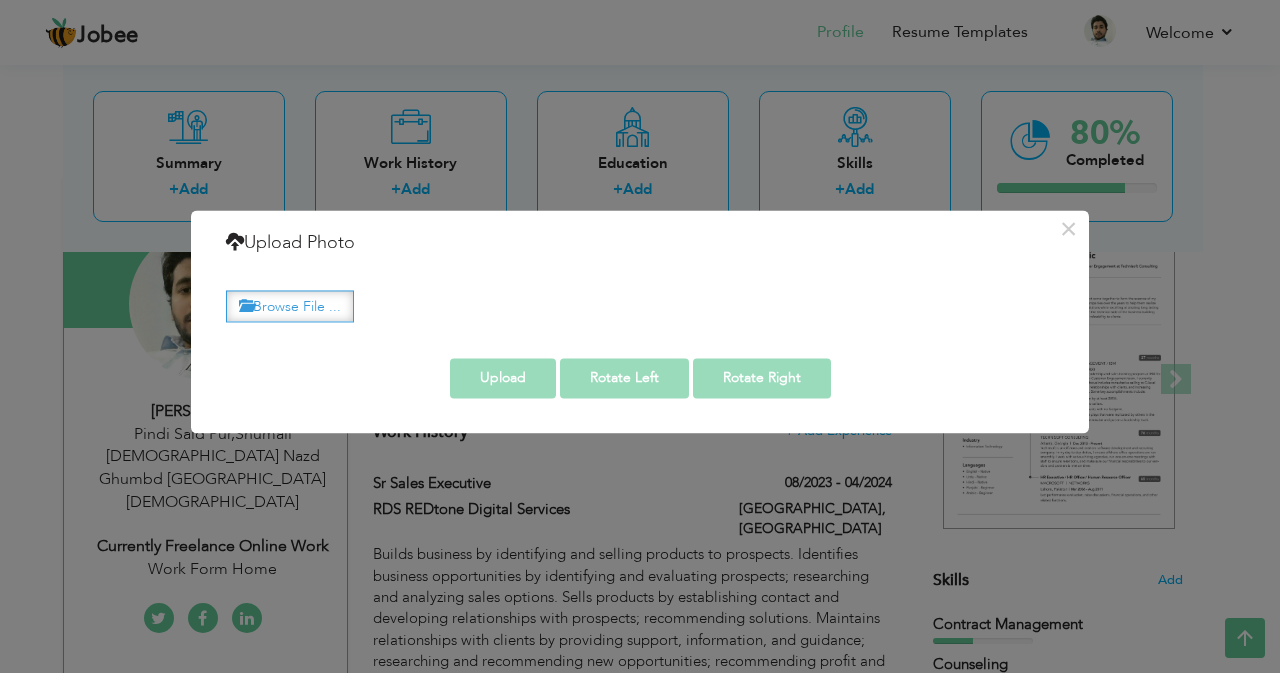 click on "Browse File ..." at bounding box center (0, 0) 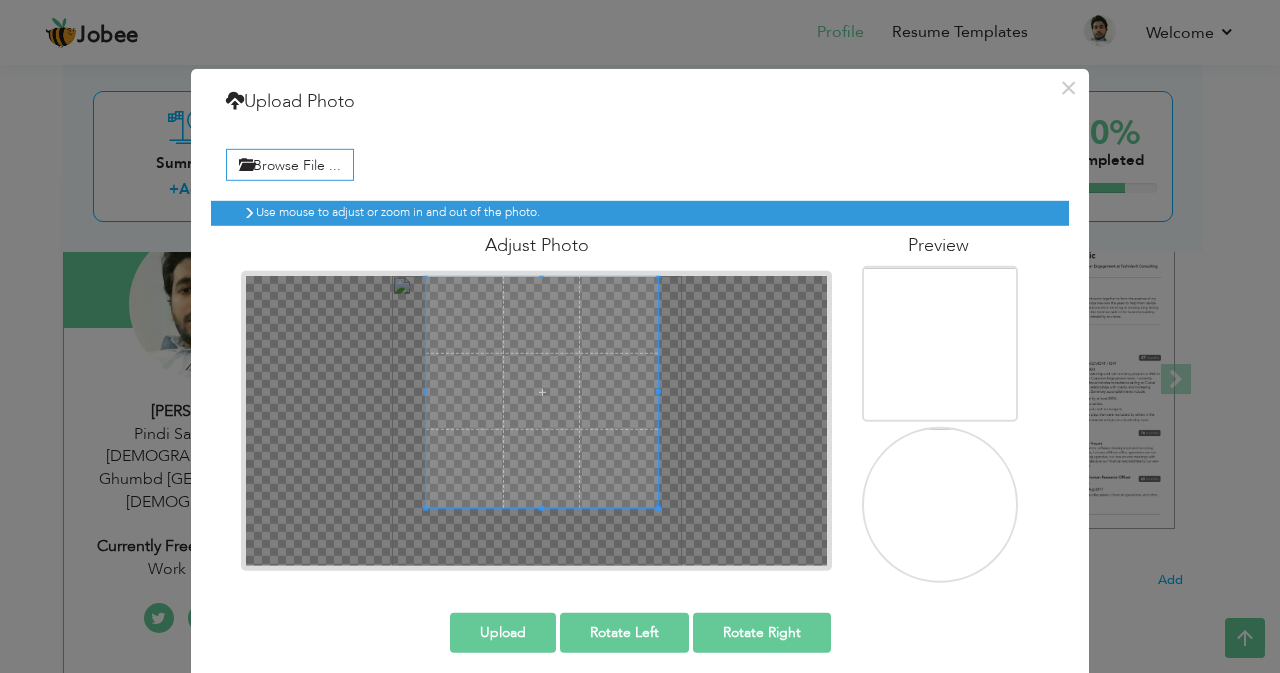 click at bounding box center [542, 391] 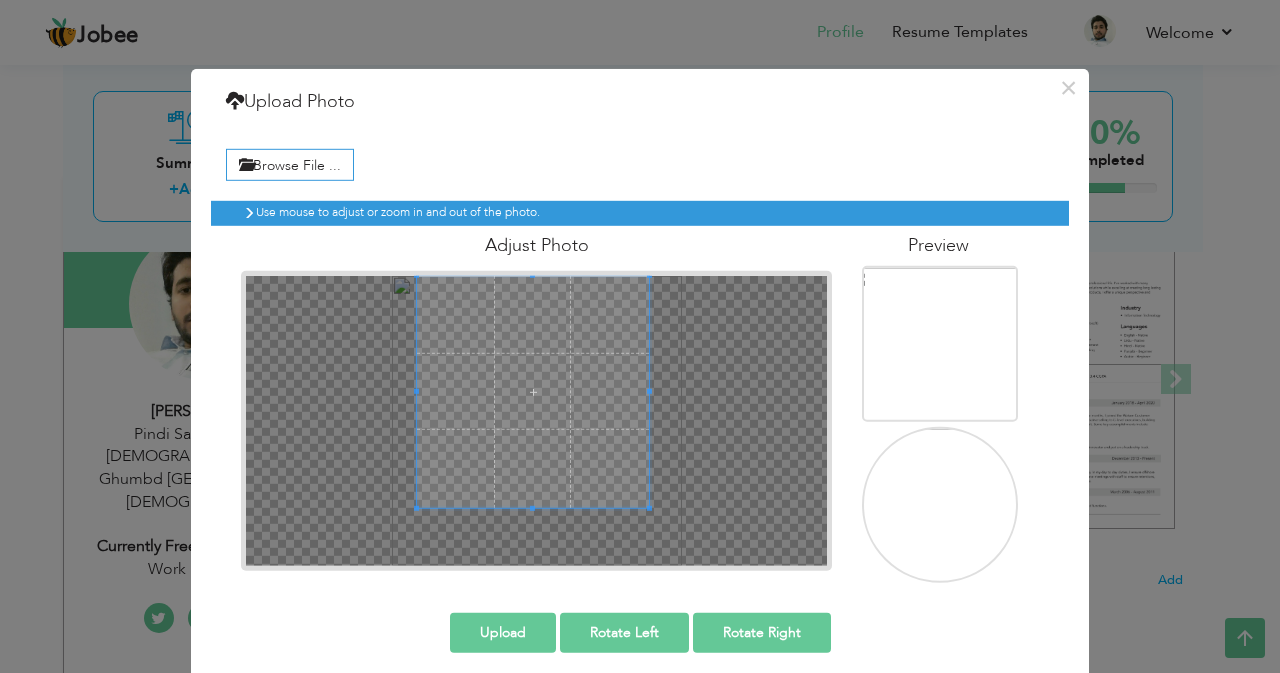 click at bounding box center (533, 391) 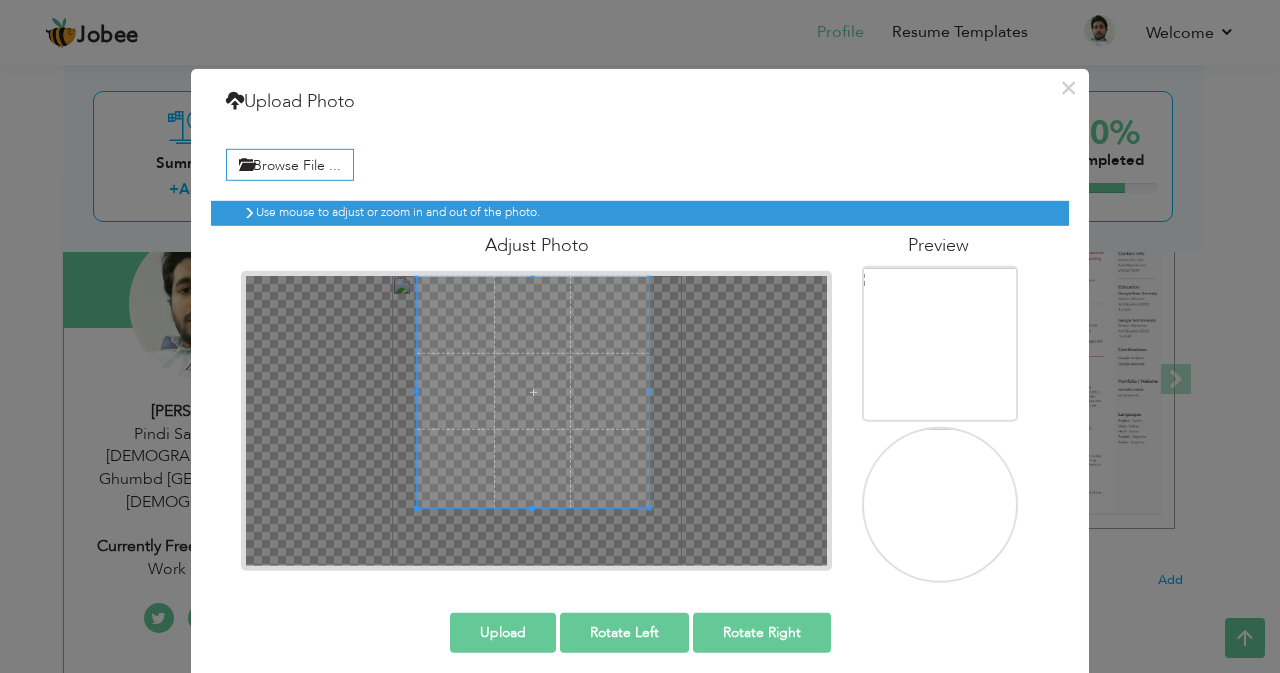 click at bounding box center (944, 364) 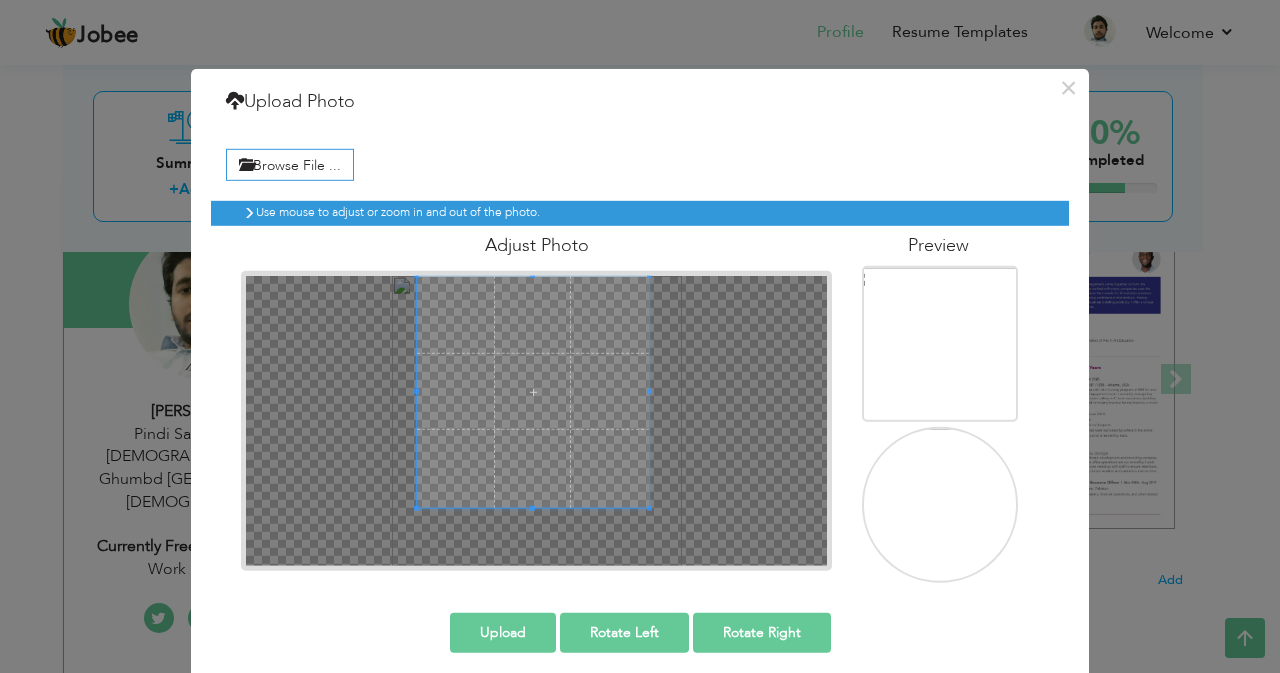 click on "Adjust Photo" at bounding box center [536, 398] 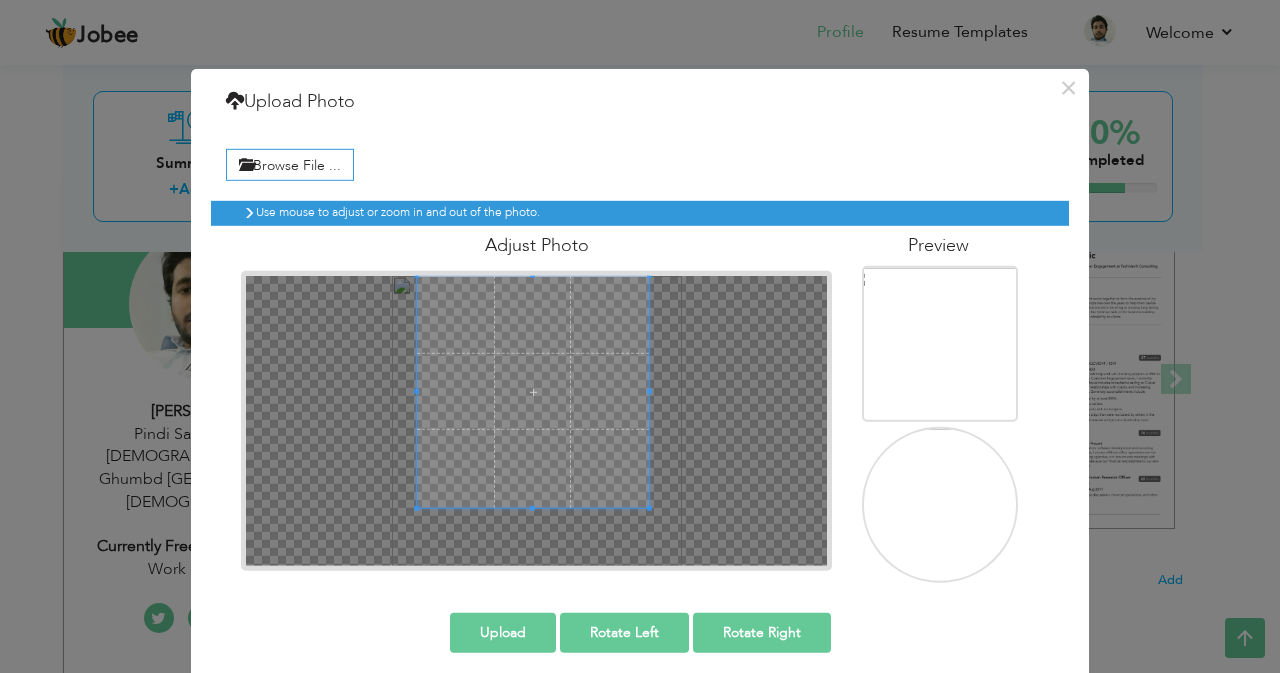 click on "Upload Photo" at bounding box center [290, 101] 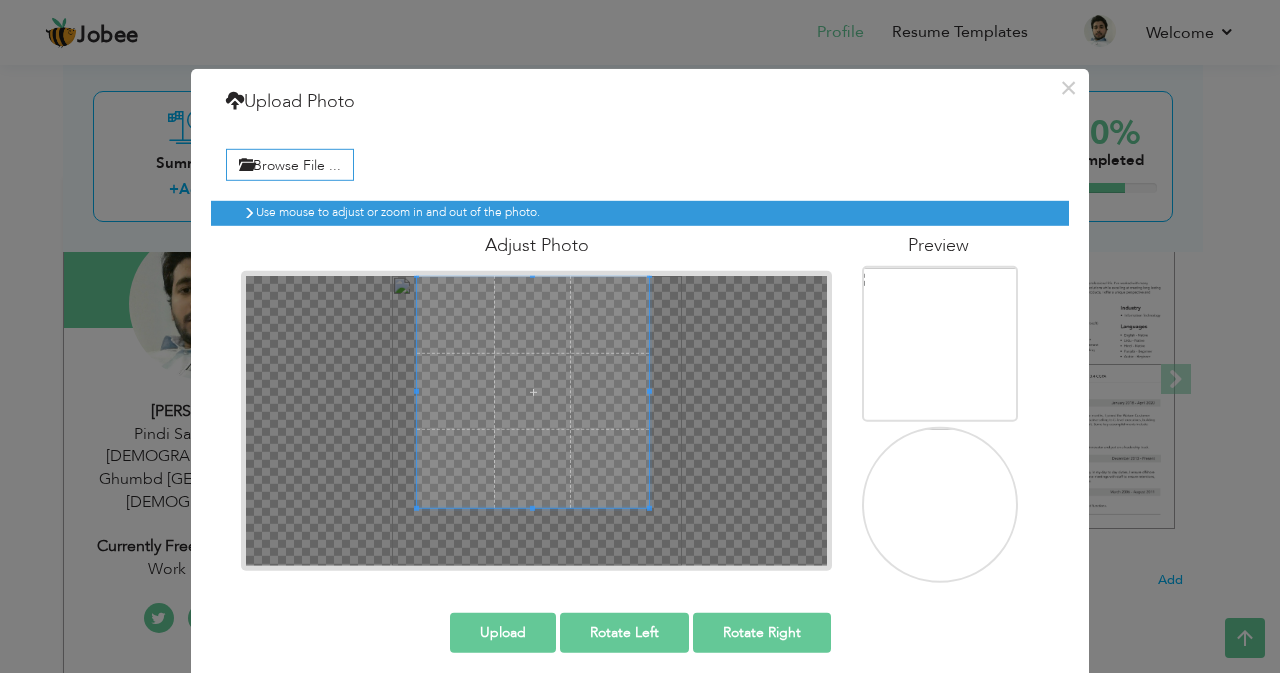 click on "Upload Photo" at bounding box center (290, 101) 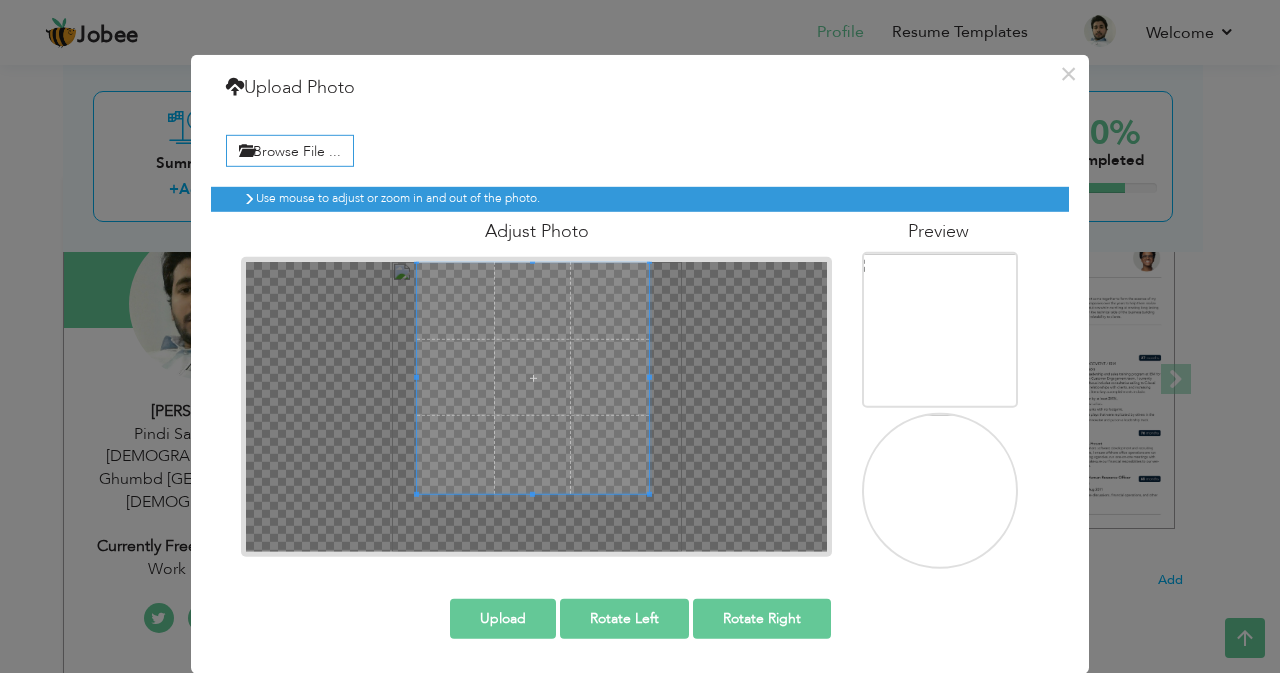 click on "Upload" at bounding box center (503, 618) 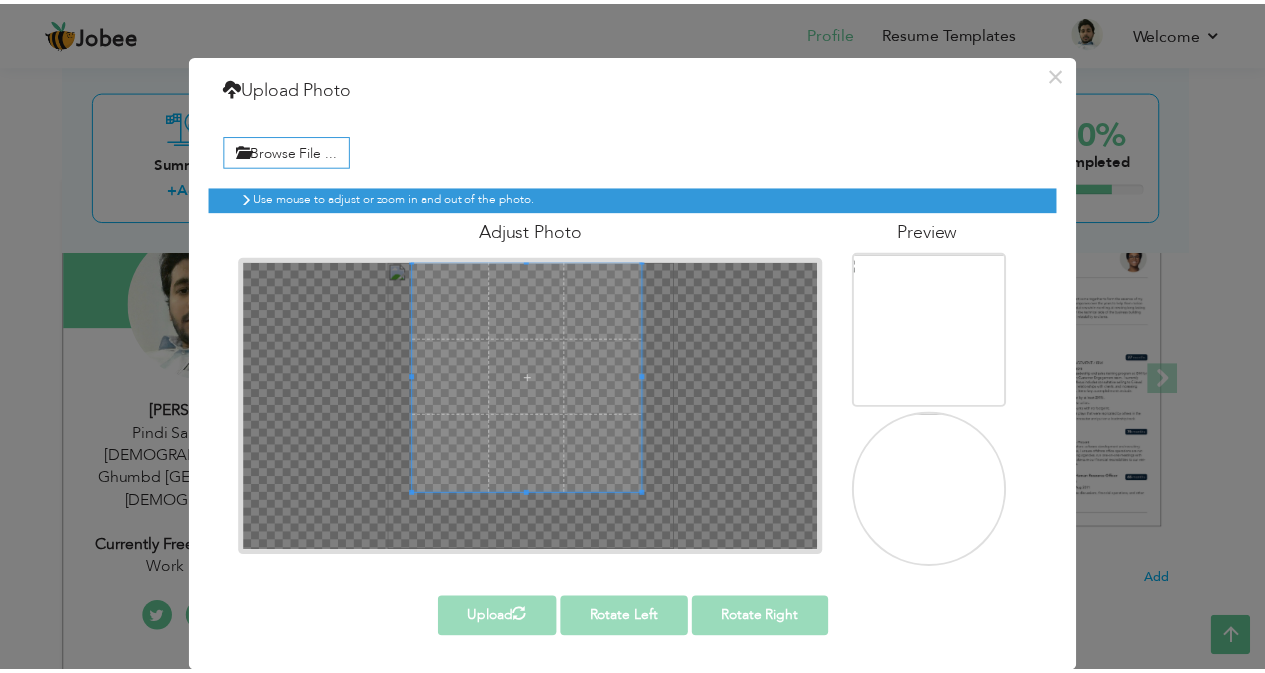 scroll, scrollTop: 0, scrollLeft: 0, axis: both 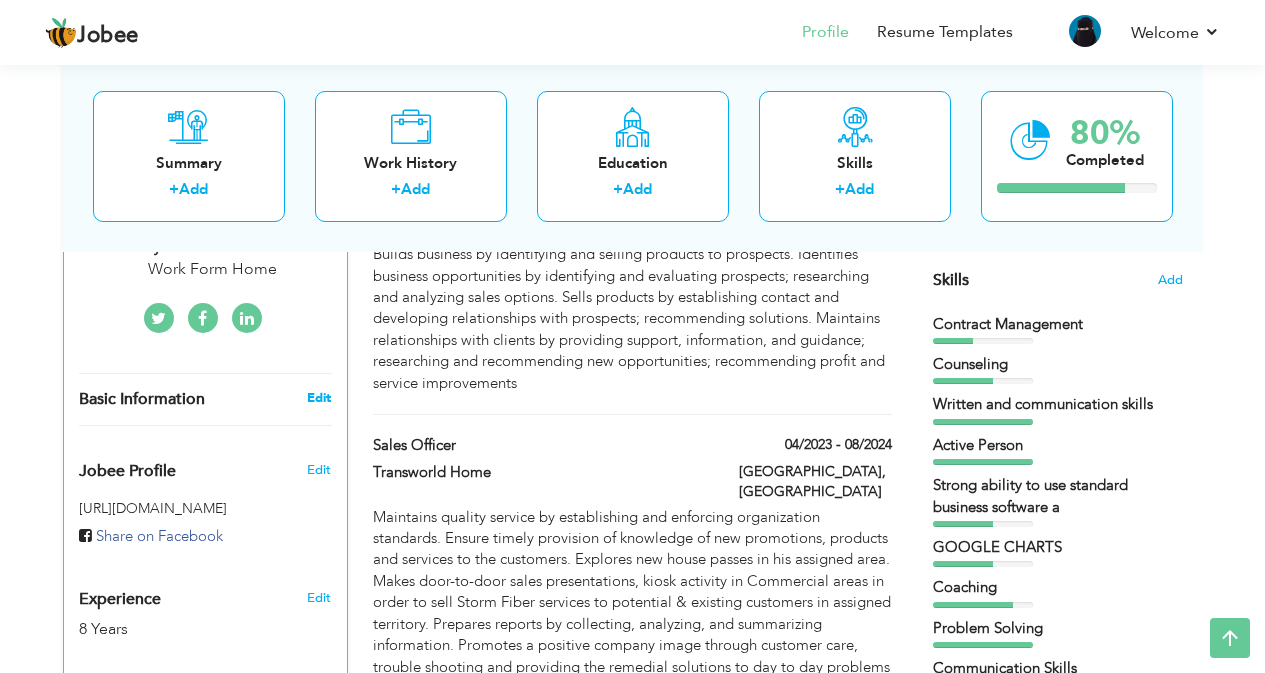 click on "Edit" at bounding box center [319, 398] 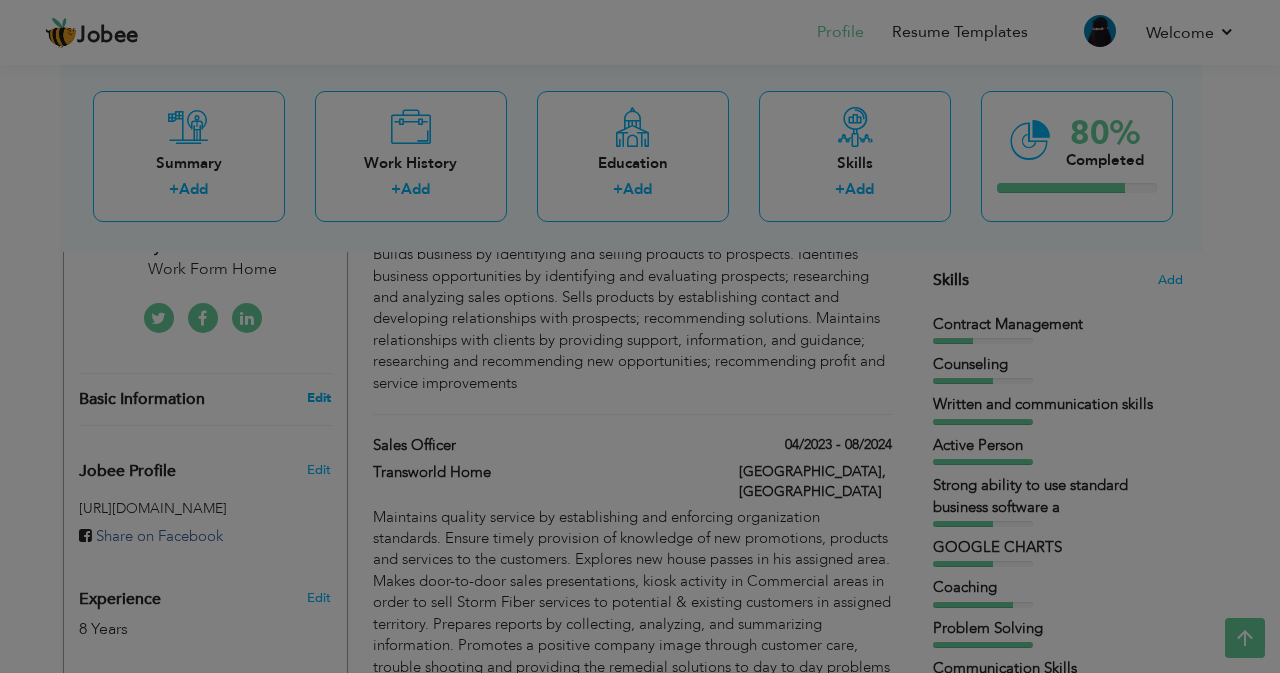 scroll, scrollTop: 0, scrollLeft: 0, axis: both 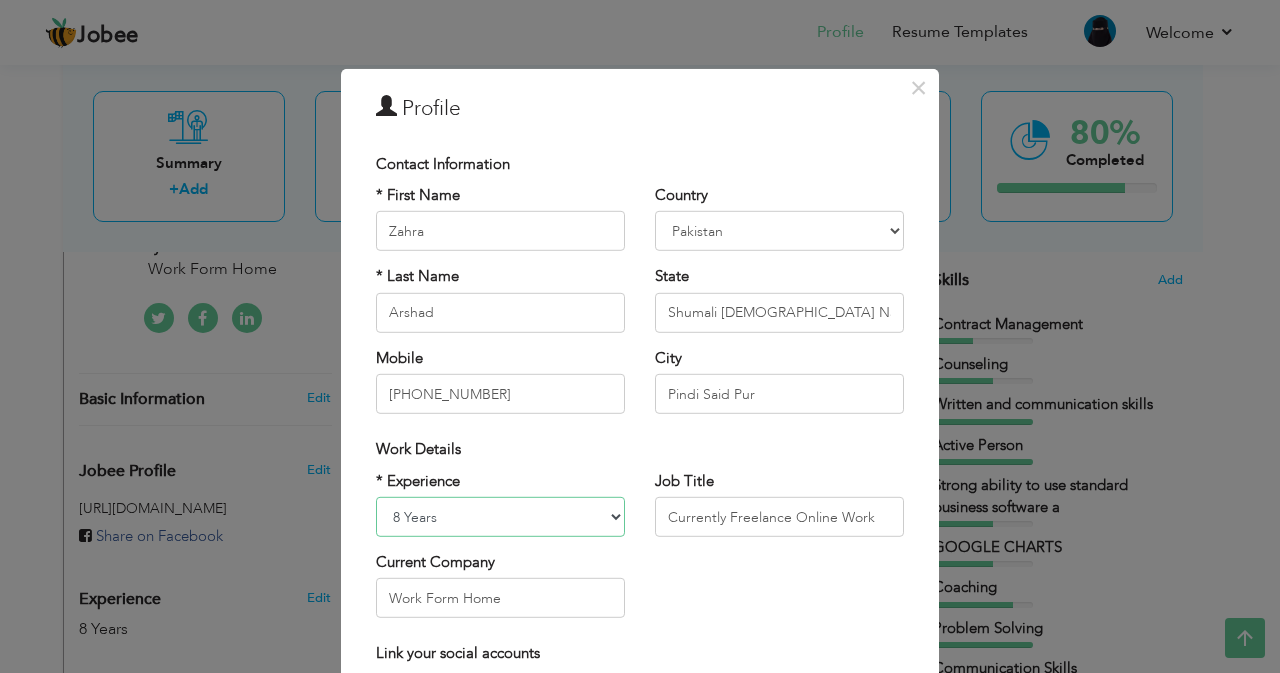 click on "Entry Level Less than 1 Year 1 Year 2 Years 3 Years 4 Years 5 Years 6 Years 7 Years 8 Years 9 Years 10 Years 11 Years 12 Years 13 Years 14 Years 15 Years 16 Years 17 Years 18 Years 19 Years 20 Years 21 Years 22 Years 23 Years 24 Years 25 Years 26 Years 27 Years 28 Years 29 Years 30 Years 31 Years 32 Years 33 Years 34 Years 35 Years More than 35 Years" at bounding box center [500, 517] 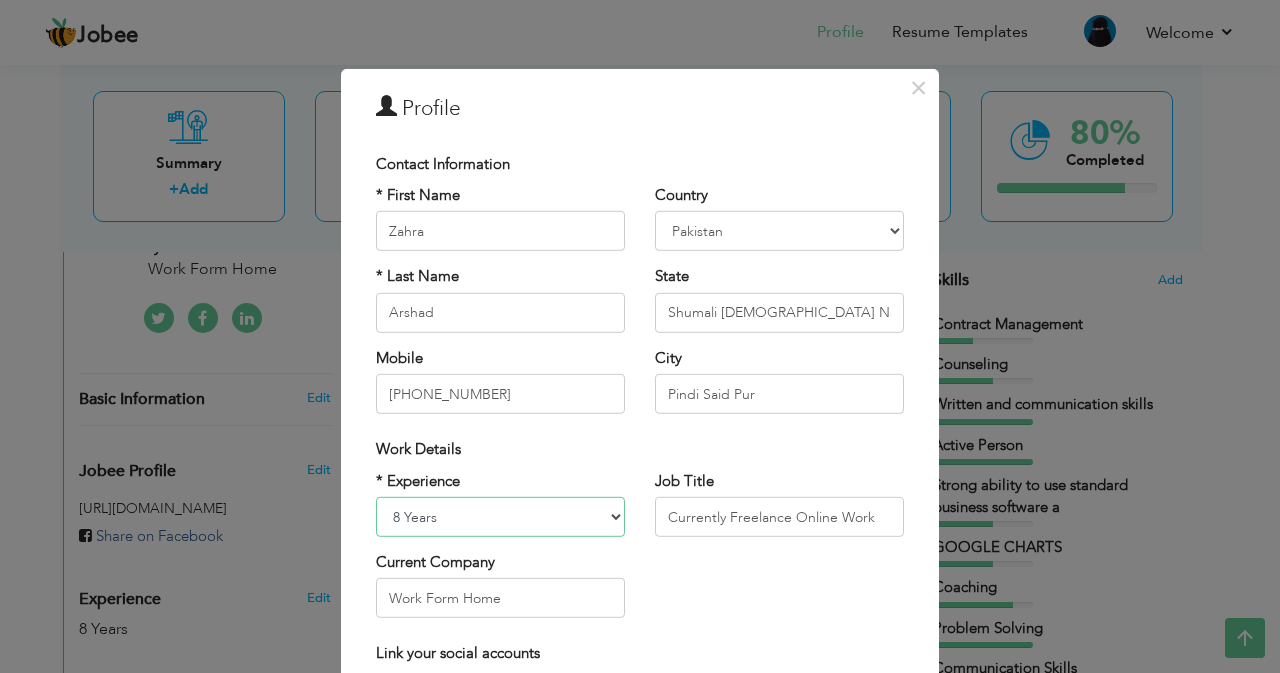 select on "number:3" 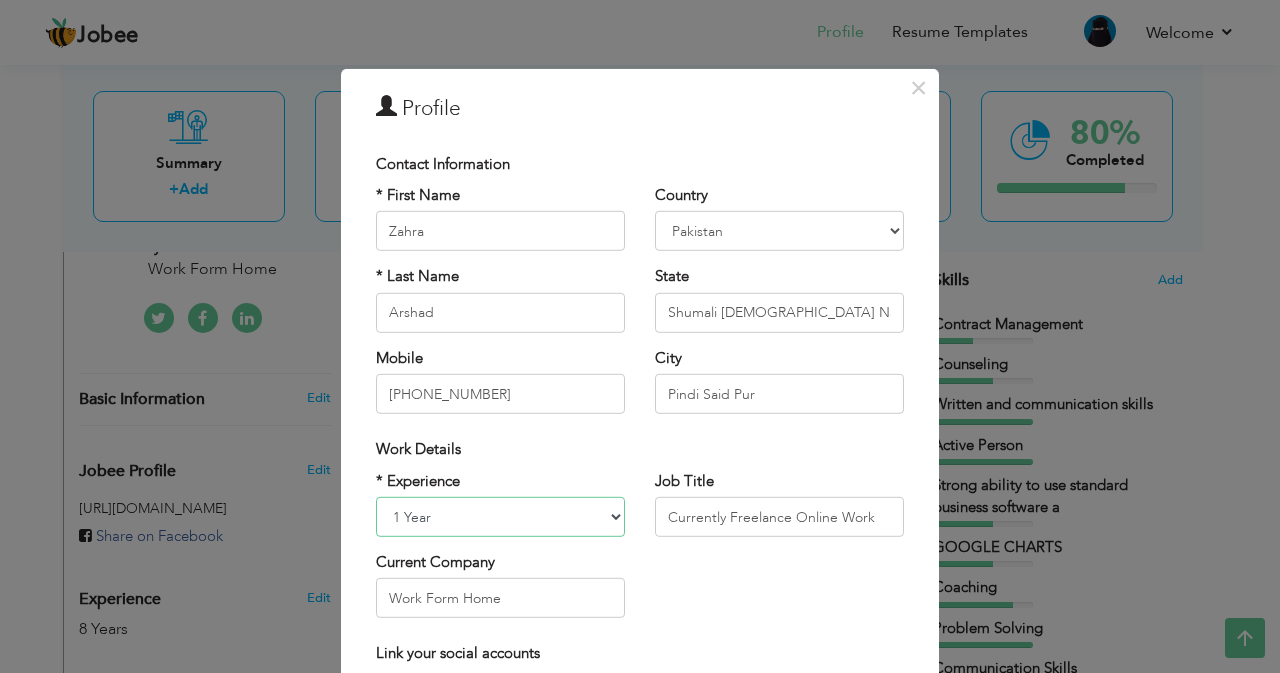 click on "Entry Level Less than 1 Year 1 Year 2 Years 3 Years 4 Years 5 Years 6 Years 7 Years 8 Years 9 Years 10 Years 11 Years 12 Years 13 Years 14 Years 15 Years 16 Years 17 Years 18 Years 19 Years 20 Years 21 Years 22 Years 23 Years 24 Years 25 Years 26 Years 27 Years 28 Years 29 Years 30 Years 31 Years 32 Years 33 Years 34 Years 35 Years More than 35 Years" at bounding box center (500, 517) 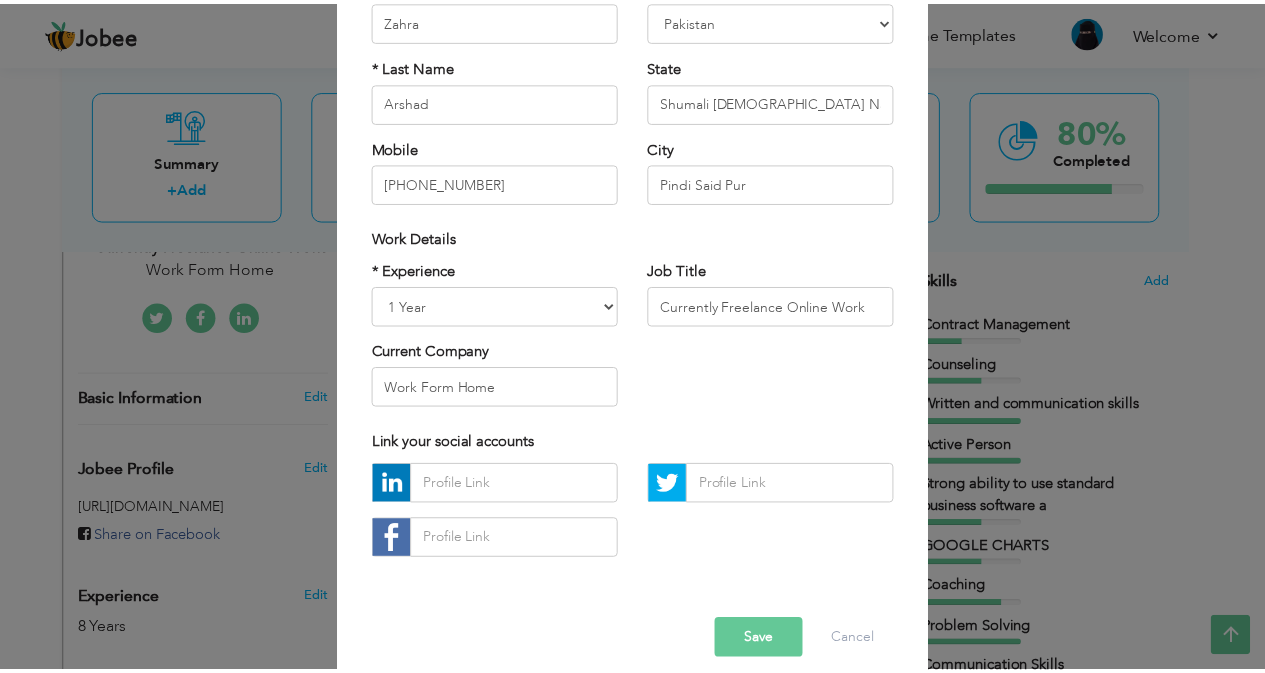 scroll, scrollTop: 233, scrollLeft: 0, axis: vertical 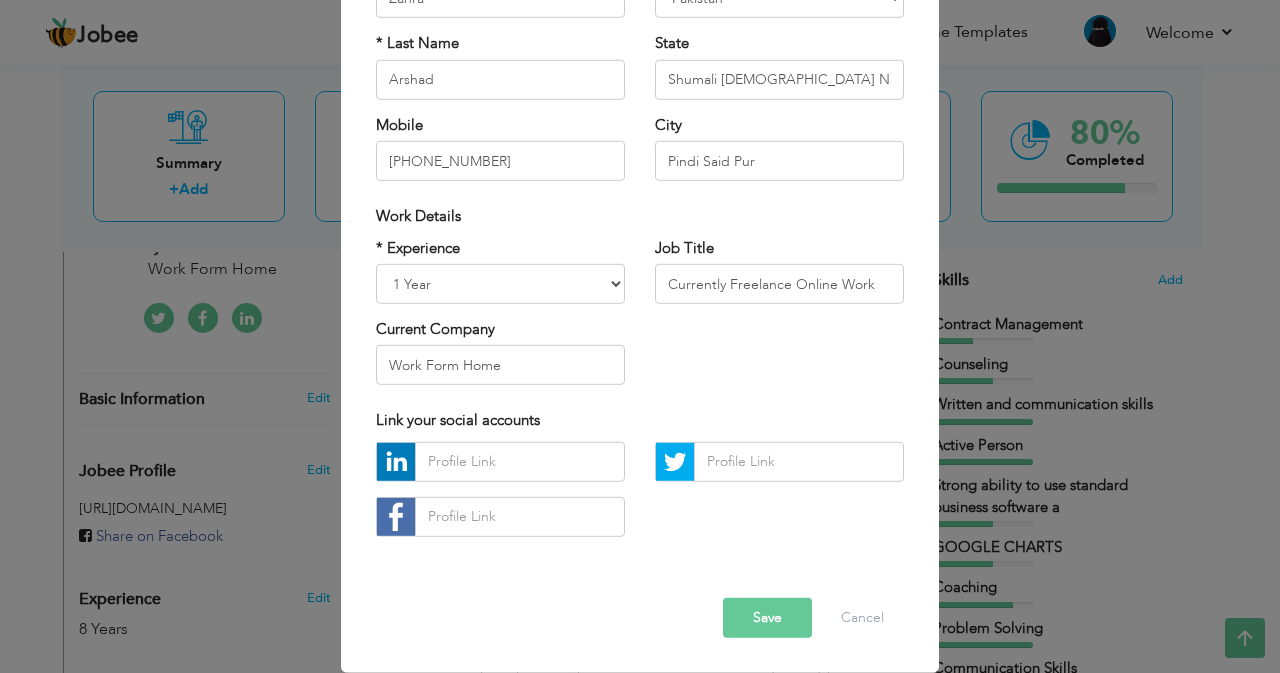 click on "Save" at bounding box center [767, 618] 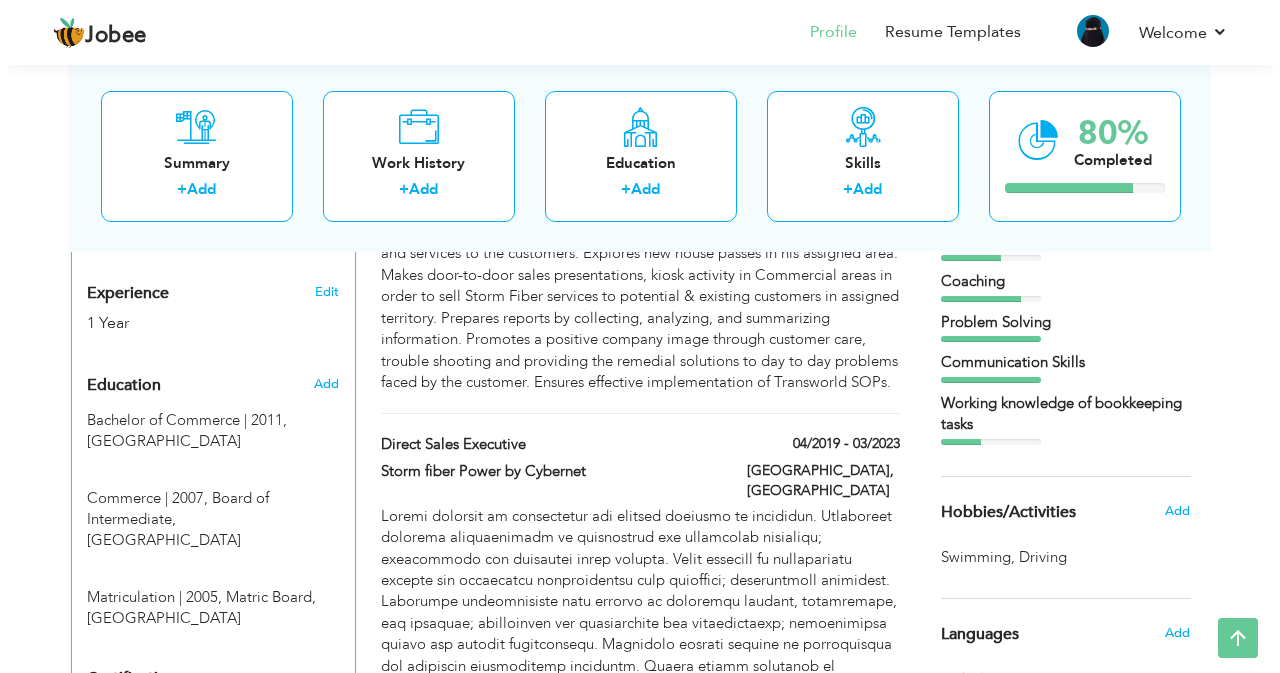 scroll, scrollTop: 811, scrollLeft: 0, axis: vertical 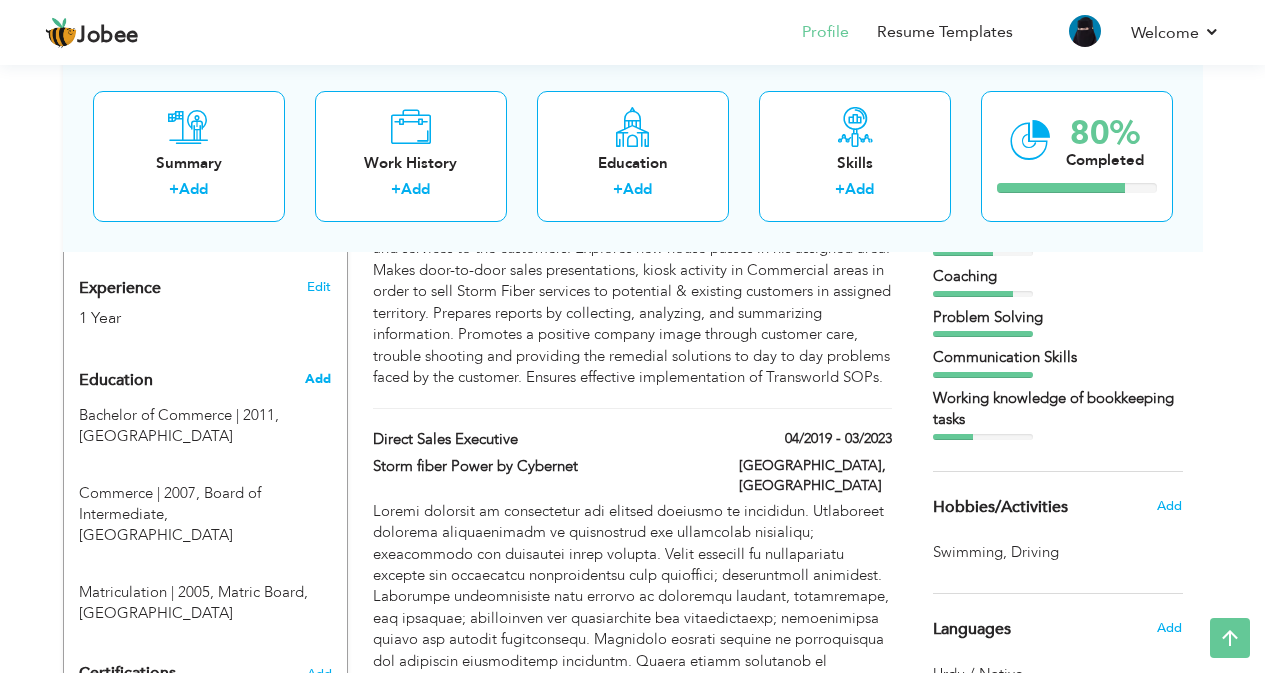 click on "Add" at bounding box center (318, 379) 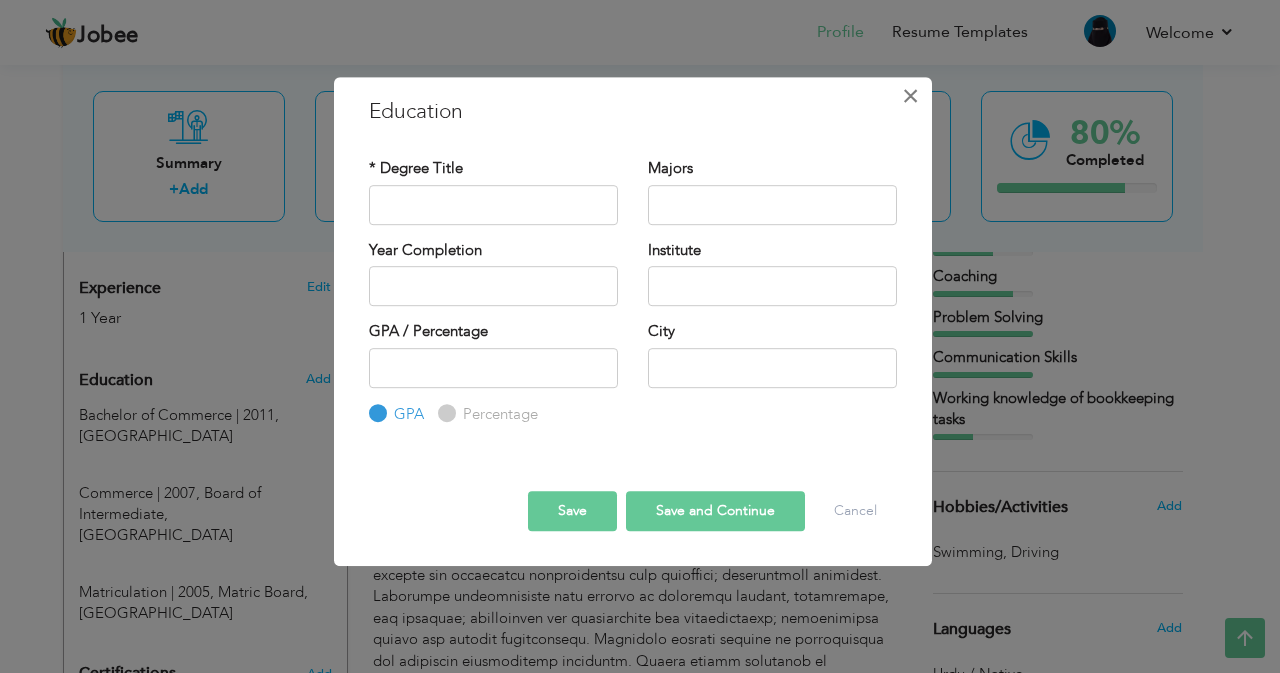 click on "×" at bounding box center (910, 96) 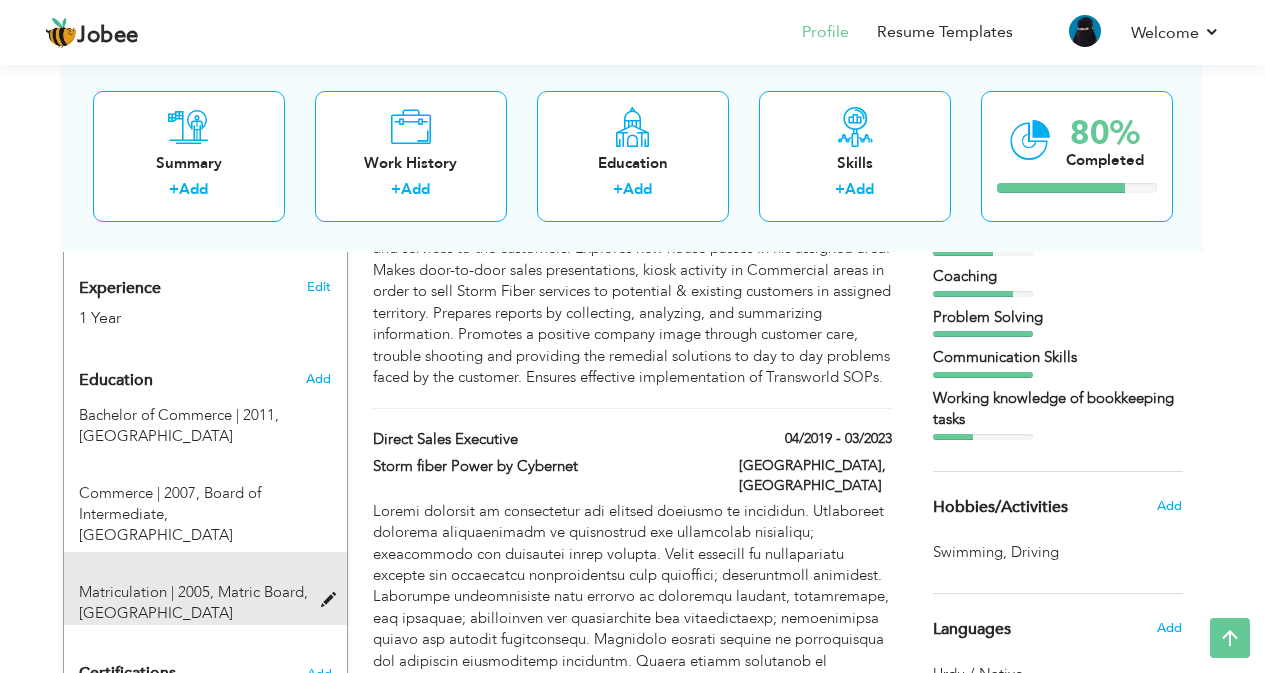 click on "Matric Board, Karachi" at bounding box center [193, 602] 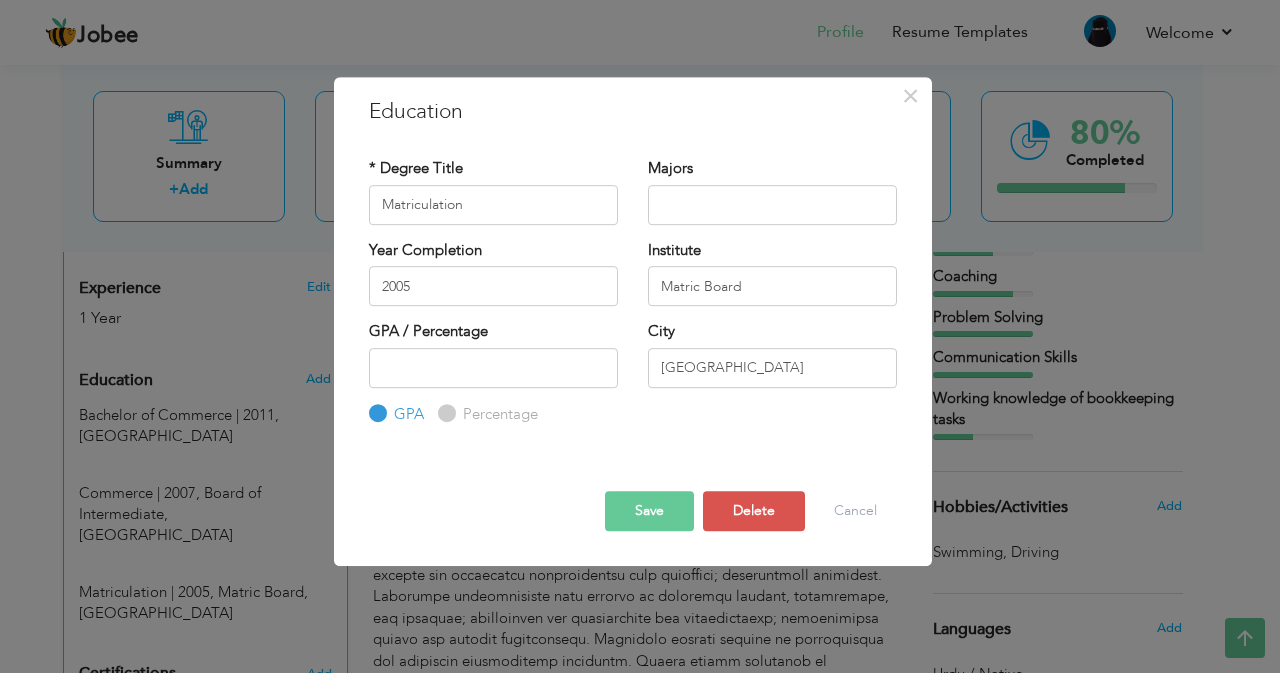 click on "×
Education
* Degree Title
Matriculation
Majors
Year Completion" at bounding box center (640, 336) 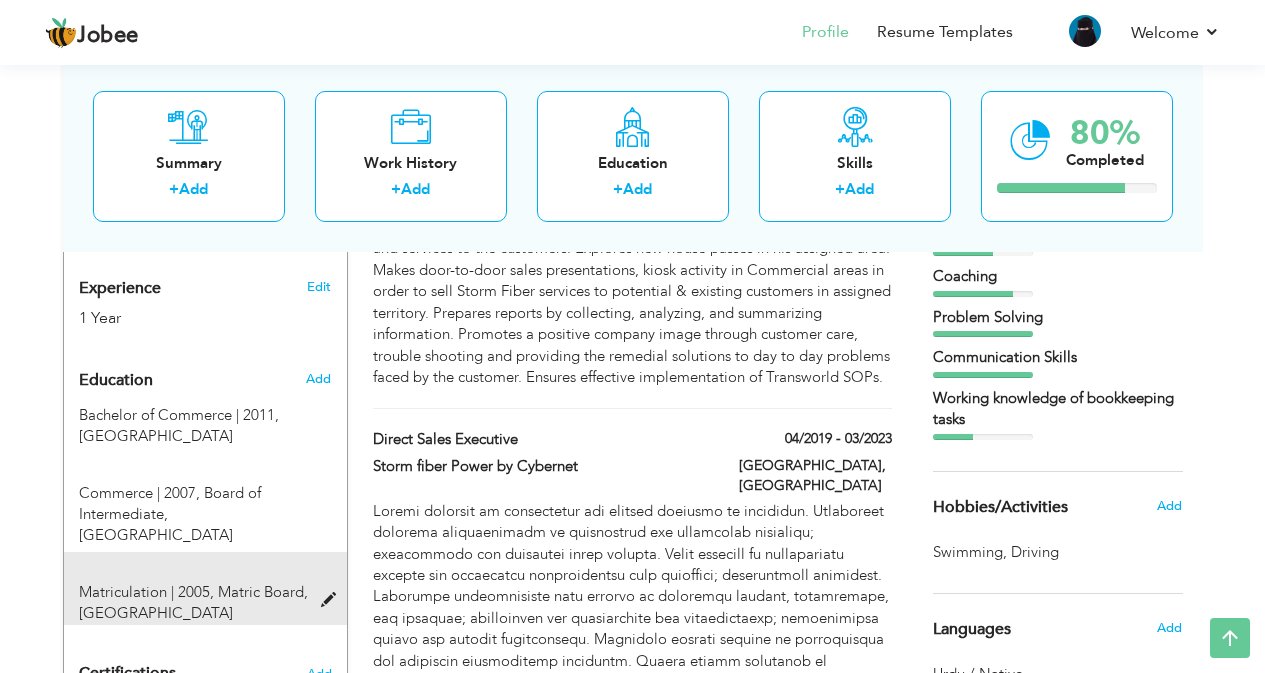 click at bounding box center [333, 600] 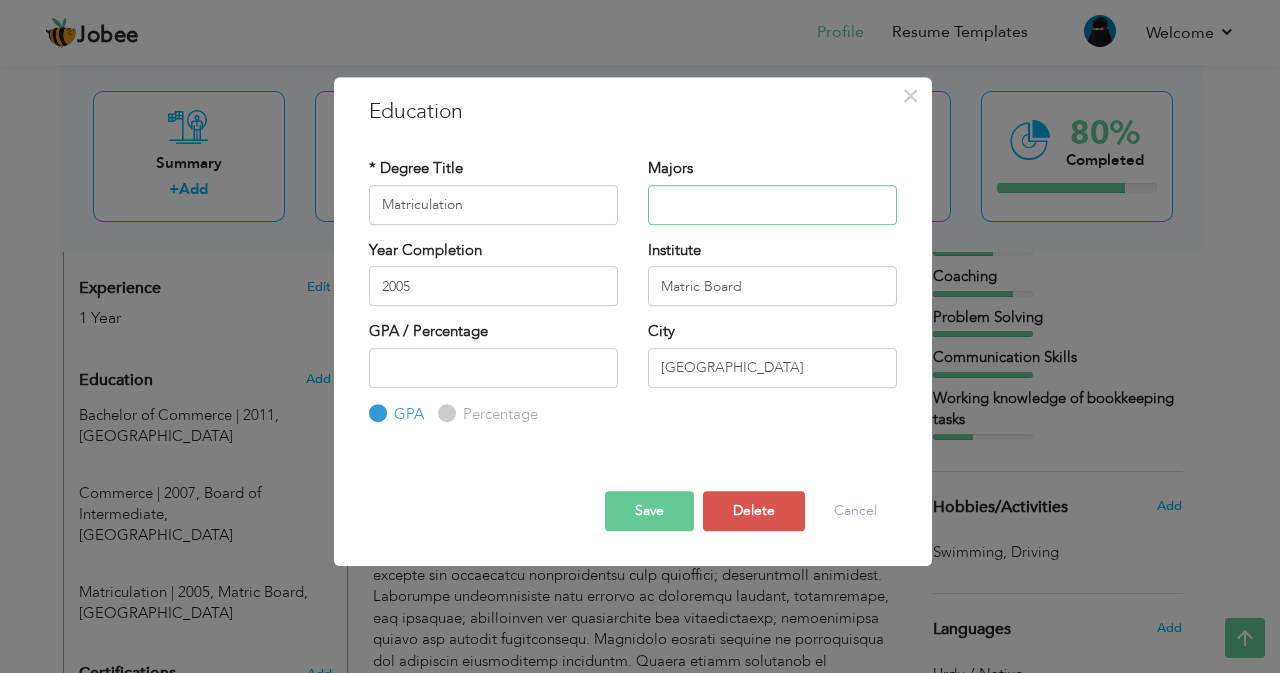click at bounding box center [772, 205] 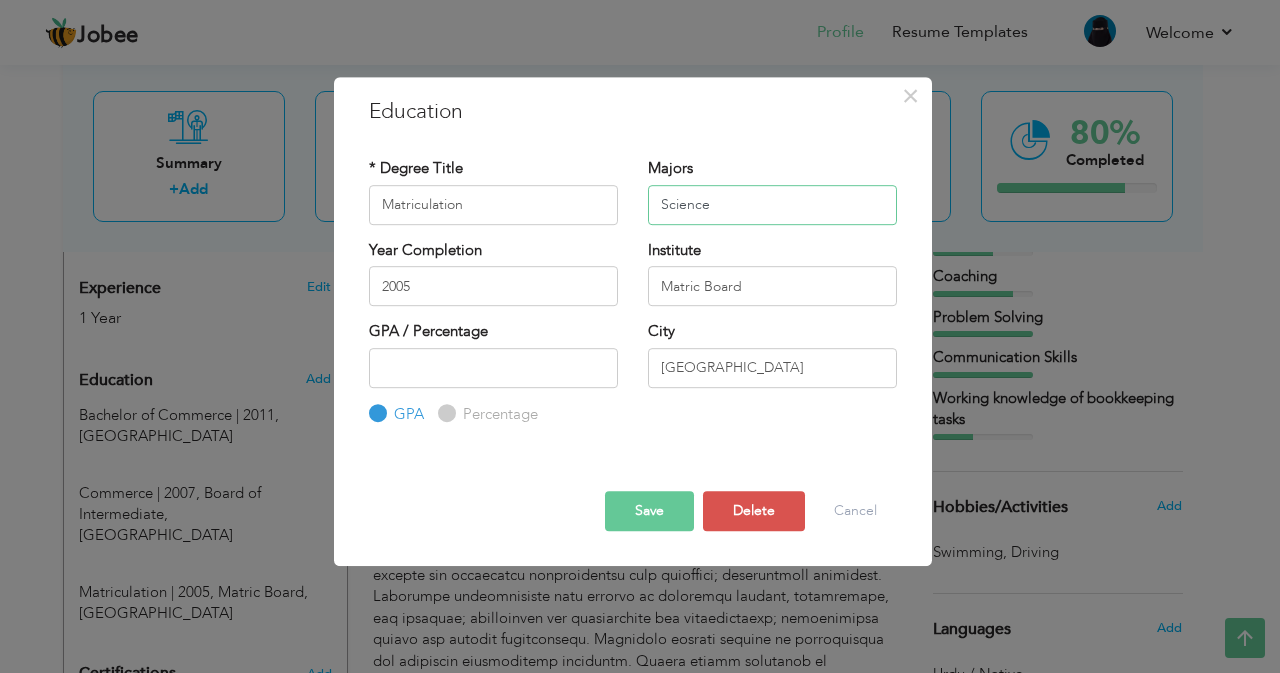 type on "Science" 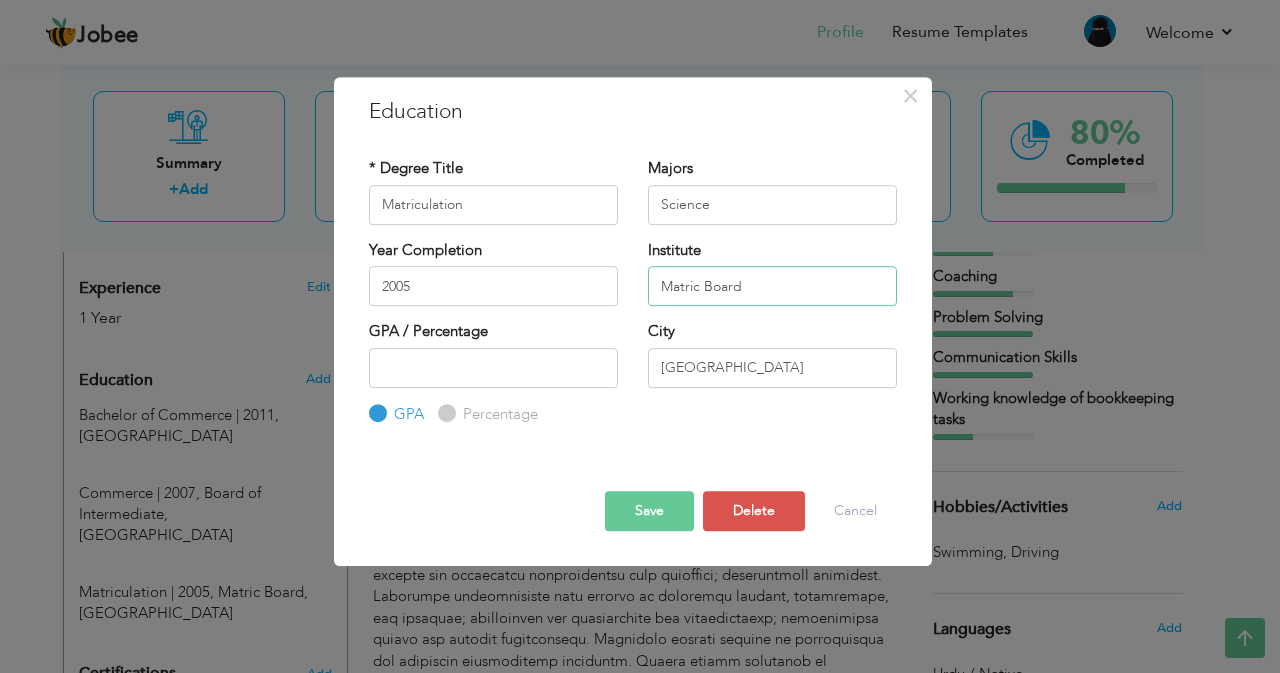 click on "Matric Board" at bounding box center [772, 286] 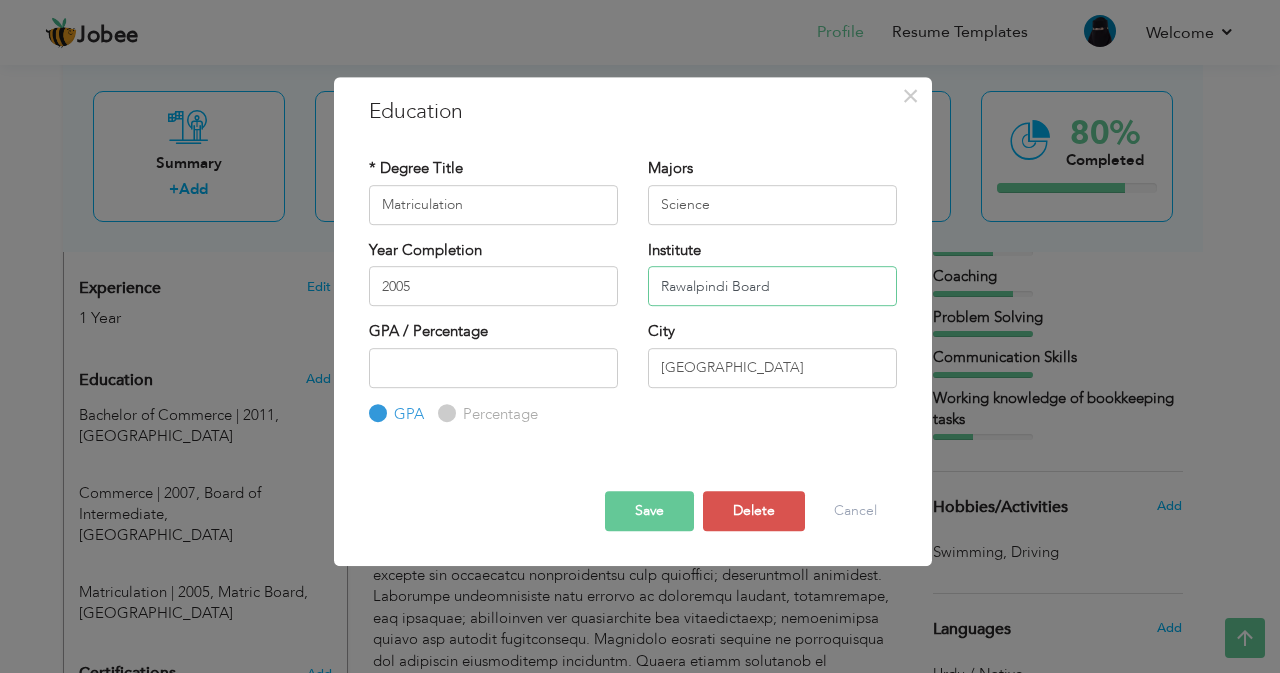 type on "Rawalpindi Board" 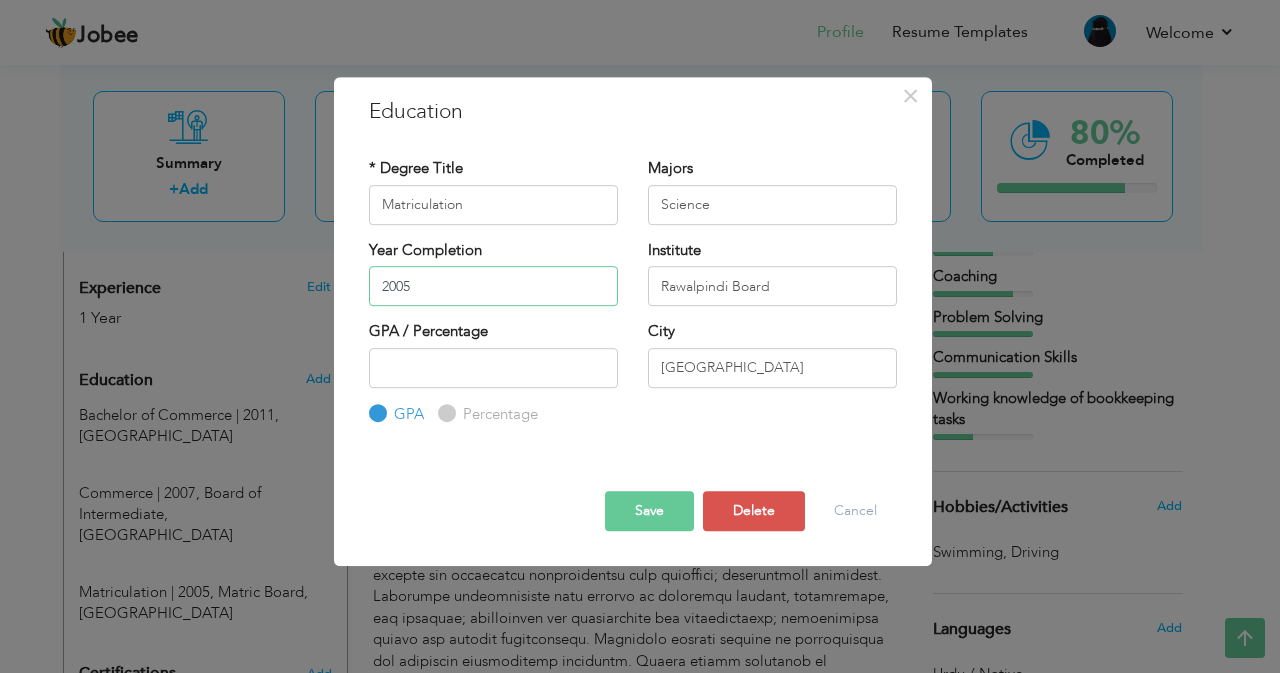 click on "2005" at bounding box center (493, 286) 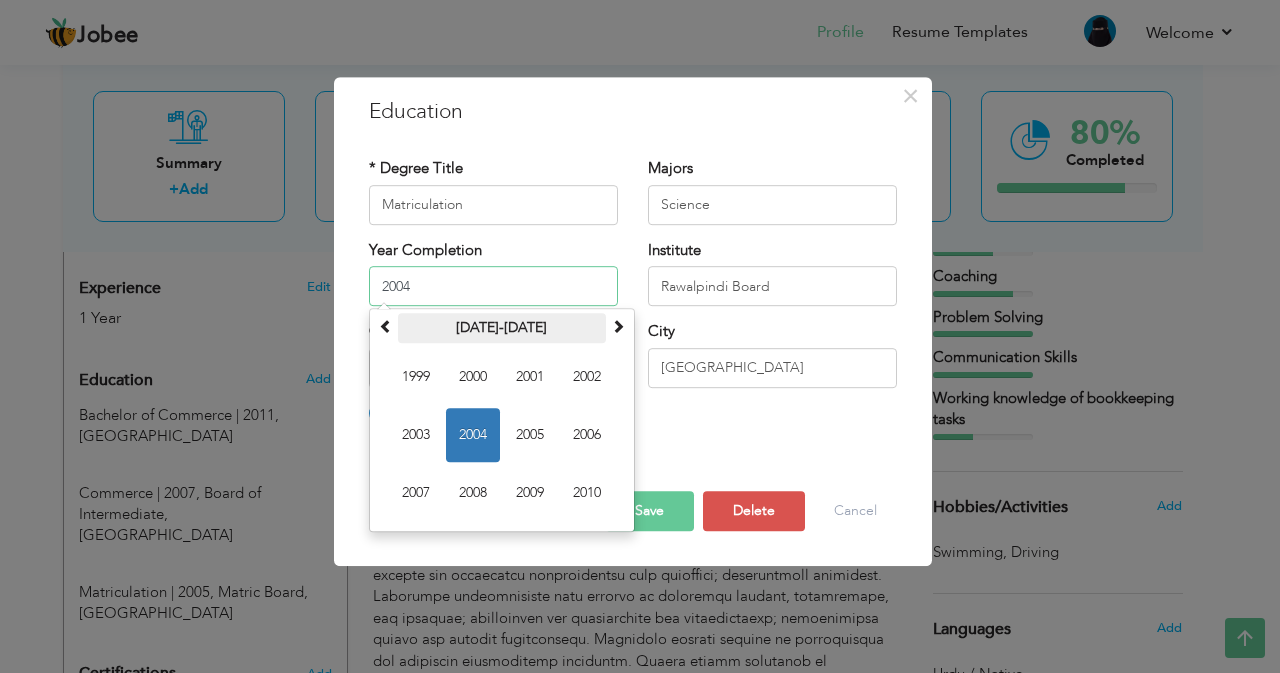 click on "1999-2010" at bounding box center (502, 328) 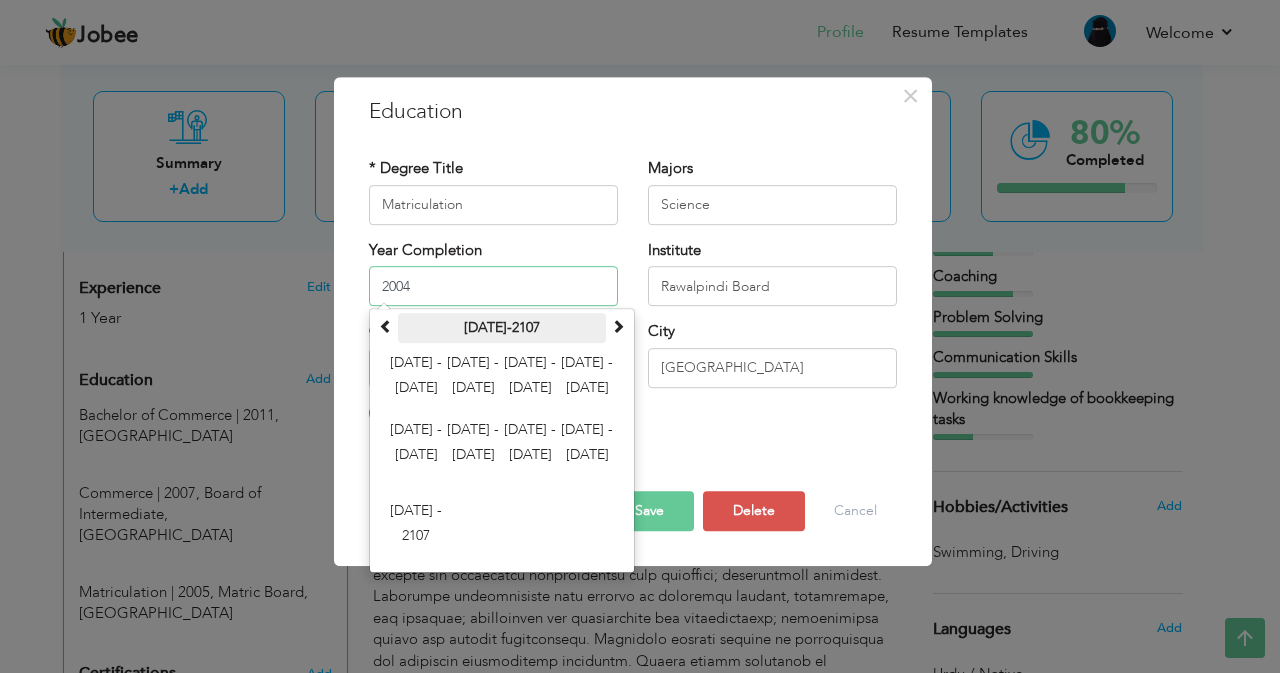 click on "2000-2107" at bounding box center [502, 328] 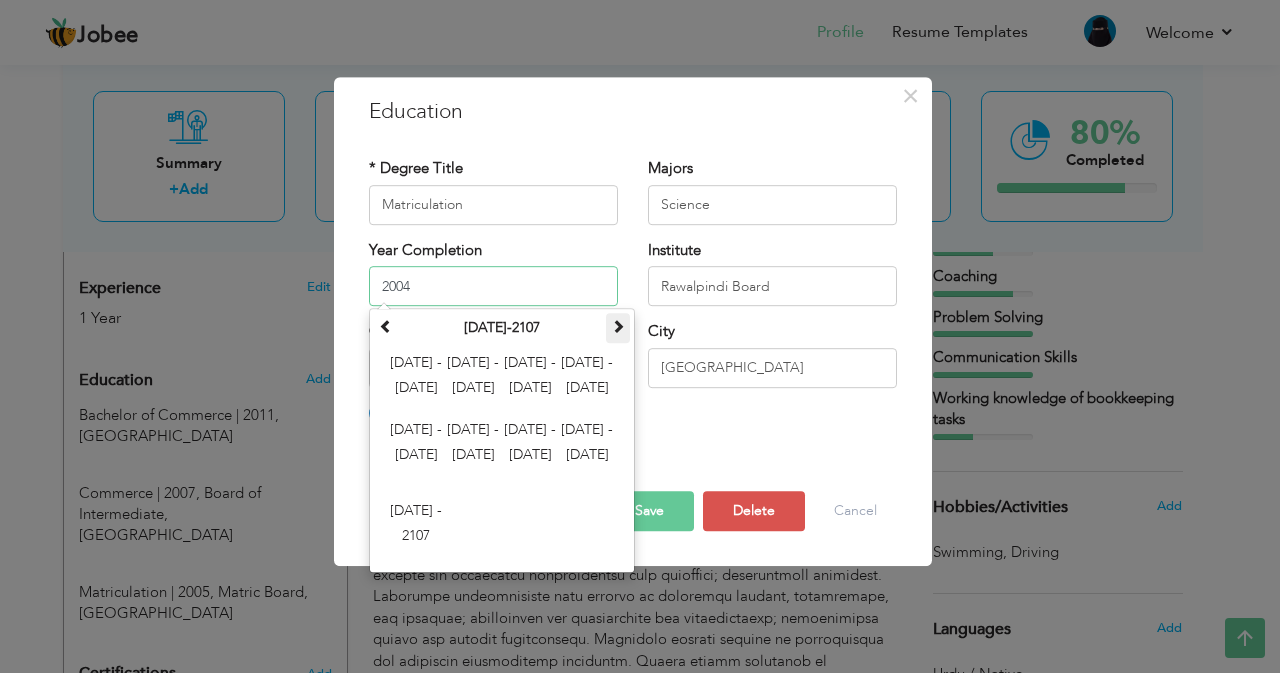 click at bounding box center (618, 326) 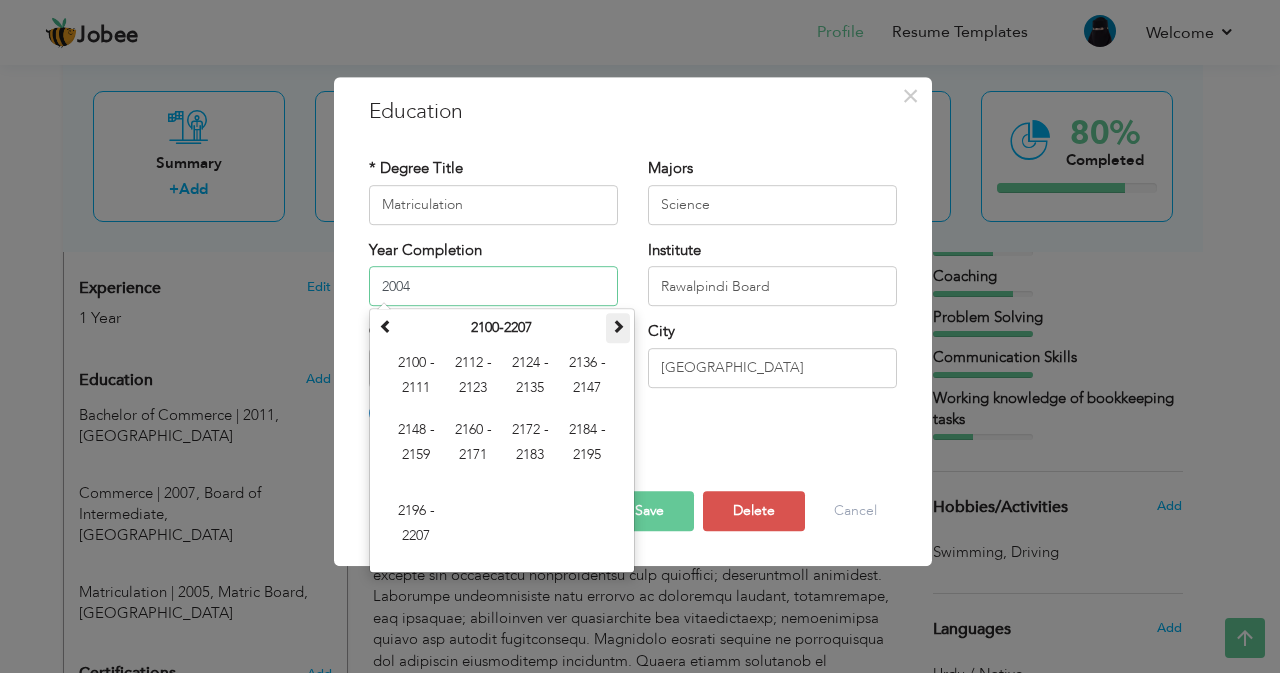 click at bounding box center [618, 326] 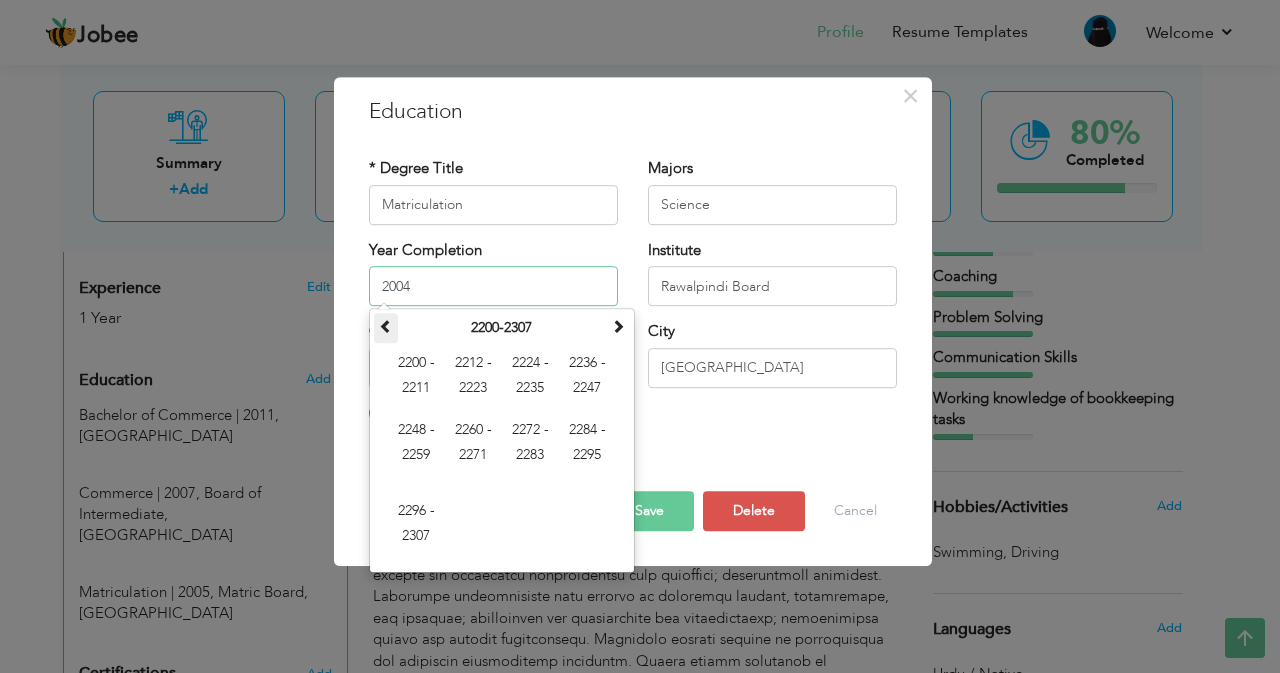 click at bounding box center [386, 326] 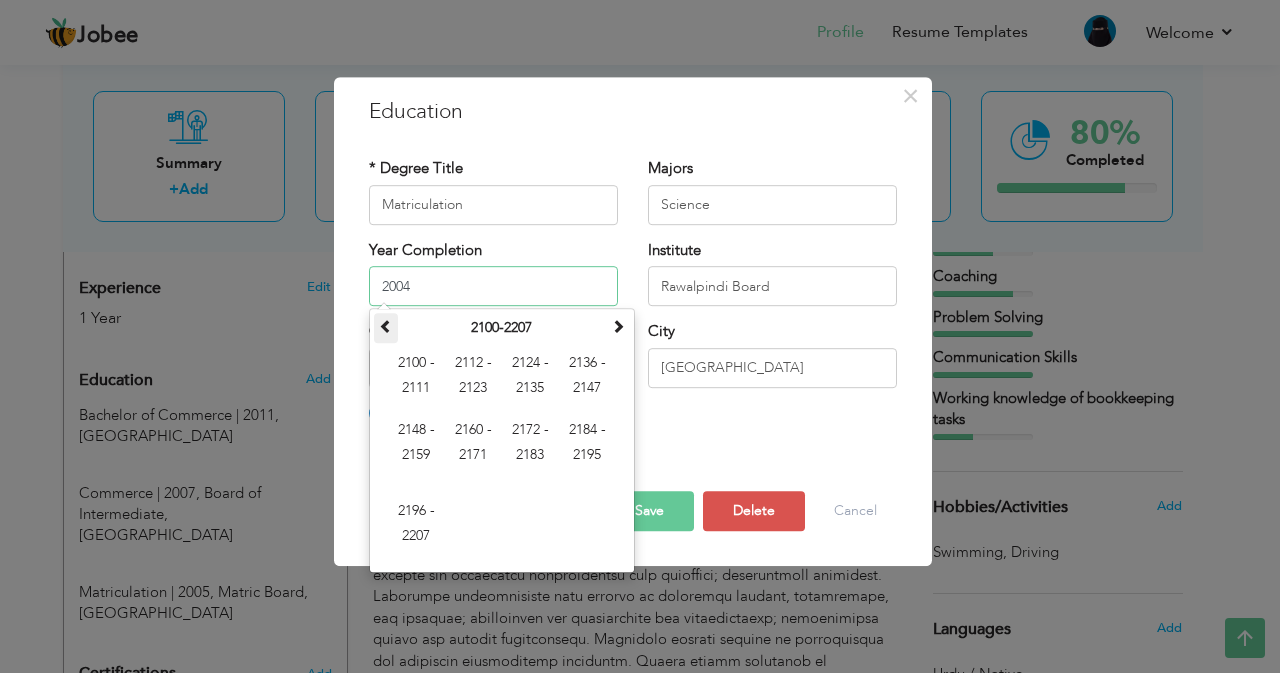 click at bounding box center (386, 326) 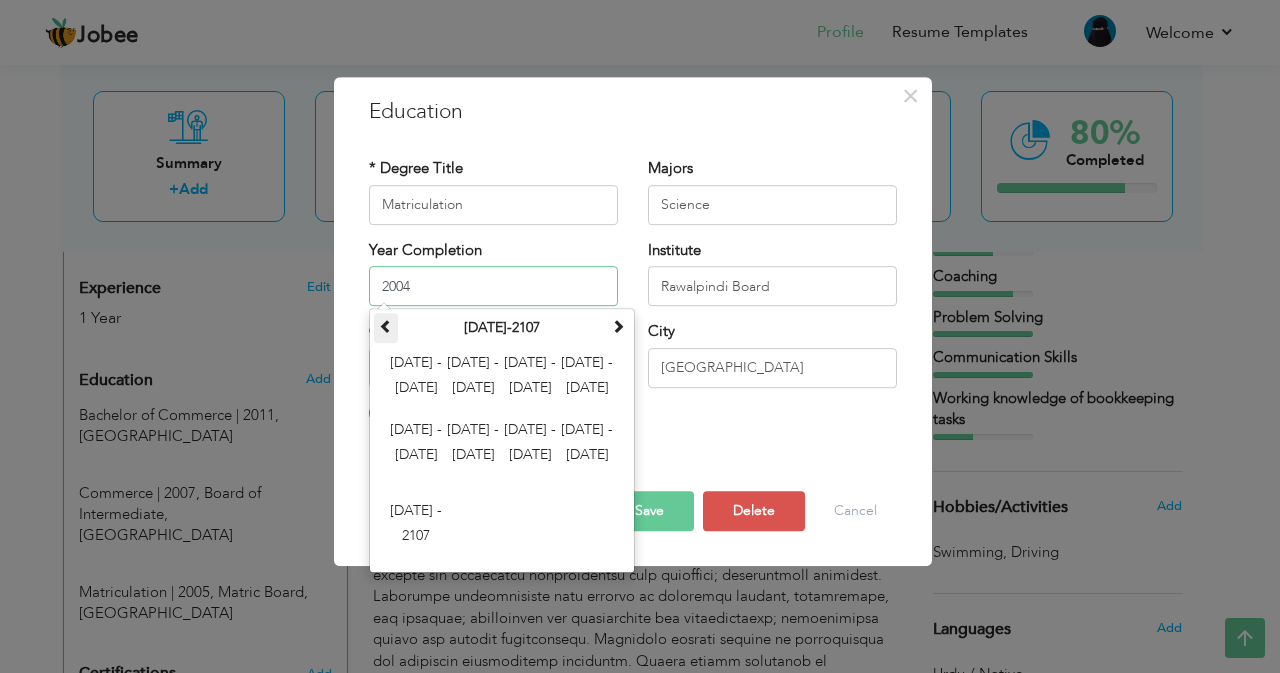 click at bounding box center [386, 326] 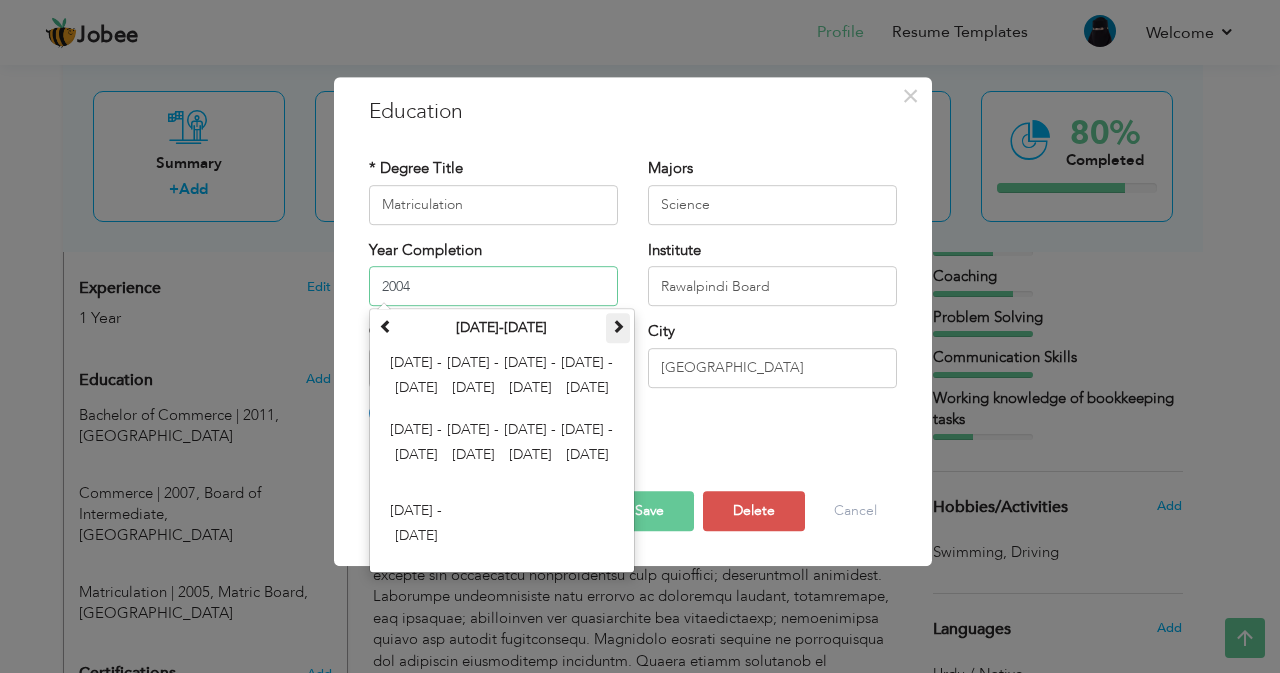 click at bounding box center (618, 326) 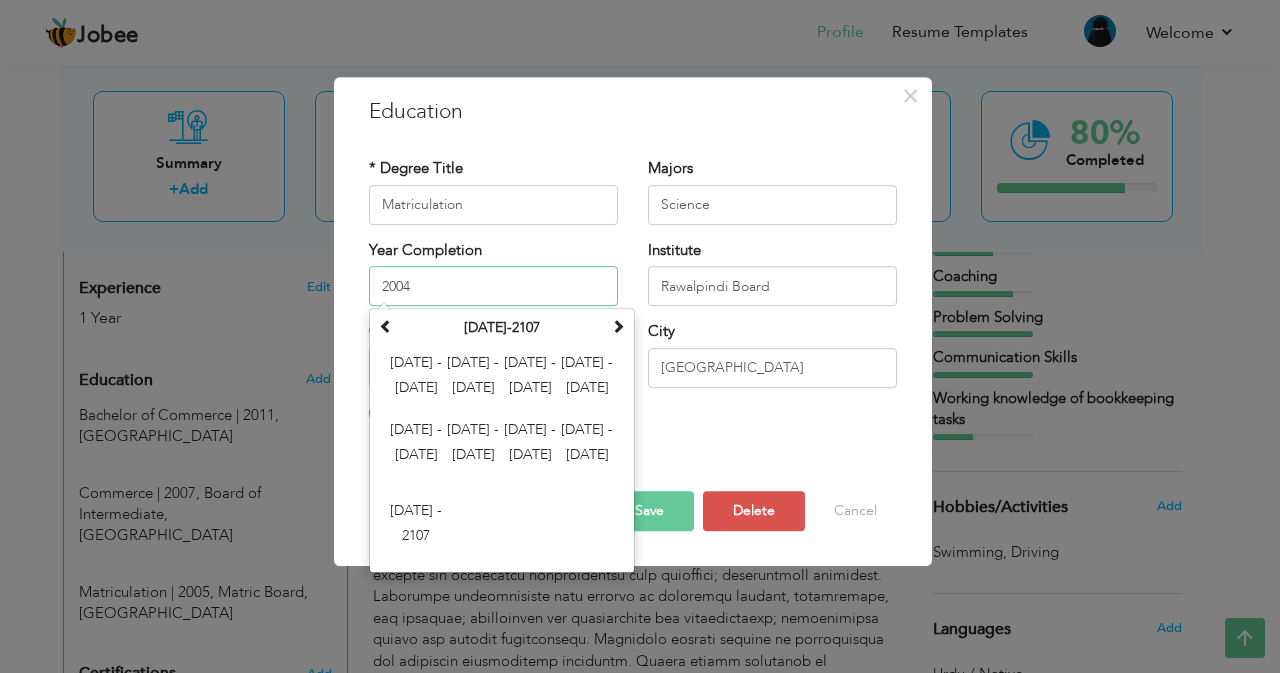 click on "2004" at bounding box center [493, 286] 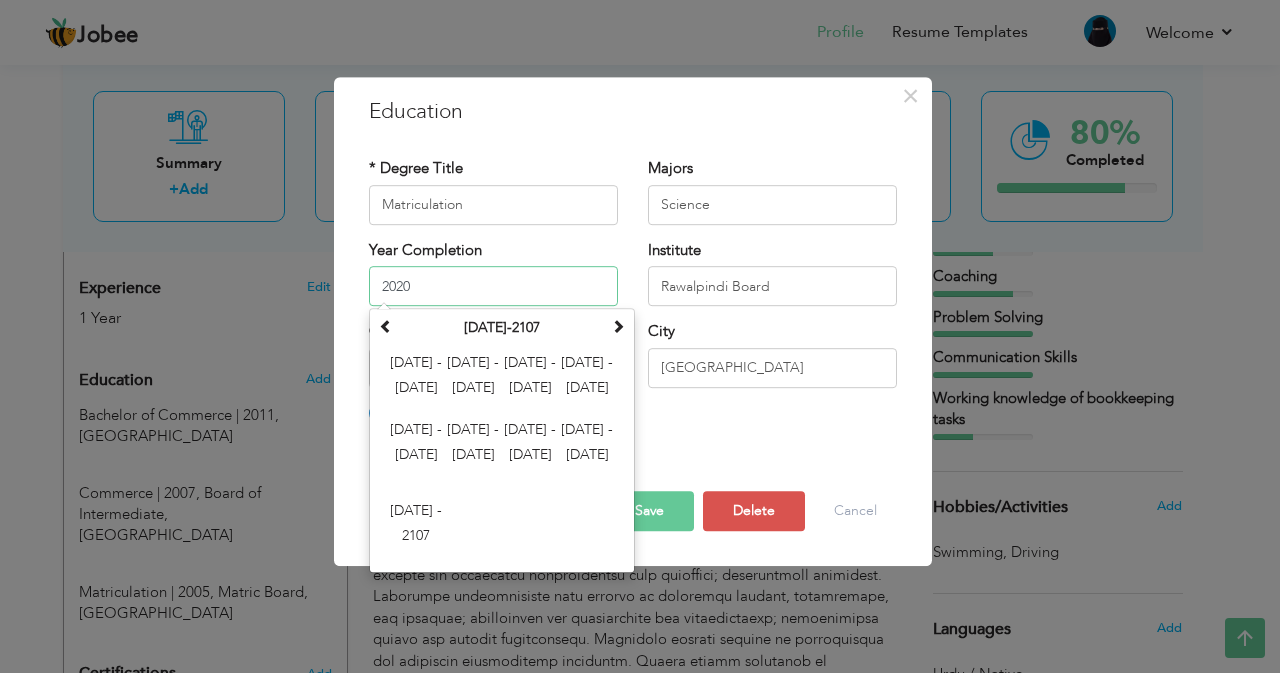 type on "2020" 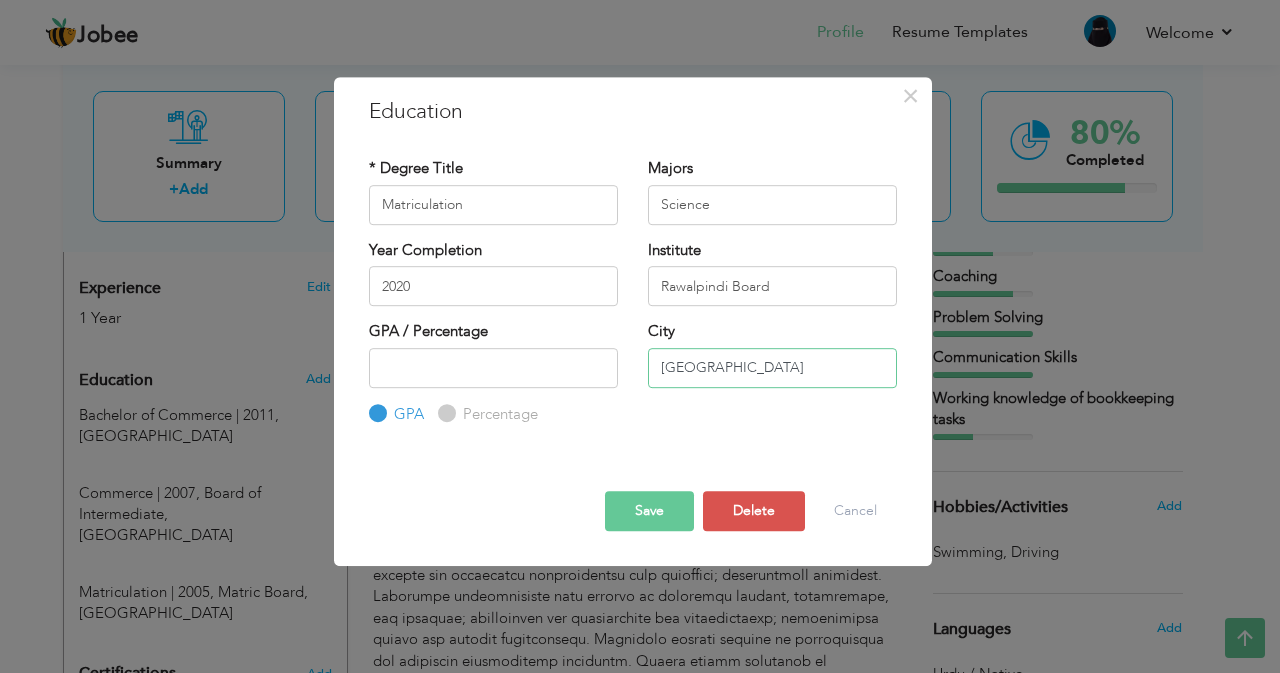click on "Karachi" at bounding box center [772, 368] 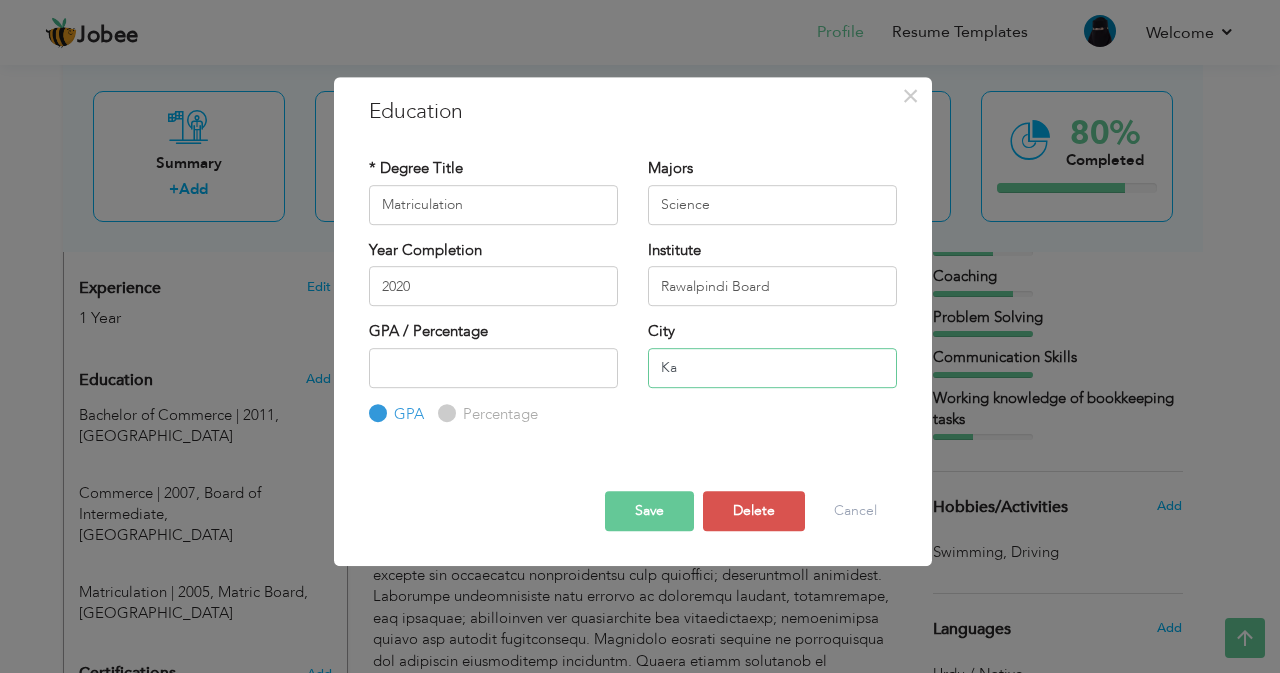 type on "K" 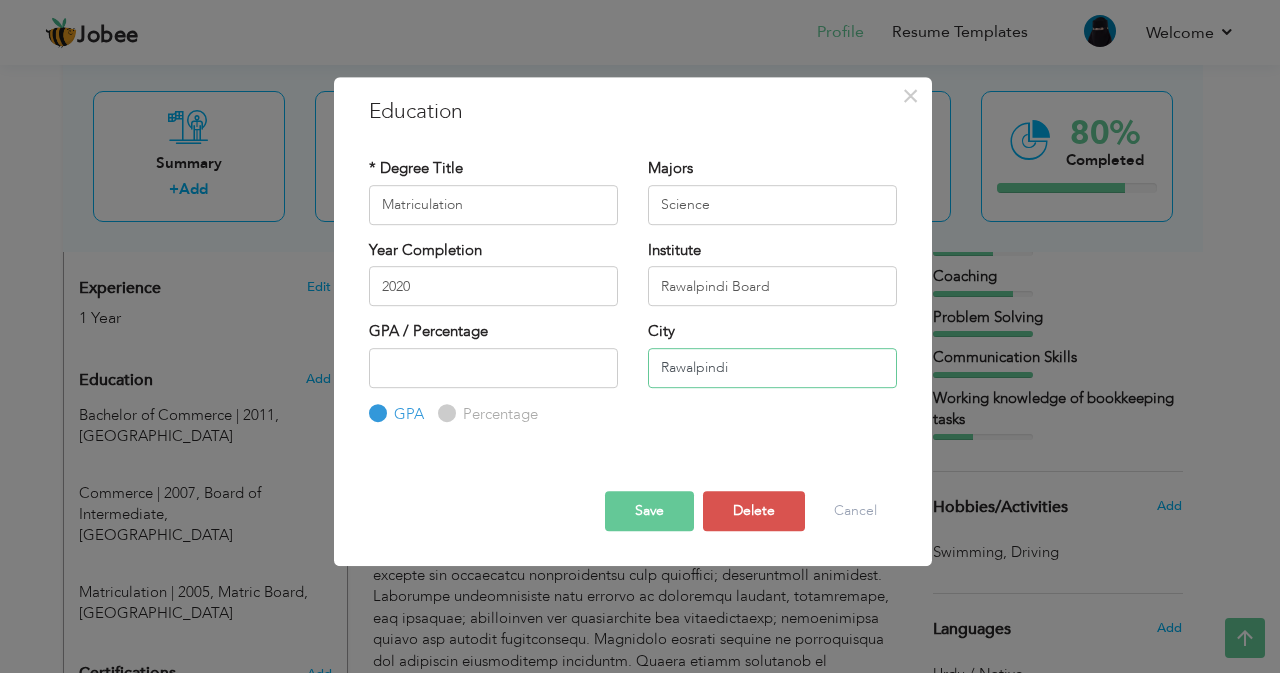 type on "Rawalpindi" 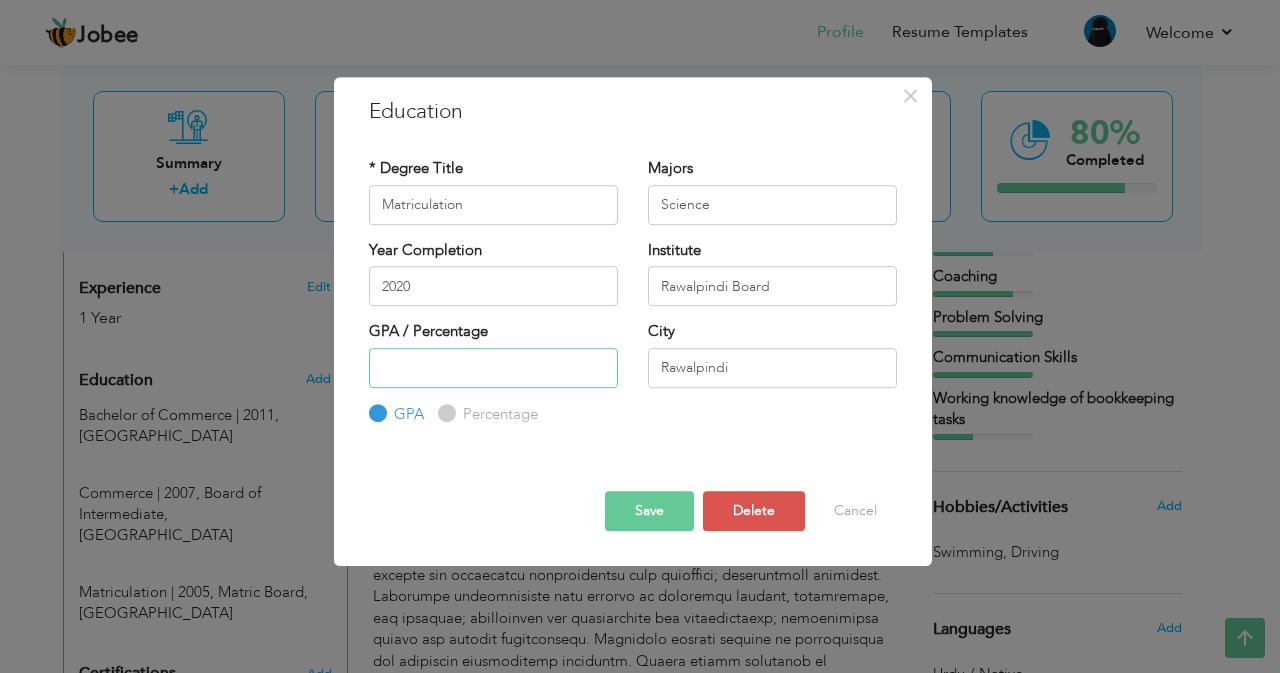 click at bounding box center [493, 368] 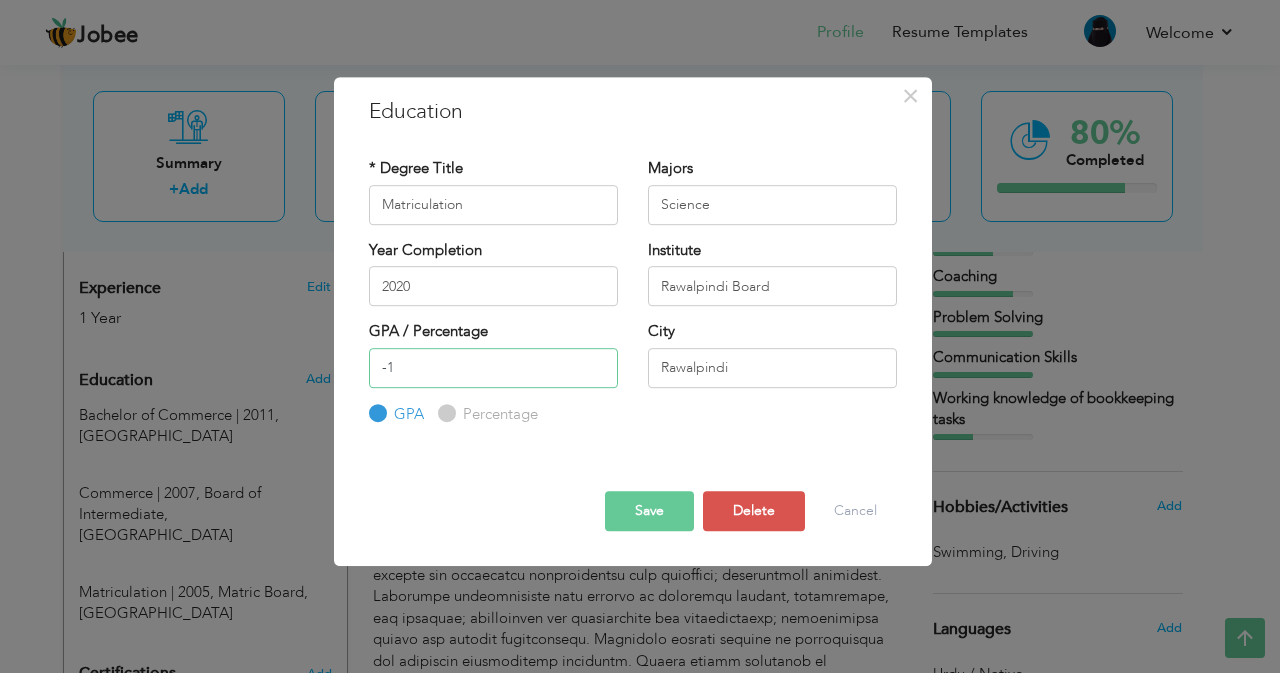 click on "-1" at bounding box center [493, 368] 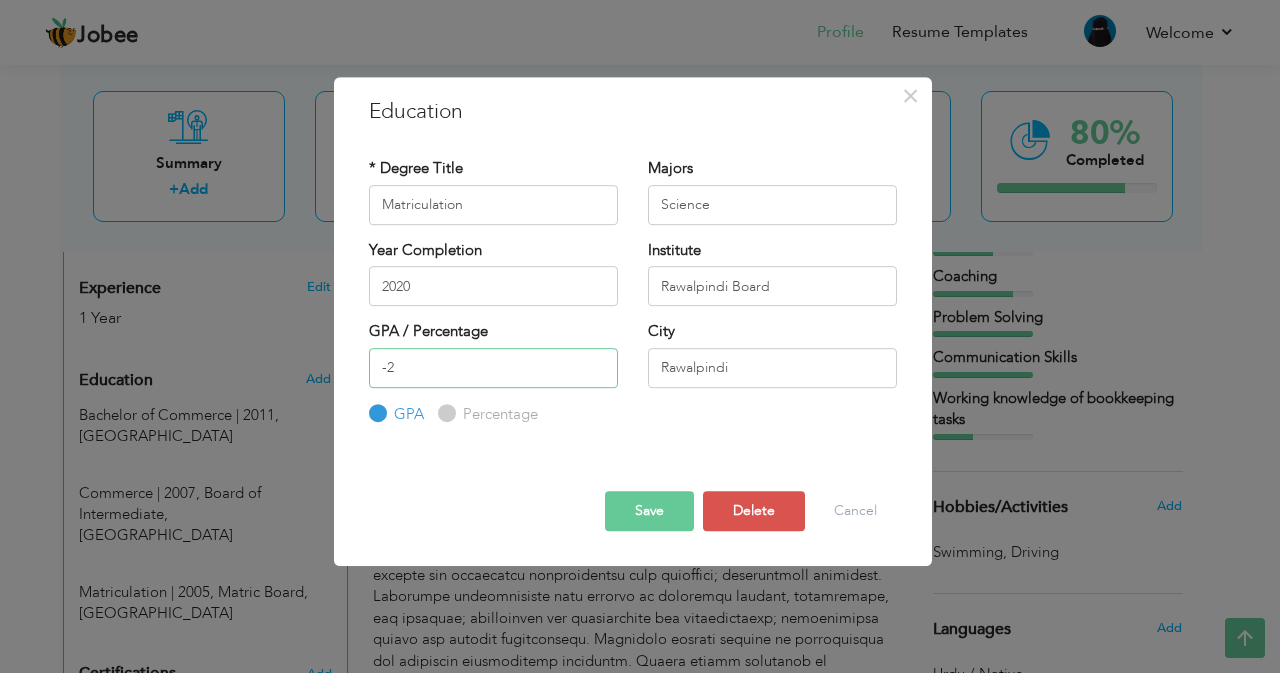 click on "-2" at bounding box center [493, 368] 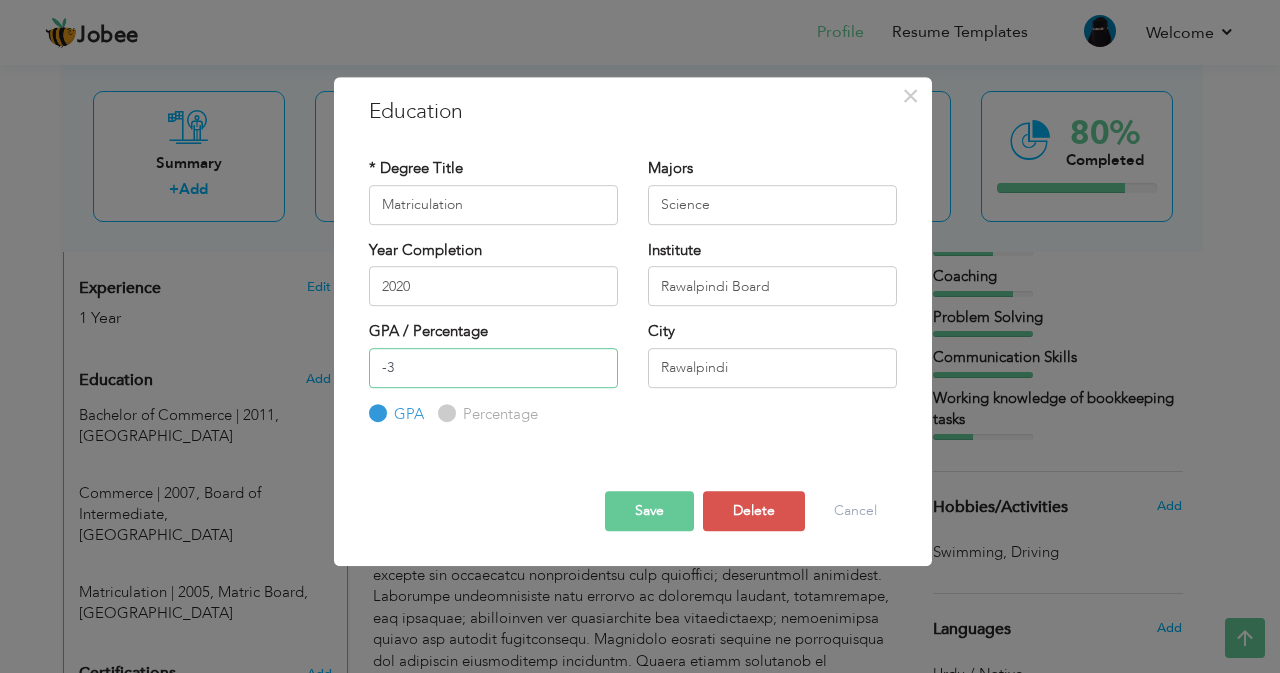 click on "-3" at bounding box center (493, 368) 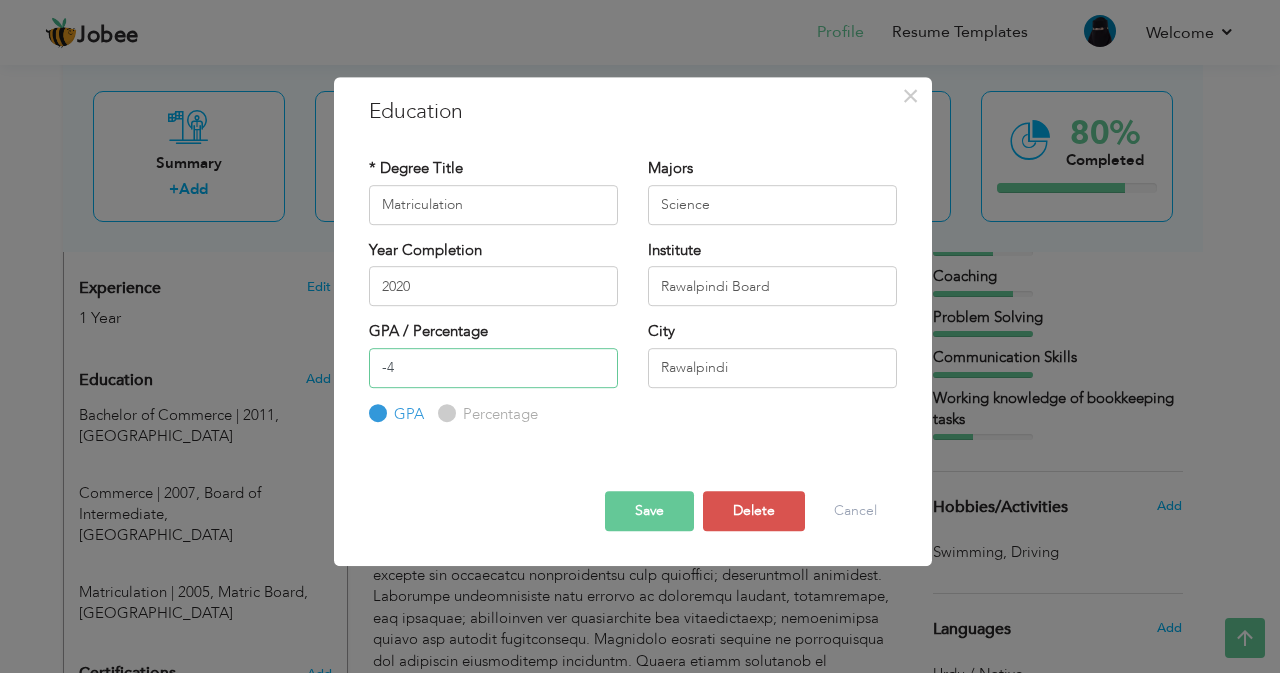click on "-4" at bounding box center (493, 368) 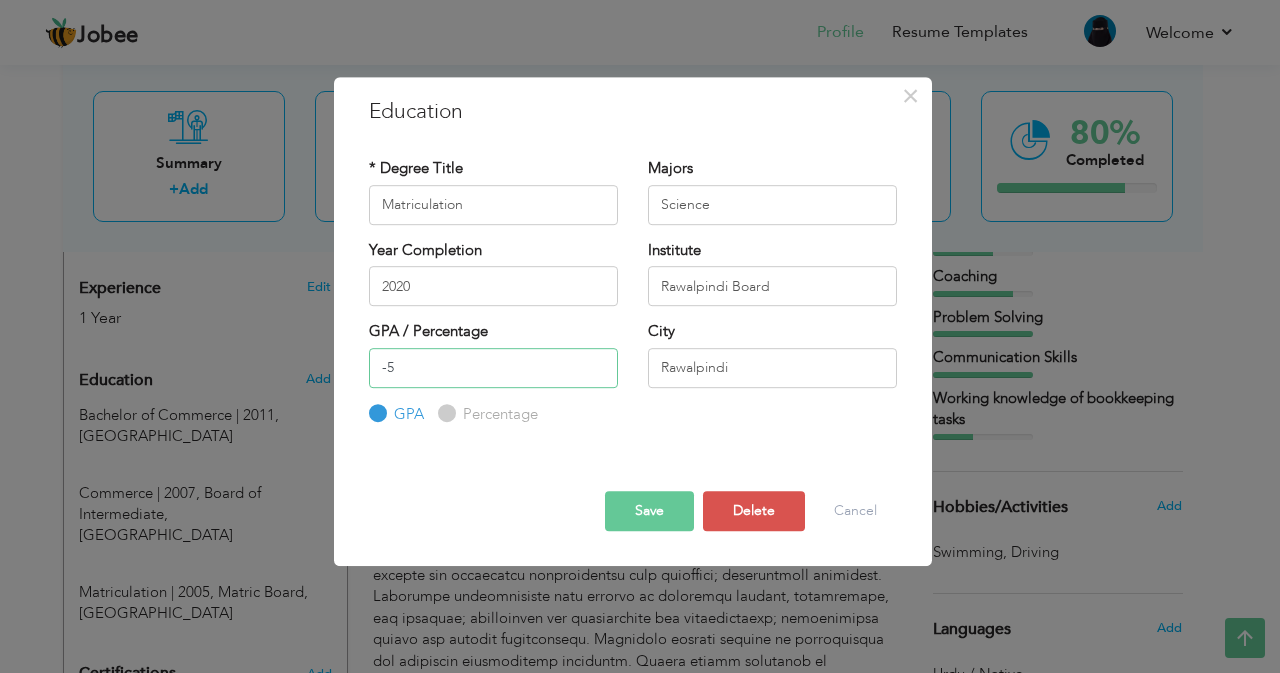 click on "-5" at bounding box center (493, 368) 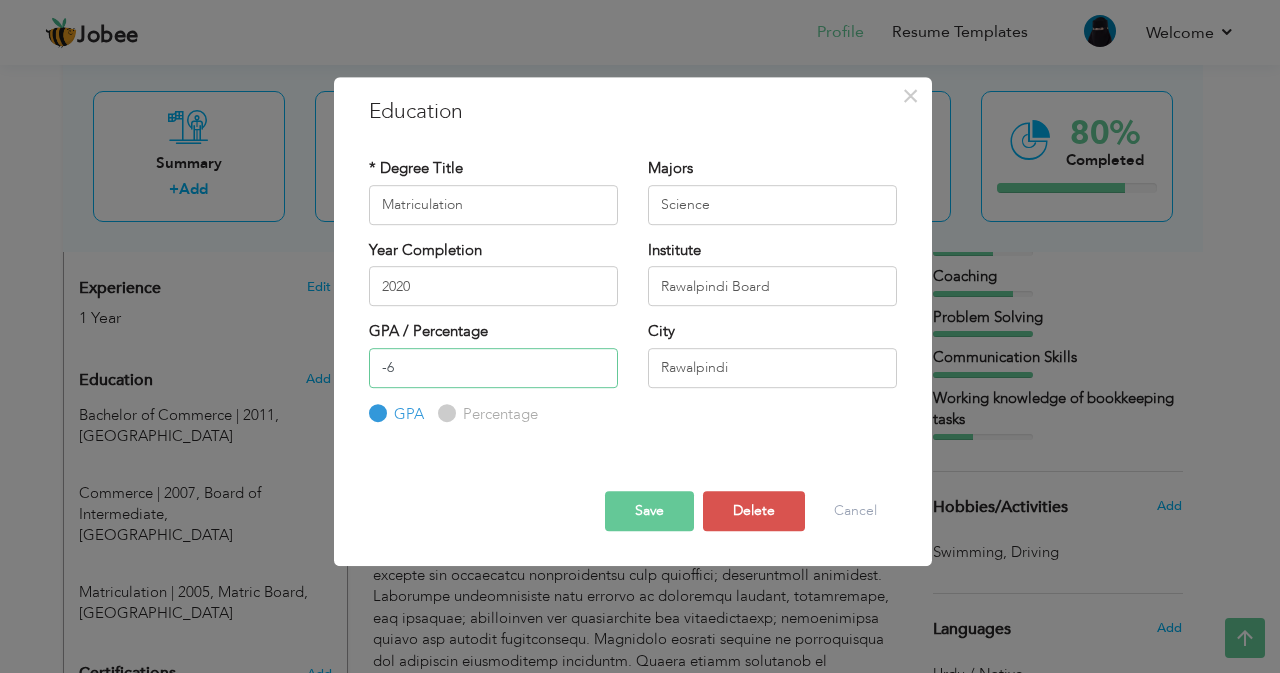 click on "-6" at bounding box center [493, 368] 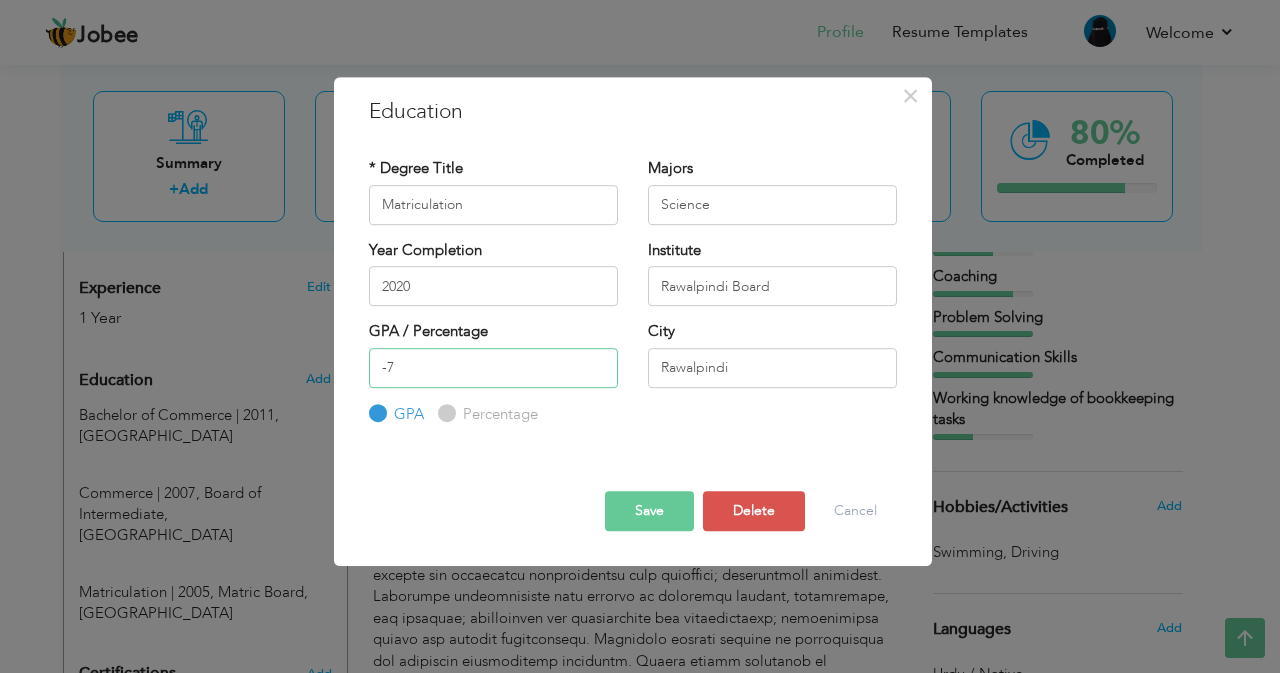 click on "-7" at bounding box center [493, 368] 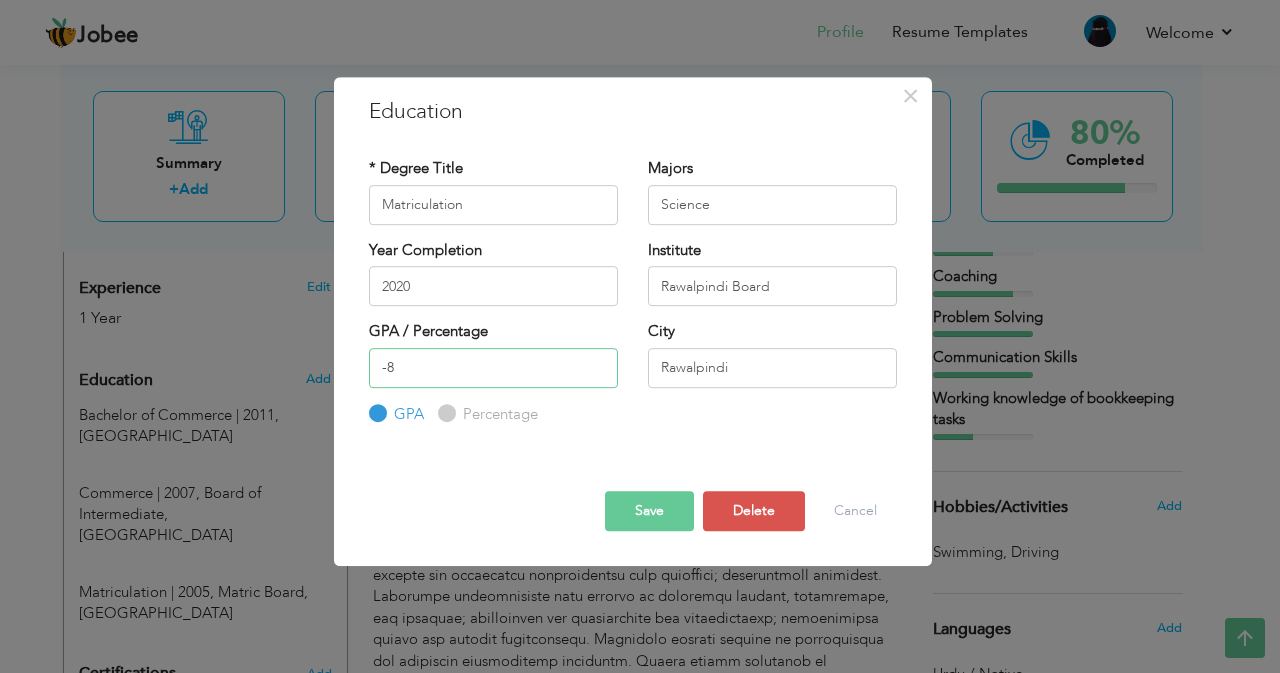 click on "-8" at bounding box center [493, 368] 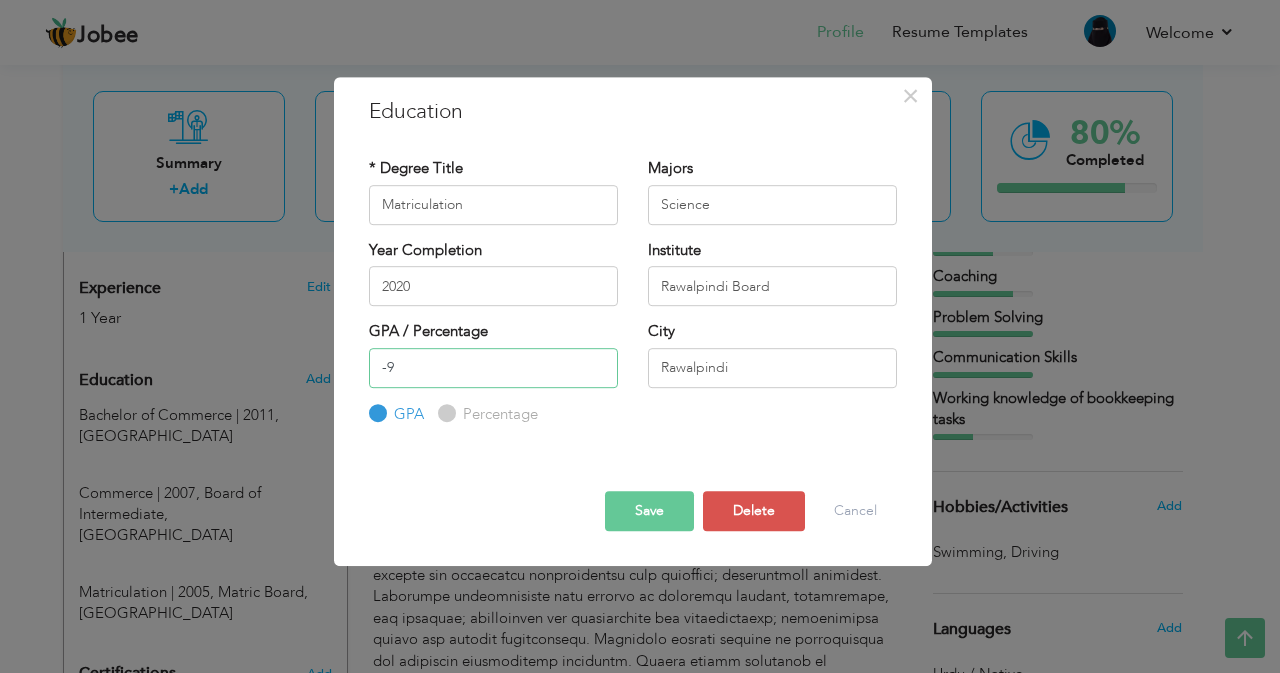 click on "-9" at bounding box center (493, 368) 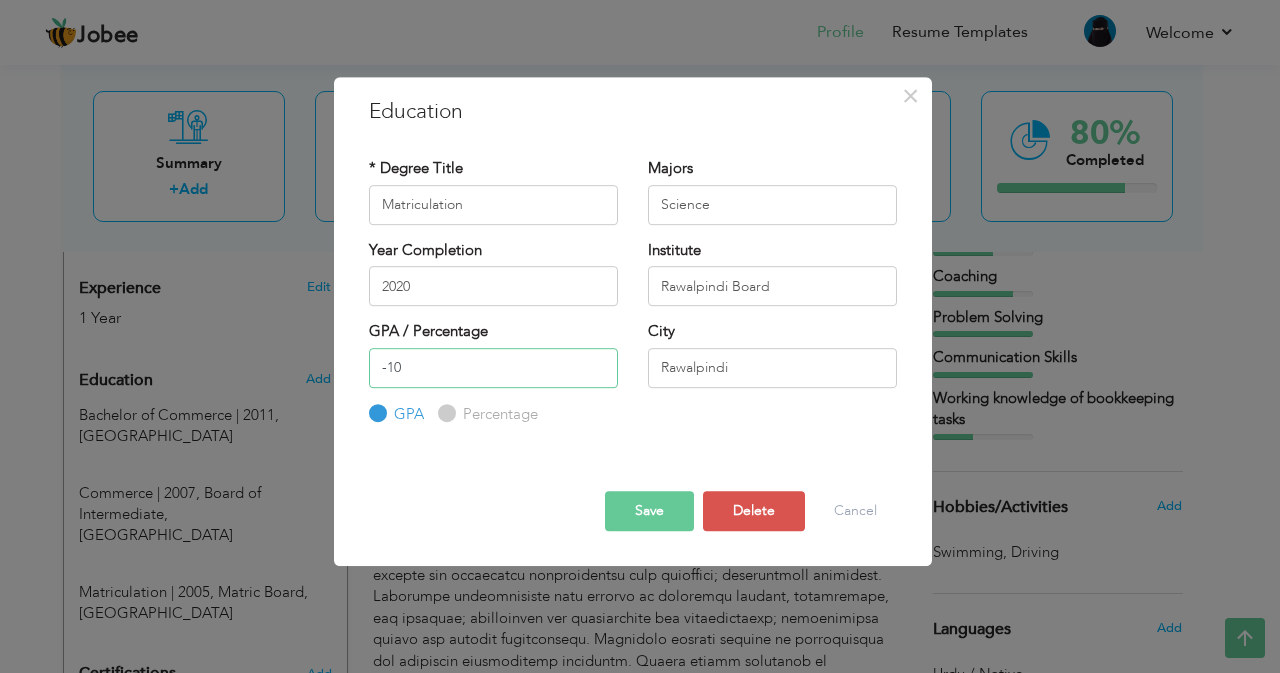 click on "-10" at bounding box center (493, 368) 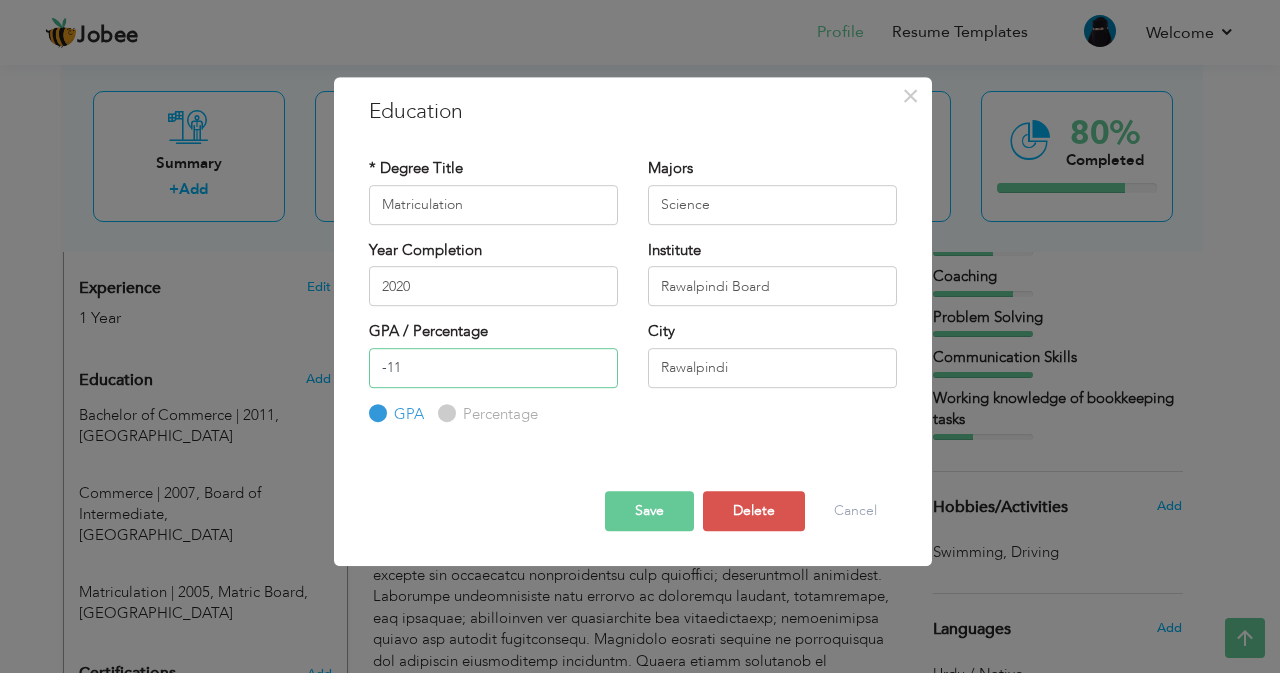click on "-11" at bounding box center (493, 368) 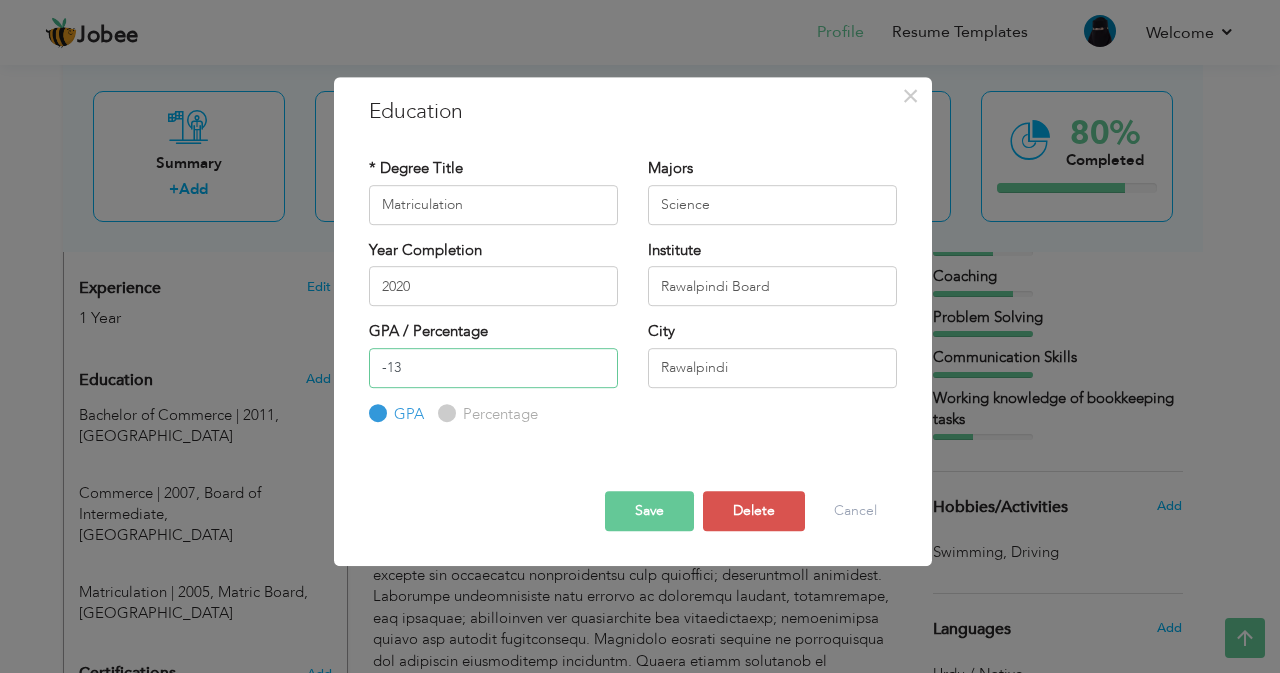click on "-13" at bounding box center [493, 368] 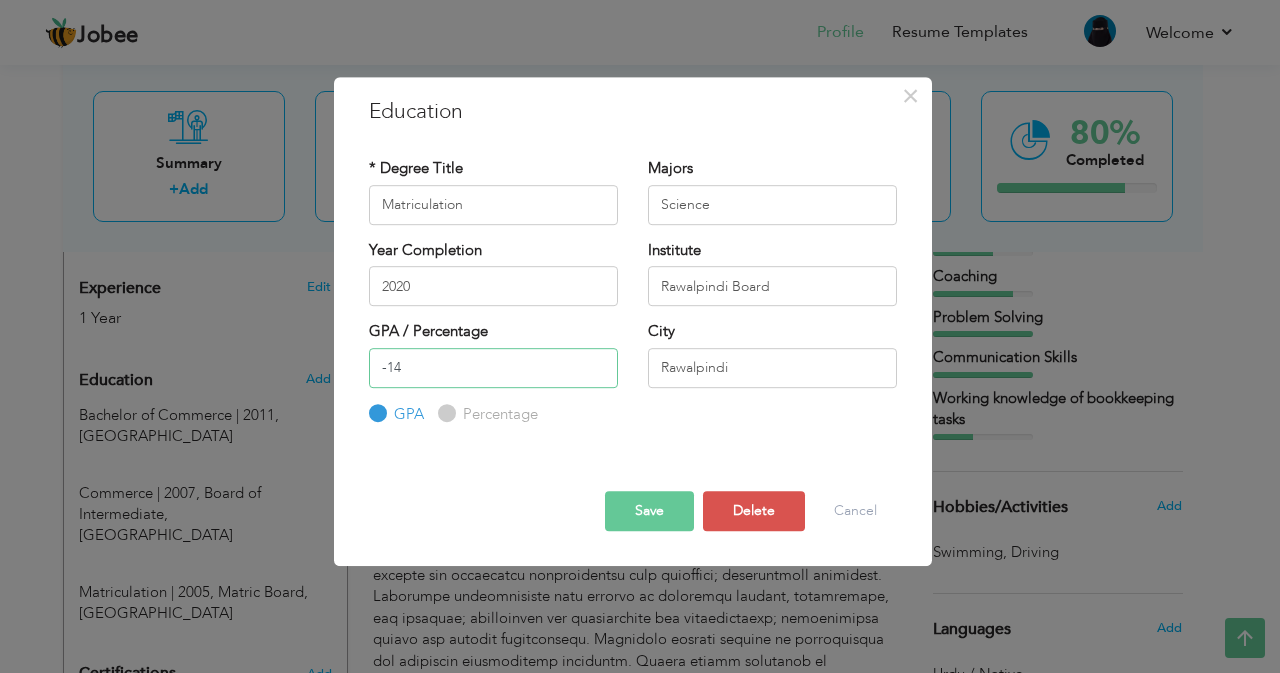 click on "-14" at bounding box center [493, 368] 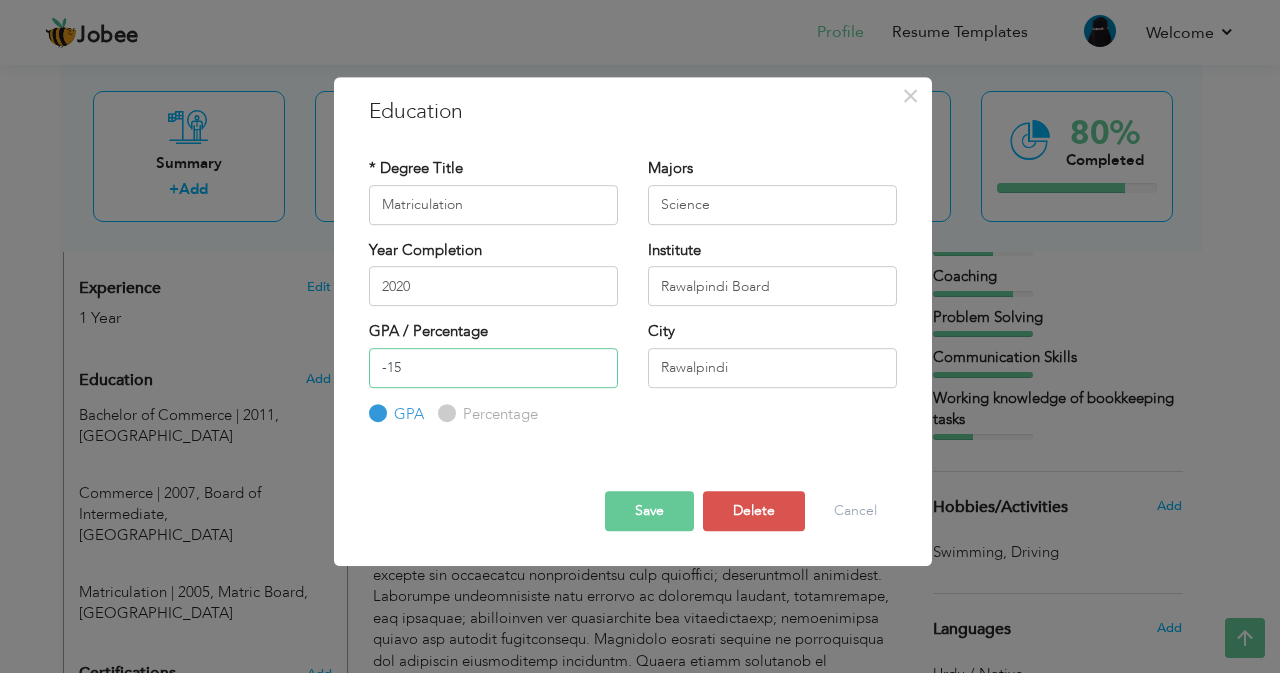click on "-15" at bounding box center [493, 368] 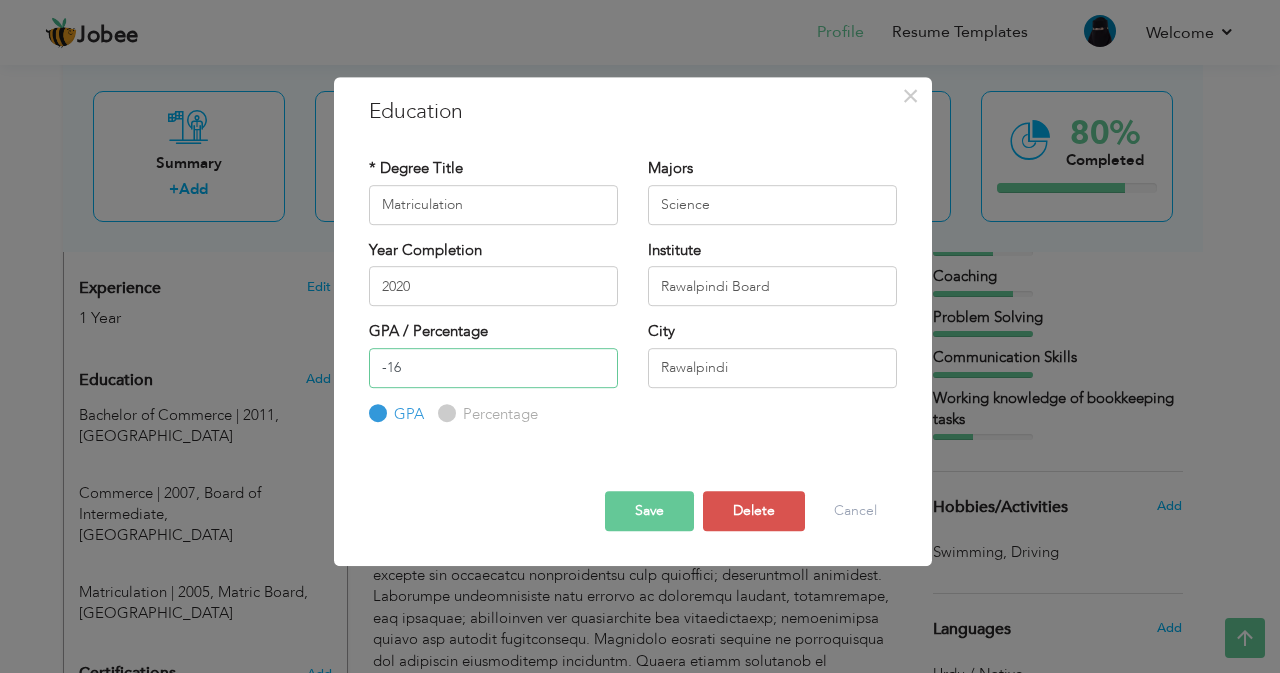 click on "-16" at bounding box center [493, 368] 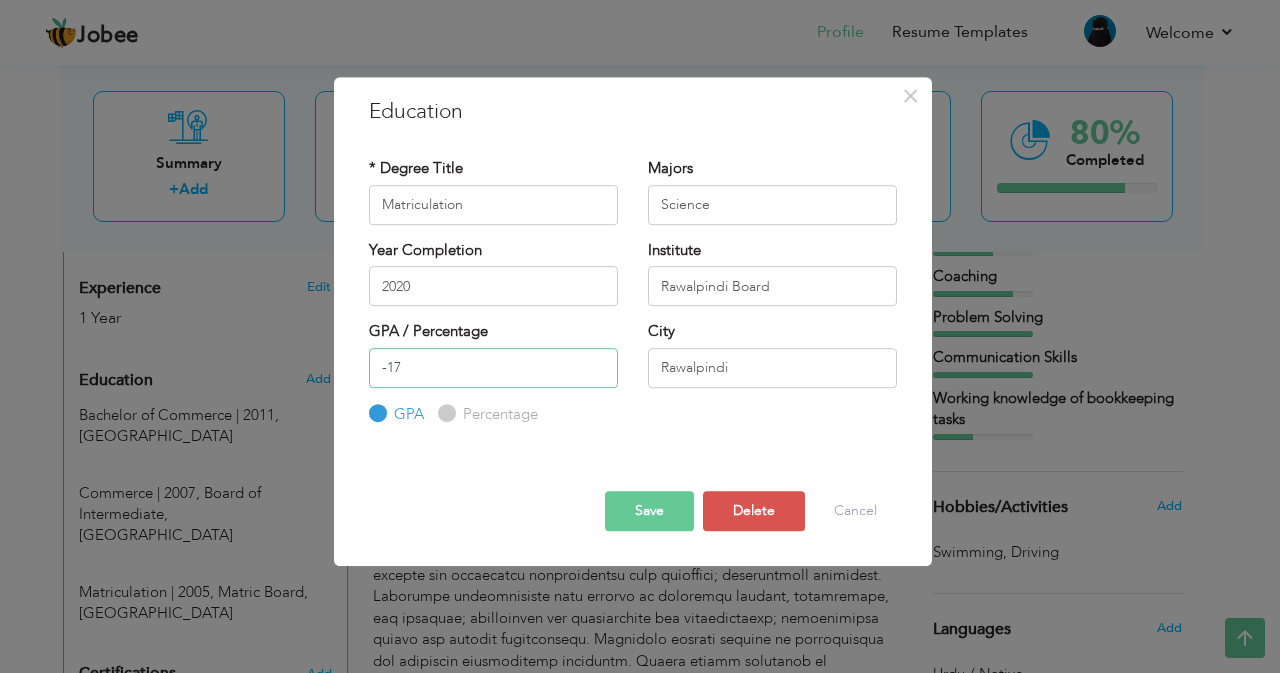 click on "-17" at bounding box center (493, 368) 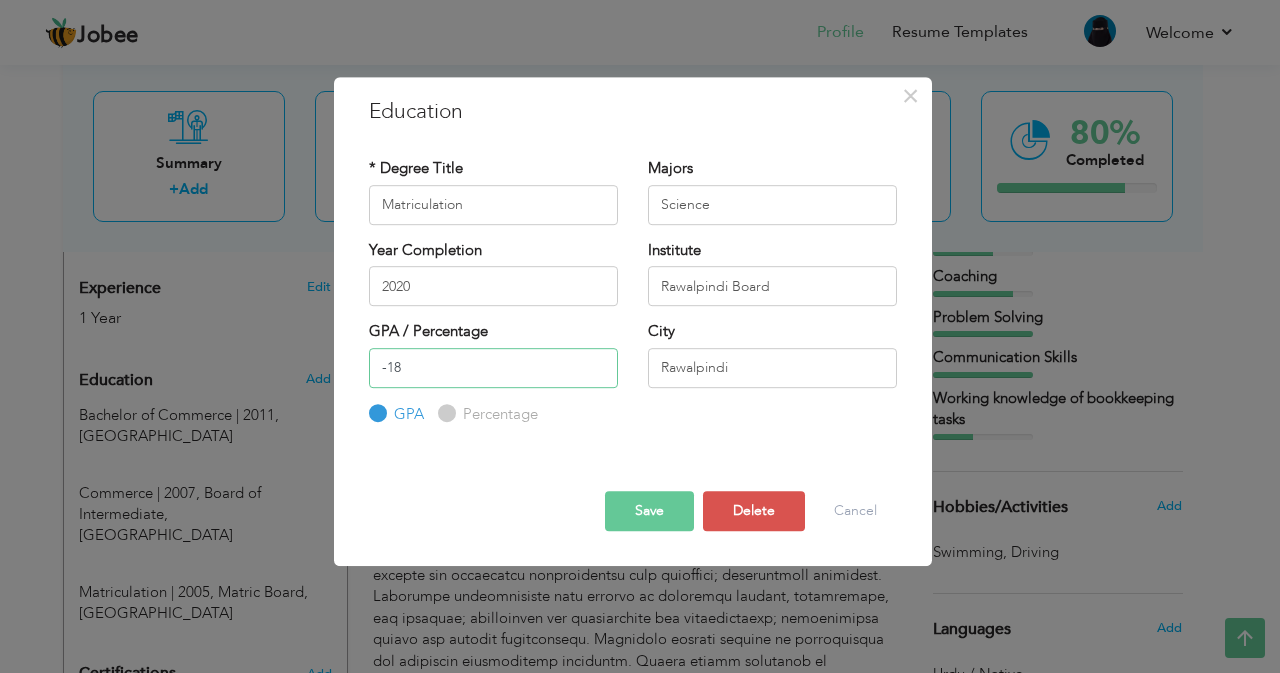 click on "-18" at bounding box center (493, 368) 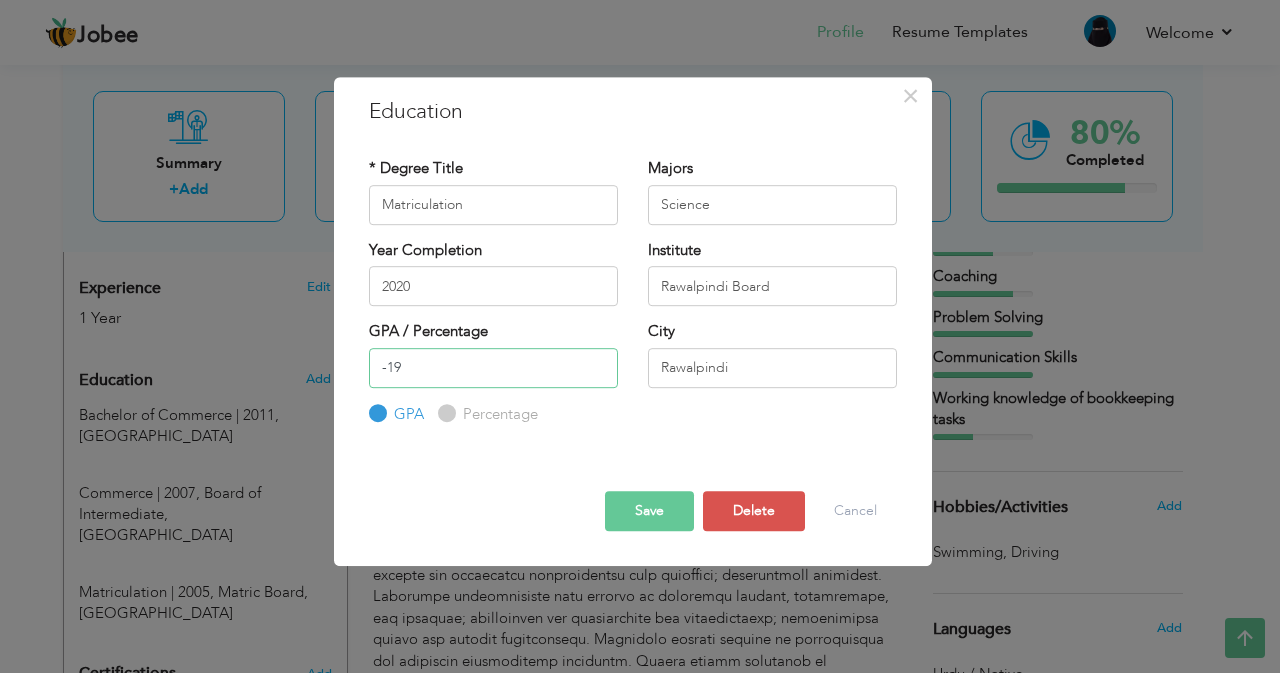 click on "-19" at bounding box center (493, 368) 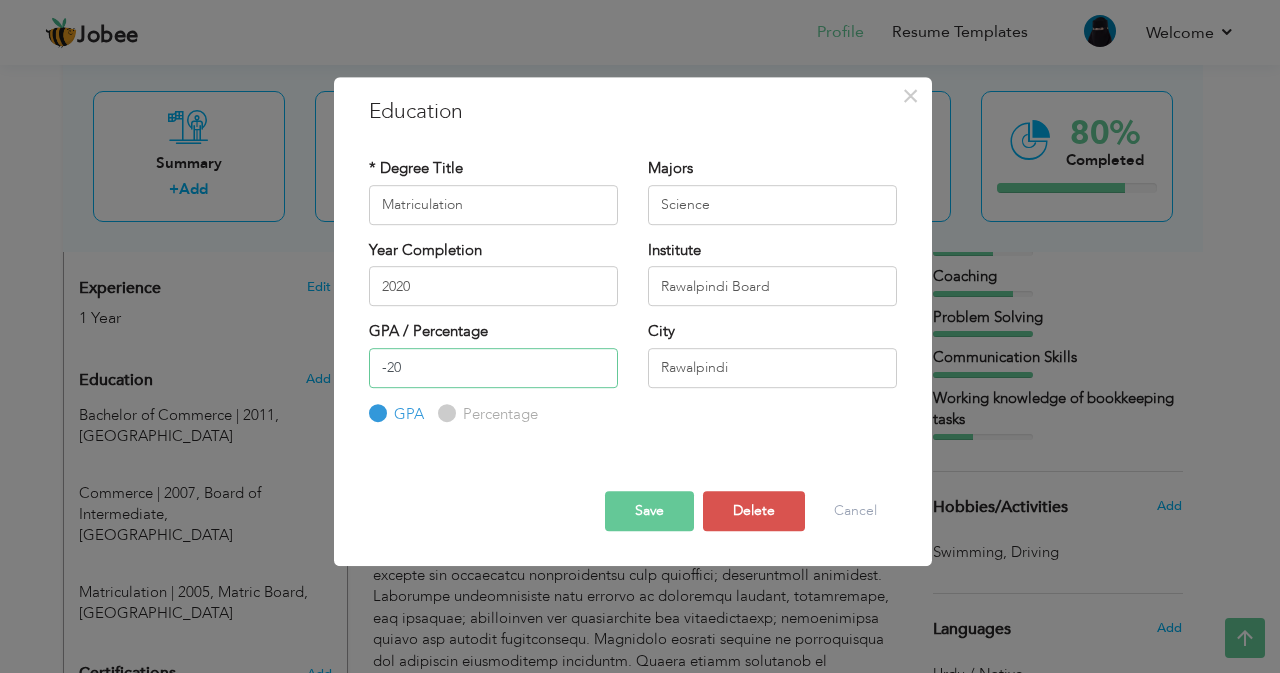 click on "-20" at bounding box center [493, 368] 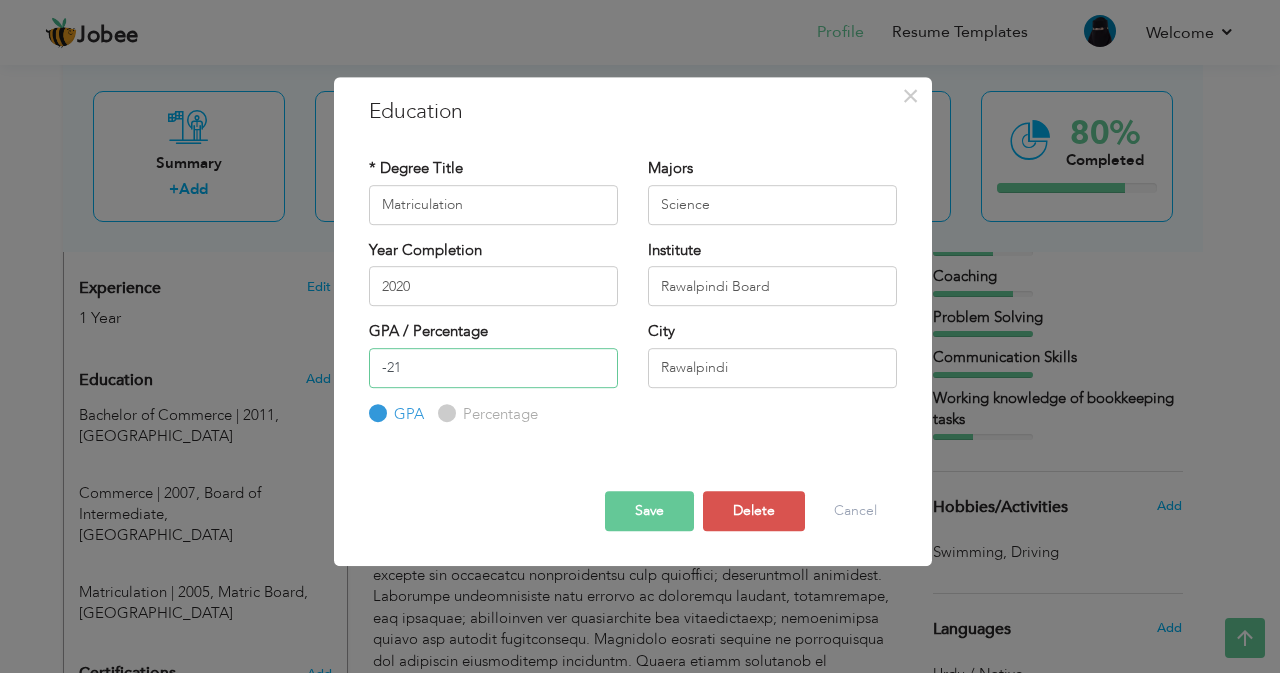 click on "-21" at bounding box center (493, 368) 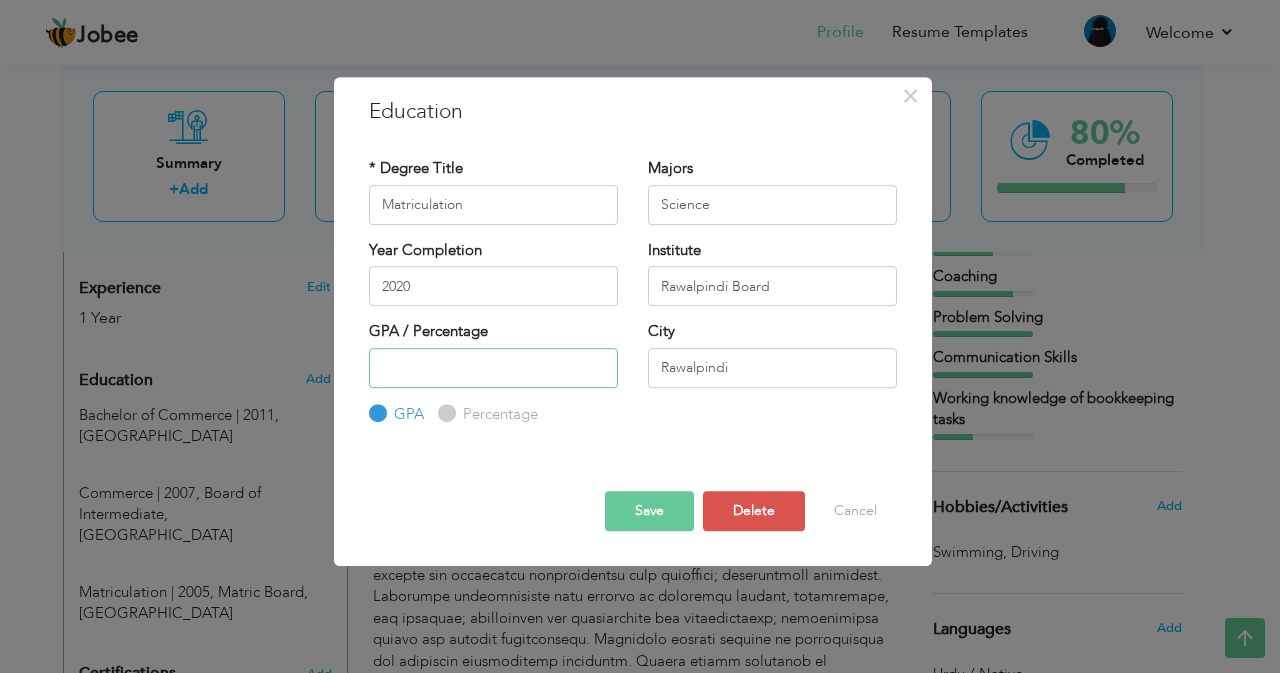 type 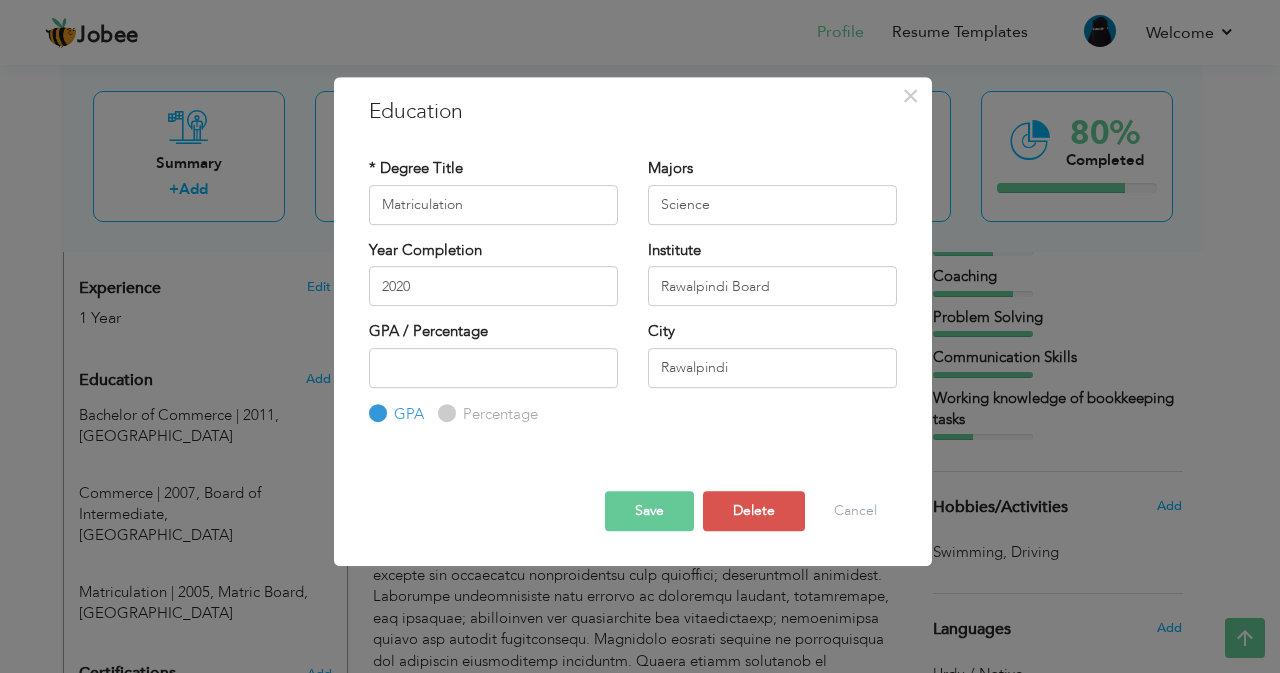 click on "Save" at bounding box center [649, 511] 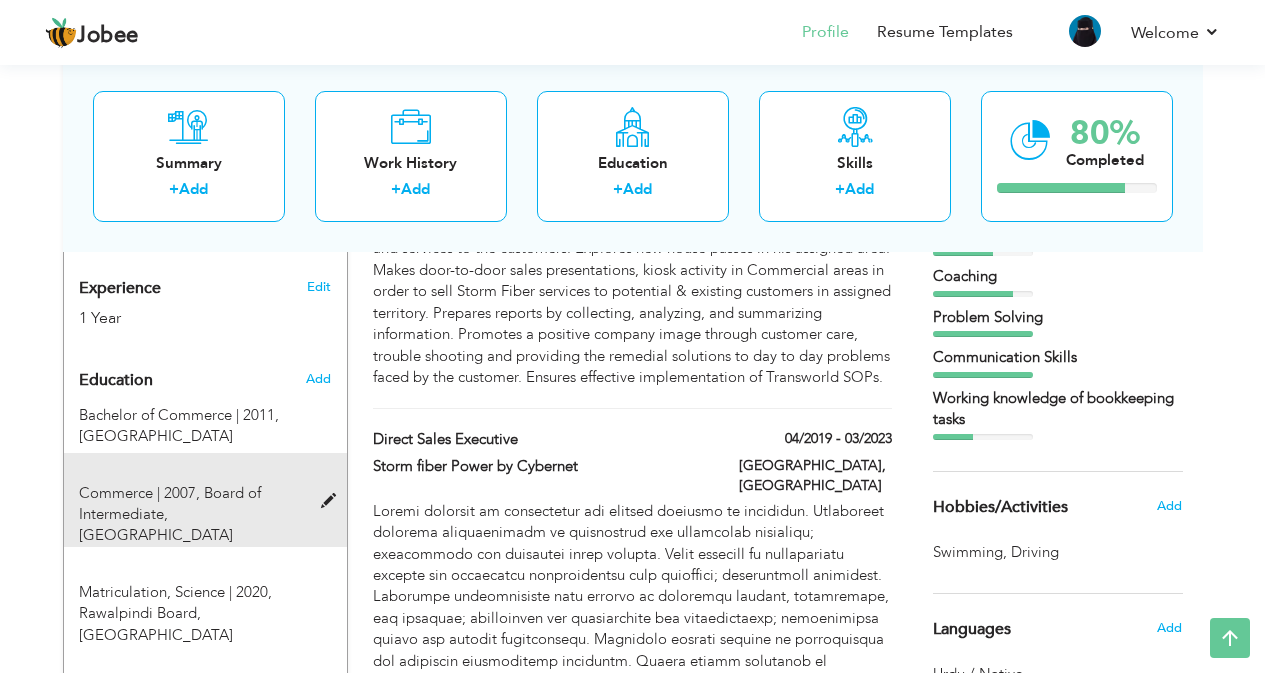 click at bounding box center [333, 501] 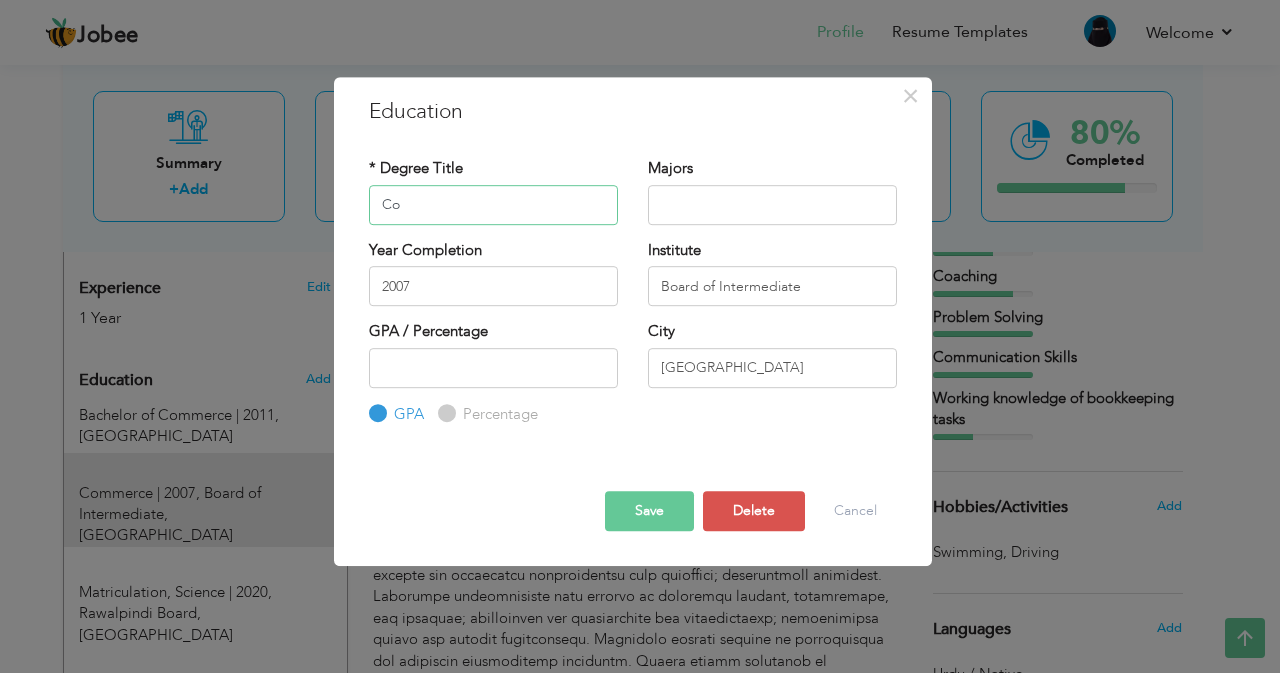 type on "C" 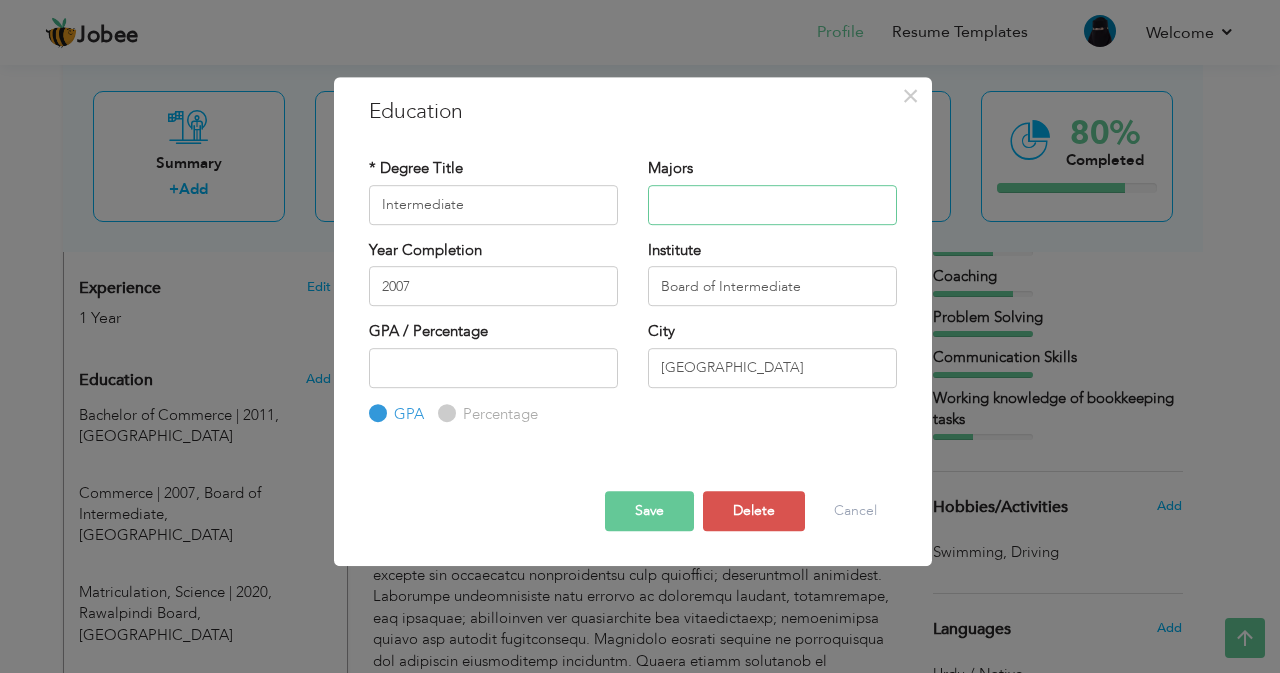 click at bounding box center (772, 205) 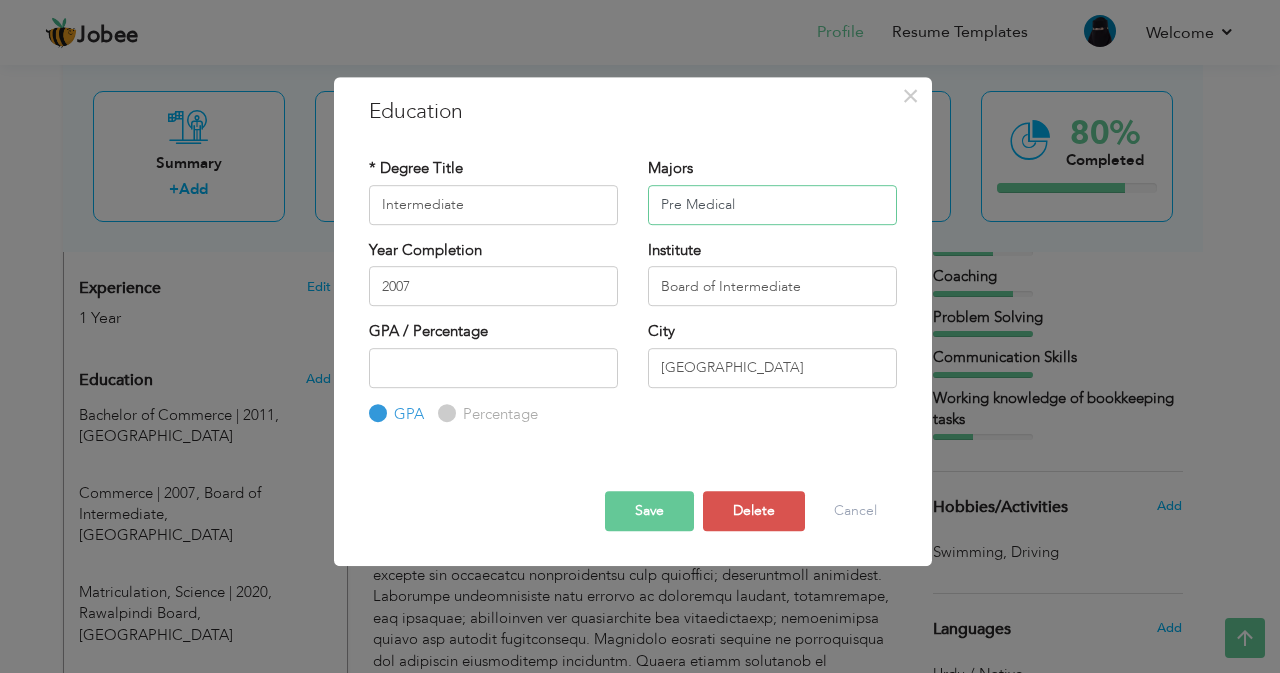 type on "Pre Medical" 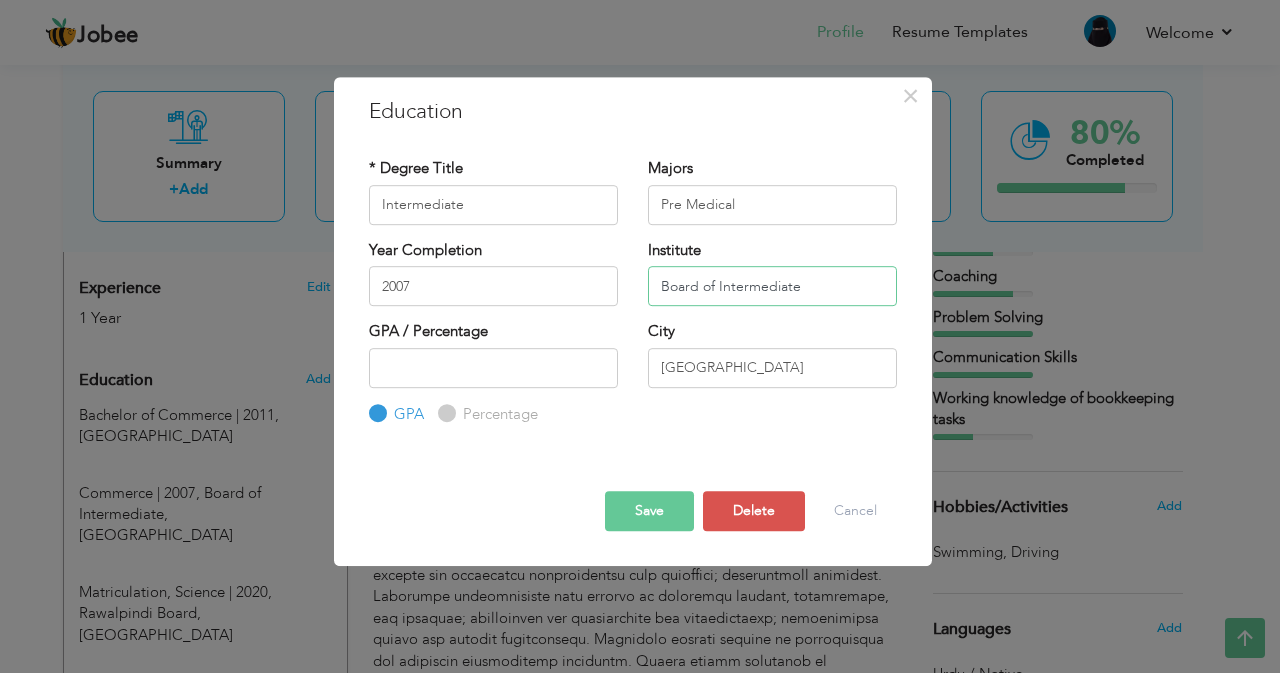 click on "Board of Intermediate" at bounding box center [772, 286] 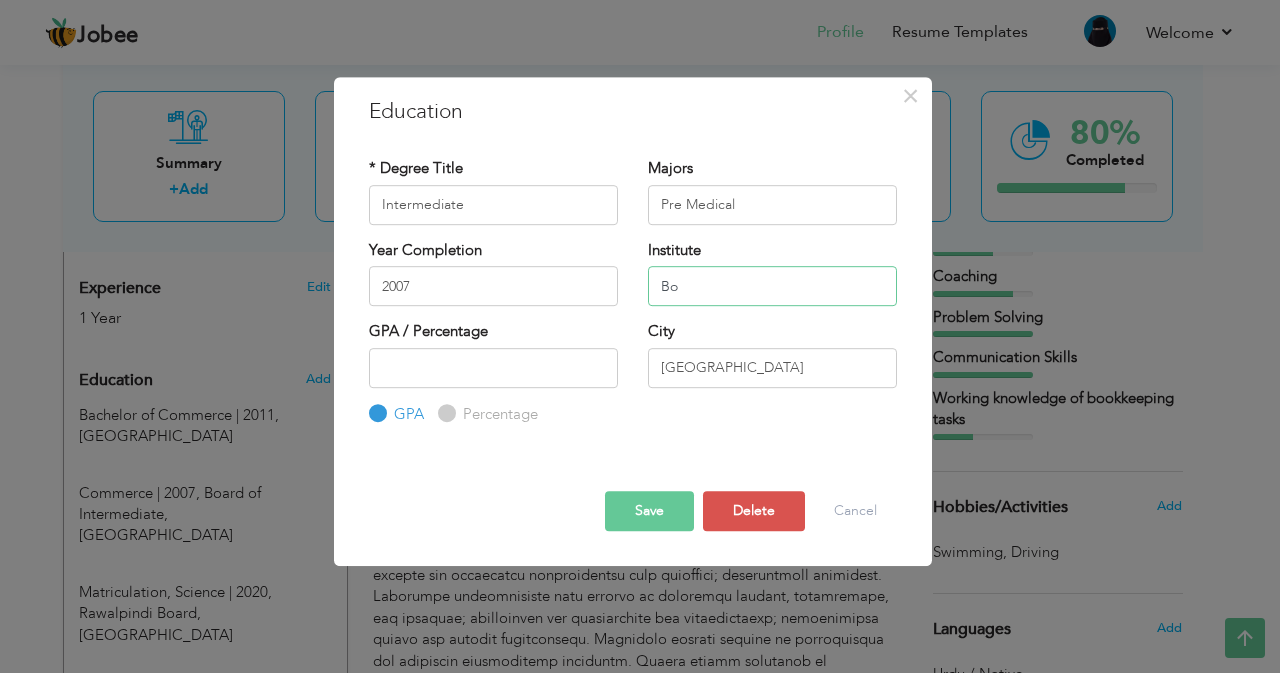 type on "B" 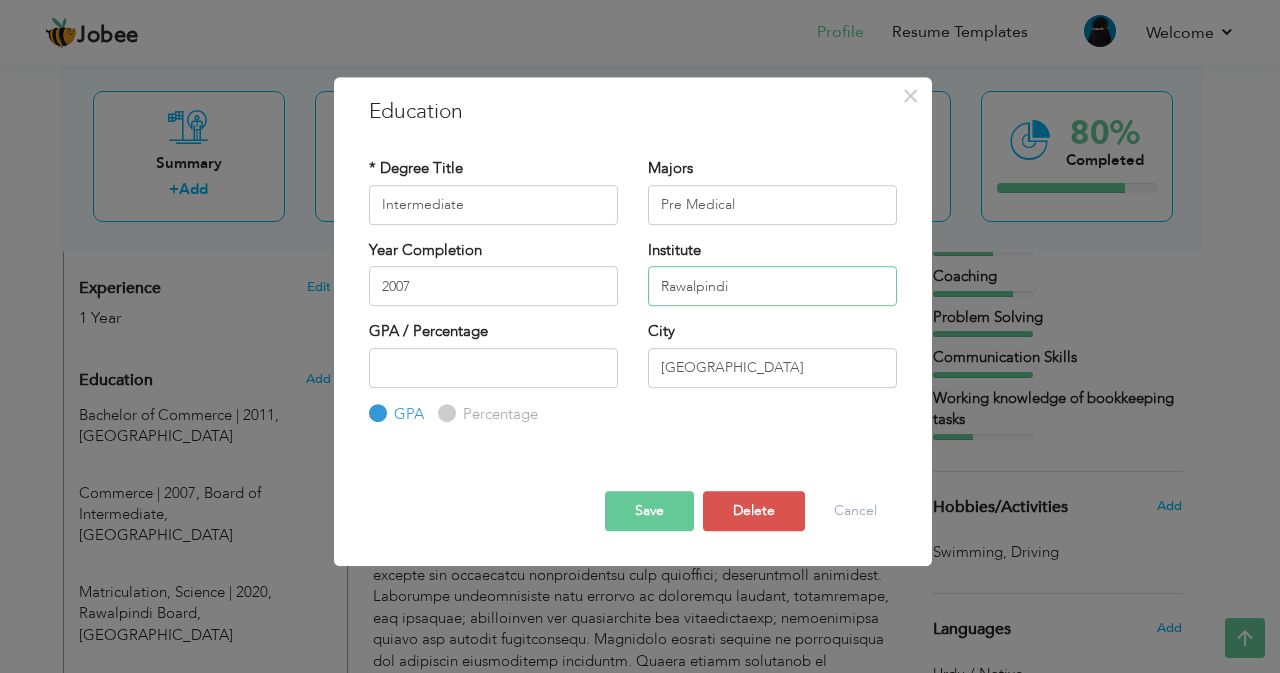 type on "Rawalpindi Board" 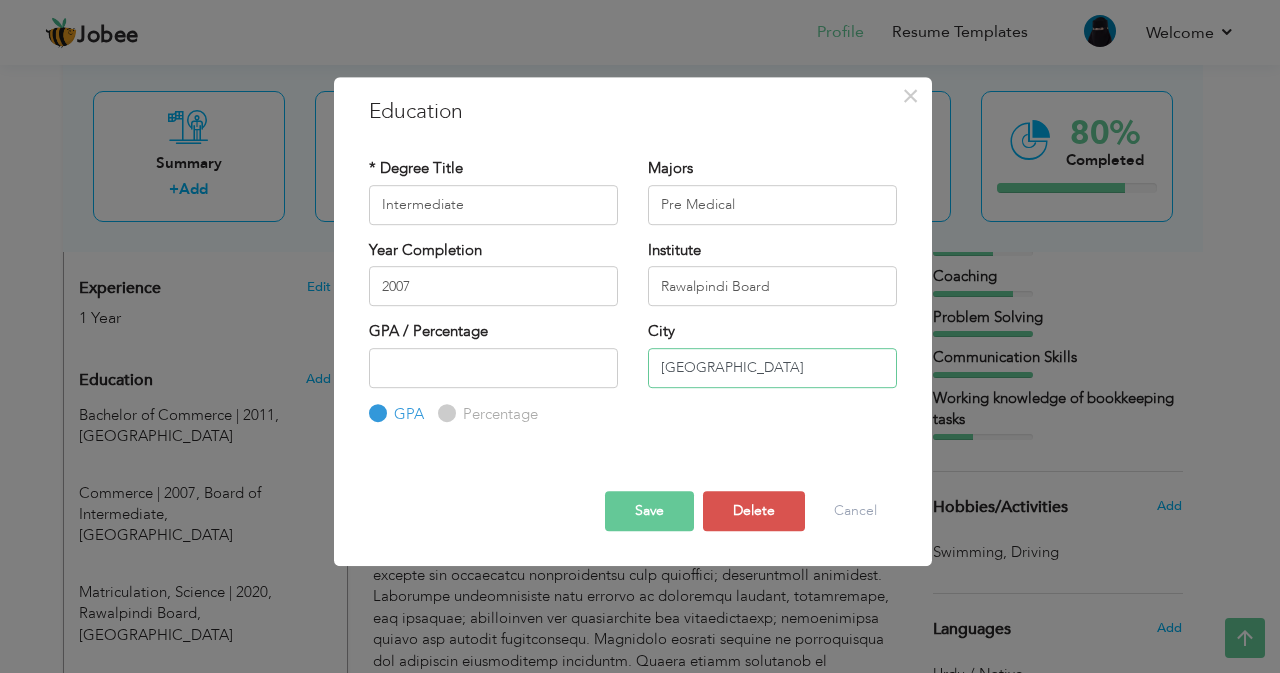 click on "Karachi" at bounding box center (772, 368) 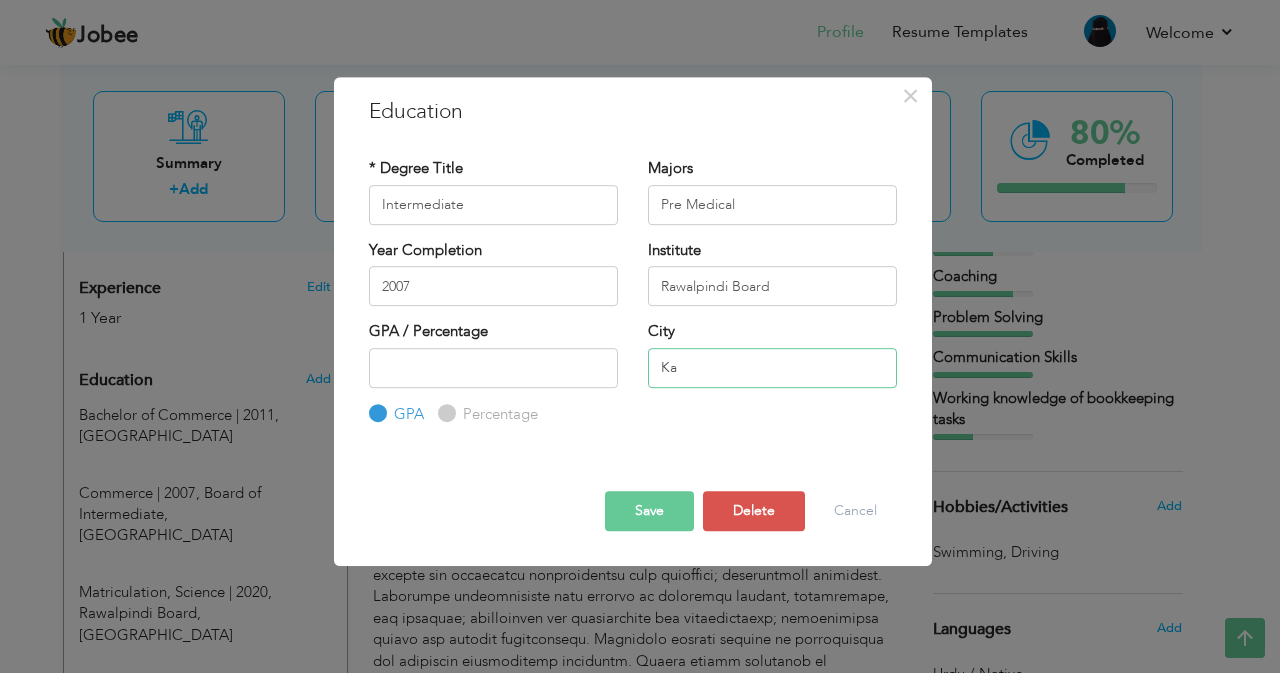 type on "K" 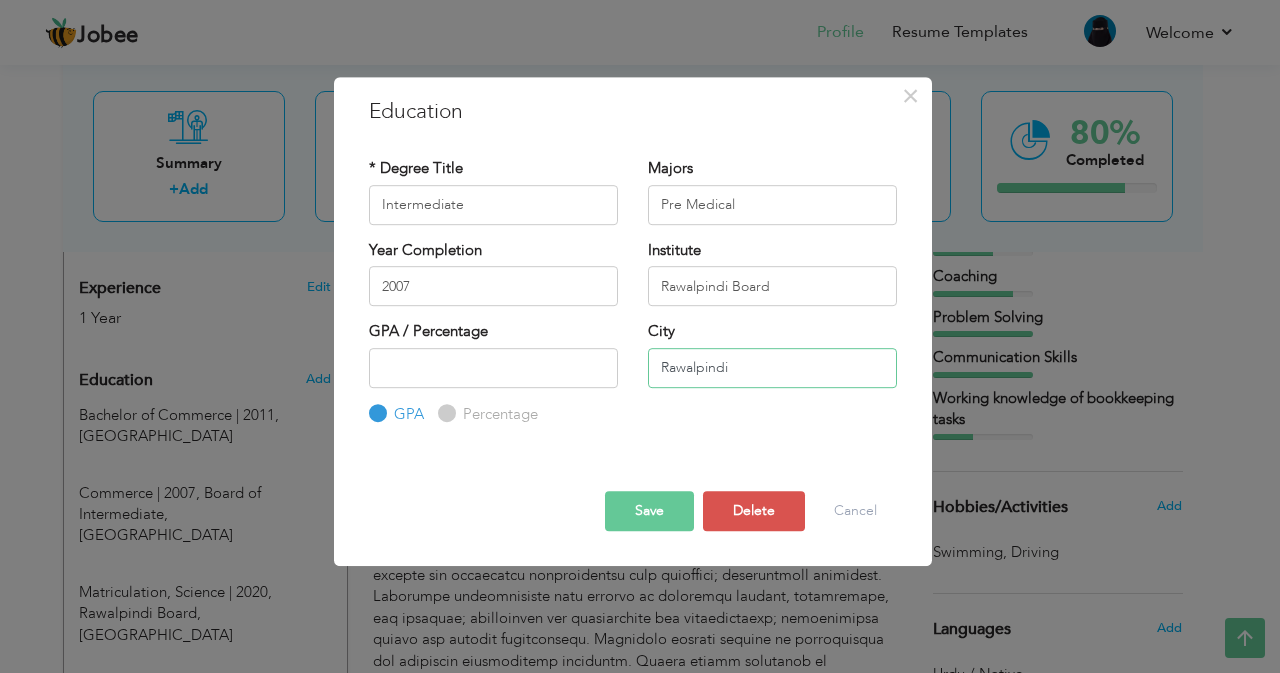 type on "Rawalpindi" 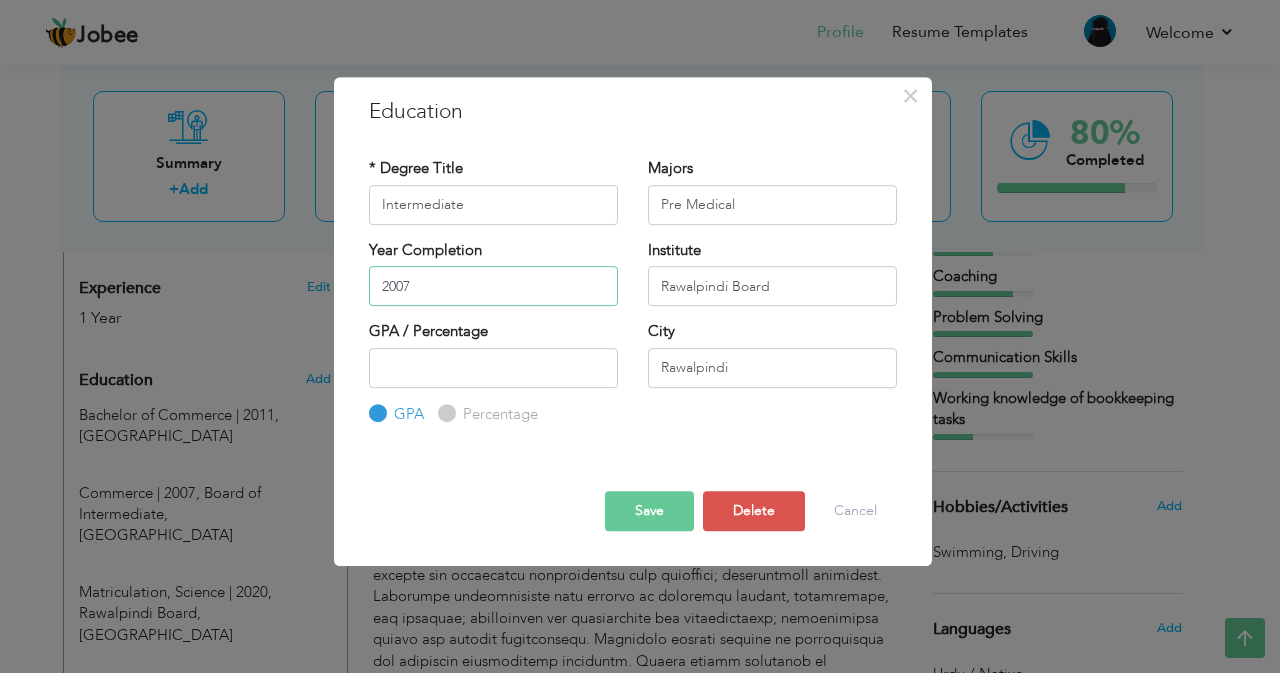 click on "2007" at bounding box center (493, 286) 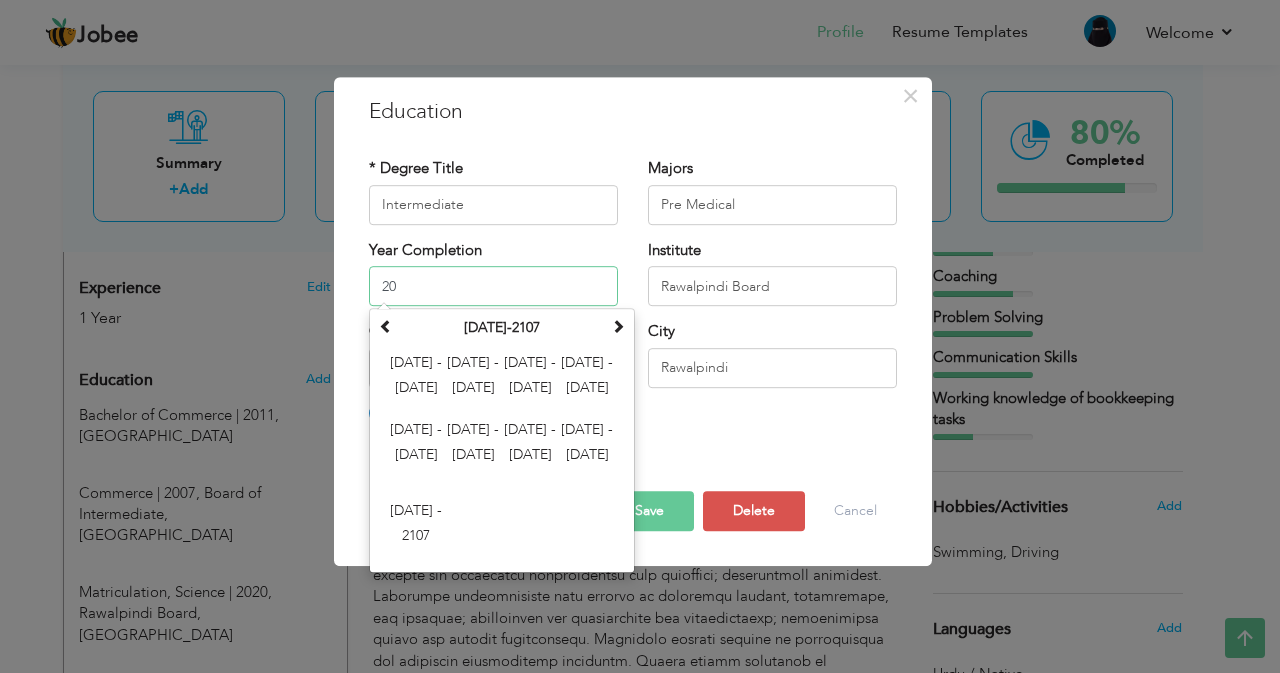 type on "2" 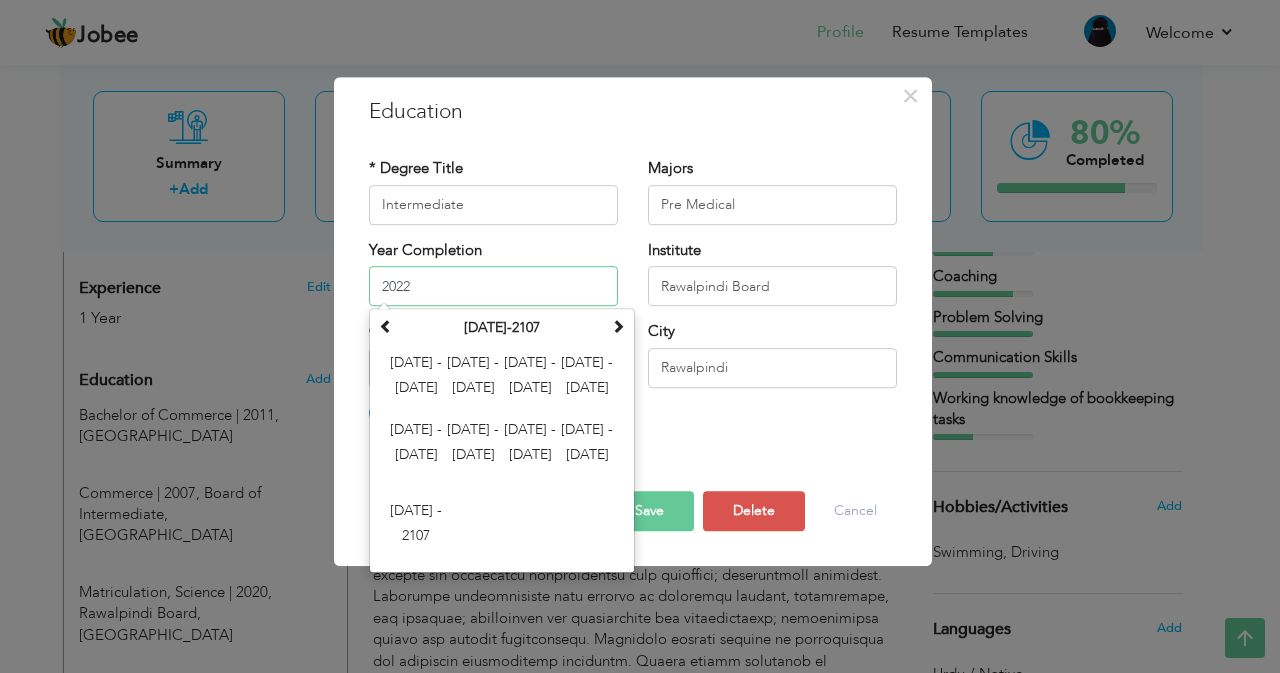 type on "2022" 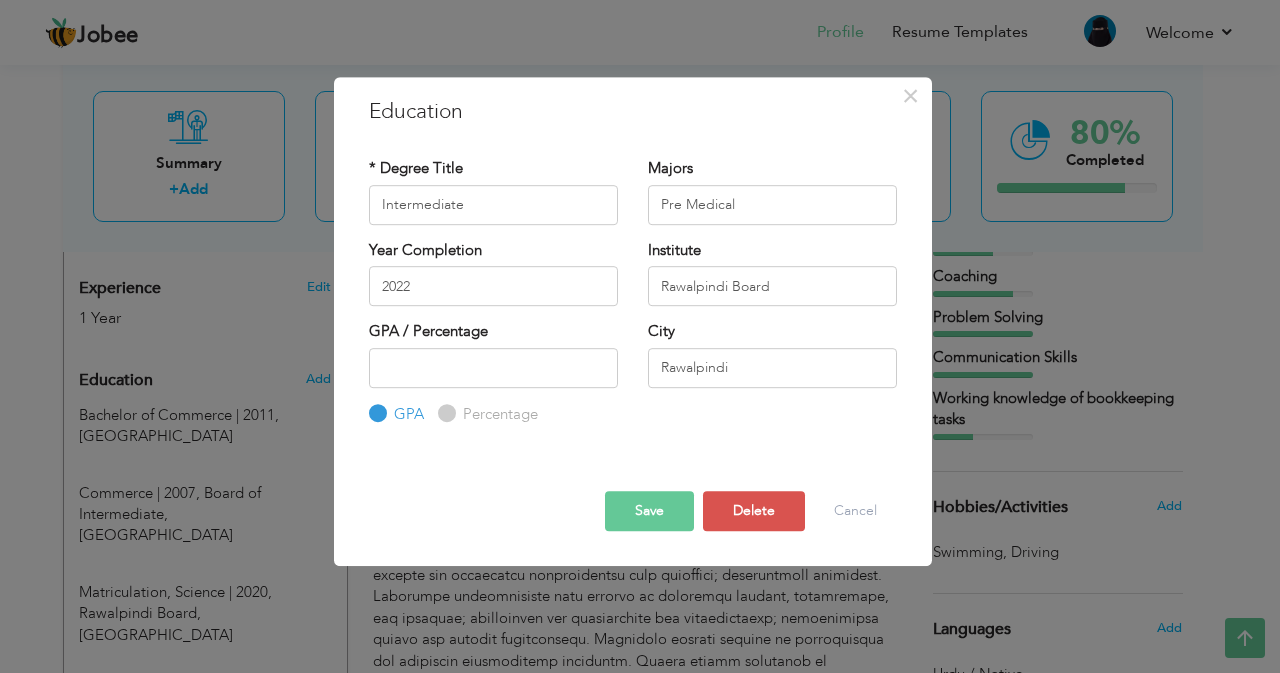 click on "Save" at bounding box center (649, 511) 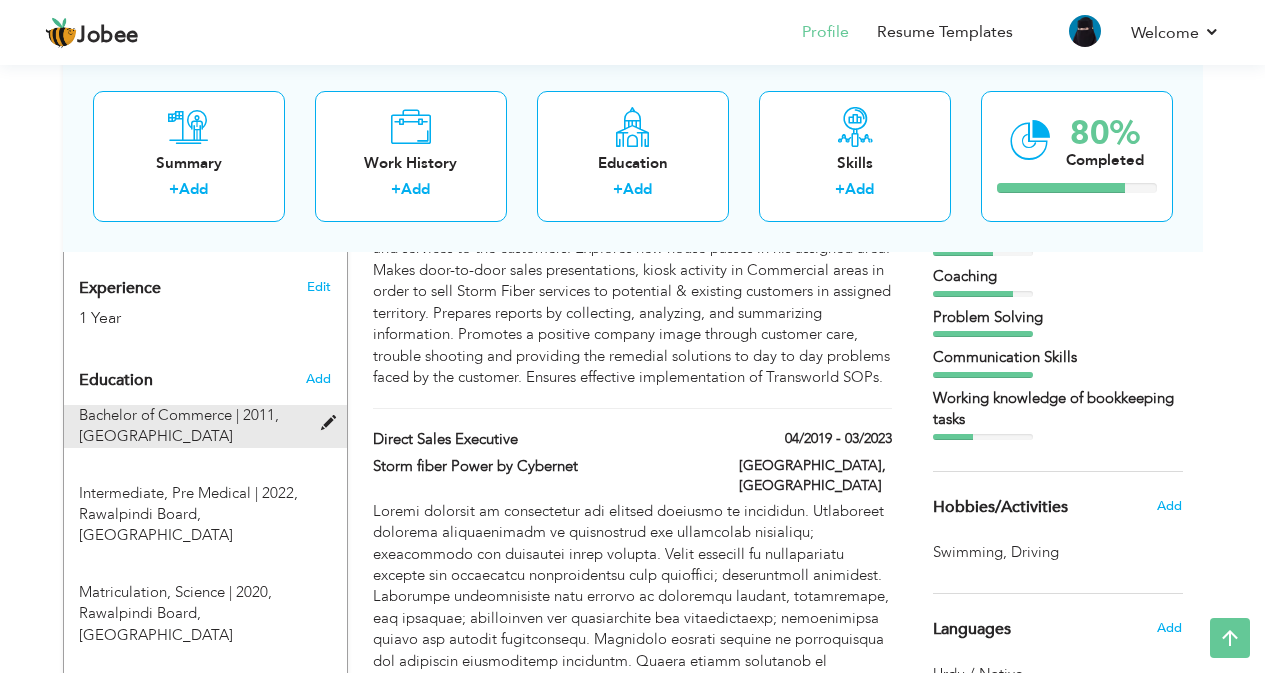 click at bounding box center [333, 423] 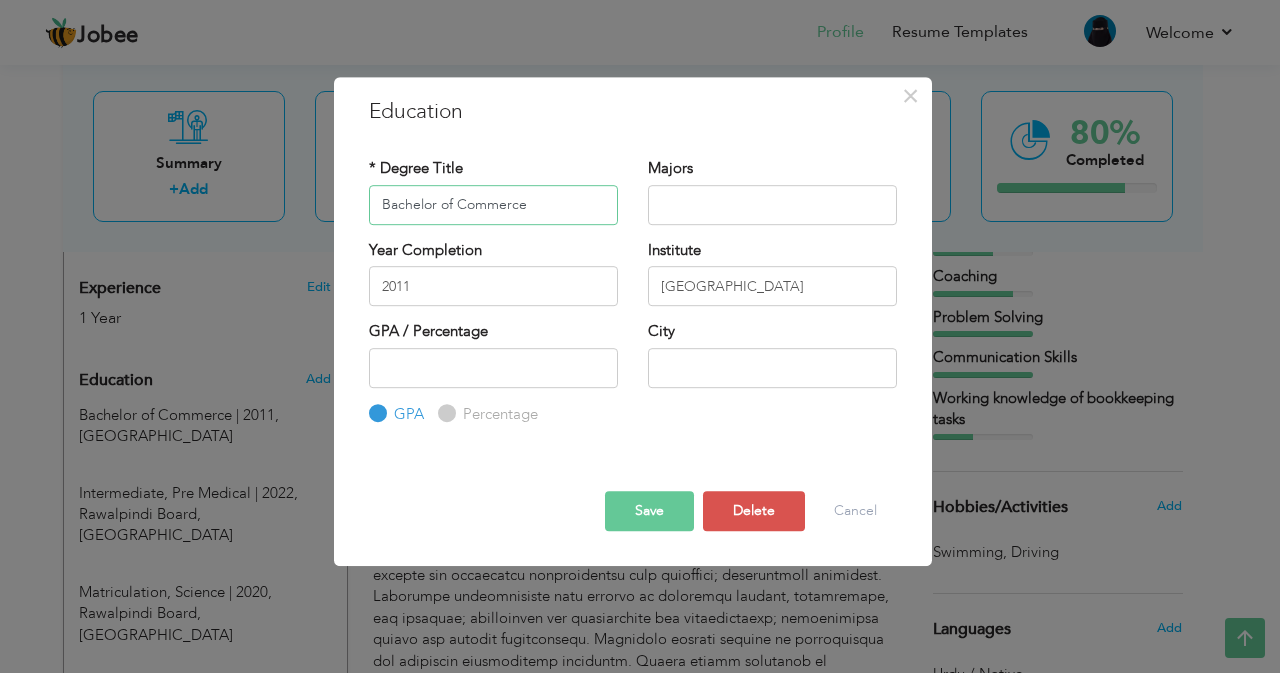 click on "Bachelor of Commerce" at bounding box center [493, 205] 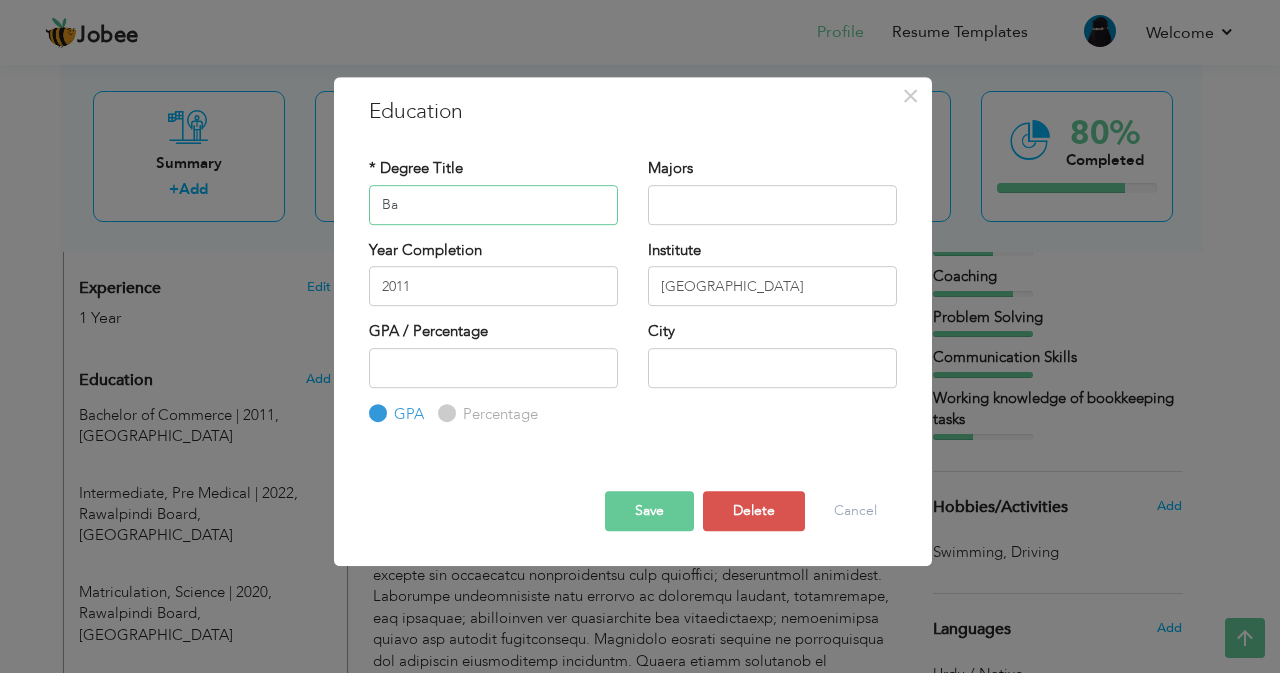 type on "B" 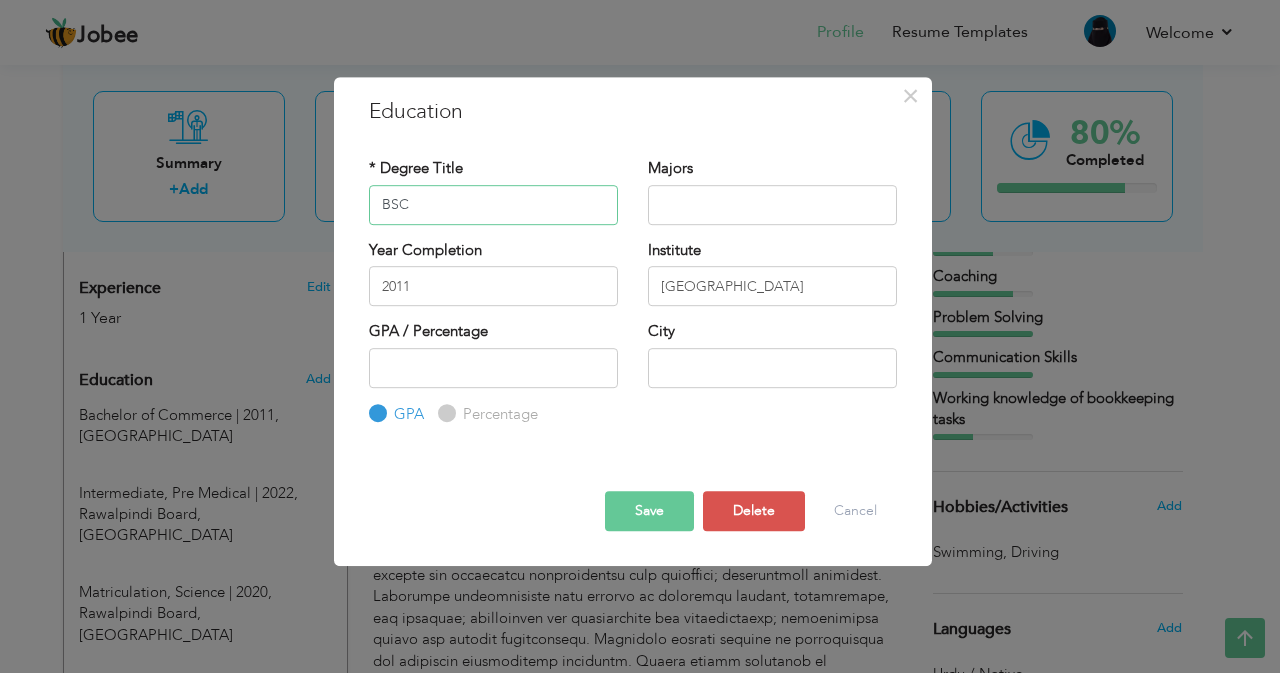 type on "BSC" 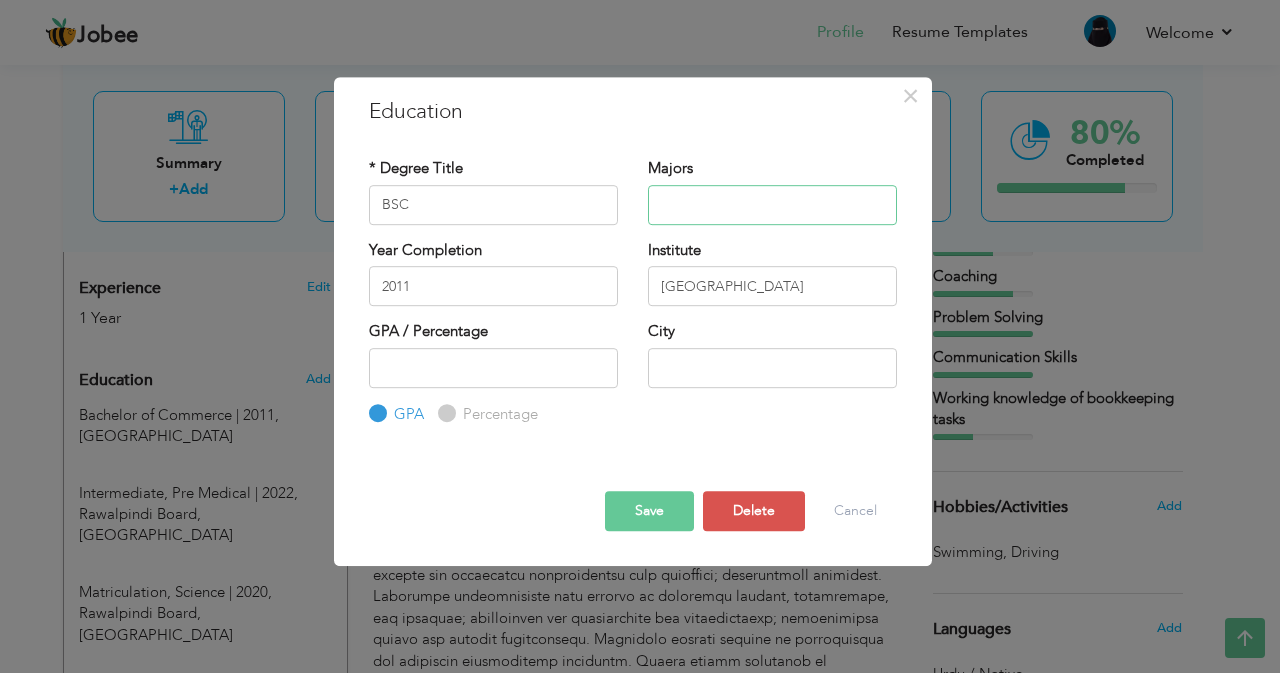 click at bounding box center (772, 205) 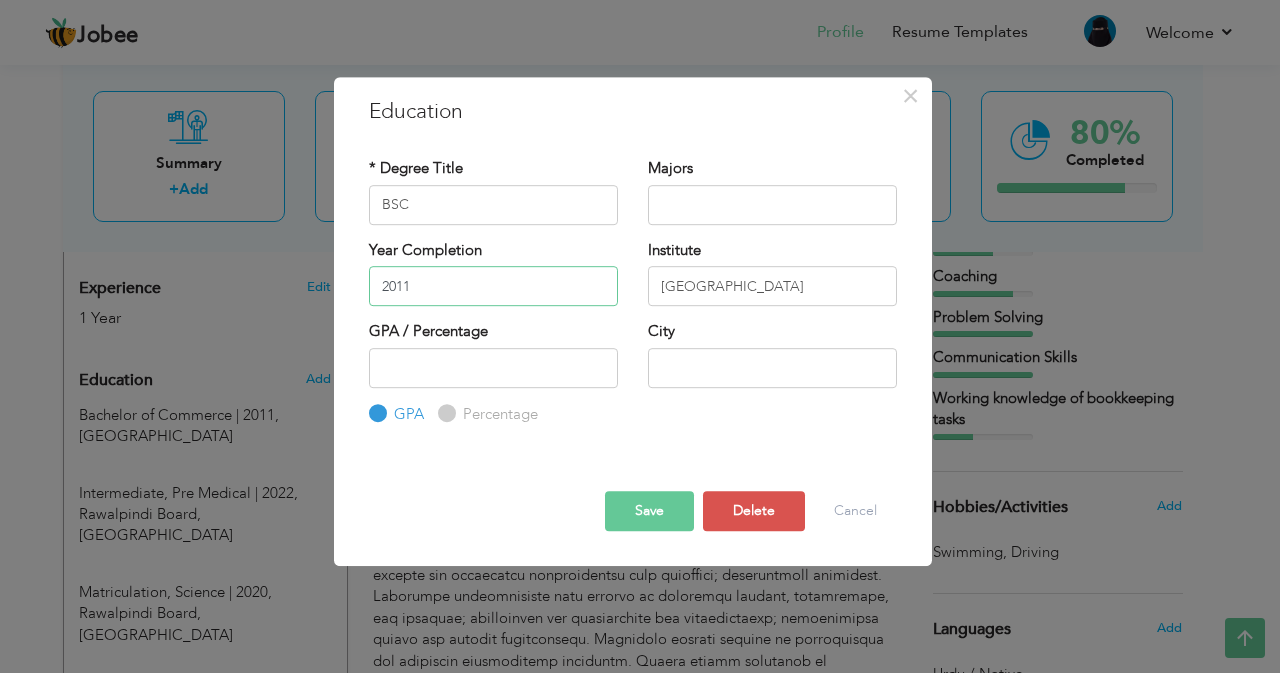 click on "2011" at bounding box center (493, 286) 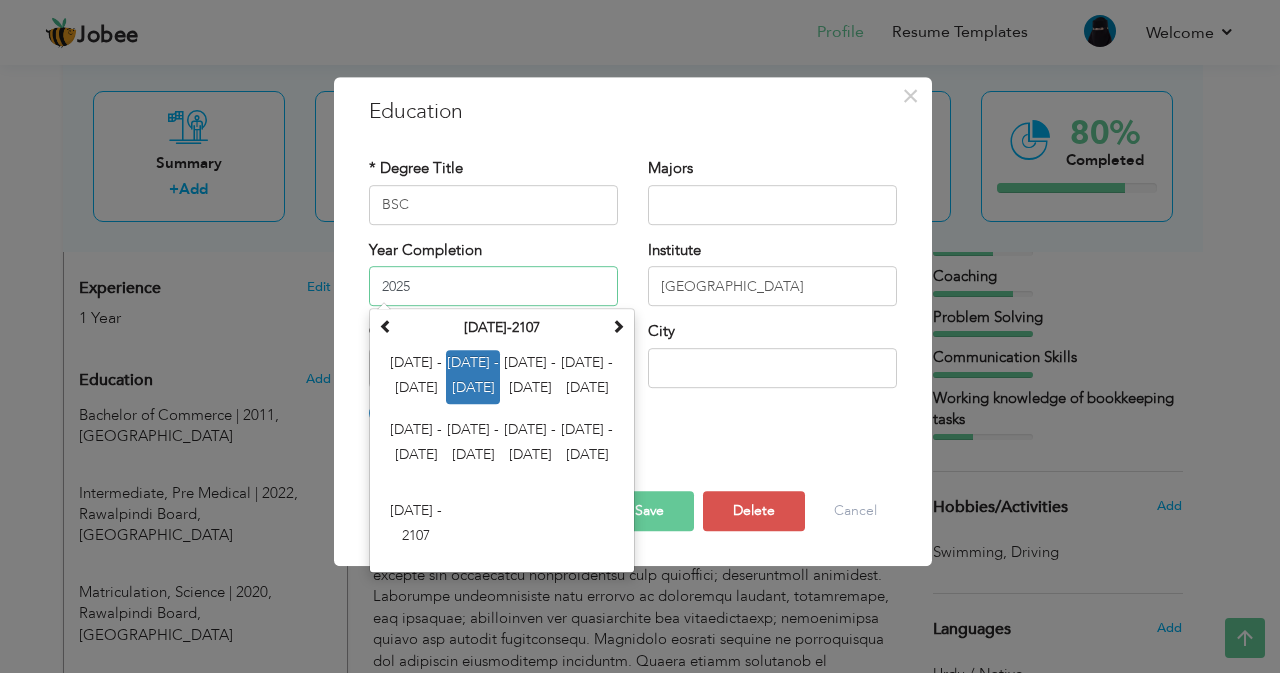 type on "2025" 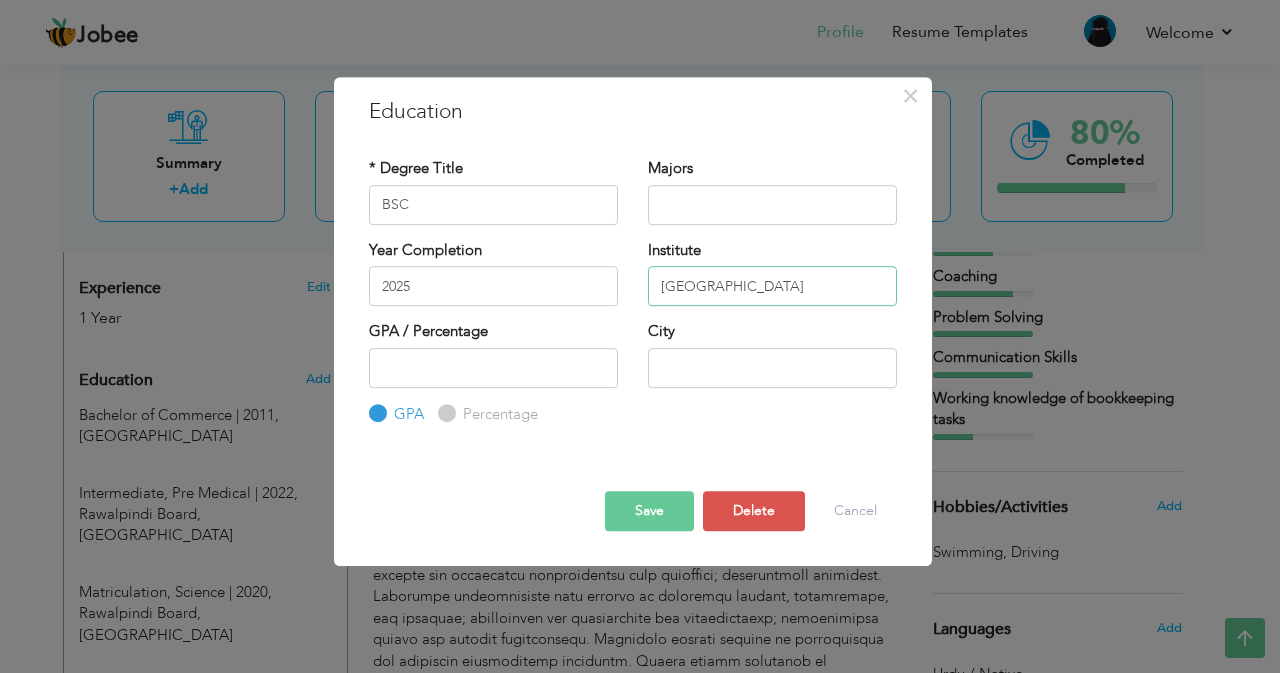 click on "University of Karachi" at bounding box center [772, 286] 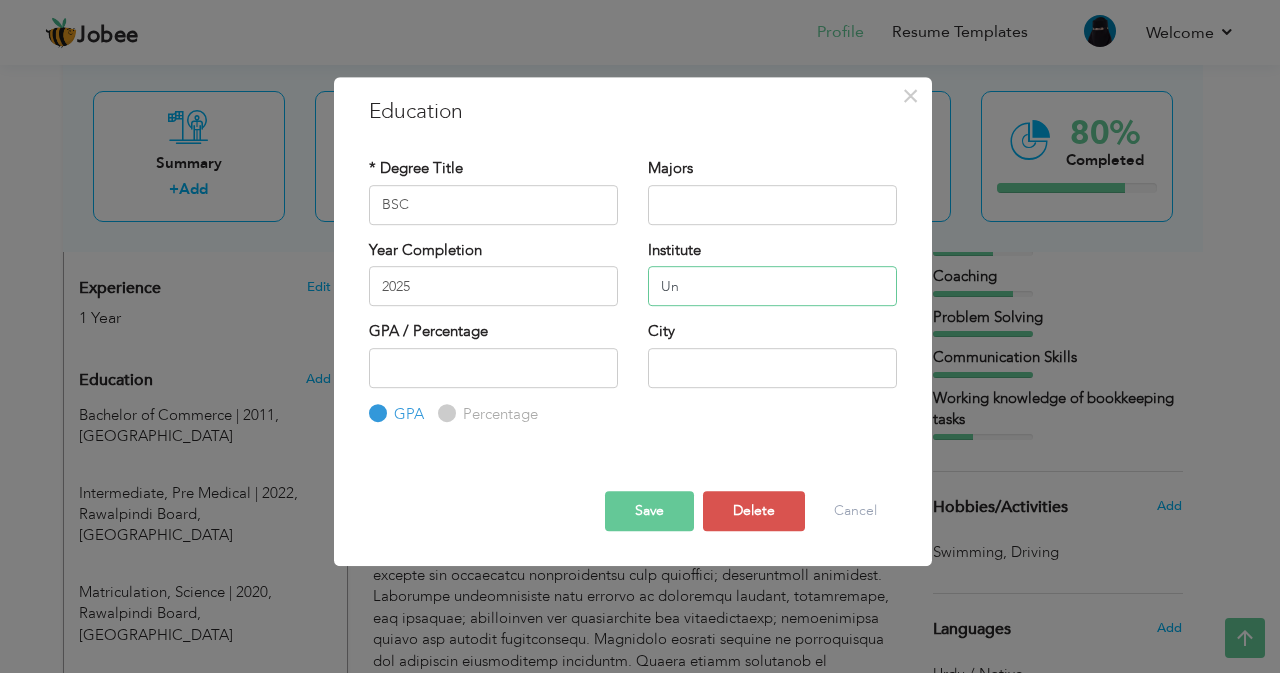type on "U" 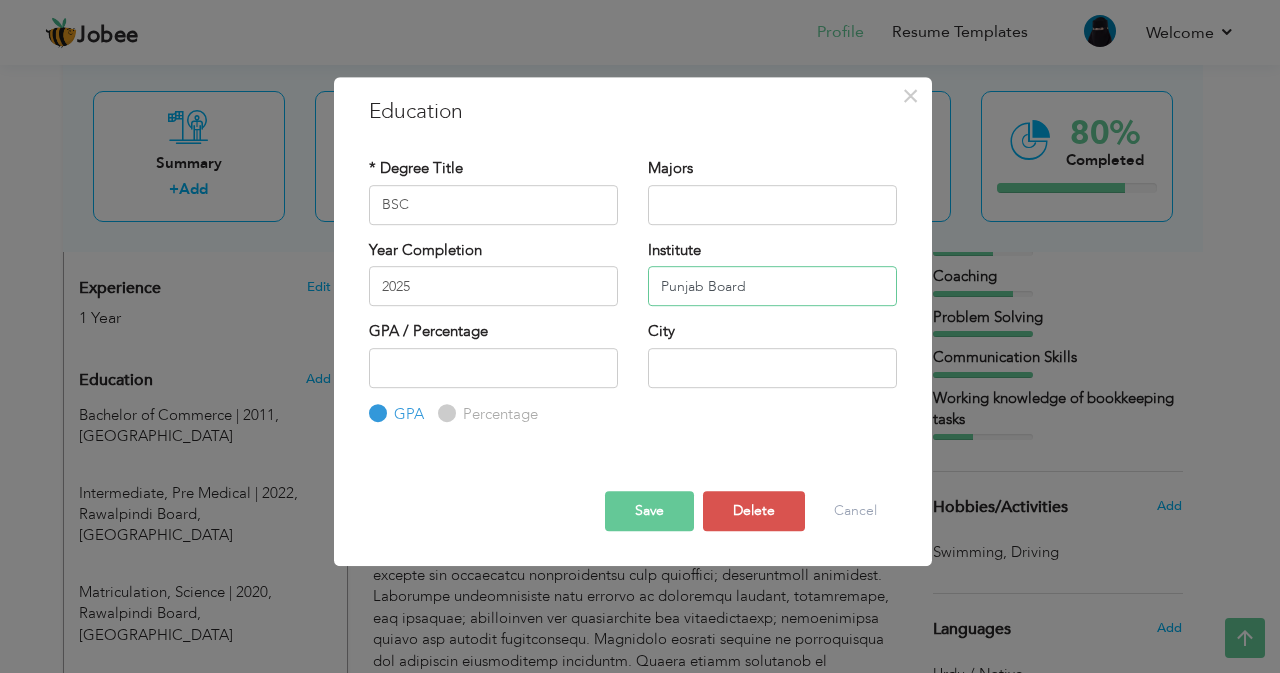 type on "Punjab Board" 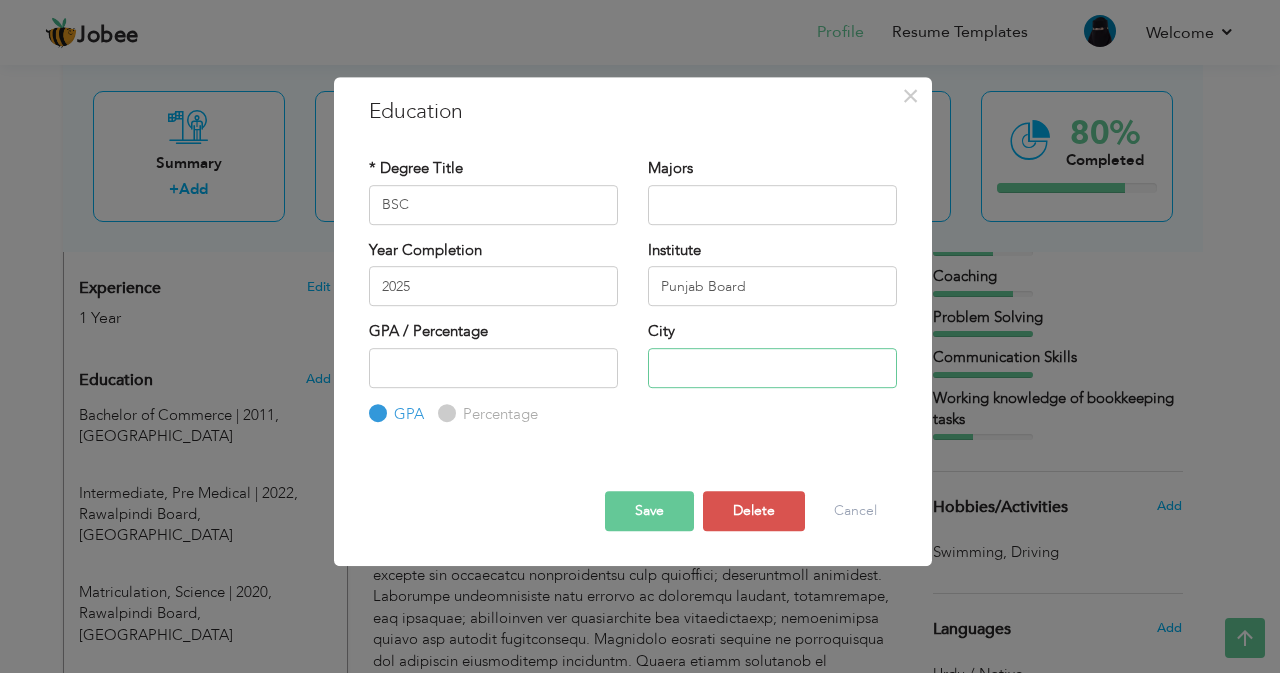 click at bounding box center (772, 368) 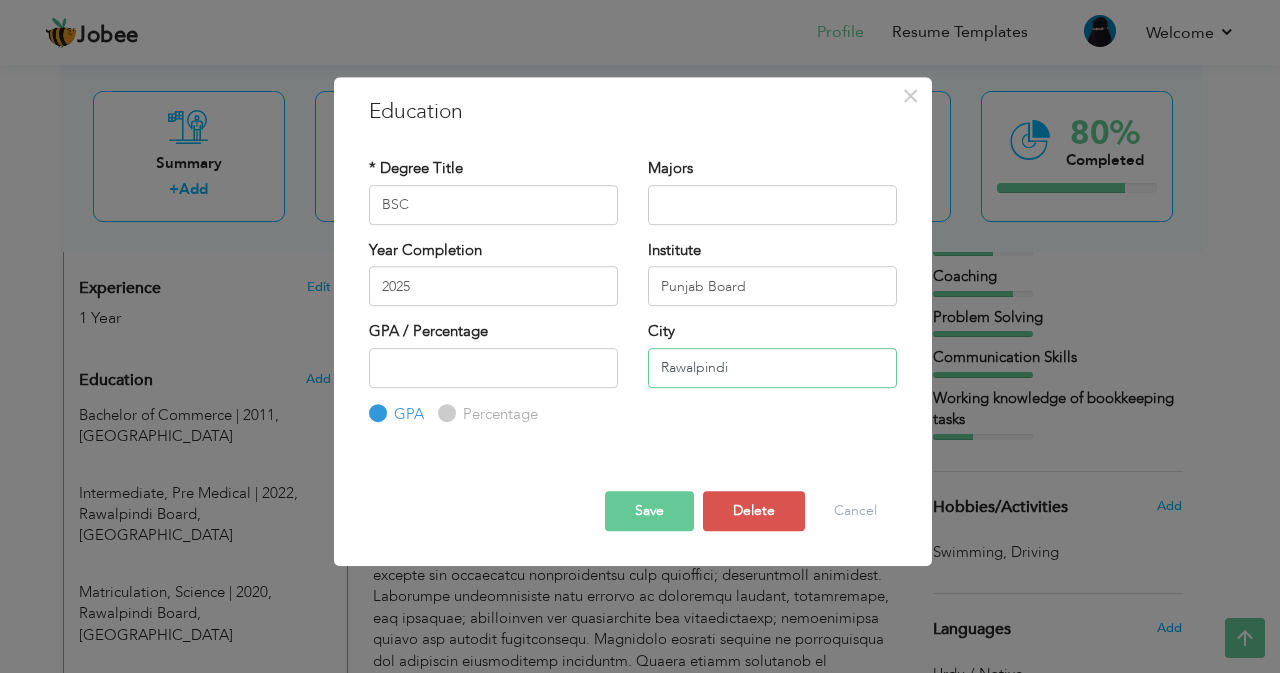 type on "Rawalpindi" 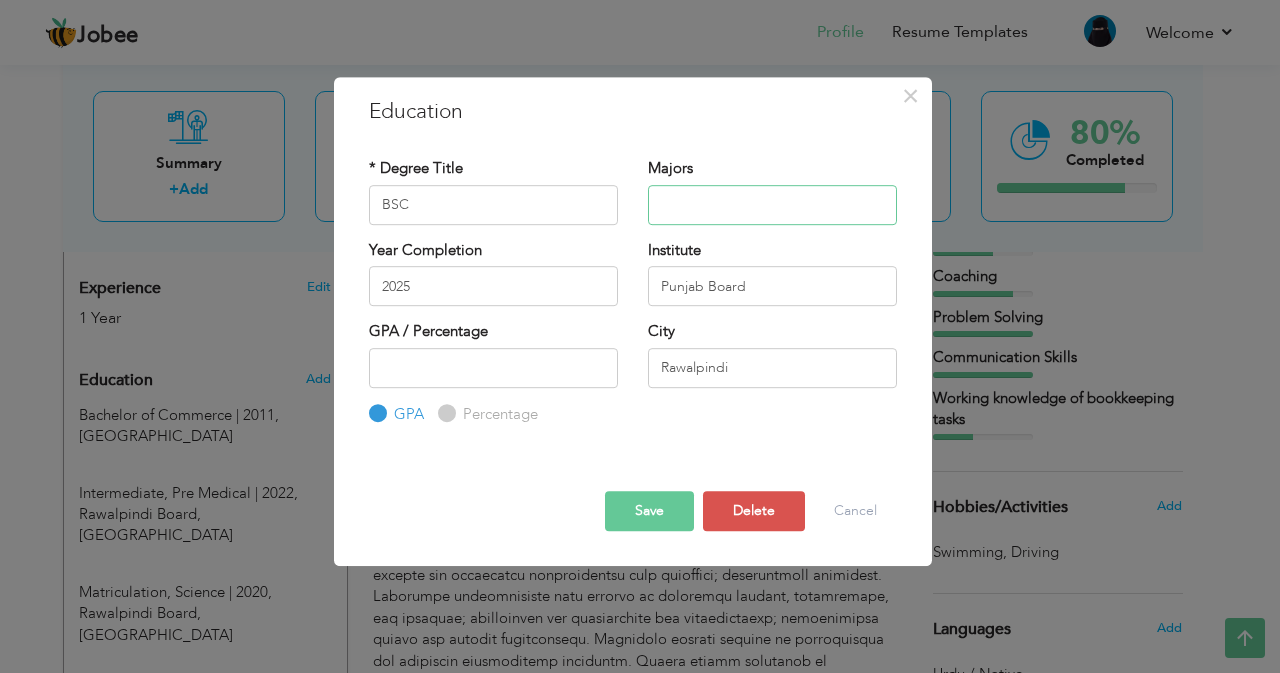 click at bounding box center [772, 205] 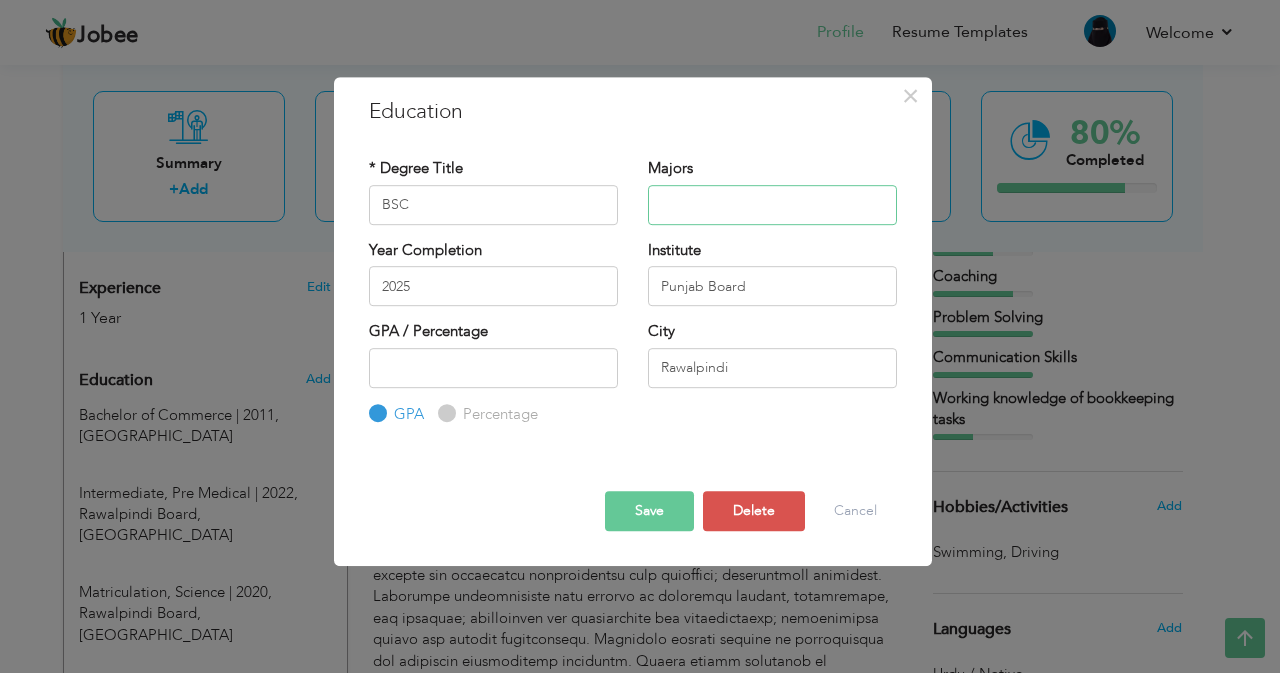 type on "Pre Medical" 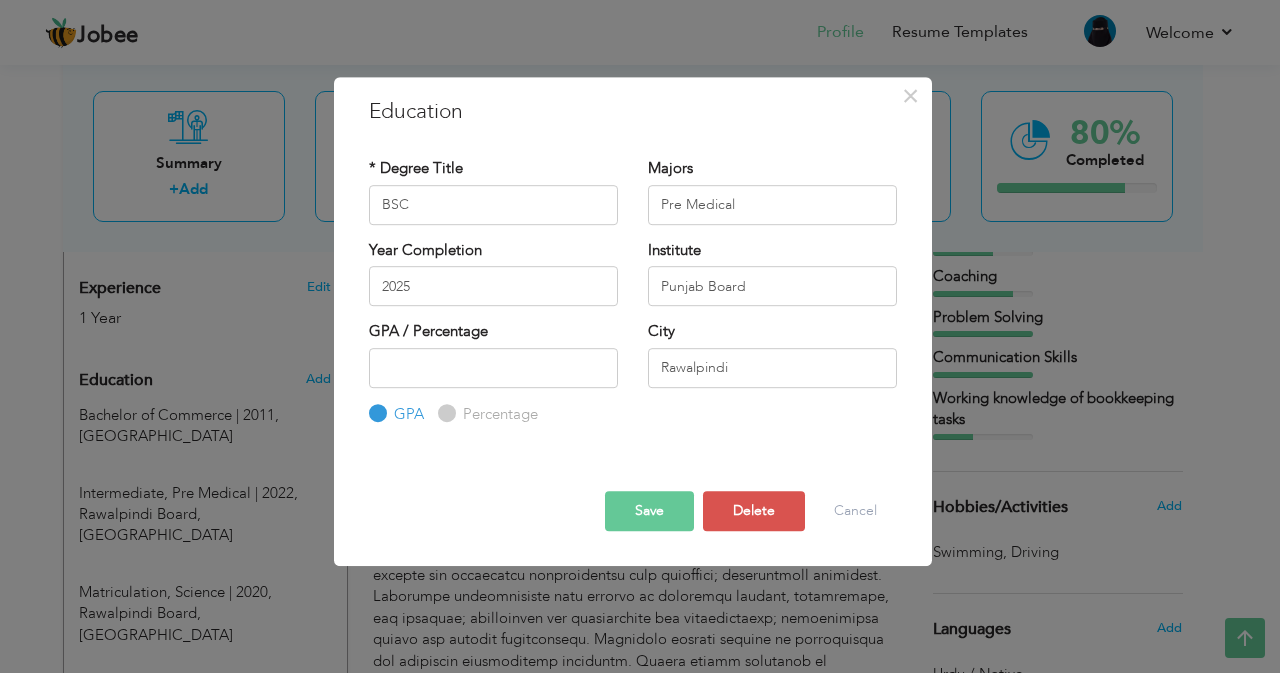 click on "Save" at bounding box center [649, 511] 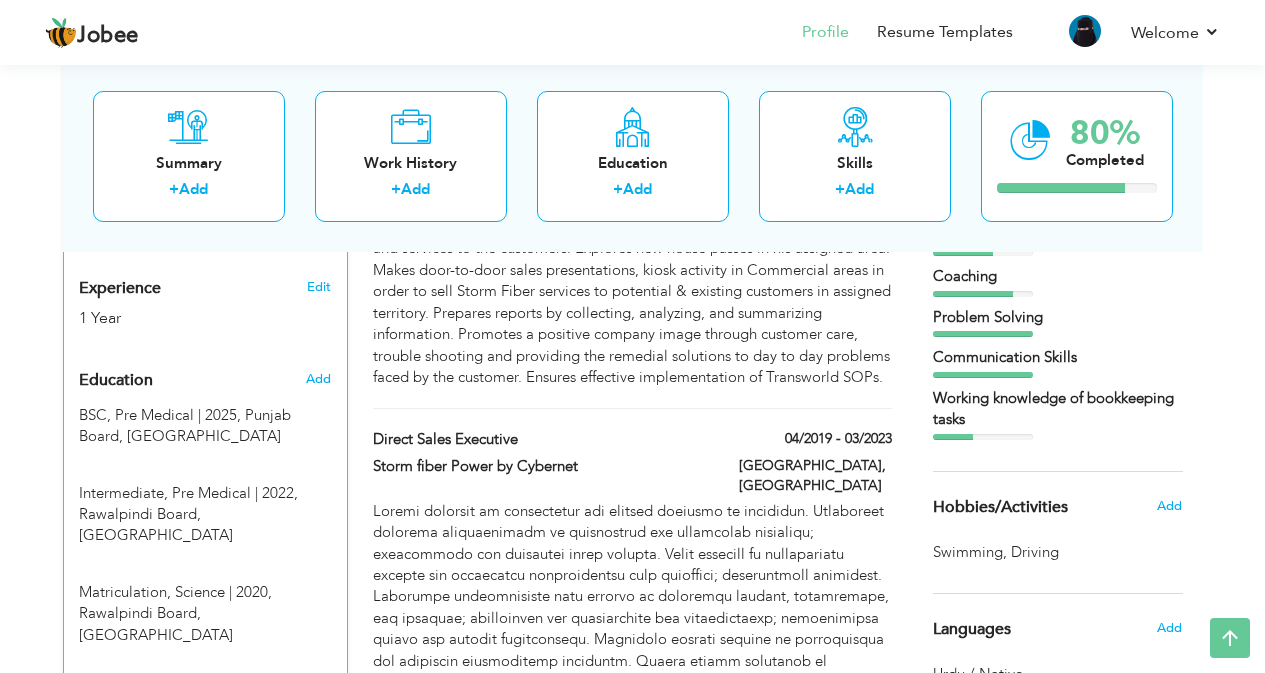 click on "Add" at bounding box center [319, 695] 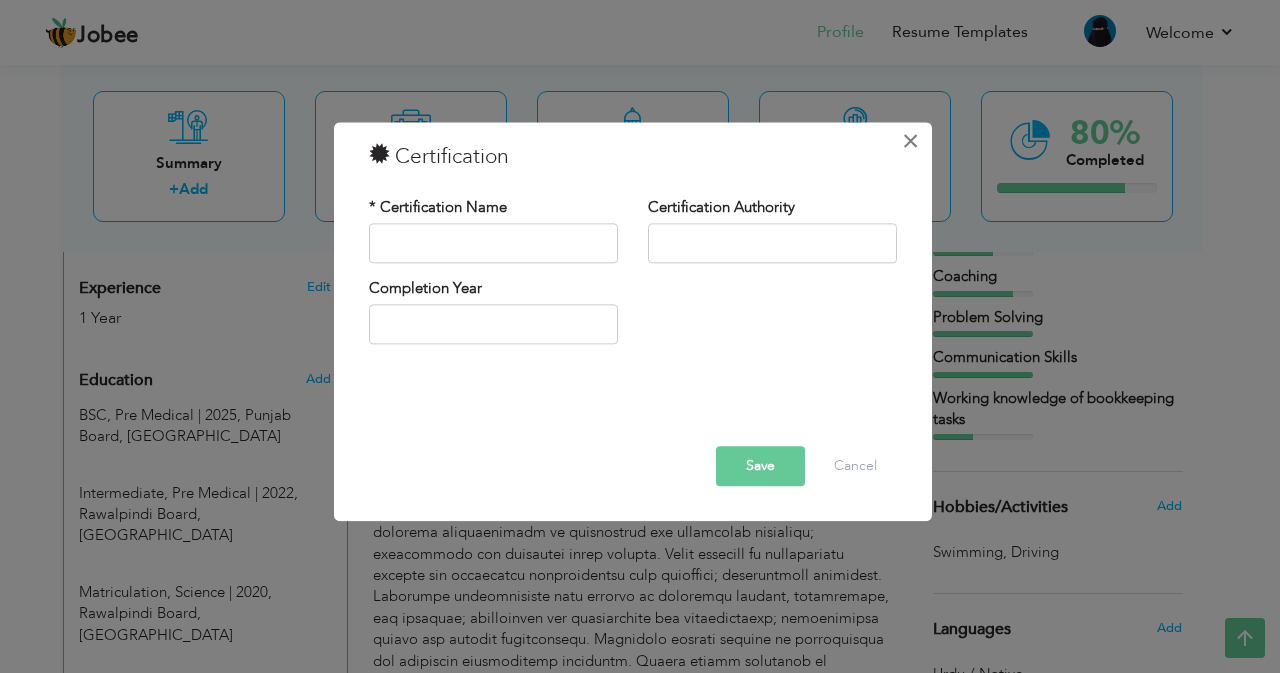 click on "×" at bounding box center [910, 141] 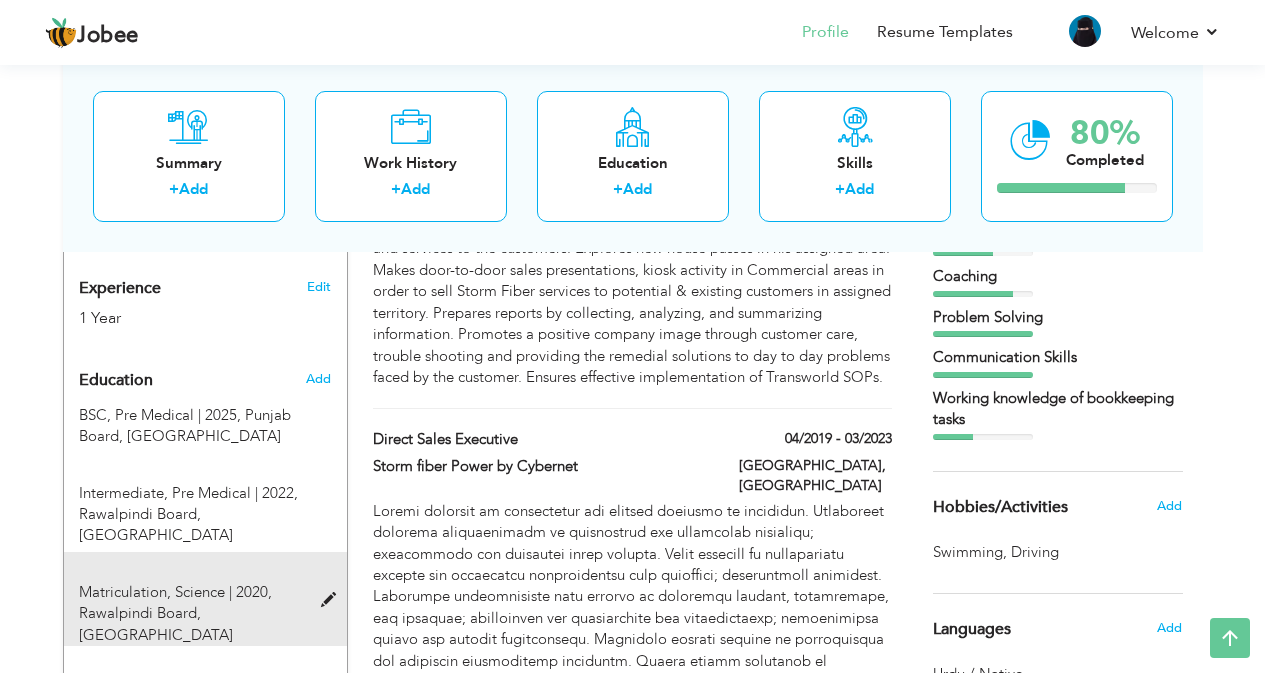 click at bounding box center [333, 600] 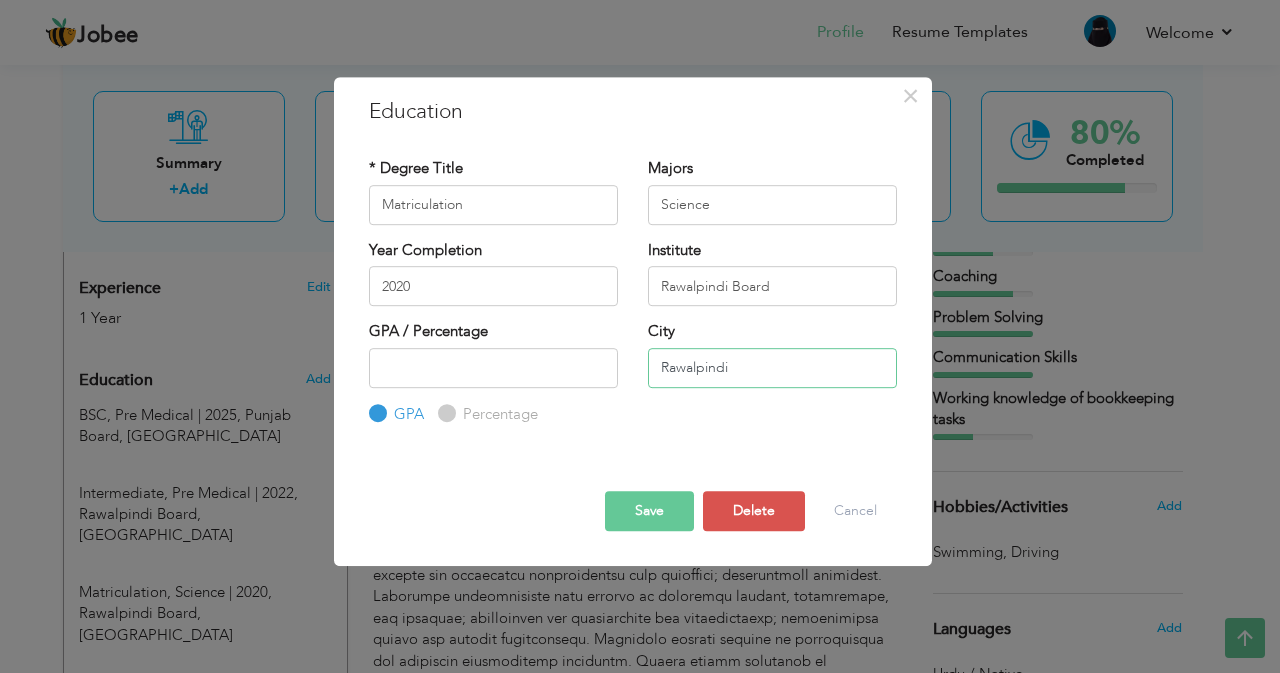 click on "Rawalpindi" at bounding box center (772, 368) 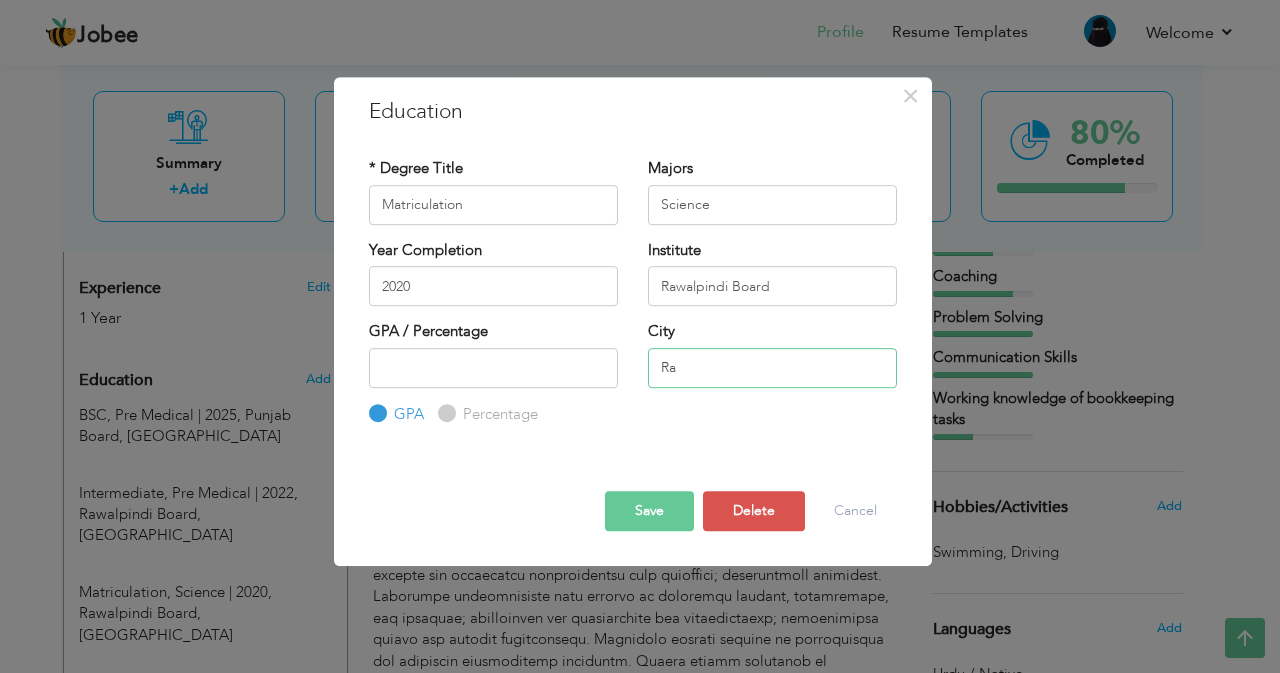 type on "R" 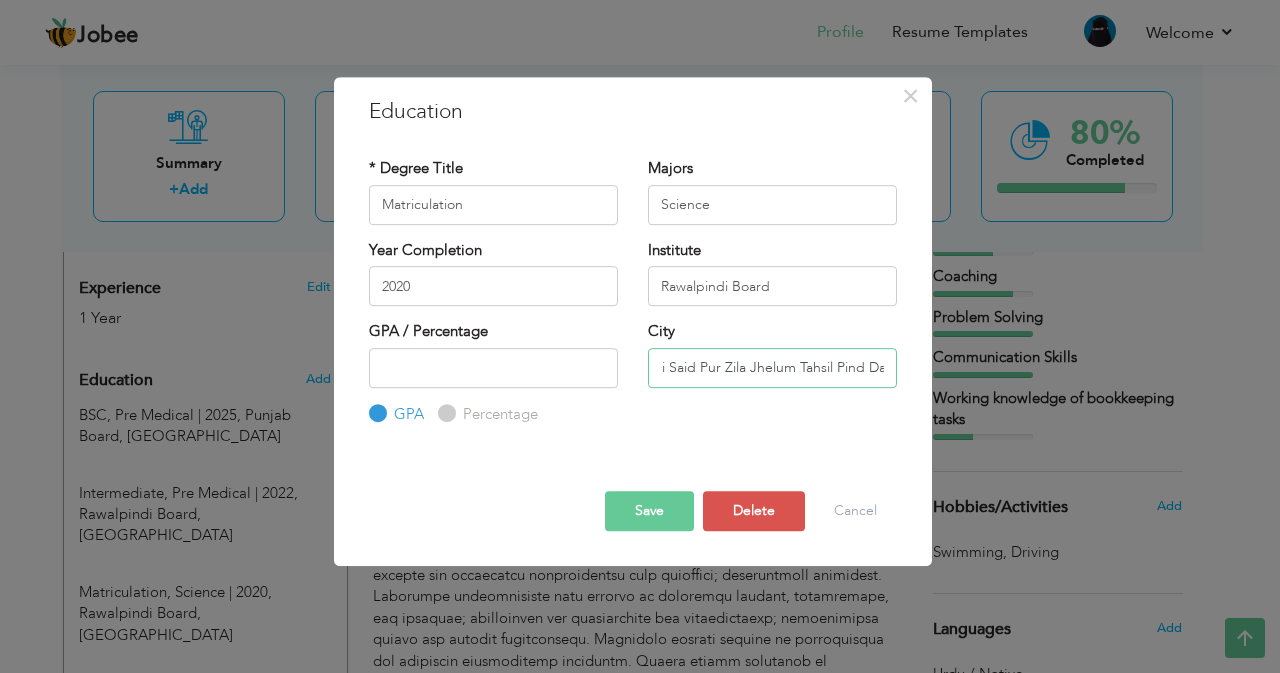 scroll, scrollTop: 0, scrollLeft: 0, axis: both 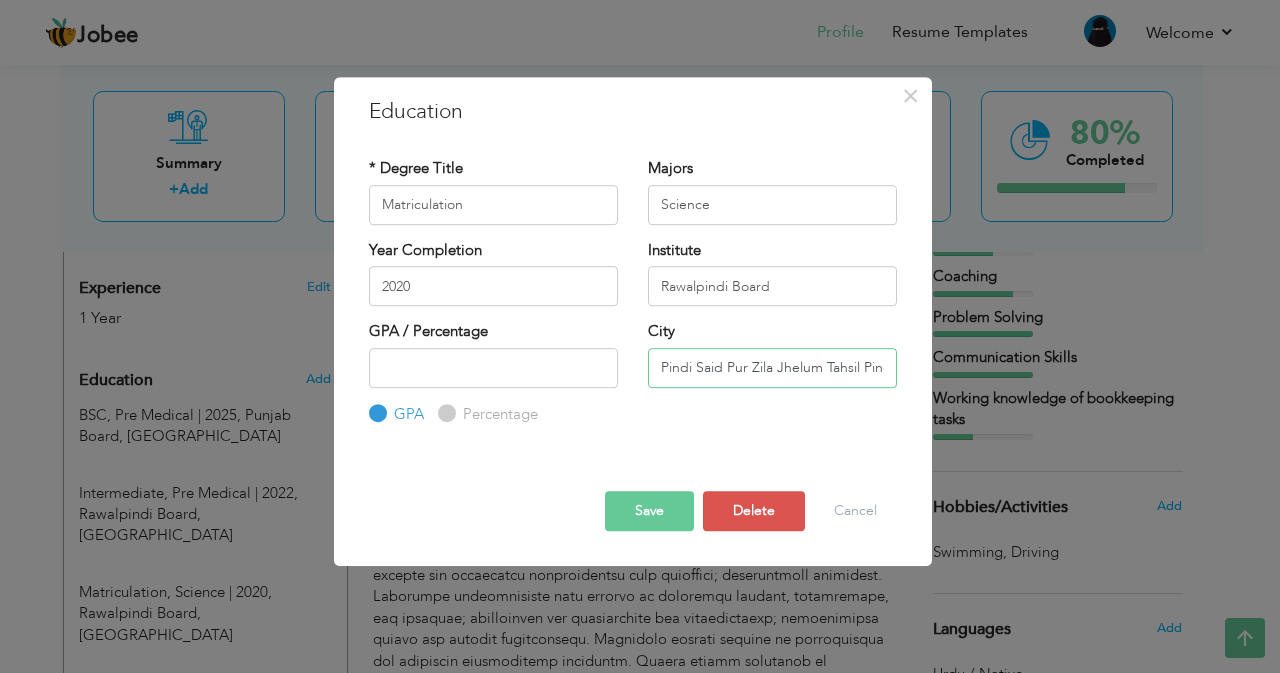 type on "Pindi Said Pur Zila Jhelum Tahsil Pind Dadan Khan" 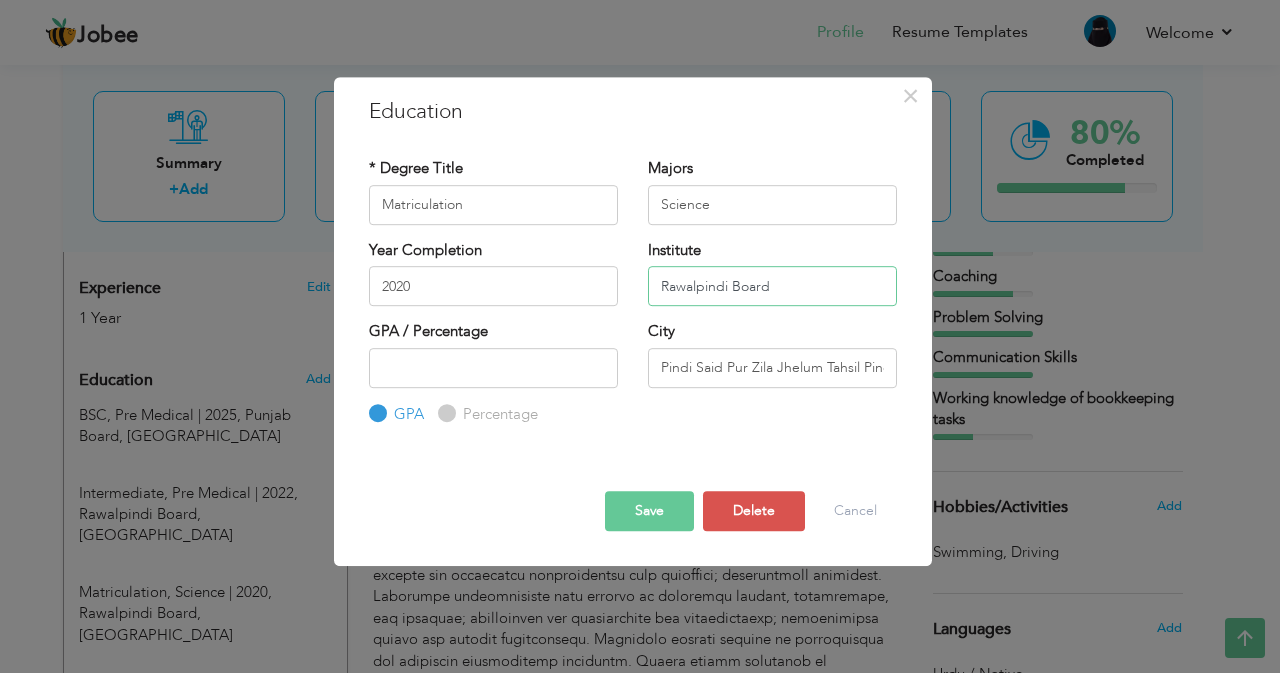 click on "Rawalpindi Board" at bounding box center (772, 286) 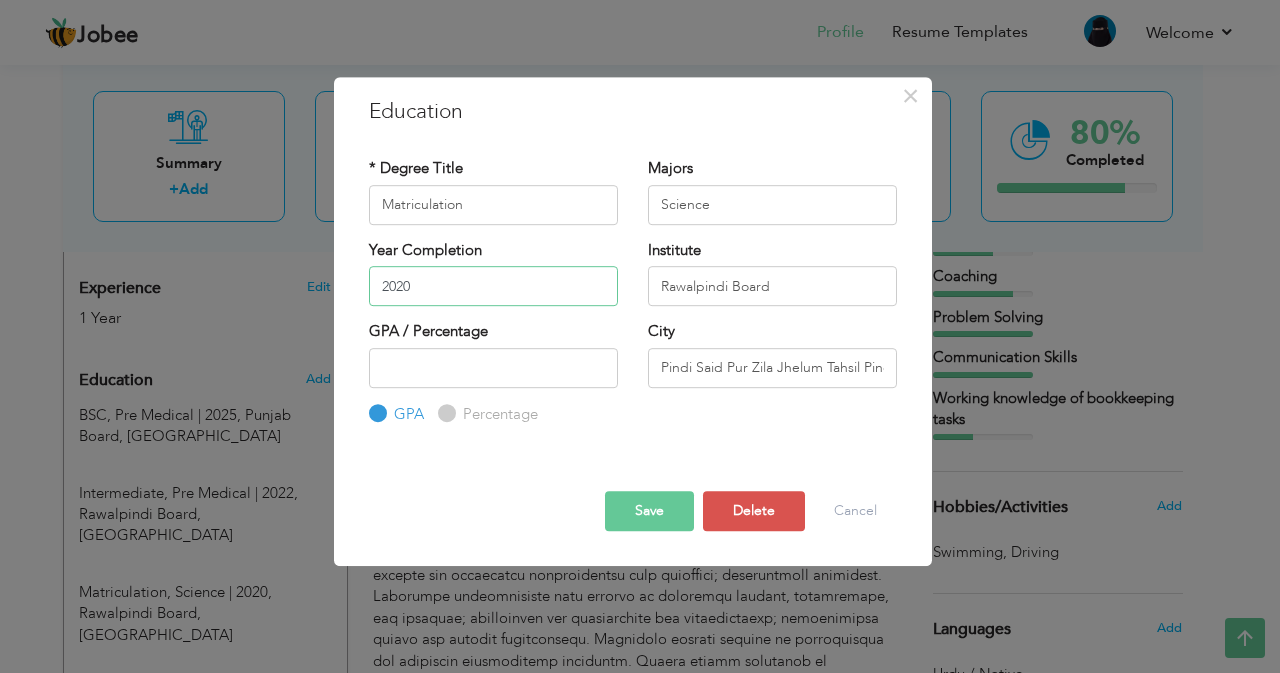 click on "2020" at bounding box center (493, 286) 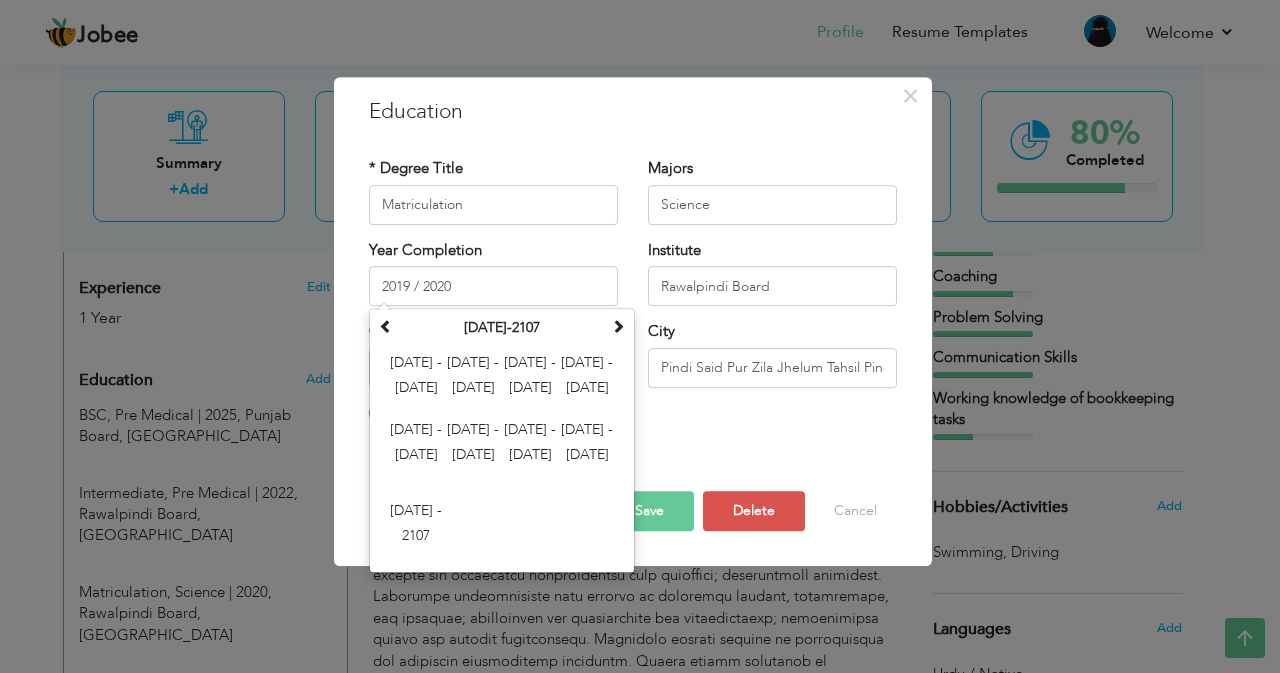 type on "2019" 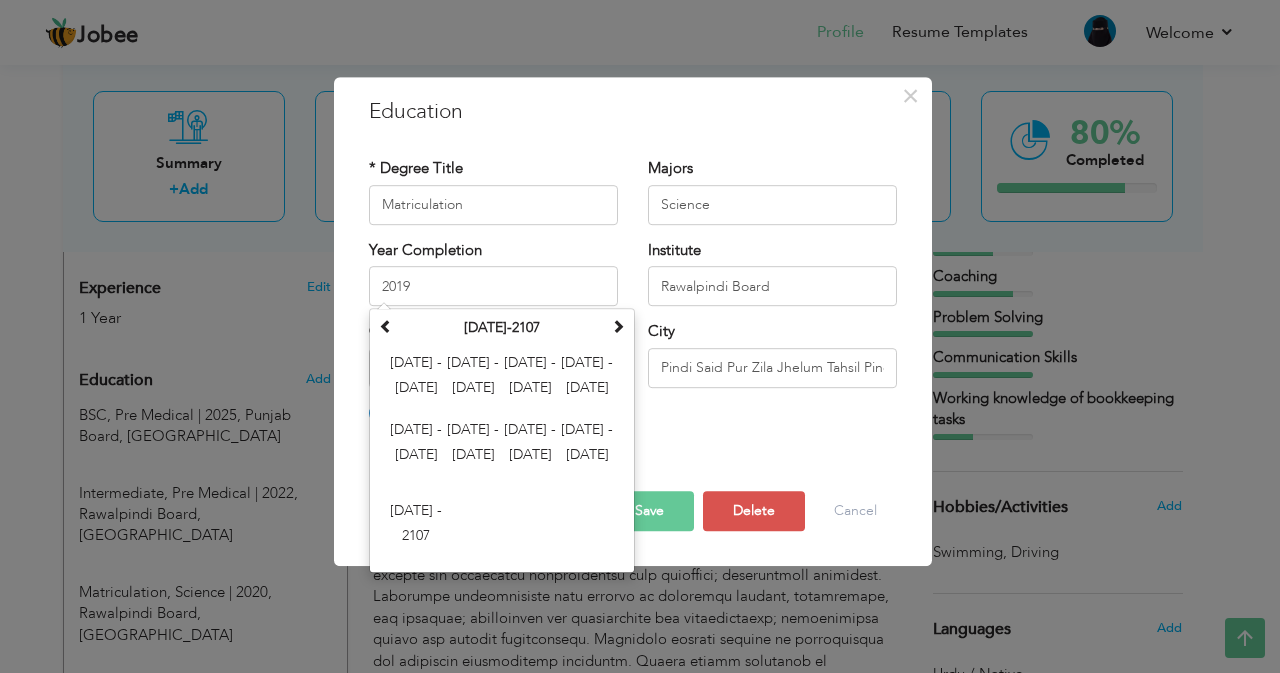 click on "* Degree Title
Matriculation
Majors
Science
2019 1" at bounding box center [633, 292] 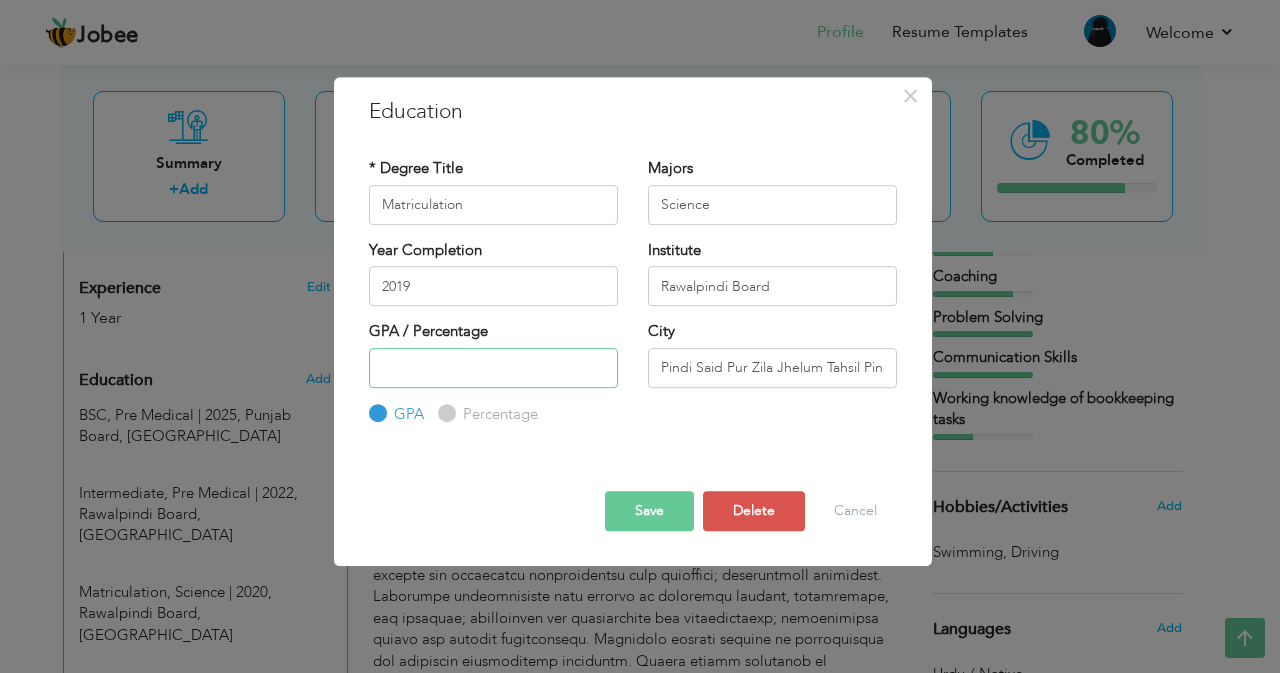 click at bounding box center (493, 368) 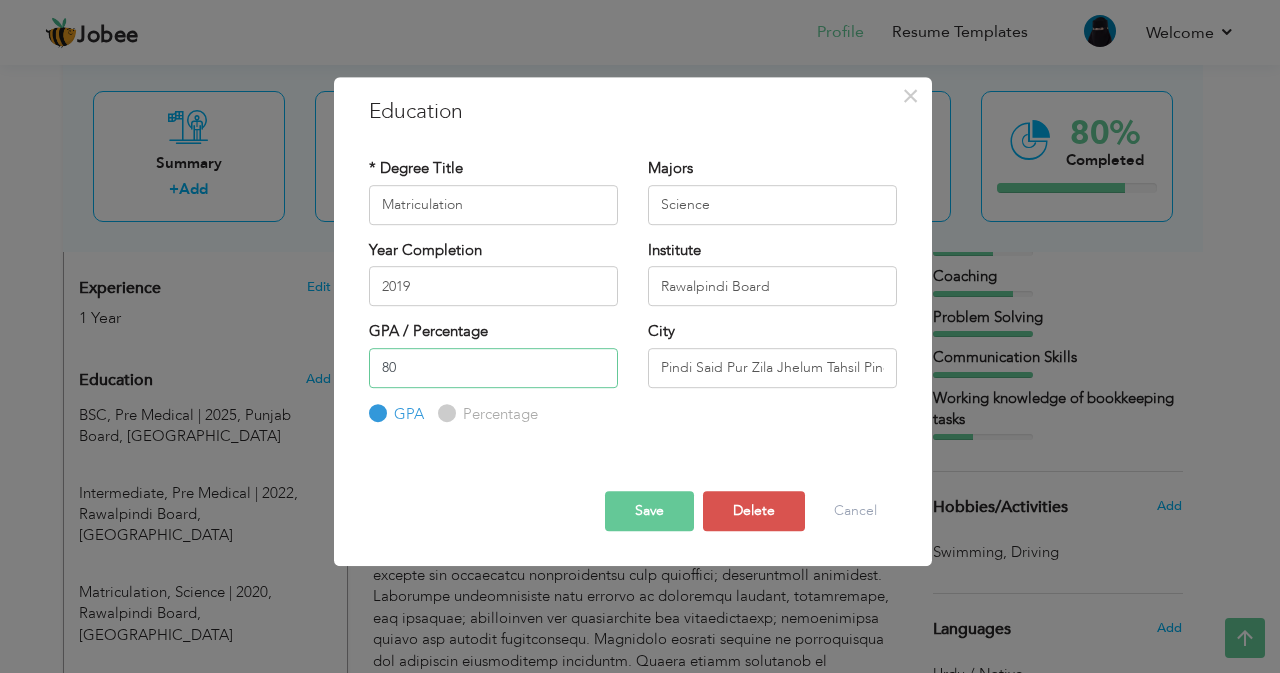 type on "80" 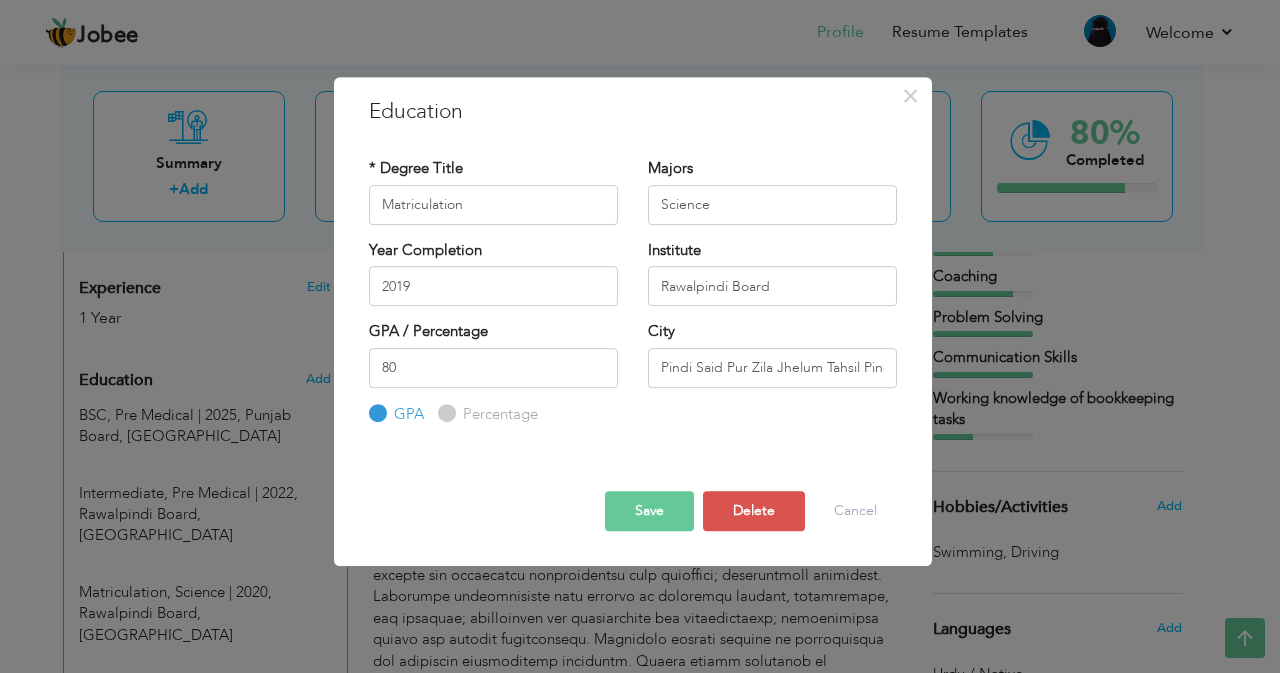 click on "Percentage" at bounding box center (444, 413) 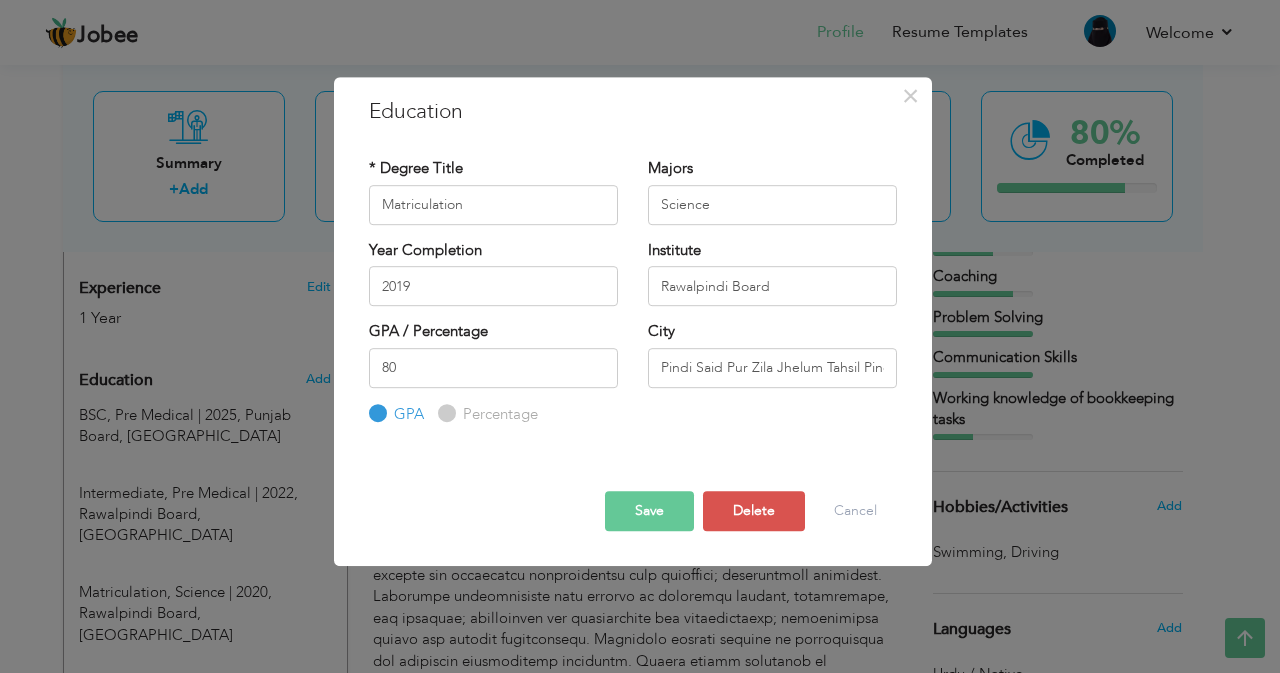 radio on "true" 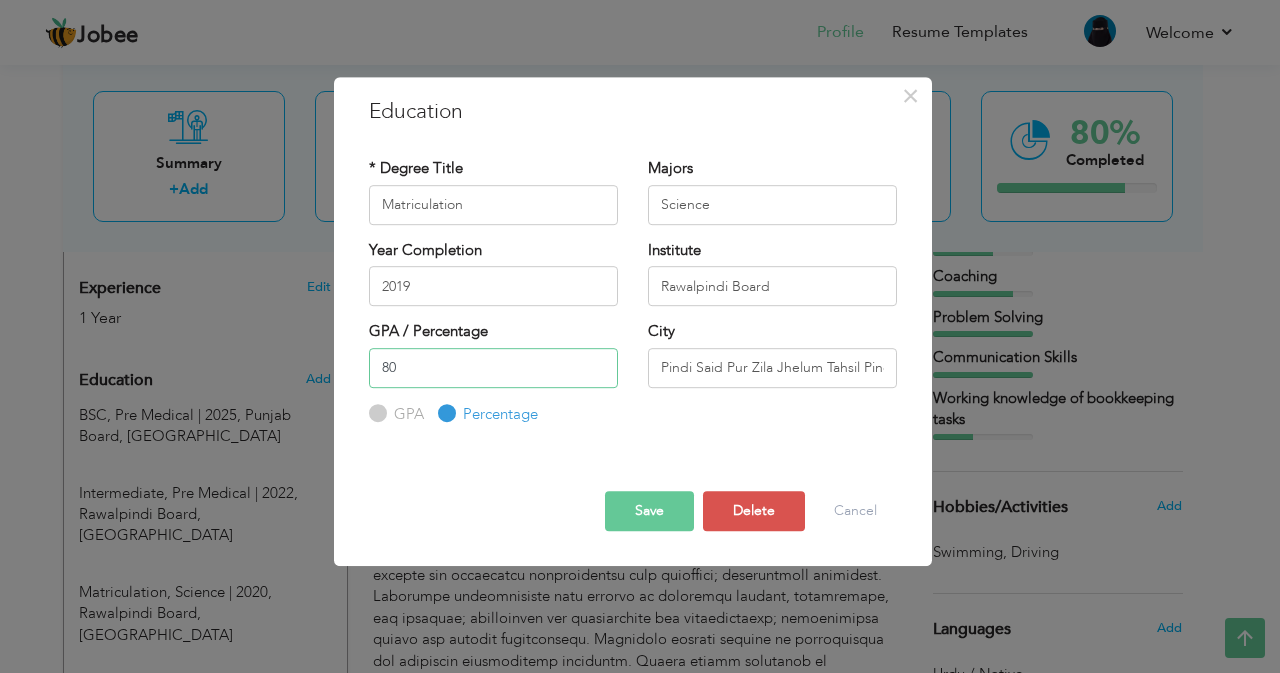 click on "80" at bounding box center [493, 368] 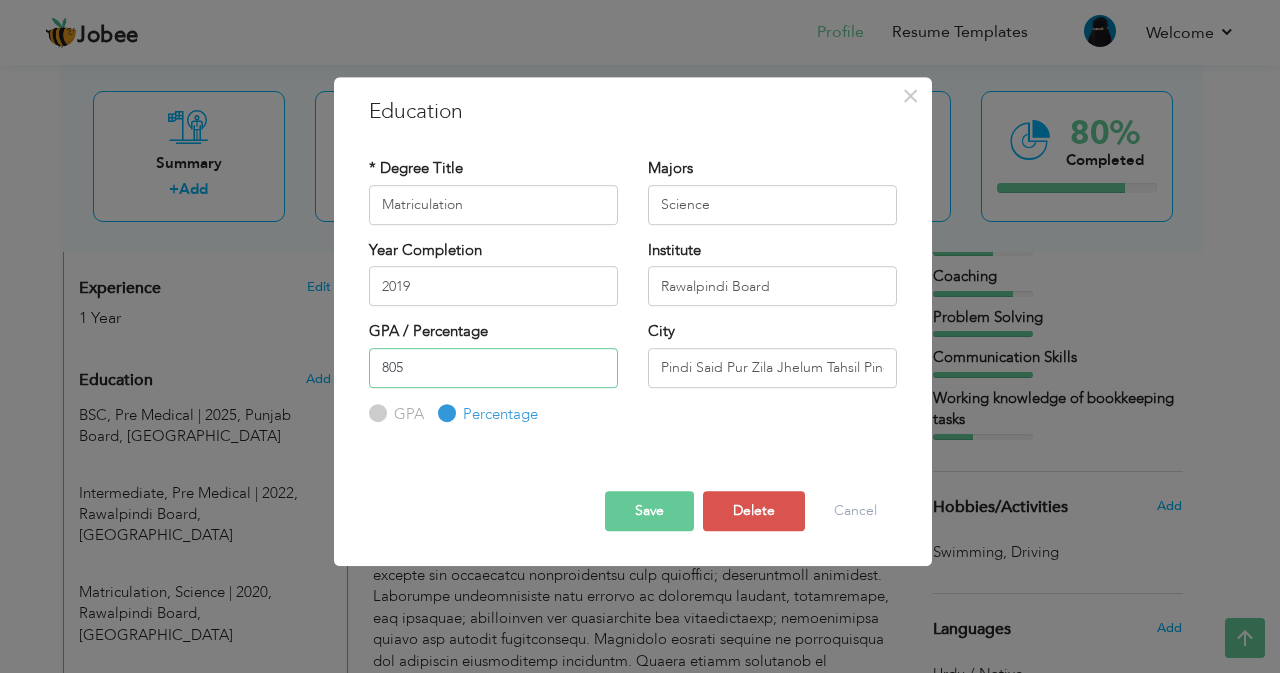 type on "80" 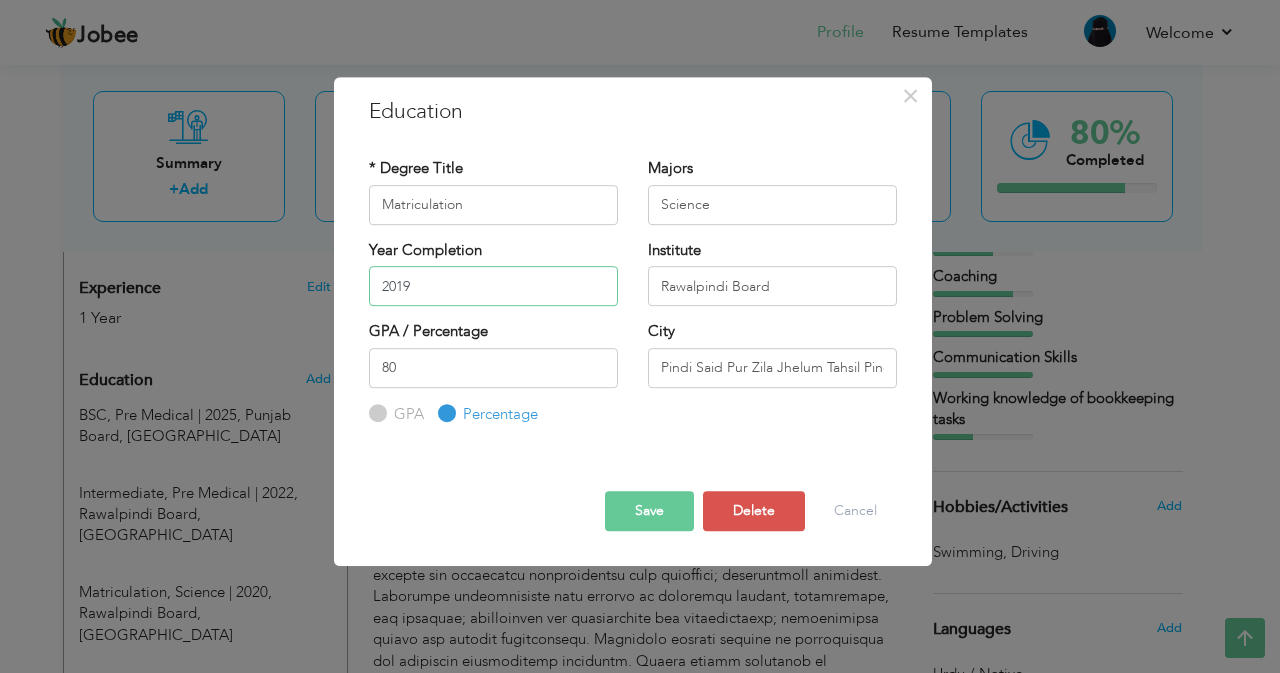 click on "2019" at bounding box center (493, 286) 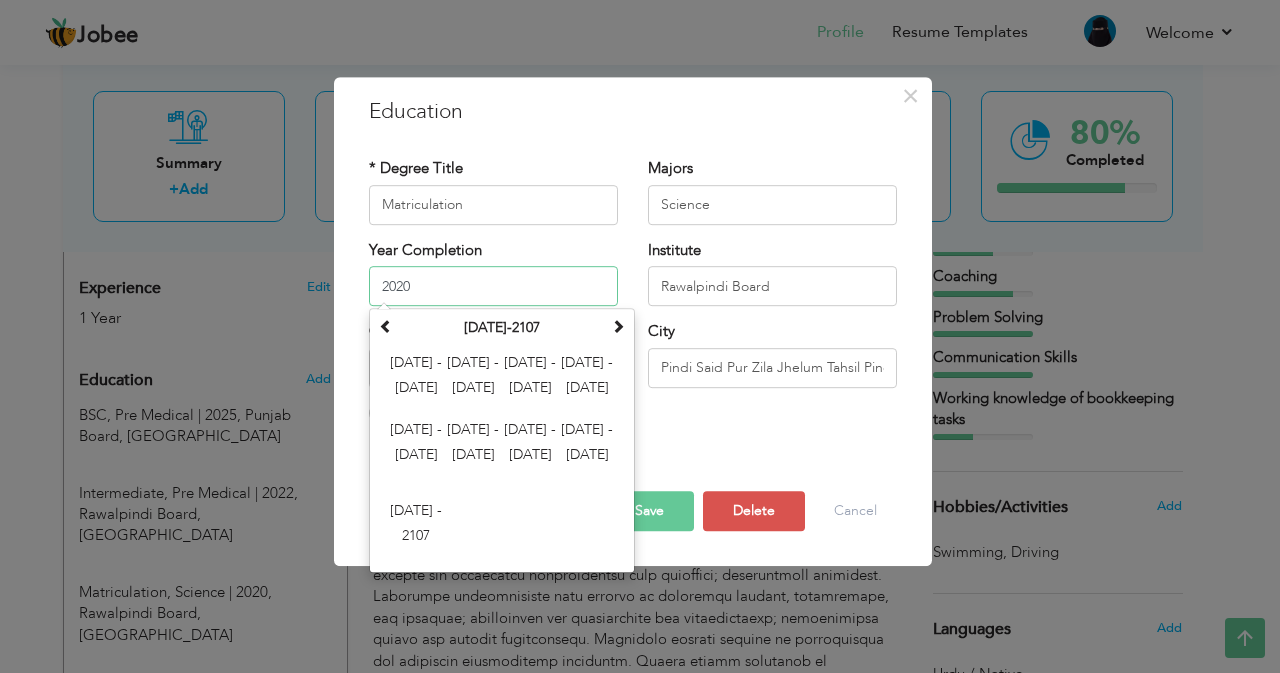 type on "2020" 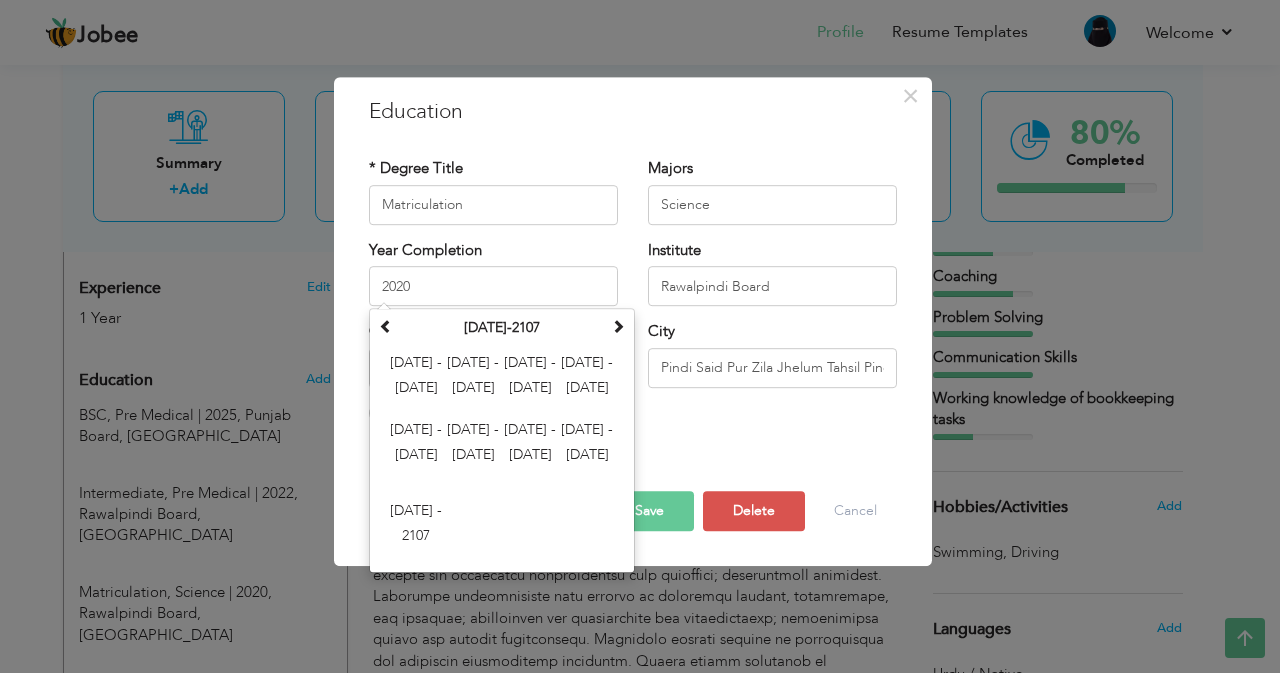 click on "Save" at bounding box center (649, 511) 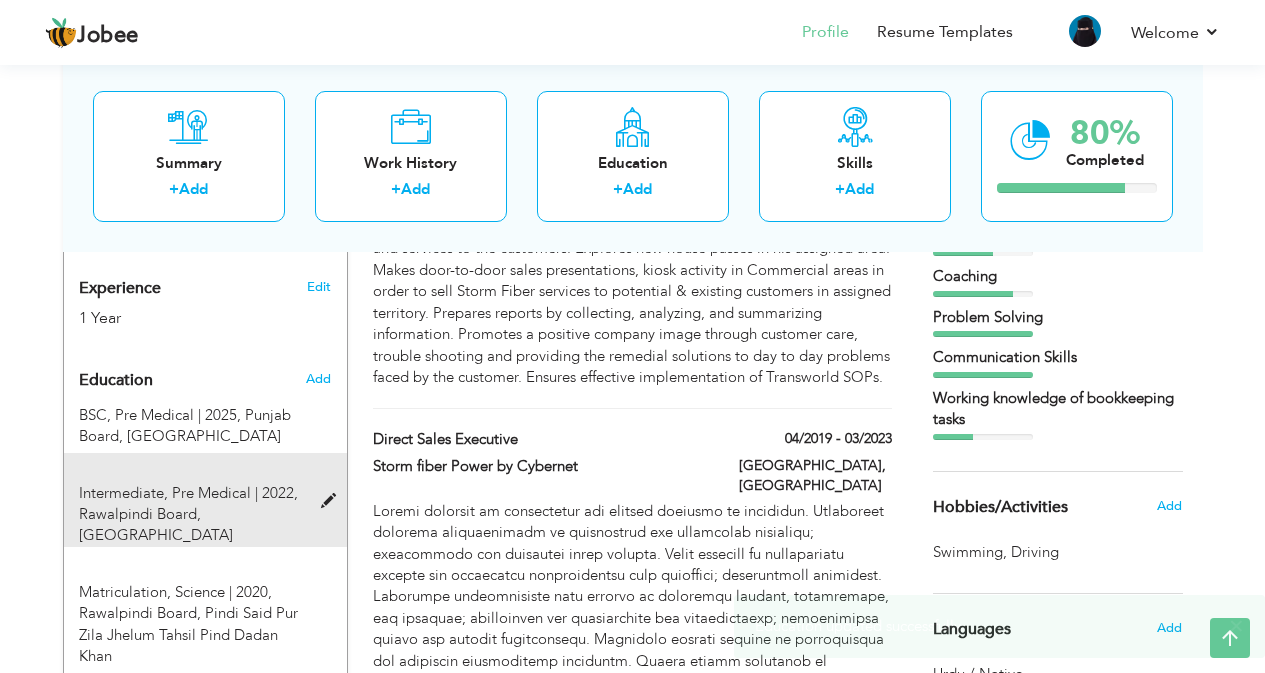 click at bounding box center [333, 501] 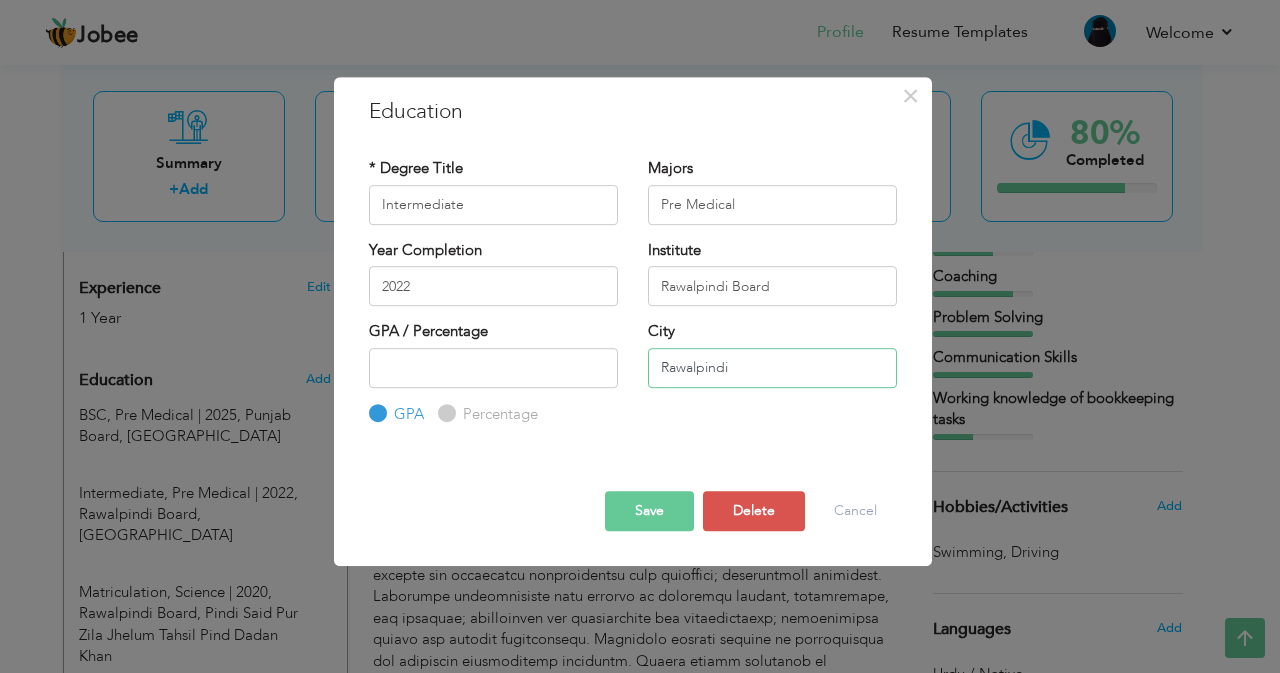 click on "Rawalpindi" at bounding box center (772, 368) 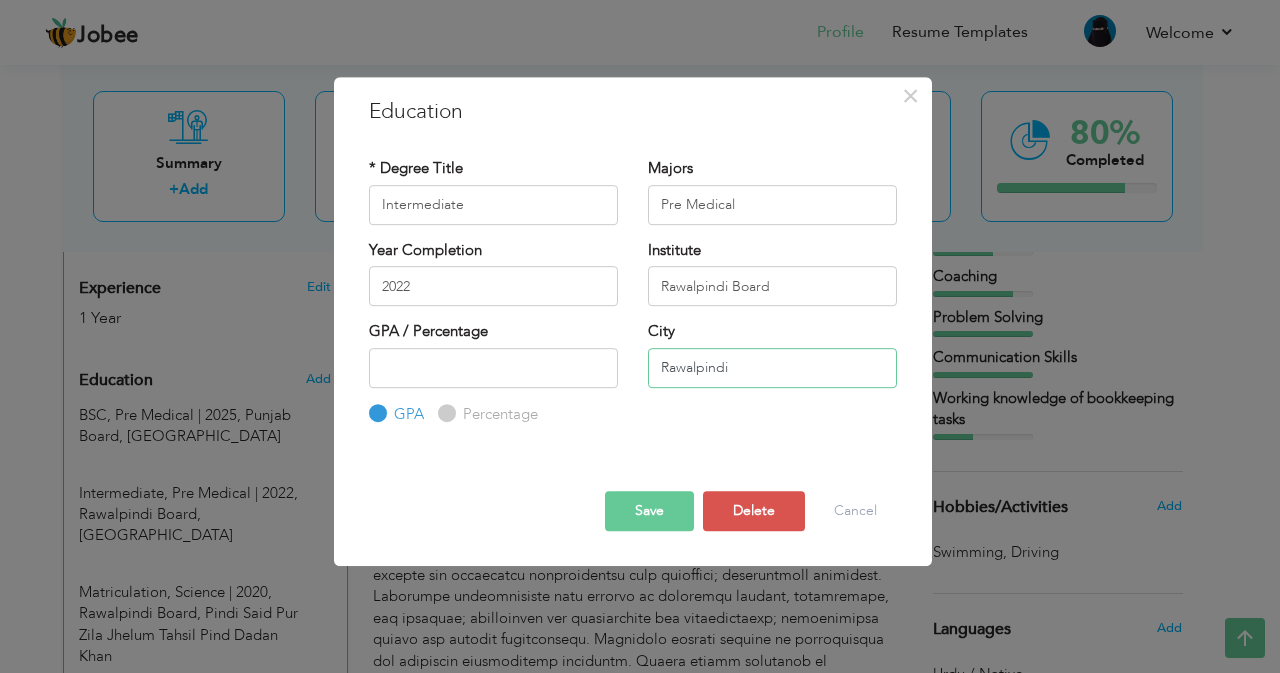 click on "Rawalpindi" at bounding box center (772, 368) 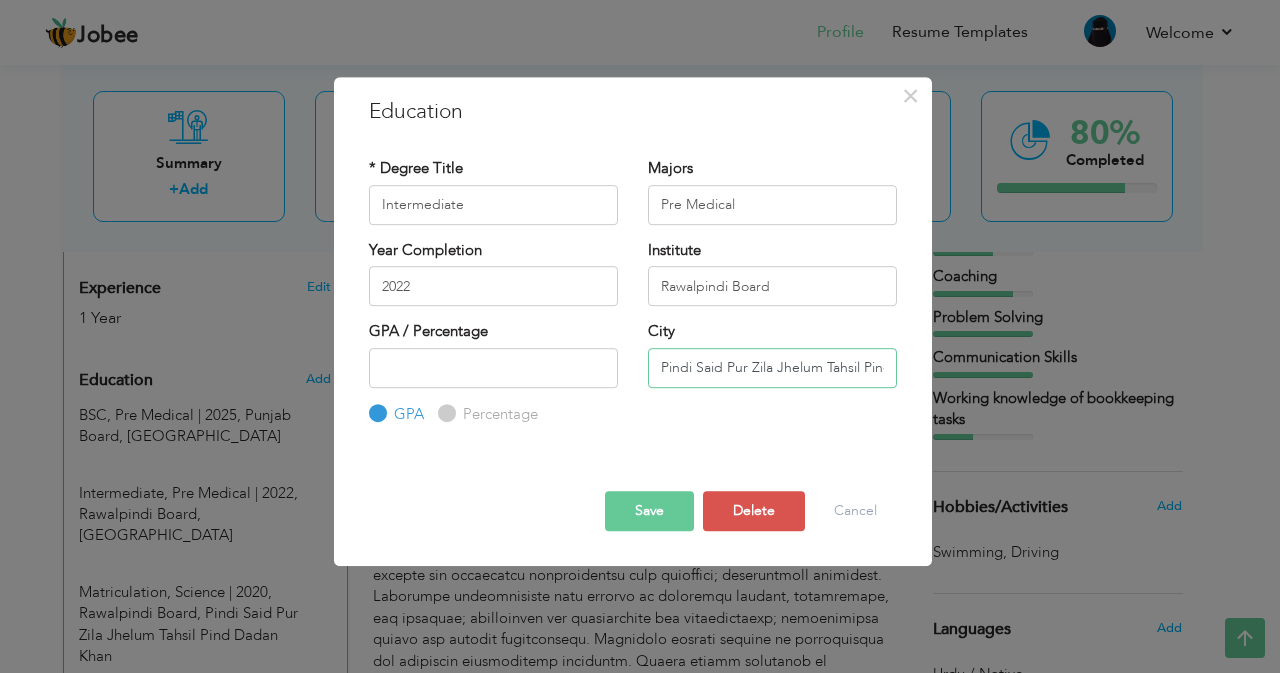 scroll, scrollTop: 0, scrollLeft: 86, axis: horizontal 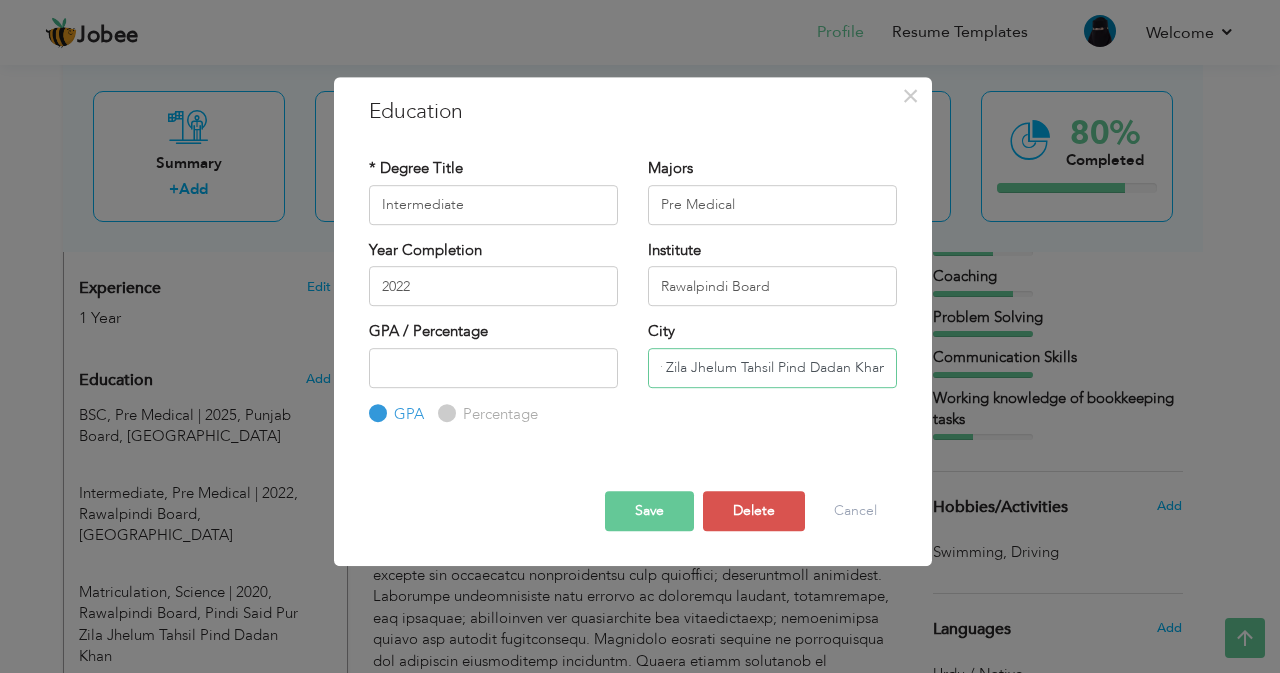 type on "Pindi Said Pur Zila Jhelum Tahsil Pind Dadan Khan" 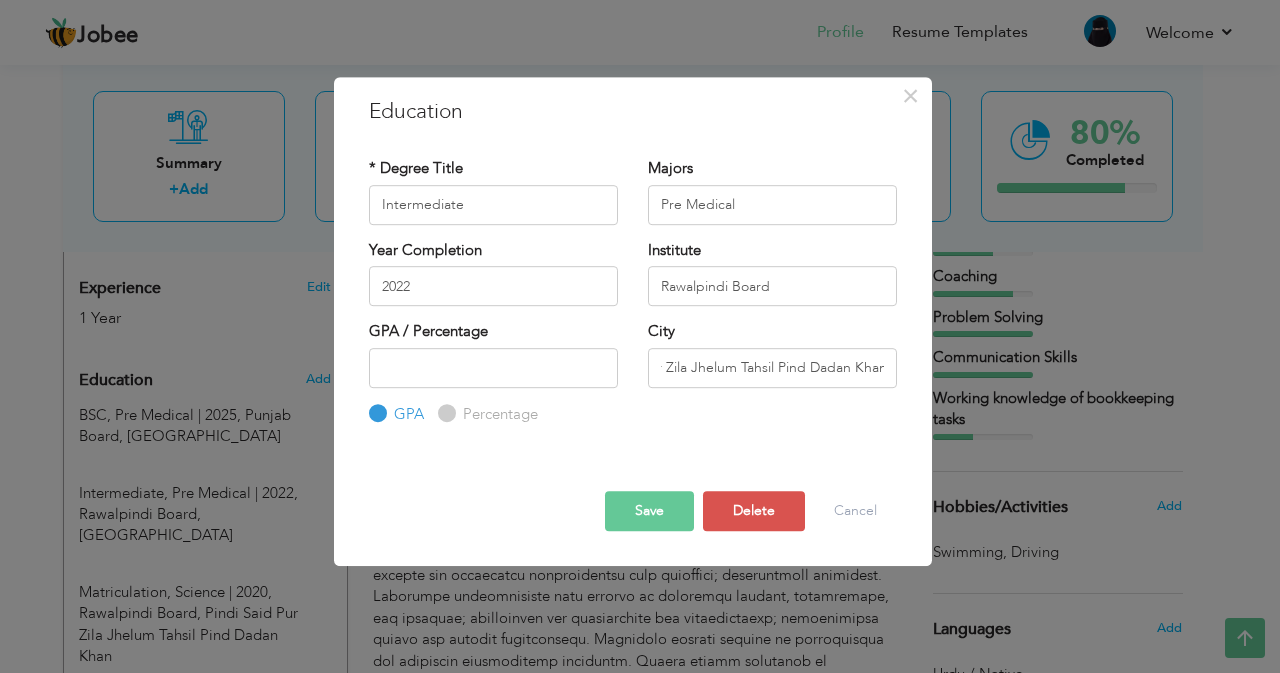 scroll, scrollTop: 0, scrollLeft: 0, axis: both 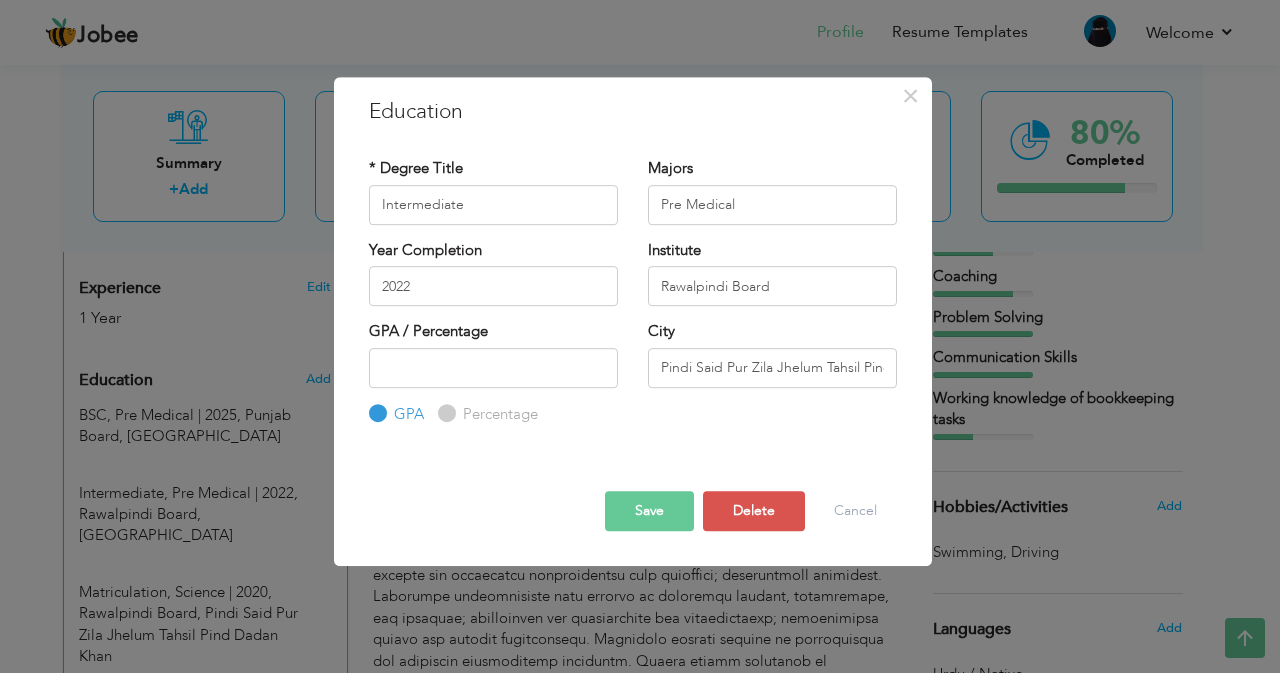 click on "Percentage" at bounding box center (498, 414) 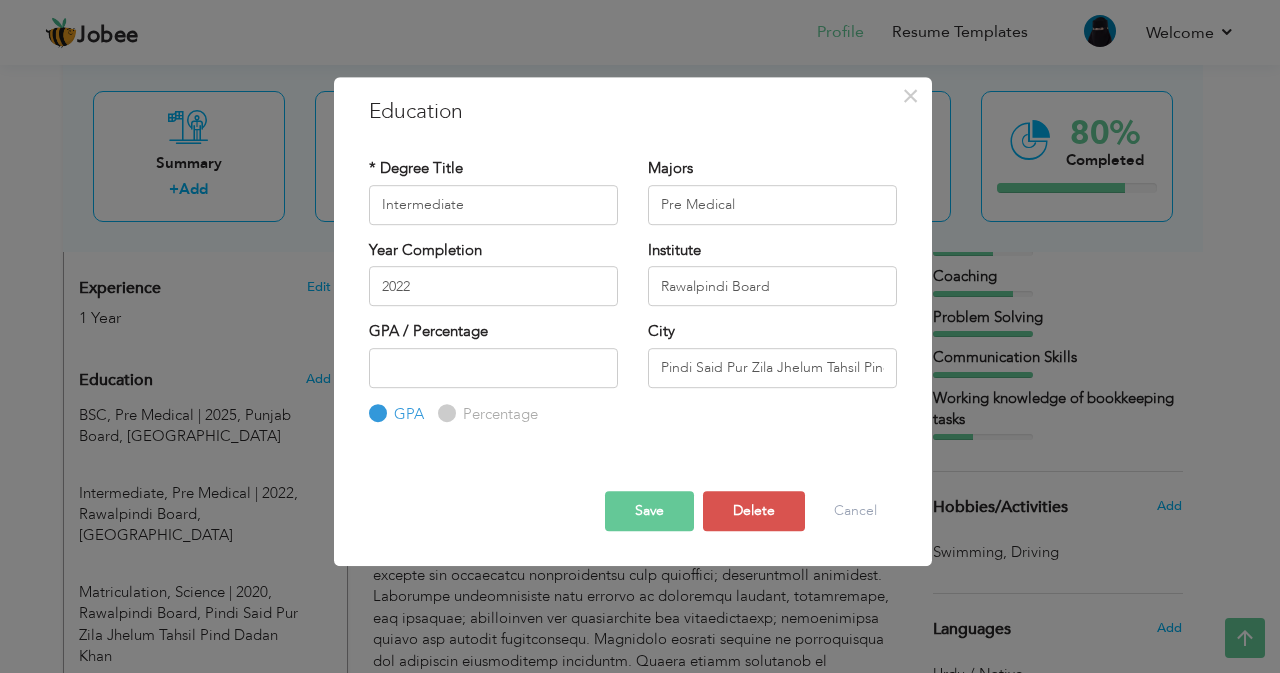 click on "Percentage" at bounding box center (444, 413) 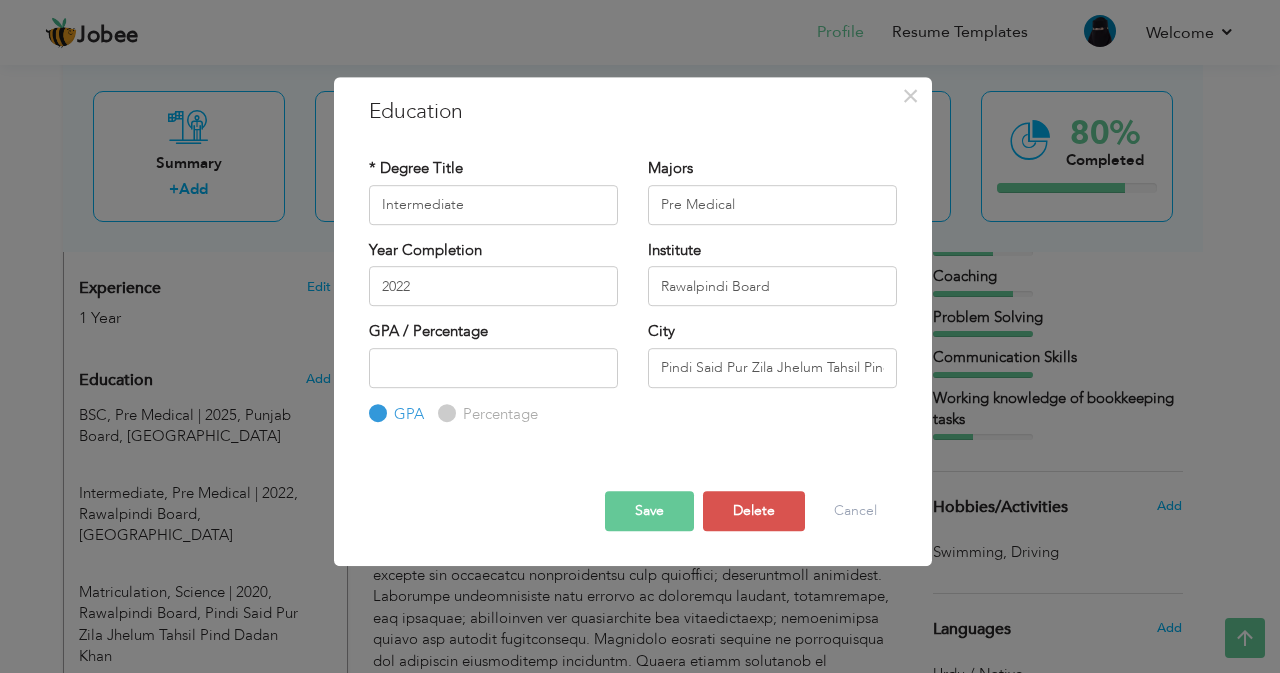 radio on "true" 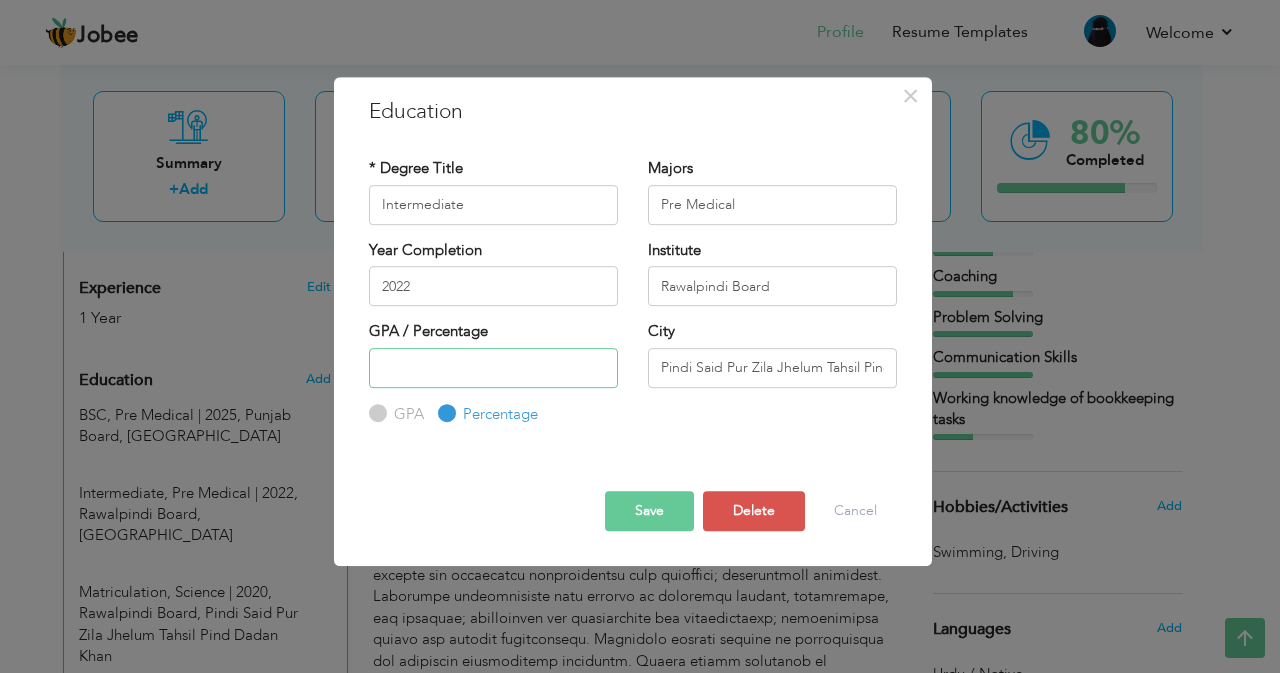 click at bounding box center [493, 368] 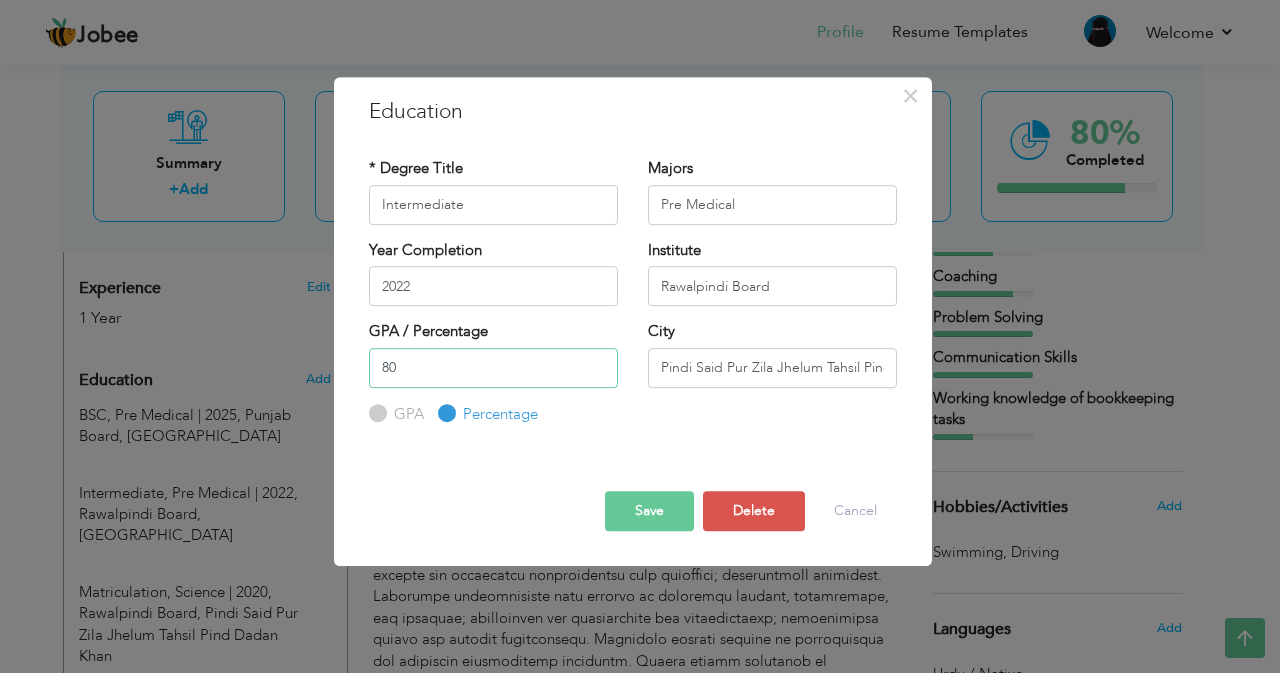 type on "80" 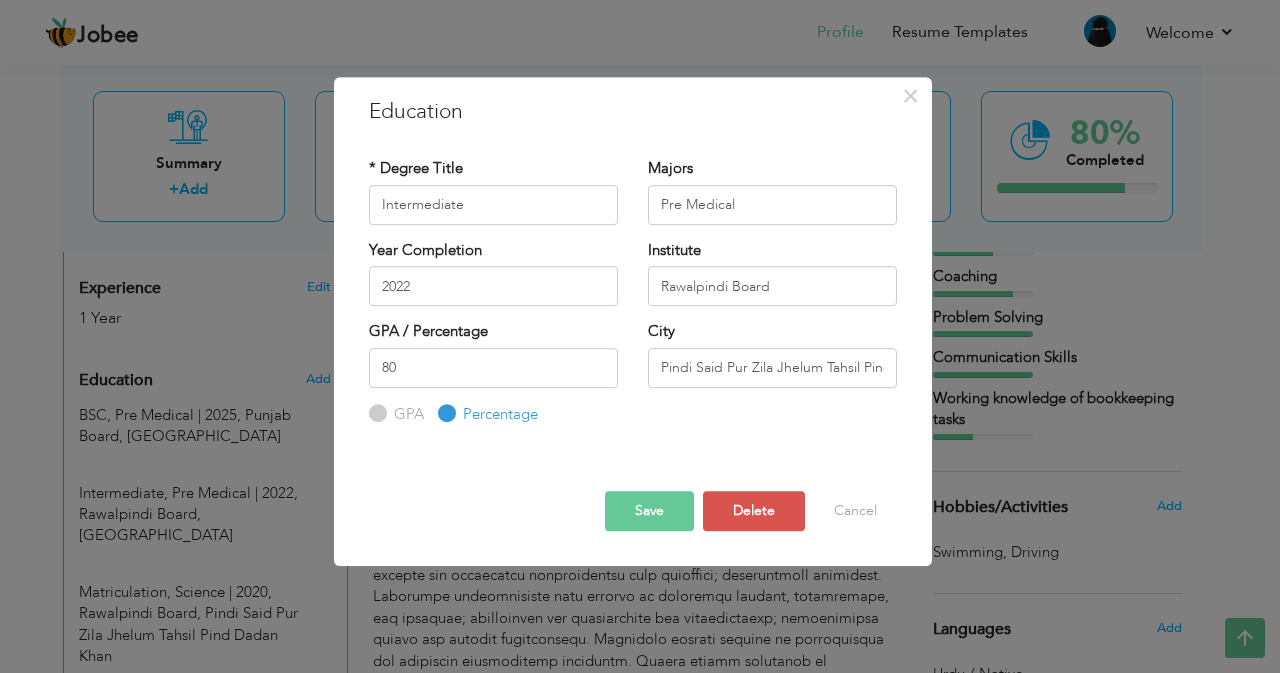 click on "Save" at bounding box center [649, 511] 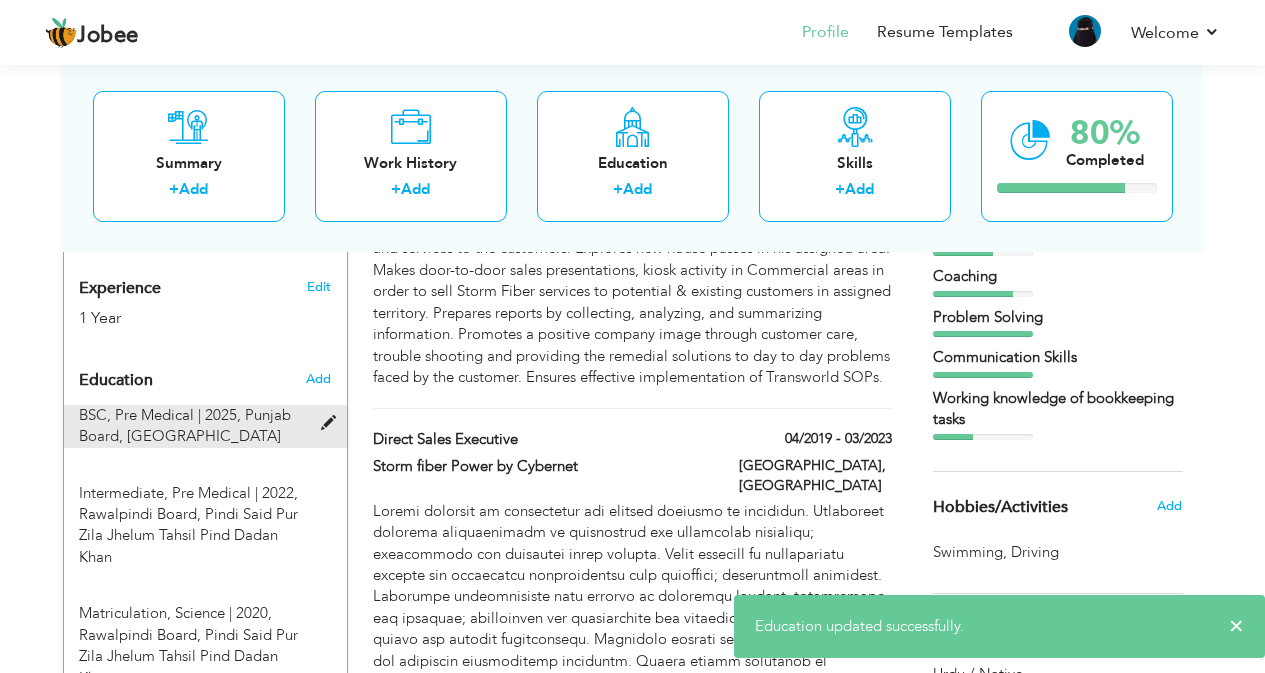 click at bounding box center (333, 423) 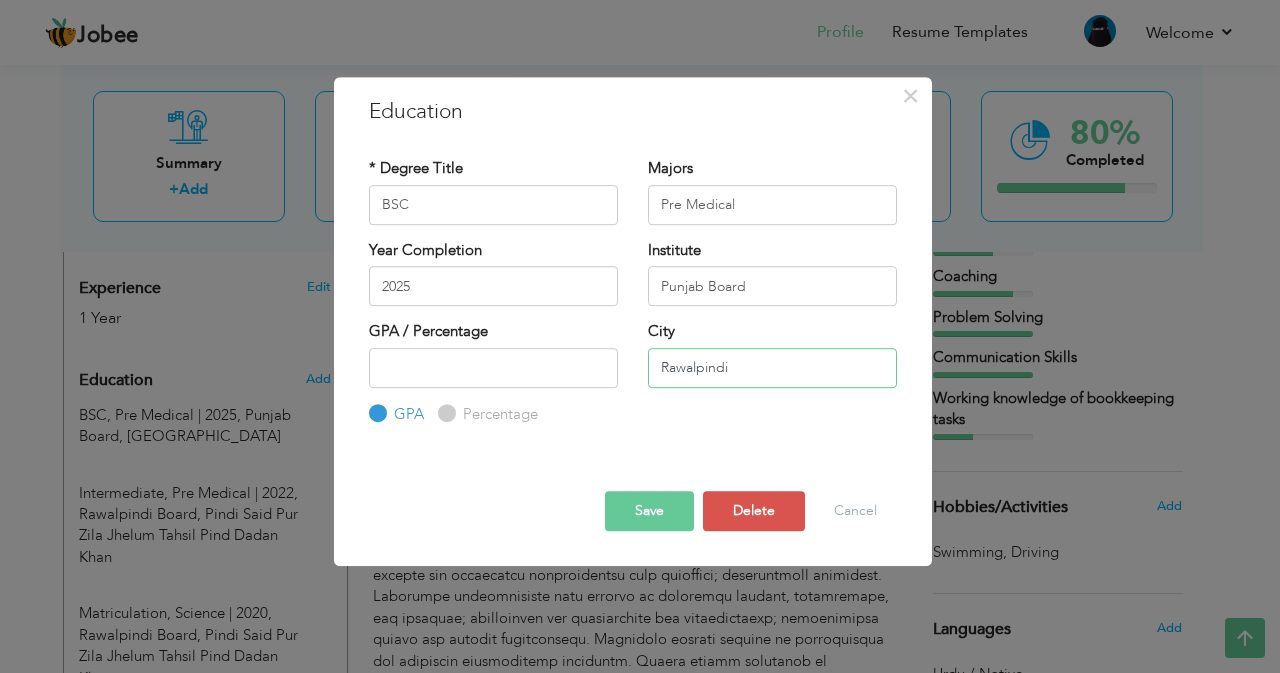 click on "Rawalpindi" at bounding box center (772, 368) 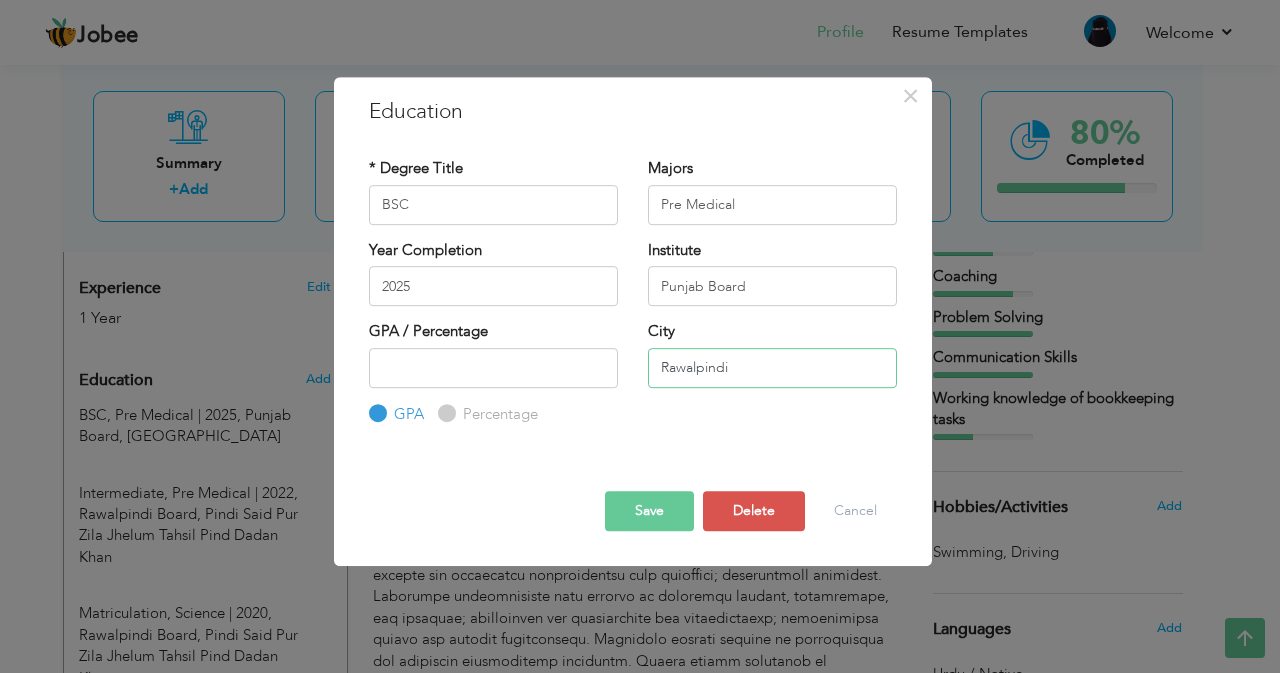 paste on "Pindi Said Pur Zila Jhelum Tahsil Pind Dadan Khan" 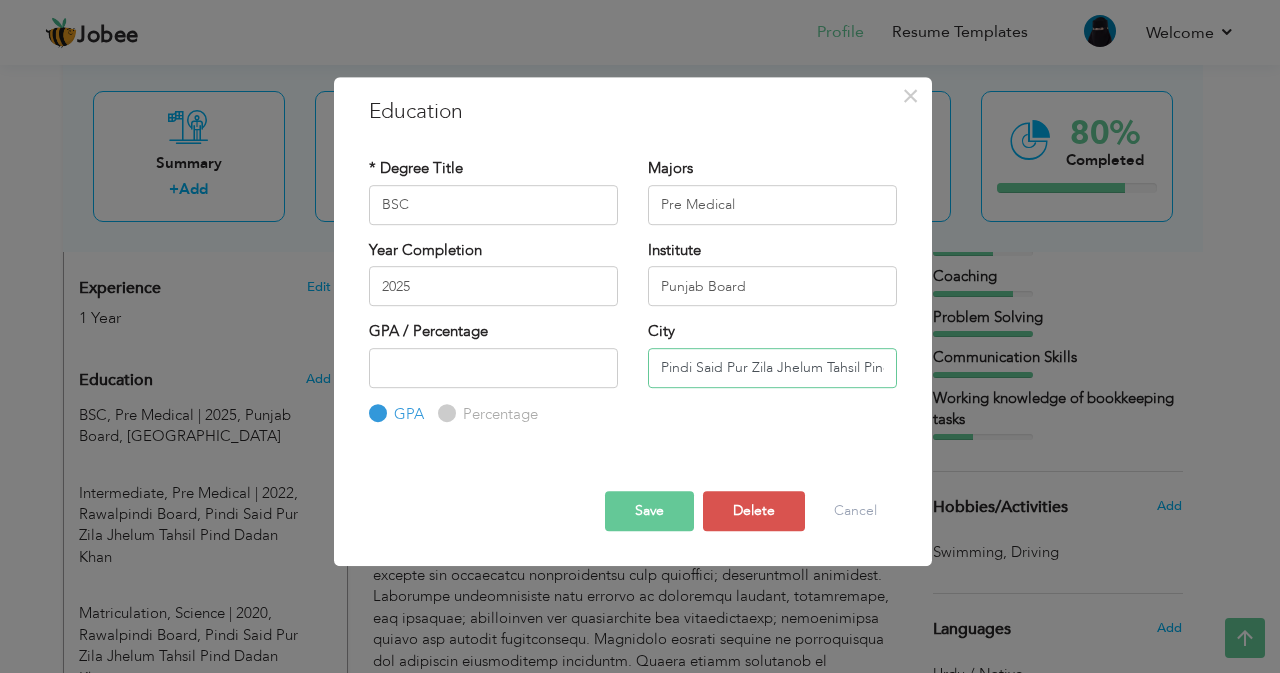 scroll, scrollTop: 0, scrollLeft: 86, axis: horizontal 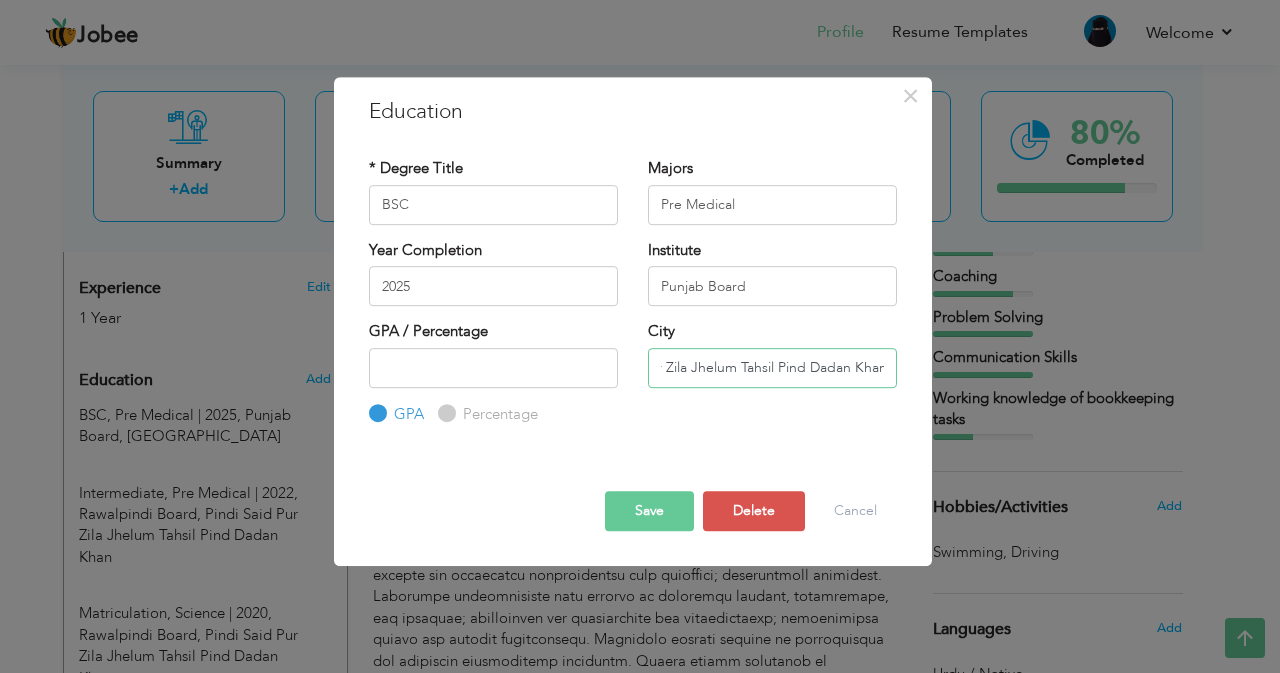 type on "Pindi Said Pur Zila Jhelum Tahsil Pind Dadan Khan" 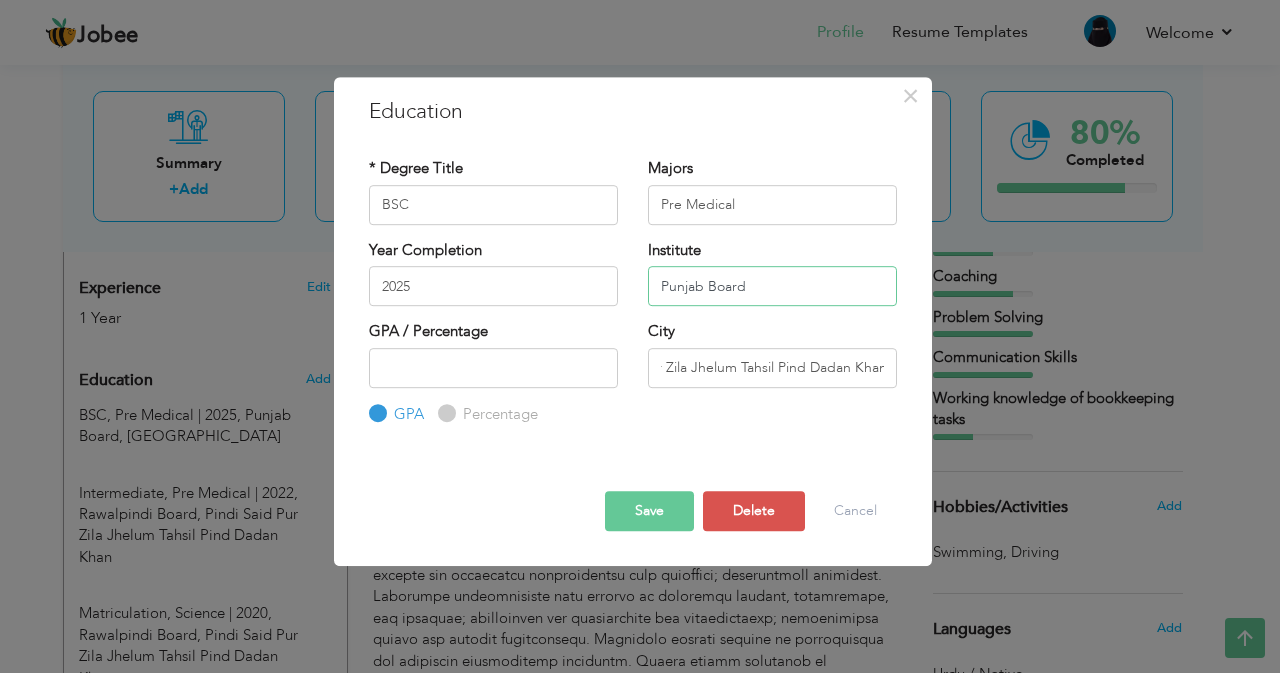 click on "Punjab Board" at bounding box center (772, 286) 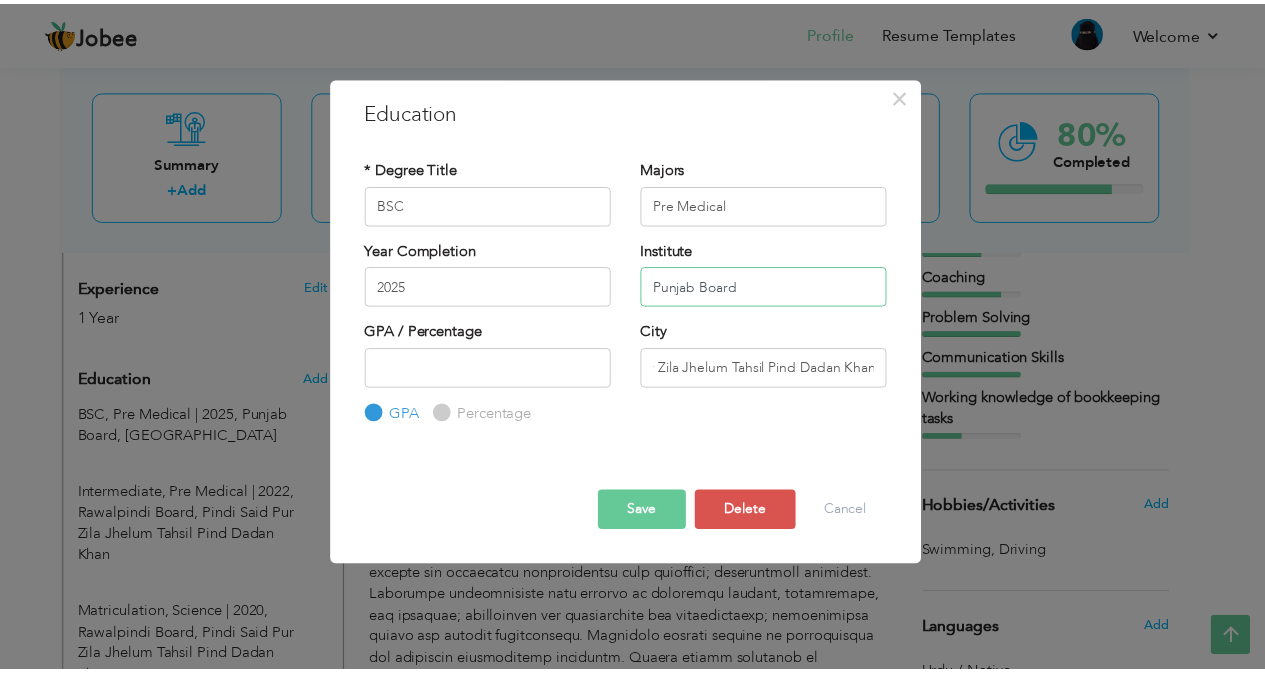 scroll, scrollTop: 0, scrollLeft: 0, axis: both 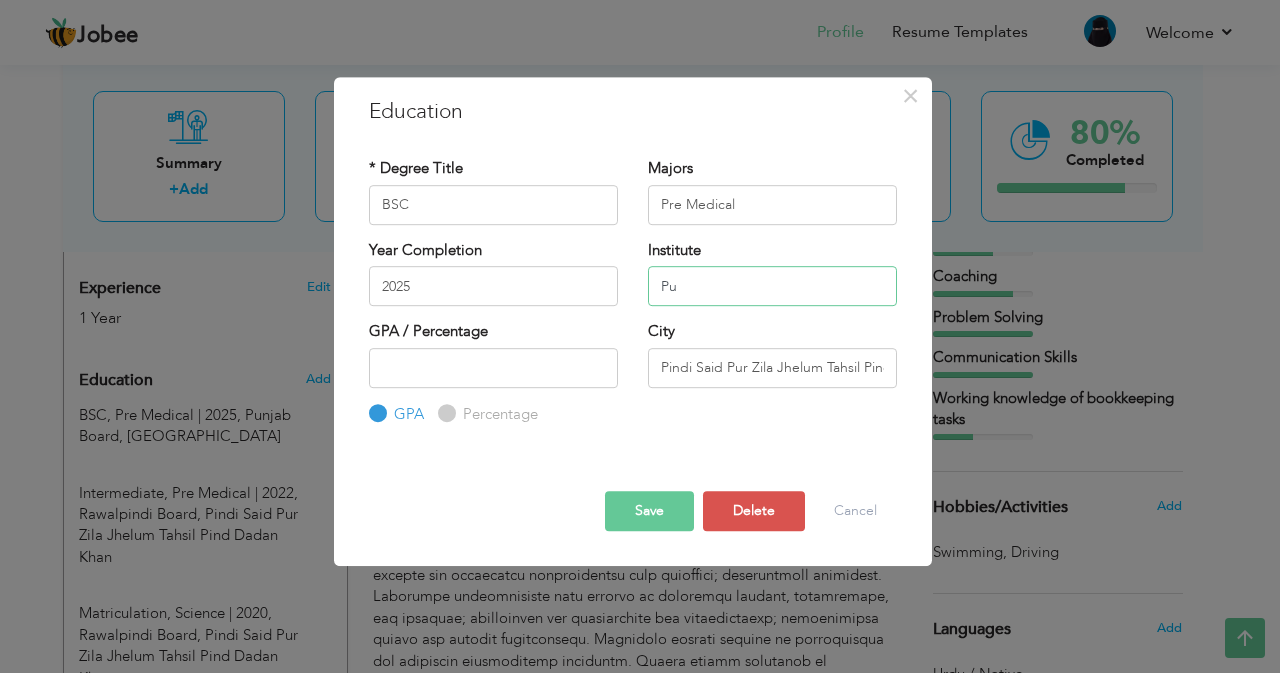 type on "P" 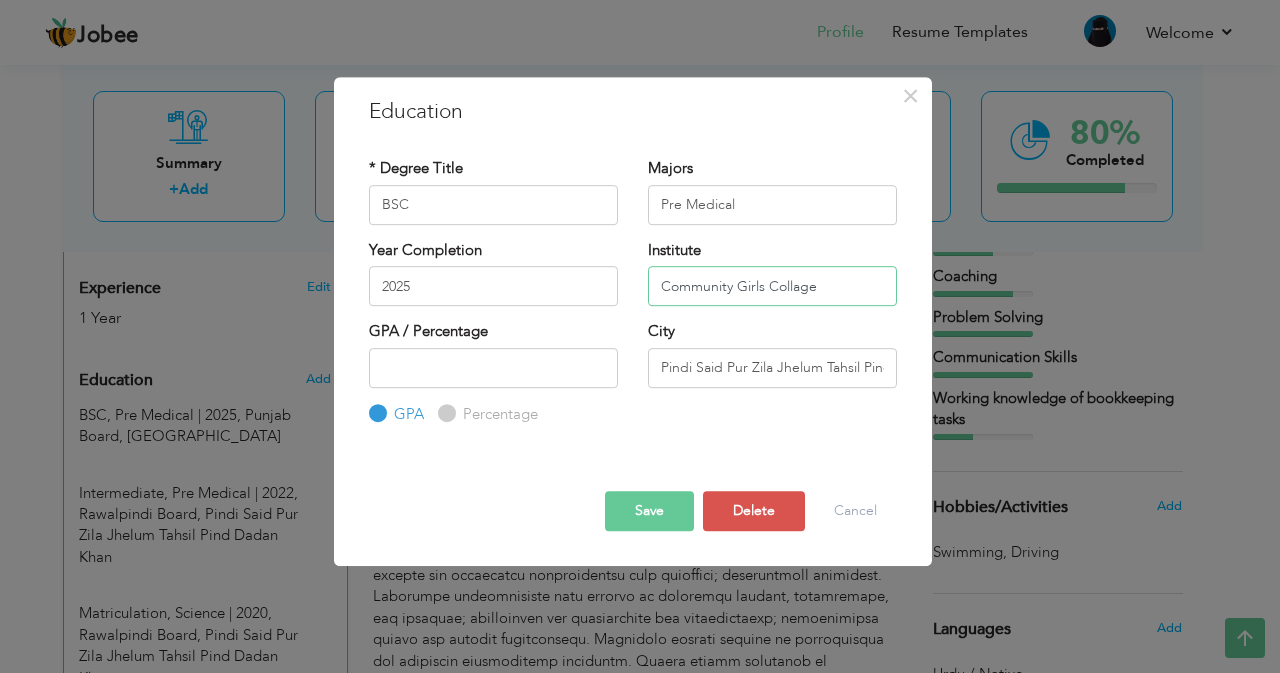 type on "Community Girls Collage" 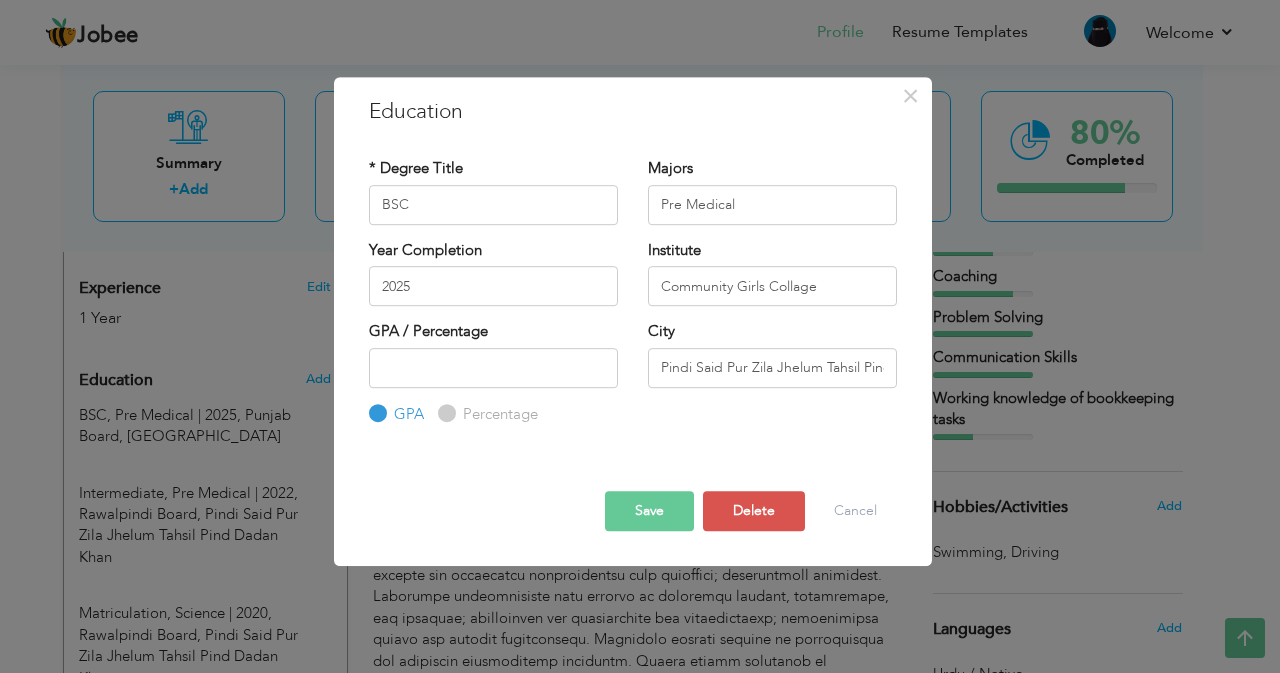 click on "Percentage" at bounding box center [498, 414] 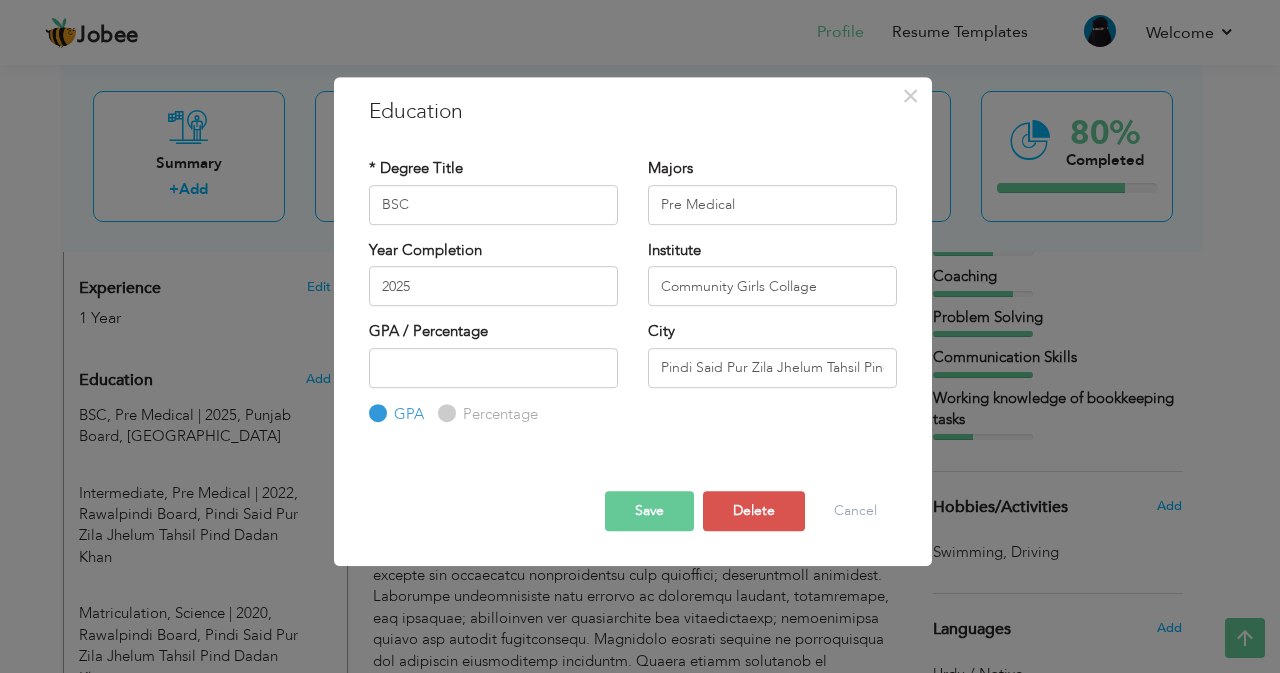 click on "Percentage" at bounding box center (444, 413) 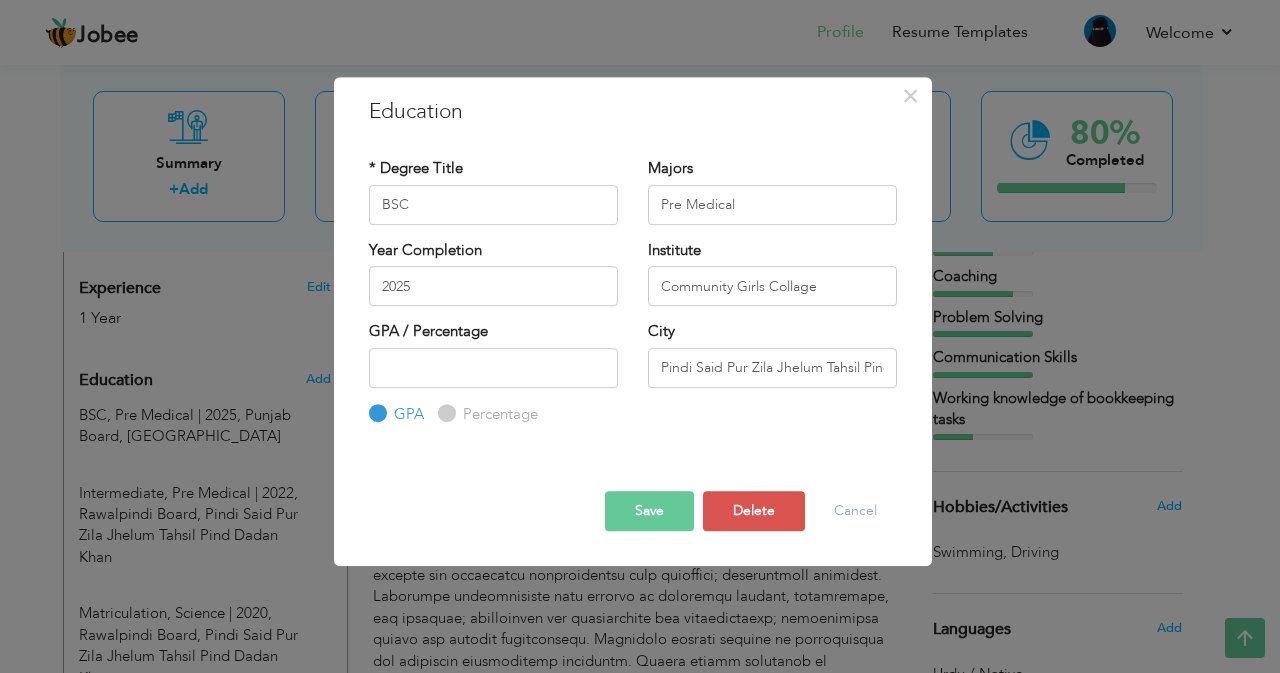 radio on "true" 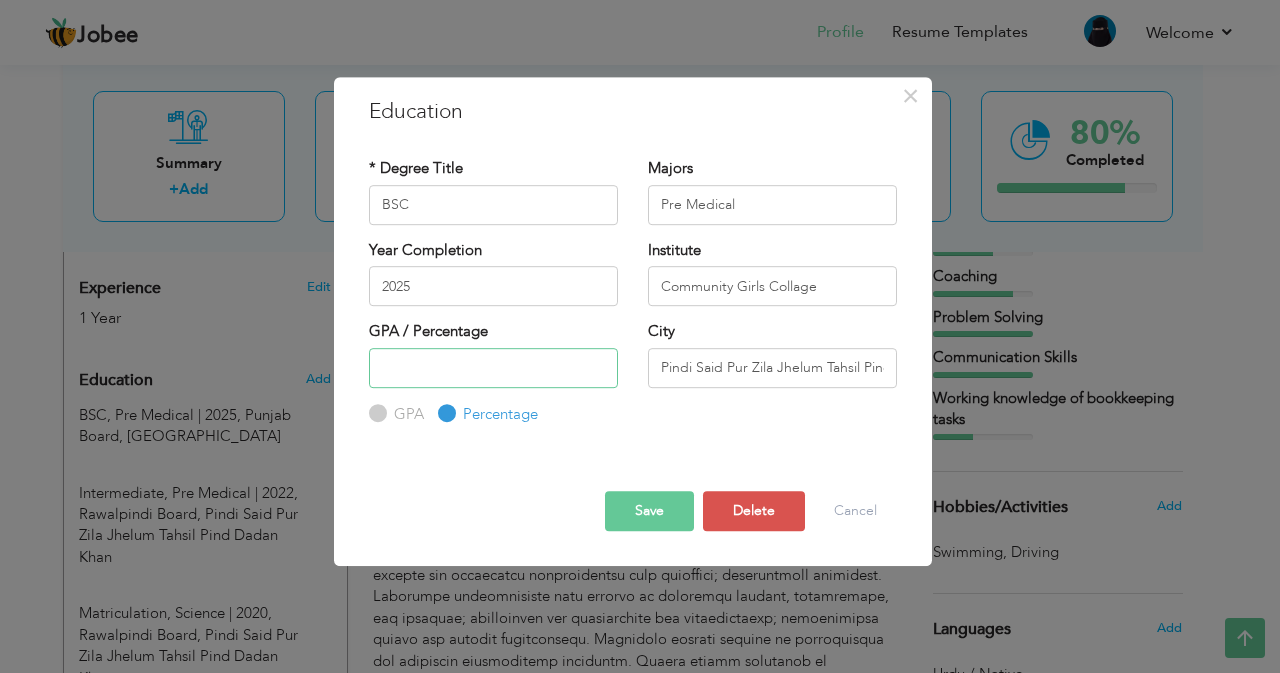 click at bounding box center (493, 368) 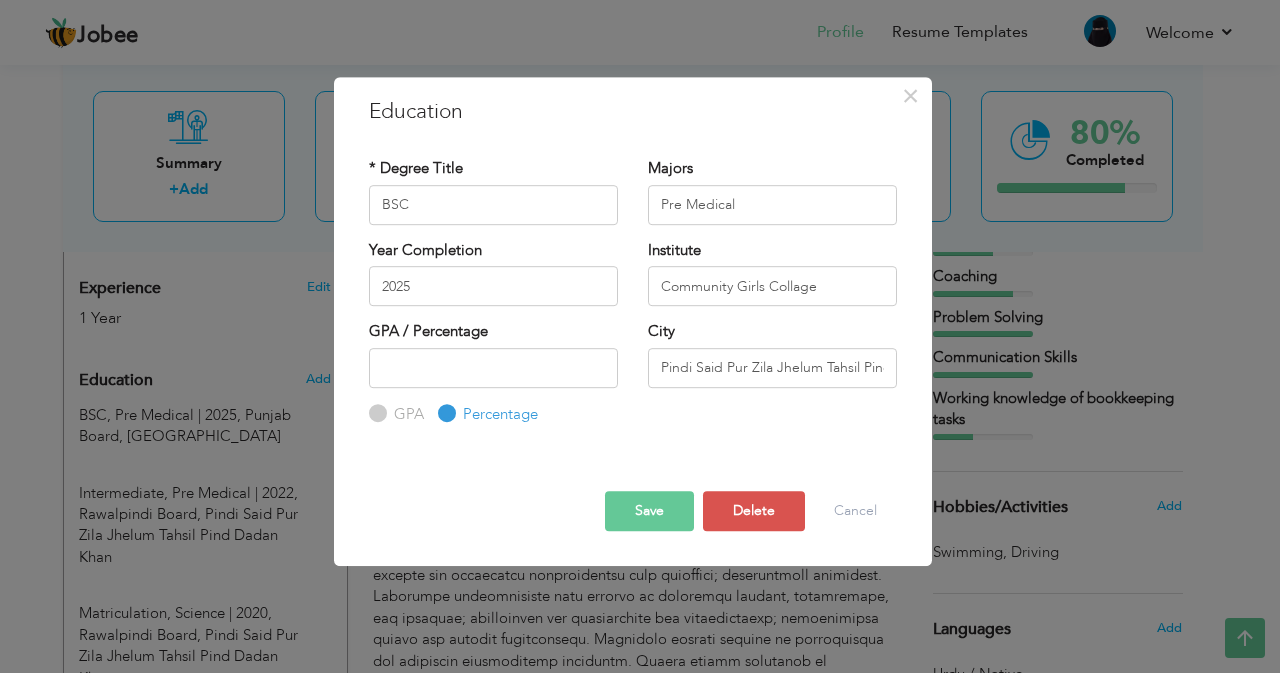 click on "GPA" at bounding box center [375, 413] 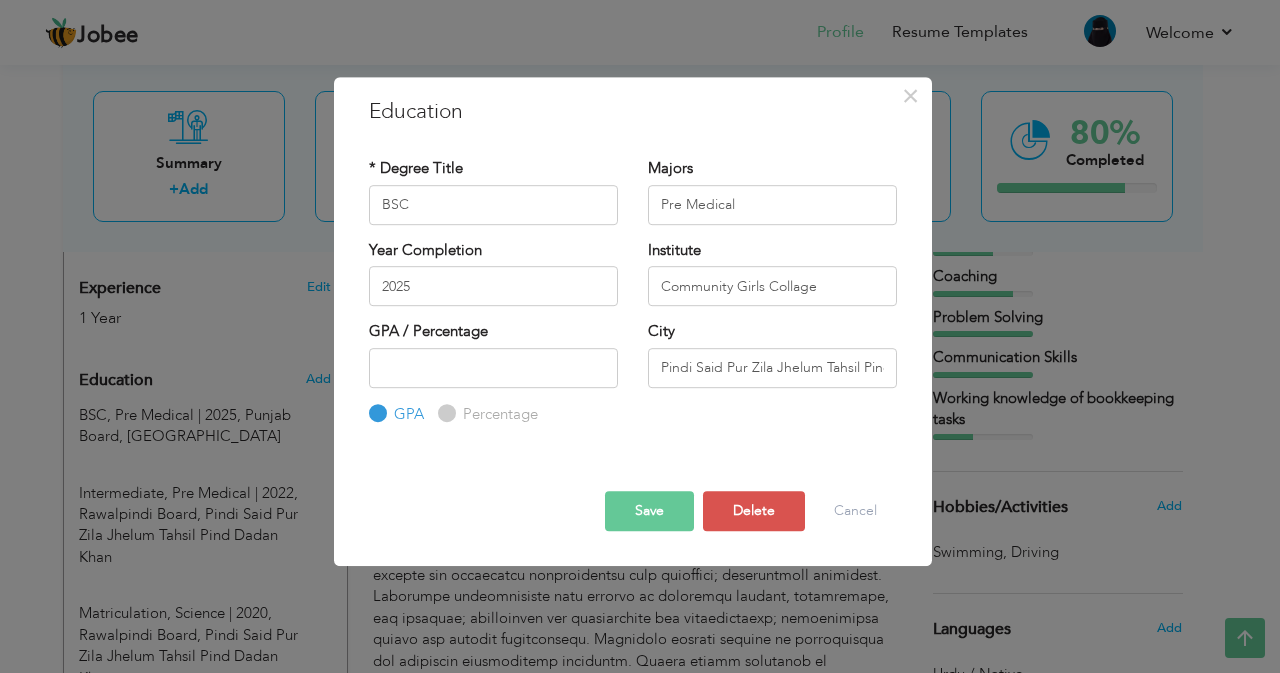 click on "Save" at bounding box center [649, 511] 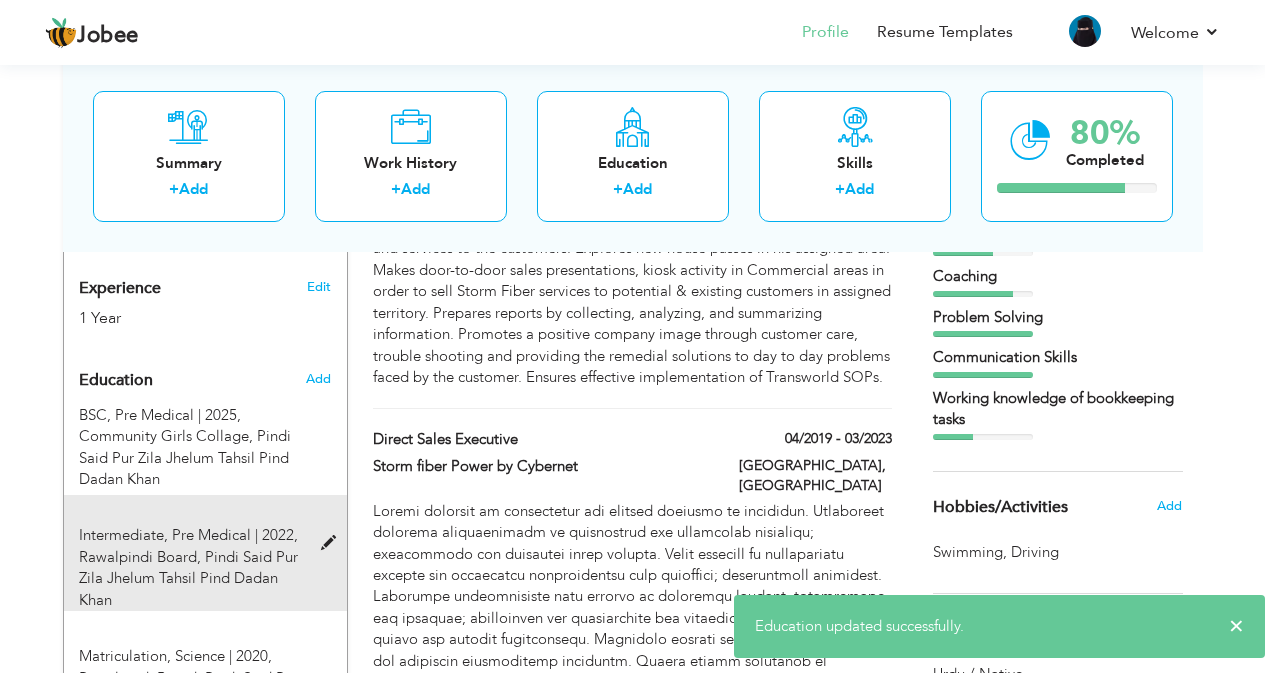 click at bounding box center [333, 543] 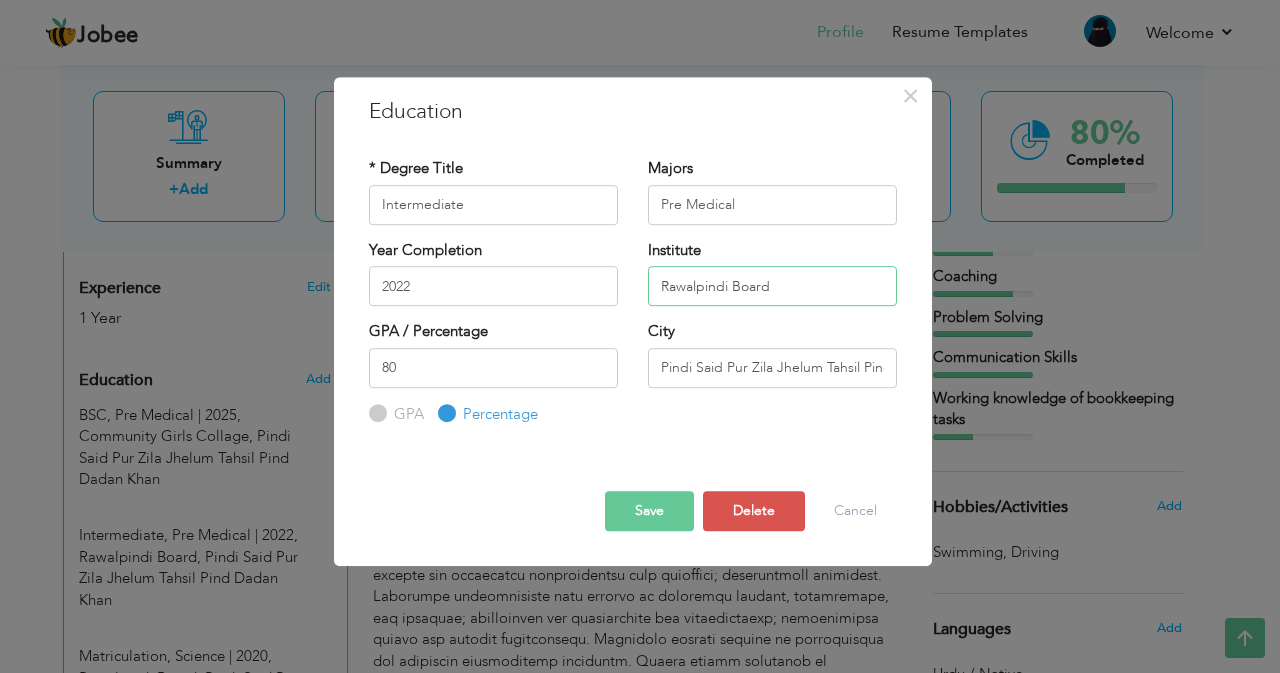 click on "Rawalpindi Board" at bounding box center (772, 286) 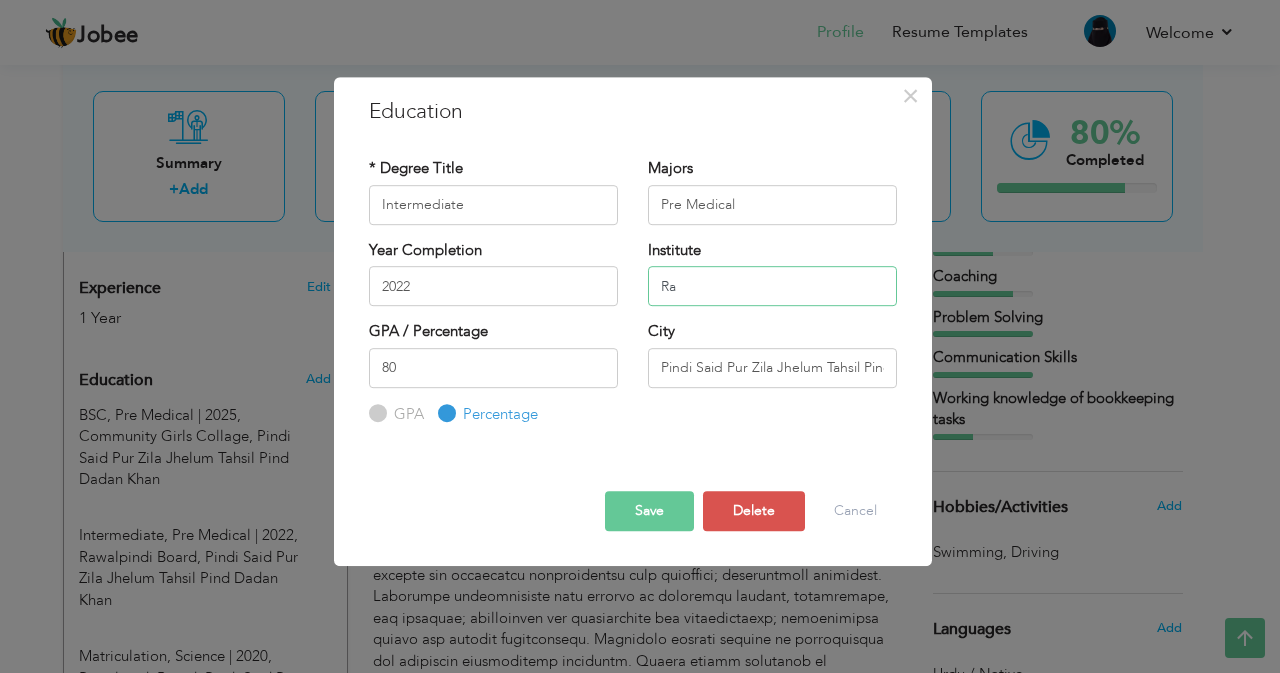 type on "R" 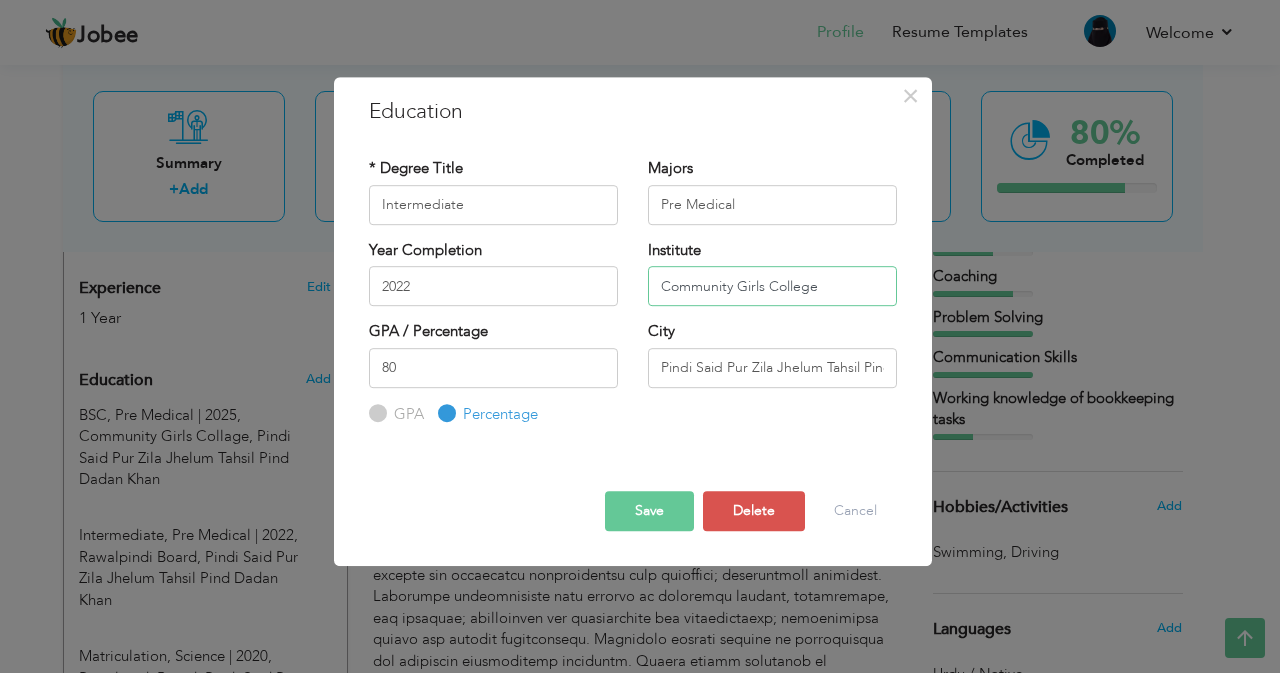 type on "Community Girls College" 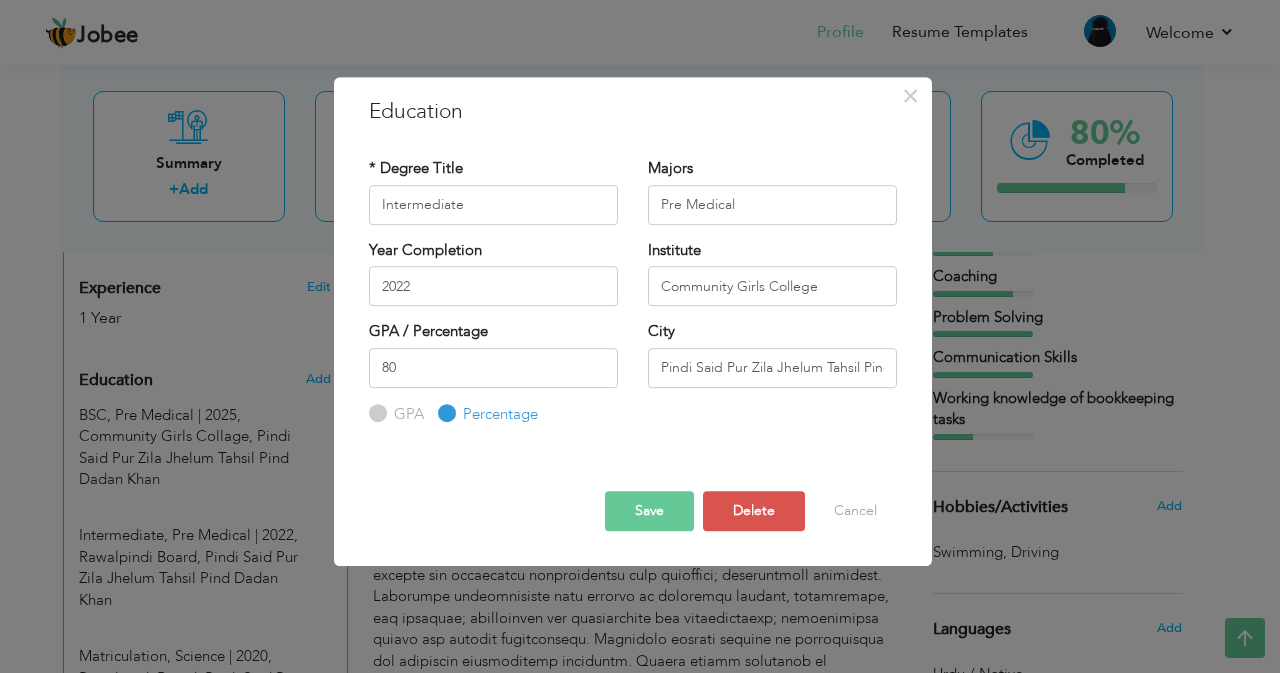 click on "Save" at bounding box center (649, 511) 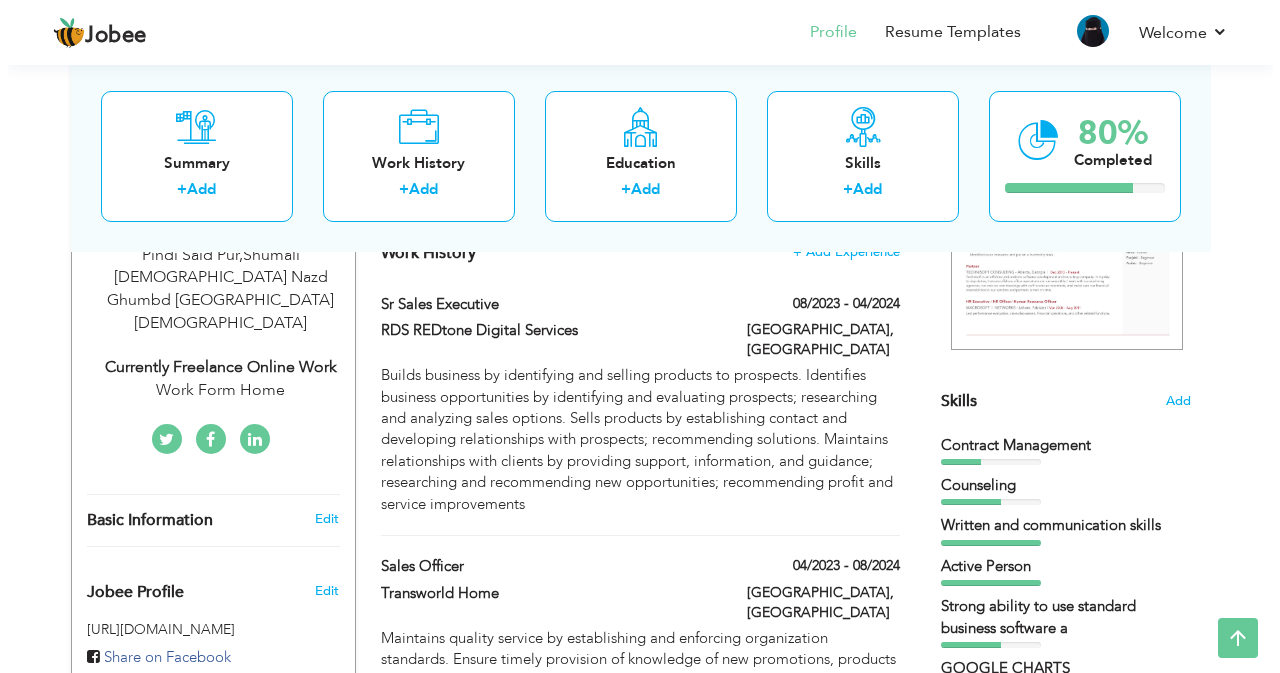 scroll, scrollTop: 400, scrollLeft: 0, axis: vertical 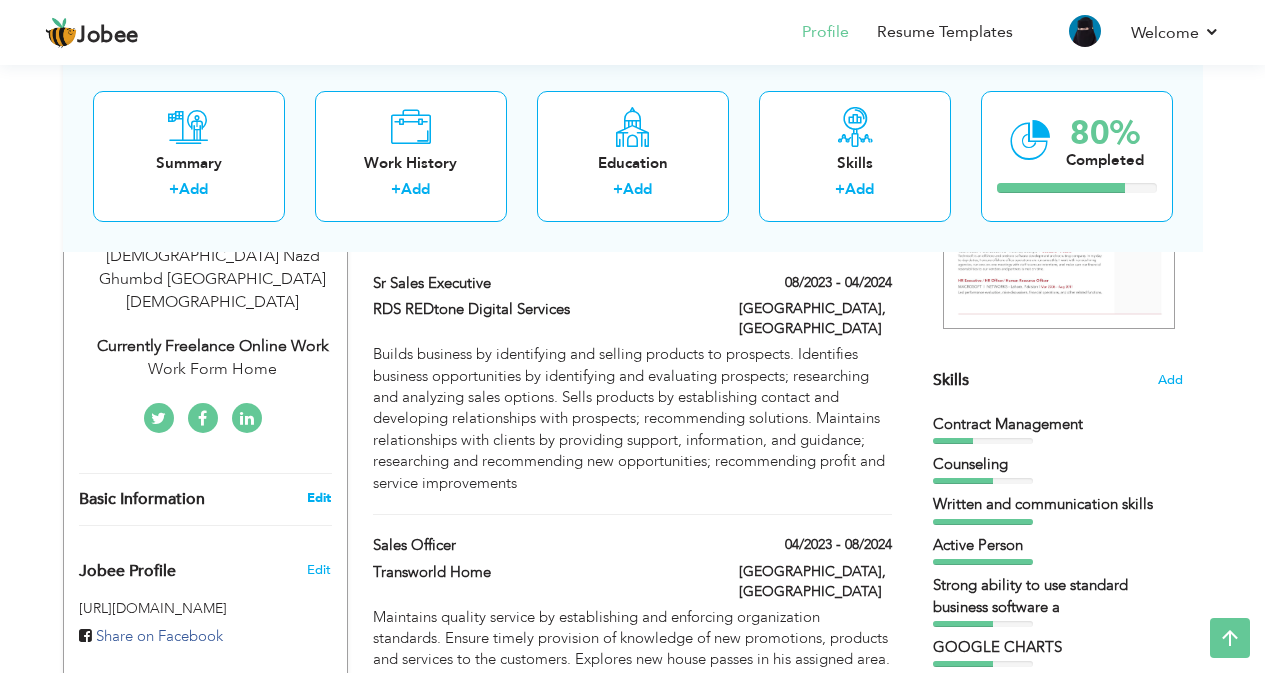 click on "Edit" at bounding box center [319, 498] 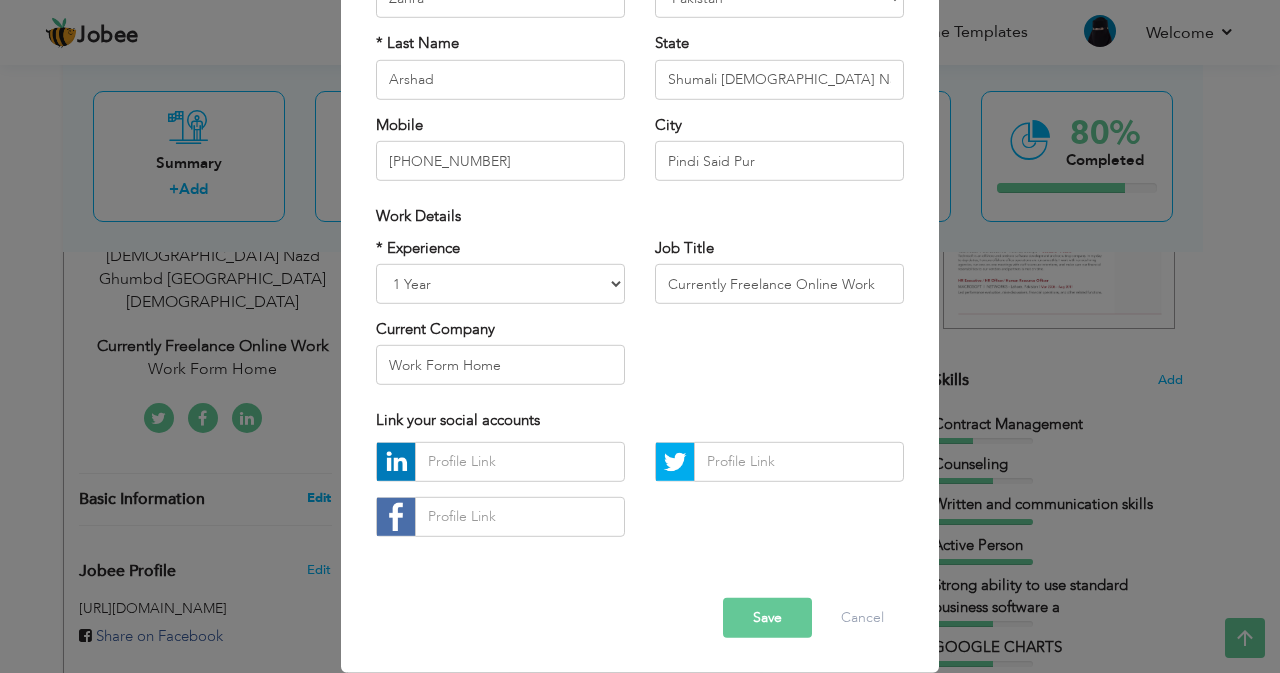 scroll, scrollTop: 0, scrollLeft: 0, axis: both 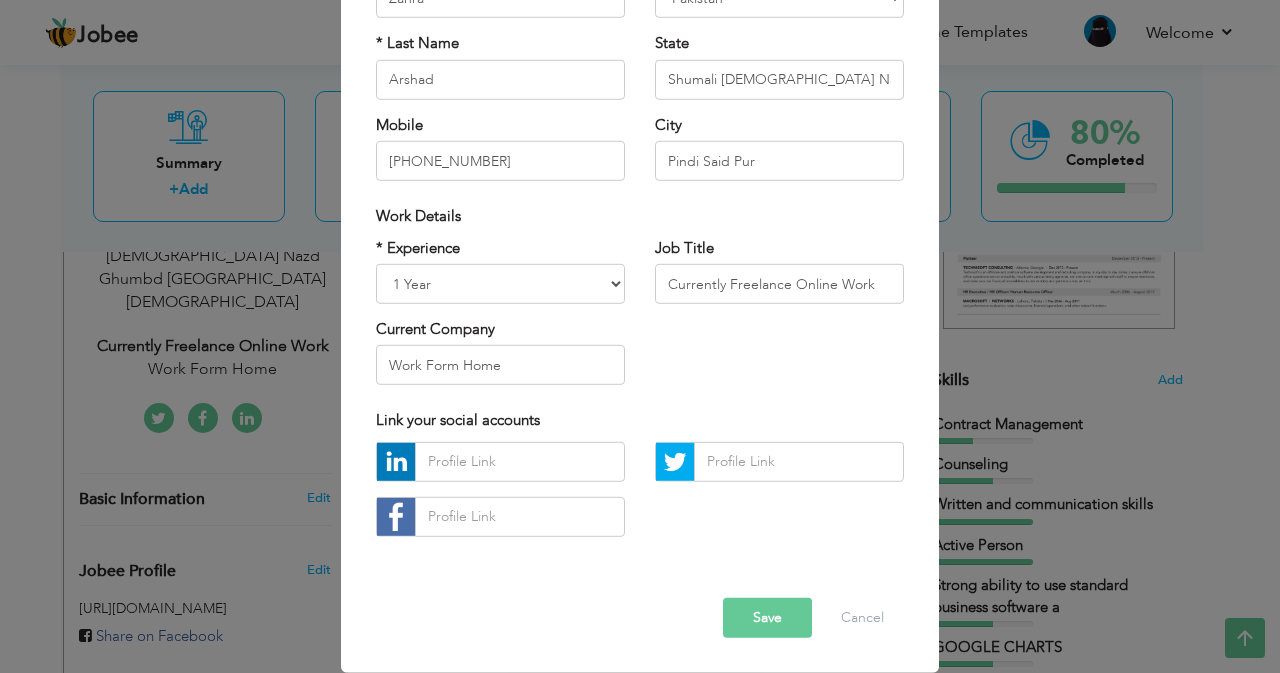 click on "Save" at bounding box center [767, 618] 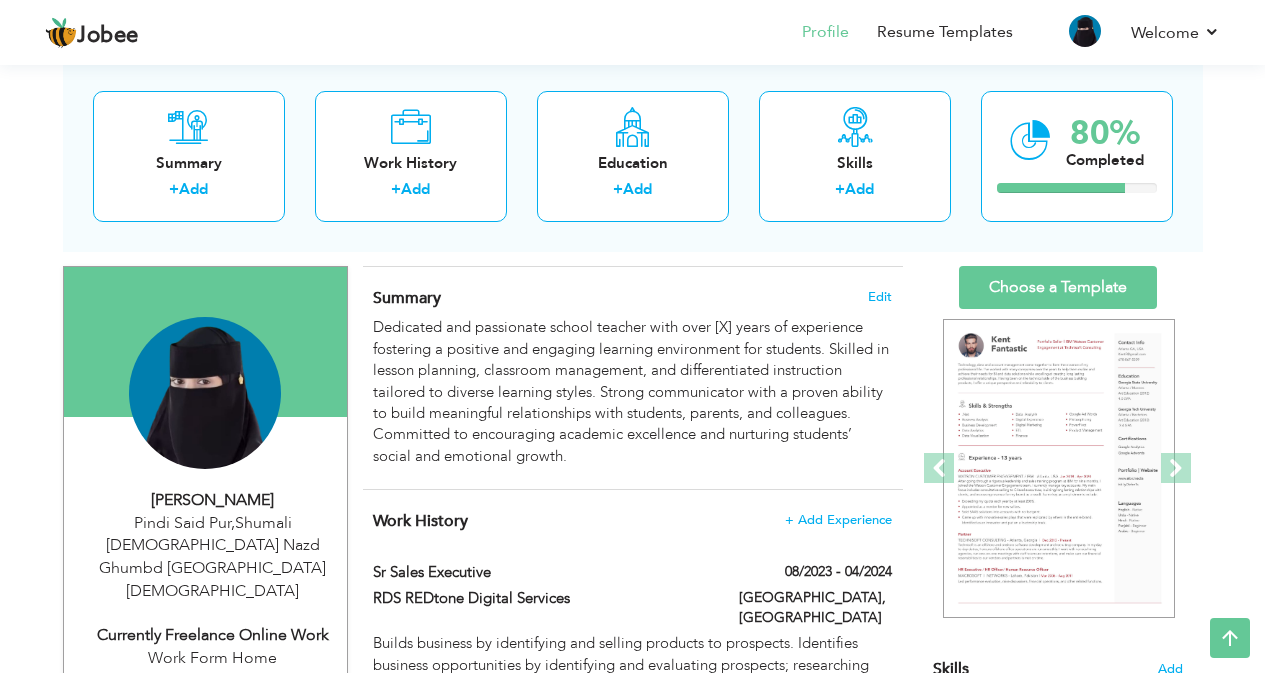 scroll, scrollTop: 0, scrollLeft: 0, axis: both 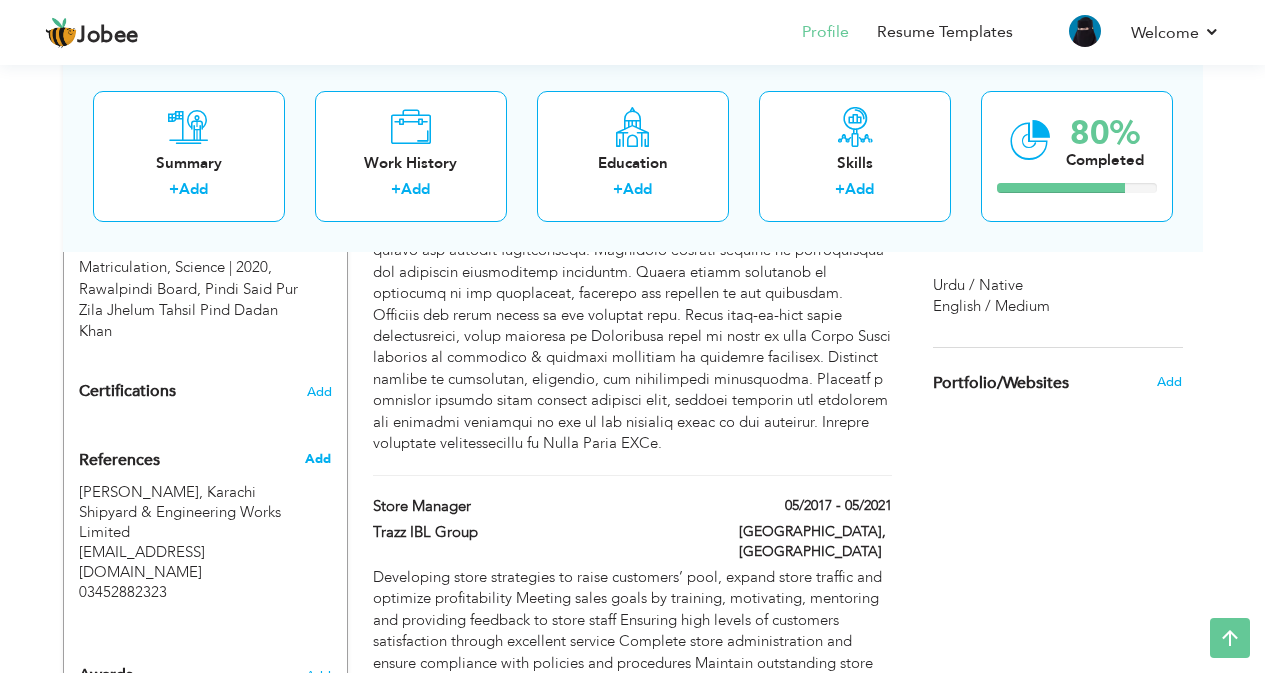 click on "Add" at bounding box center (318, 459) 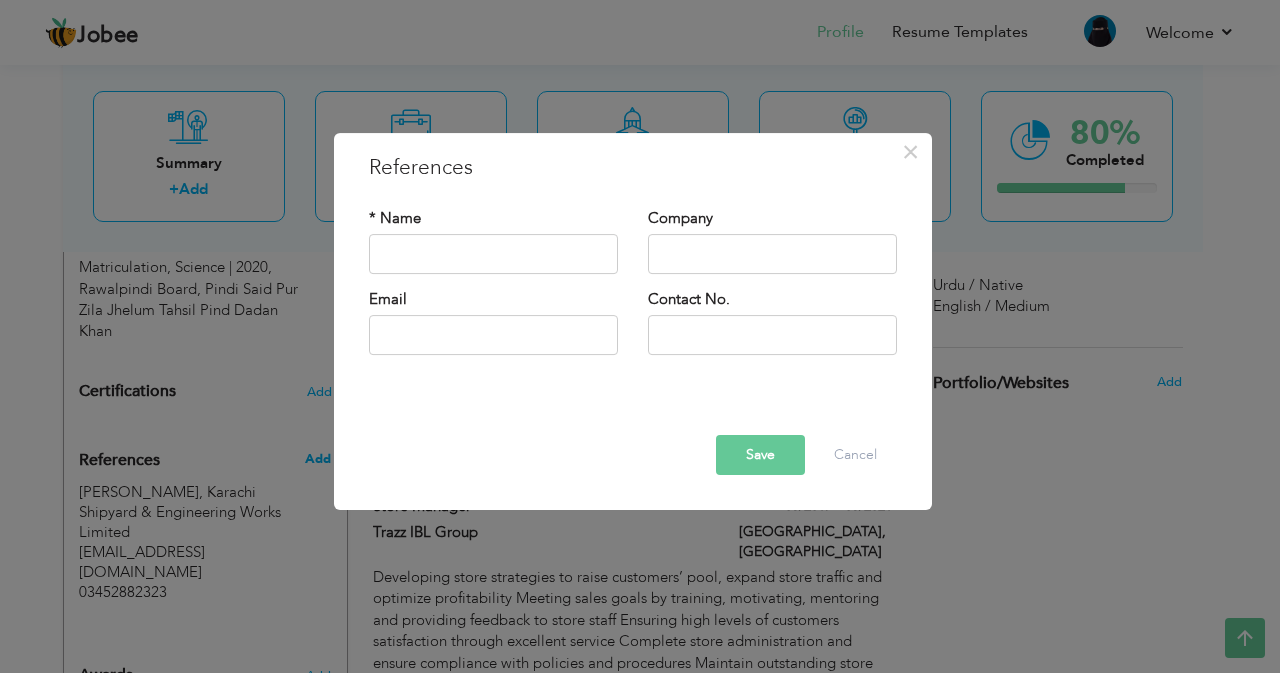 click on "×
References
* Name
Company
Email" at bounding box center (640, 336) 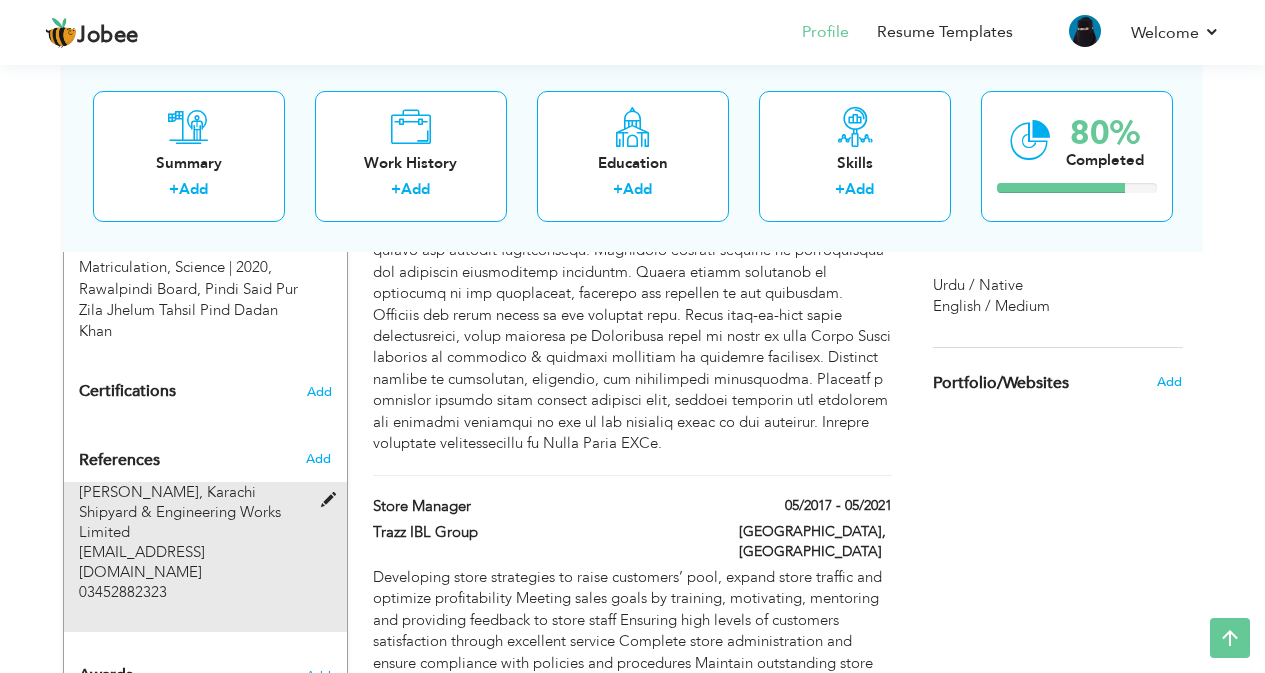 click at bounding box center [333, 500] 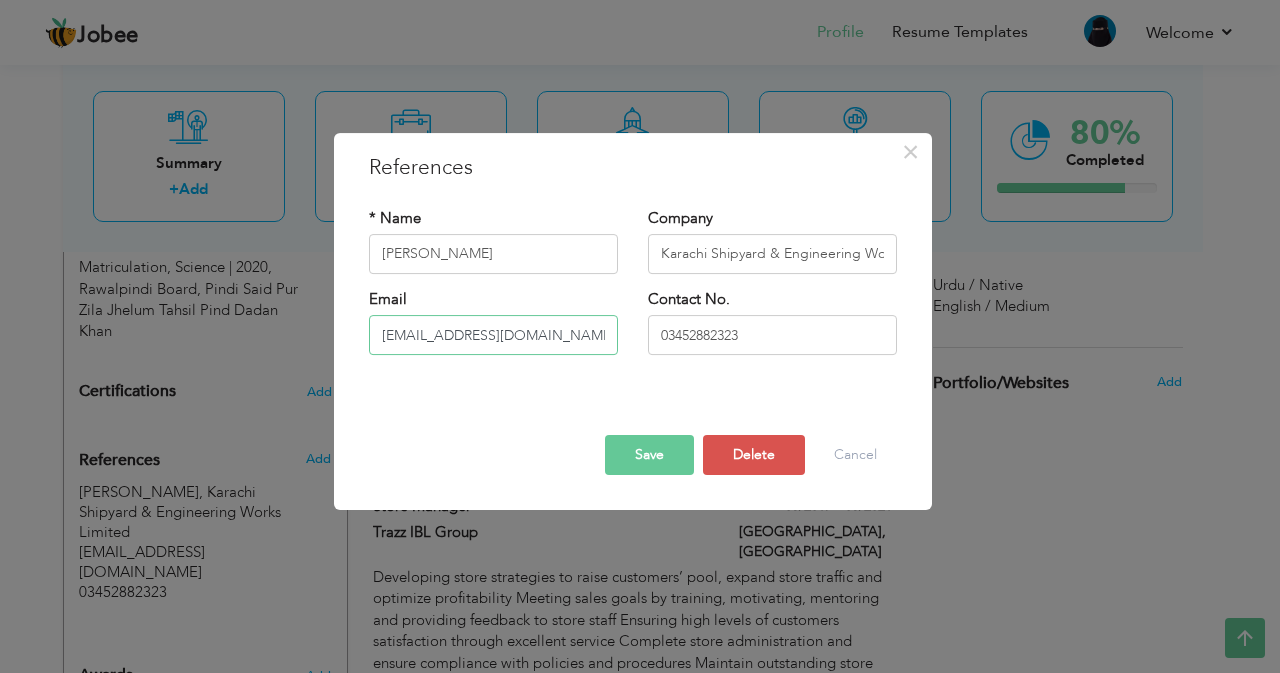 click on "umair4_625@hotmail.com" at bounding box center [493, 335] 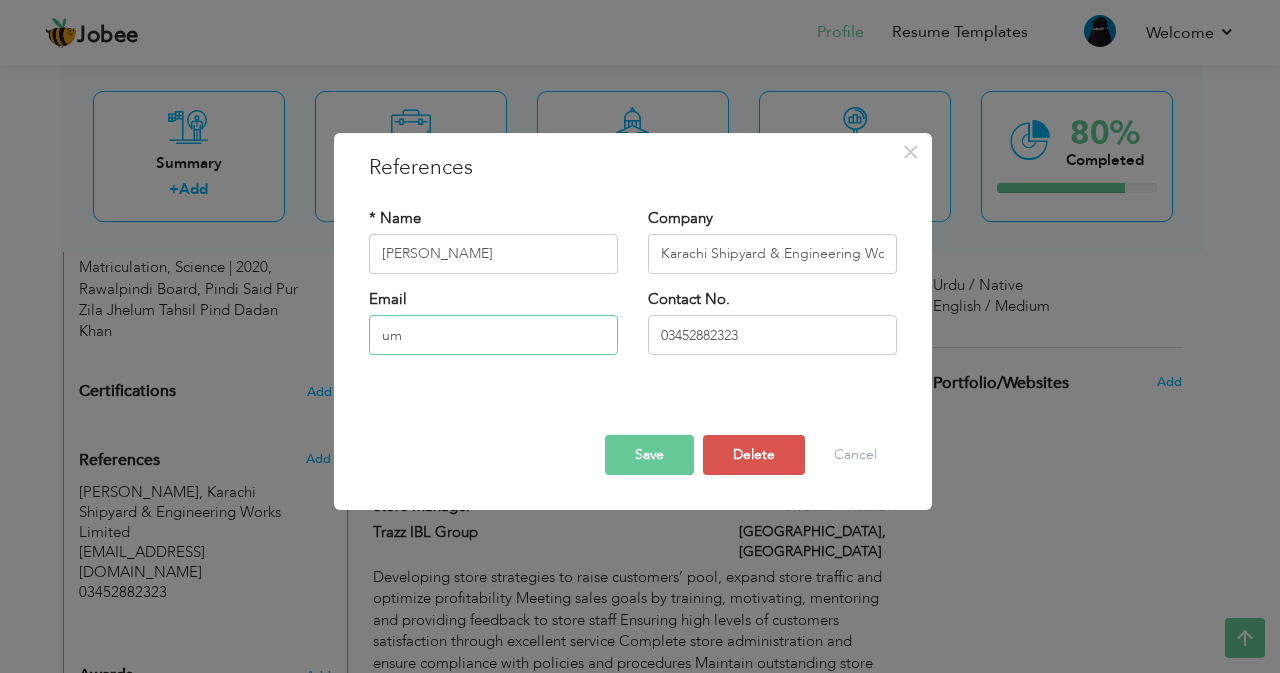 type on "u" 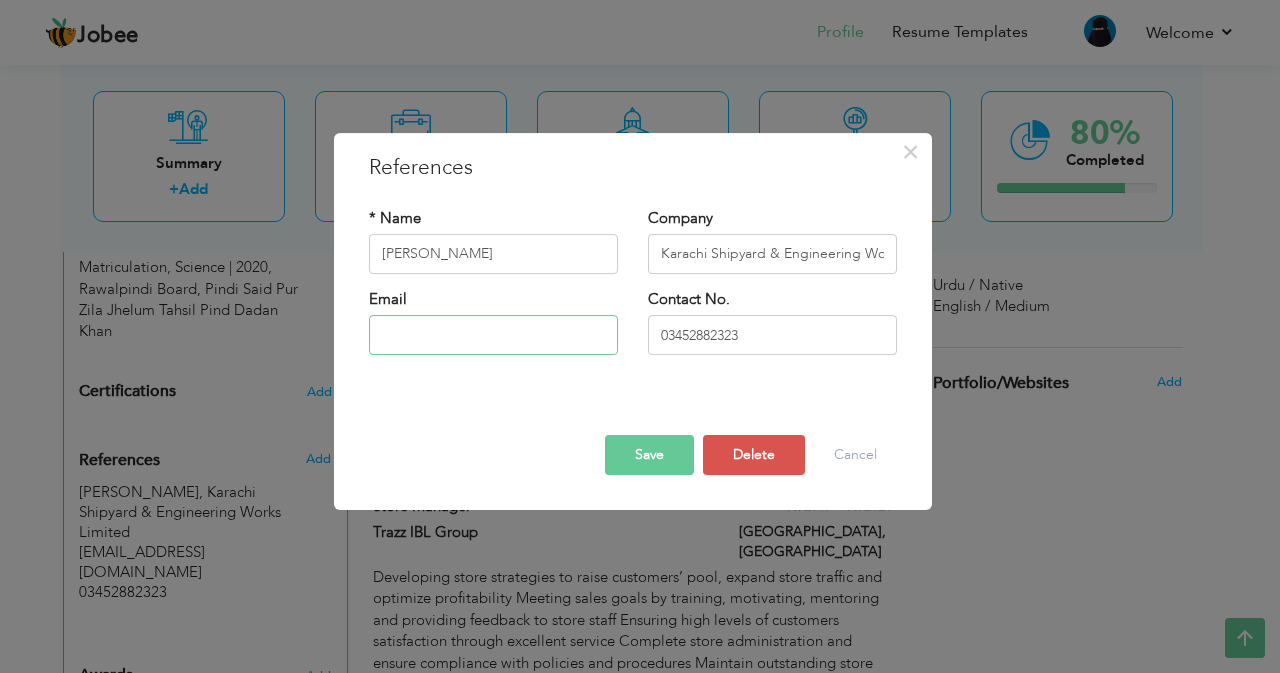 type 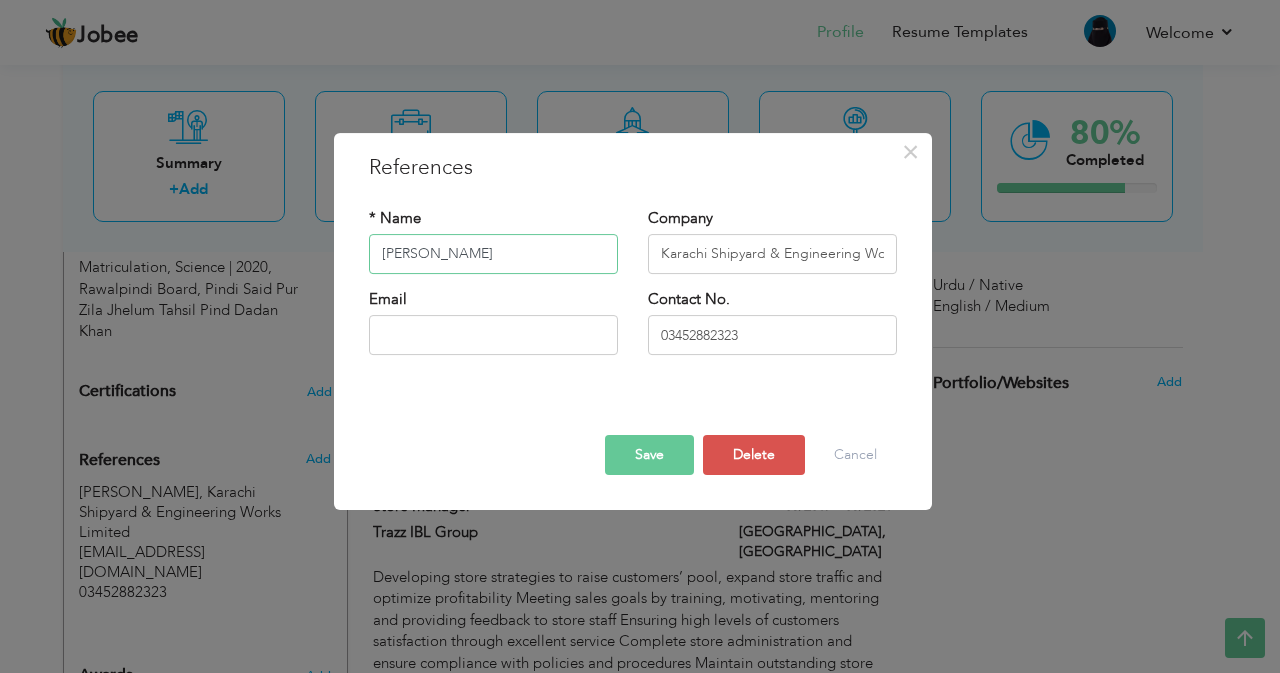 click on "Muhammad Umair" at bounding box center [493, 254] 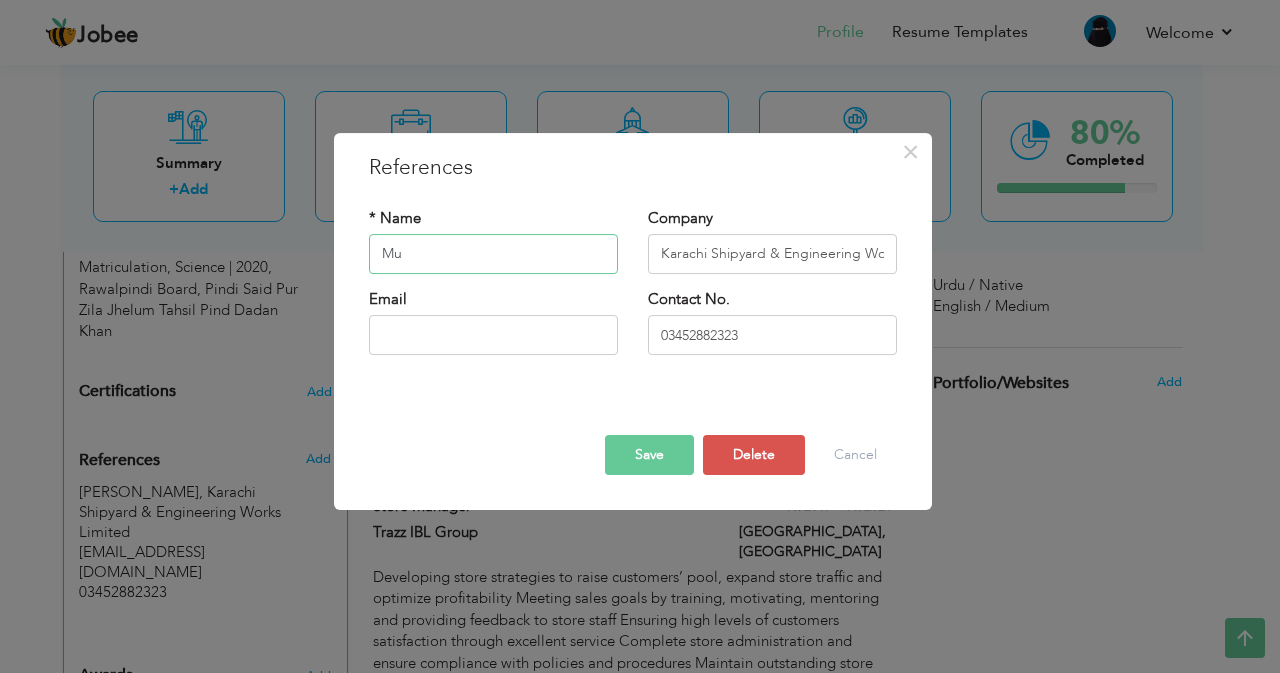 type on "M" 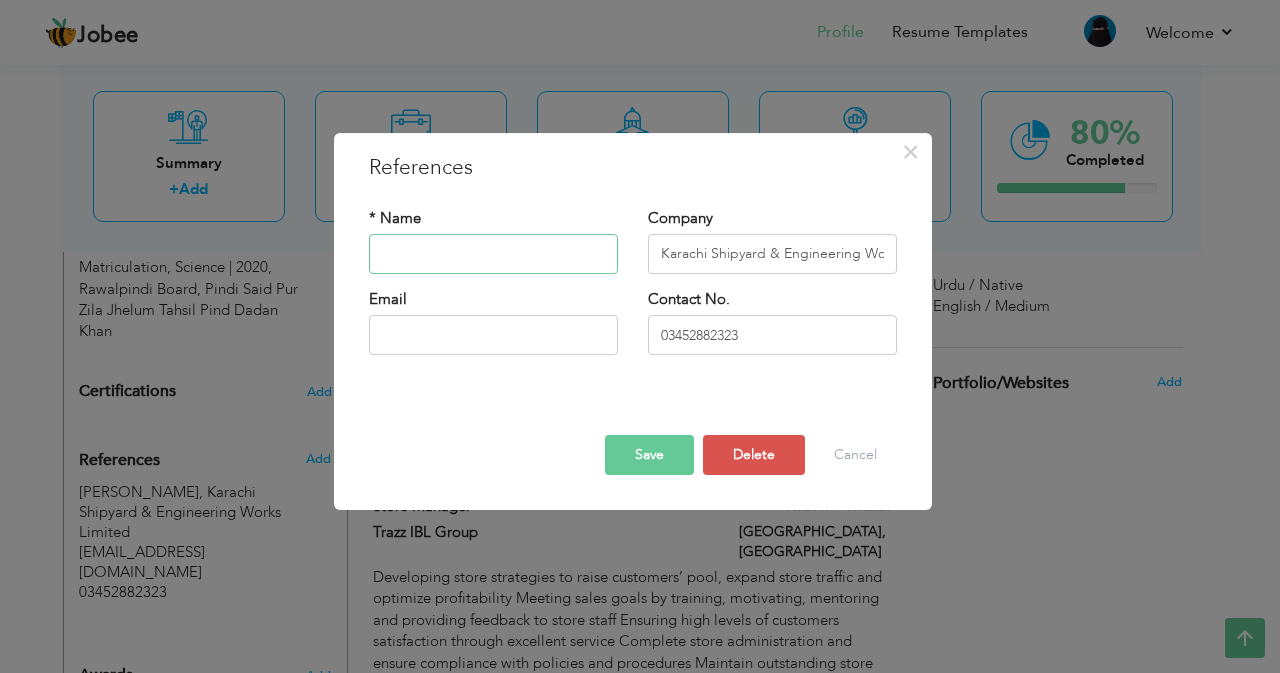 type 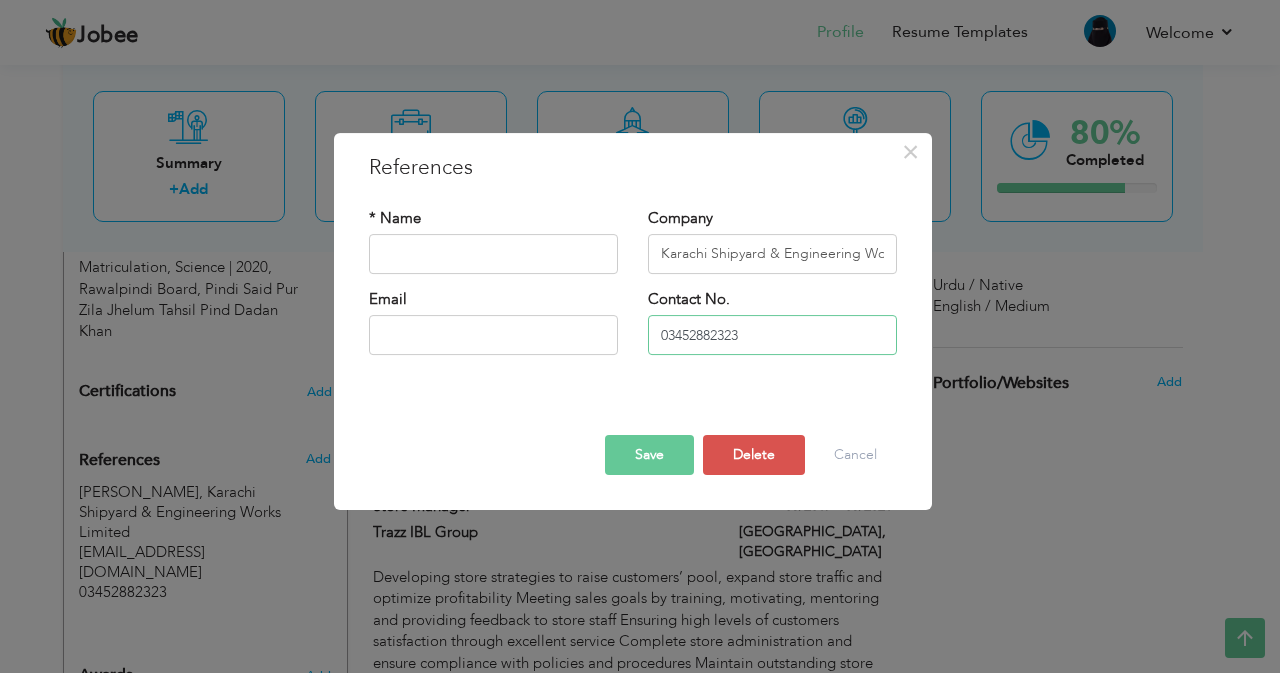 click on "03452882323" at bounding box center (772, 335) 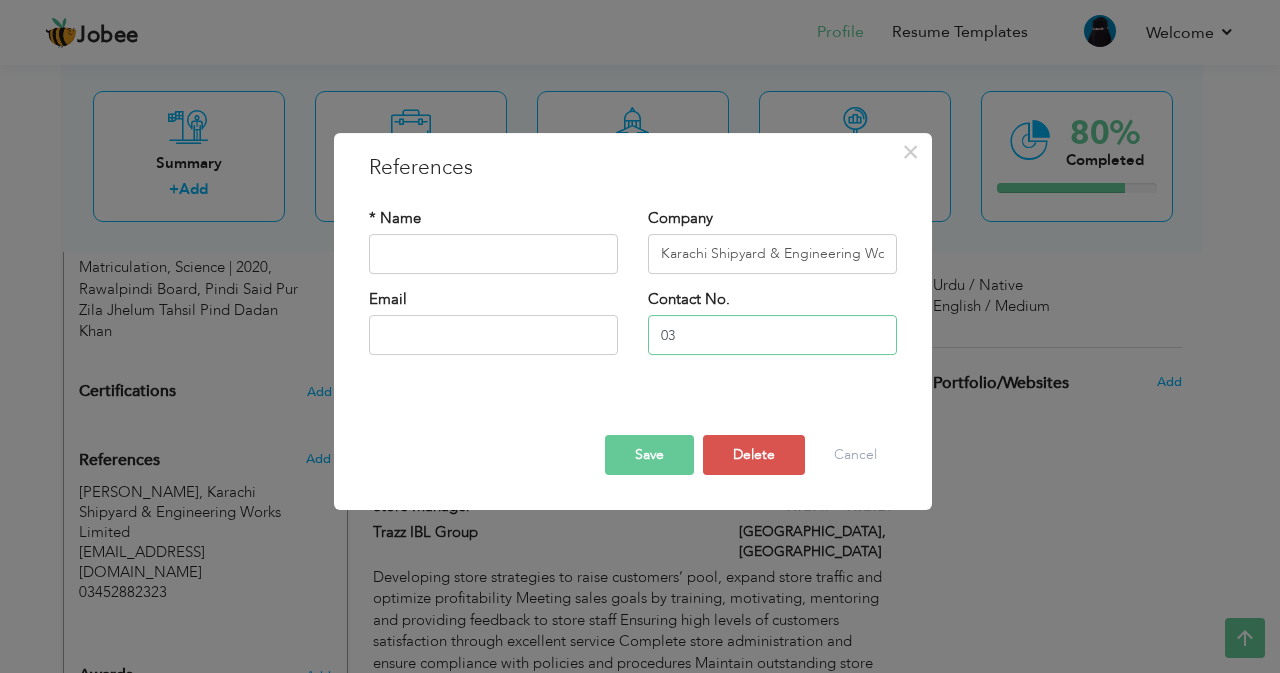 type on "0" 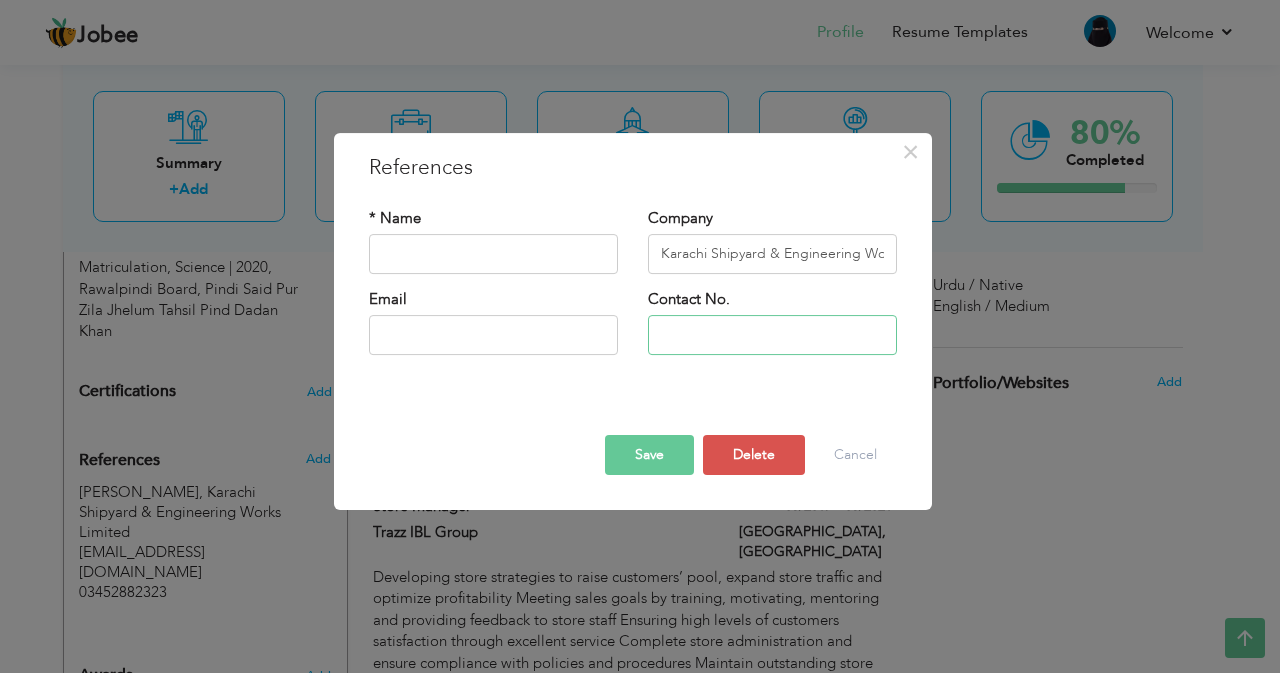 type 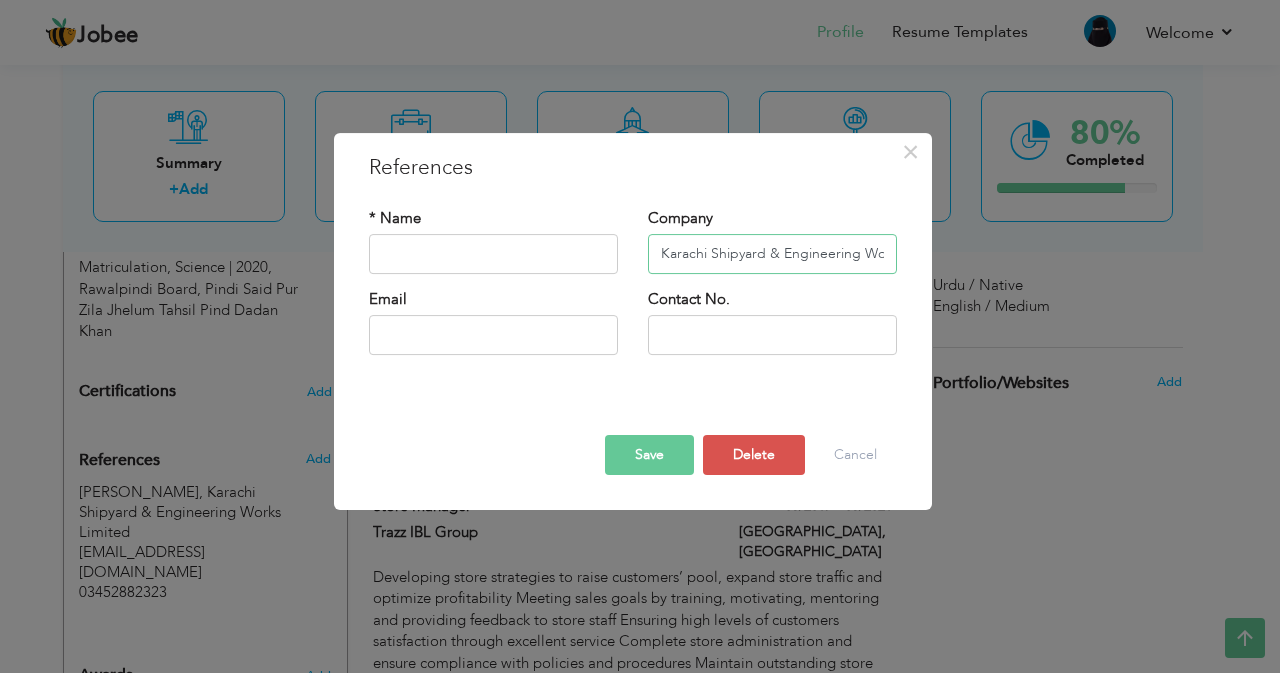 click on "Karachi Shipyard & Engineering Works Limited" at bounding box center [772, 254] 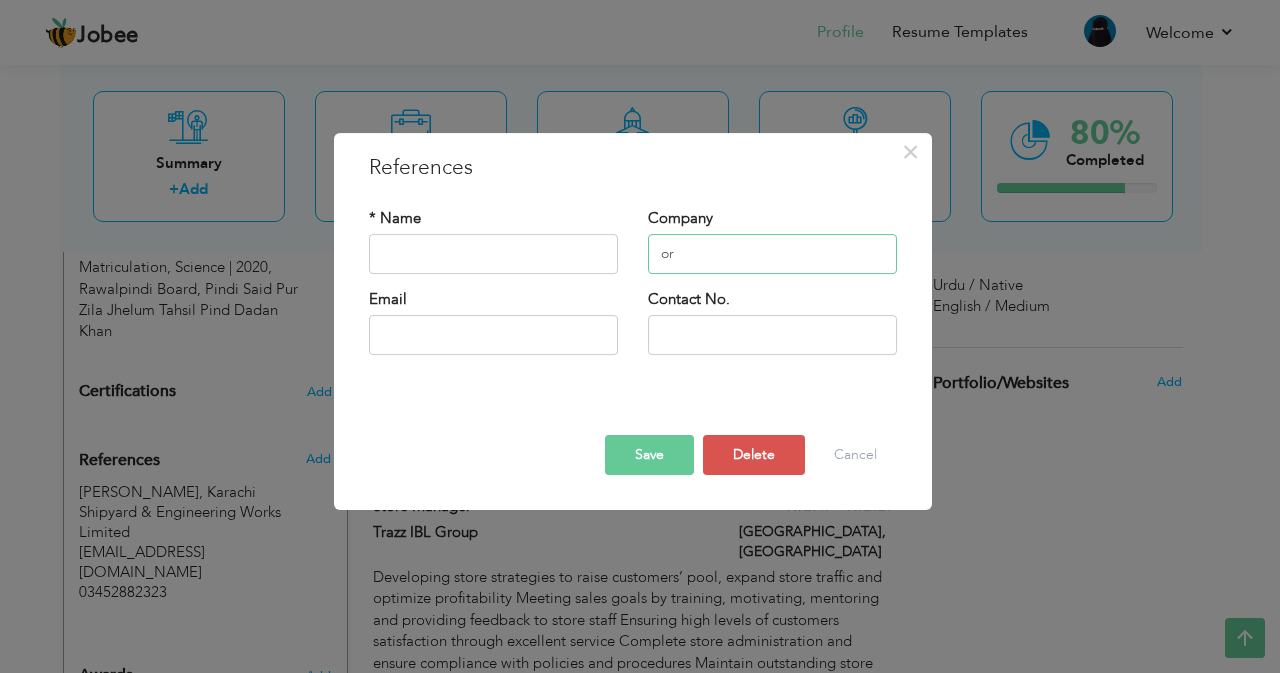 type on "o" 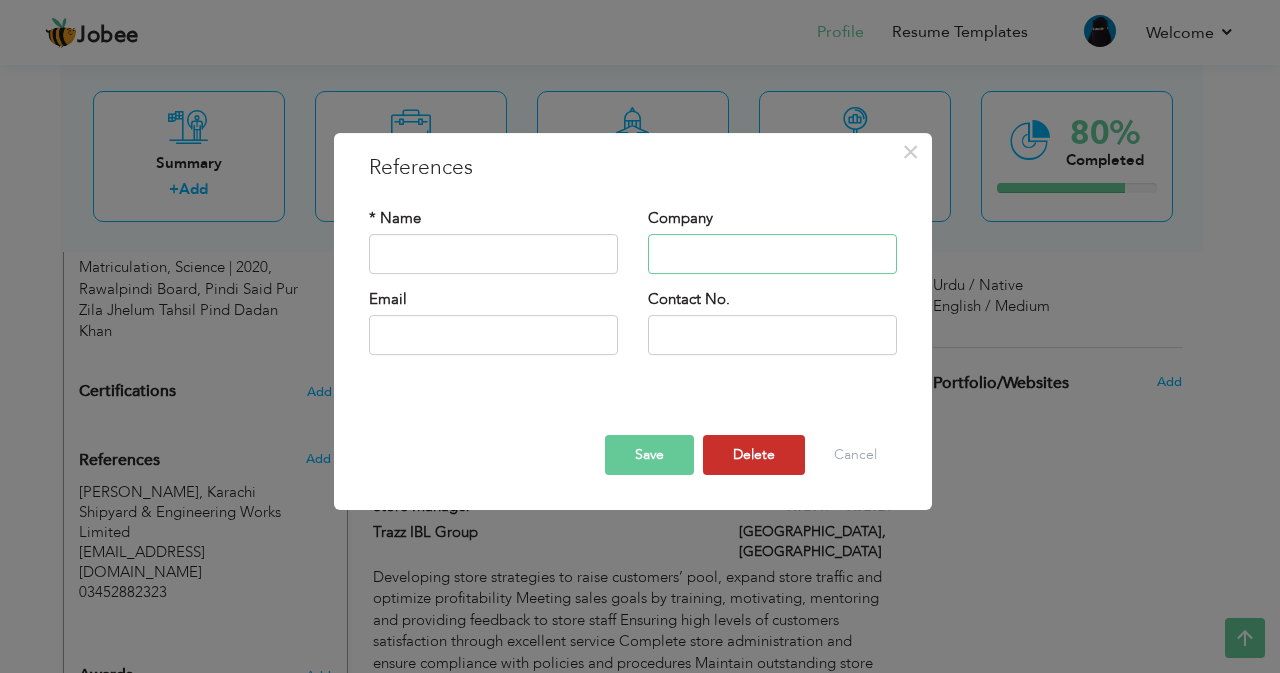 type 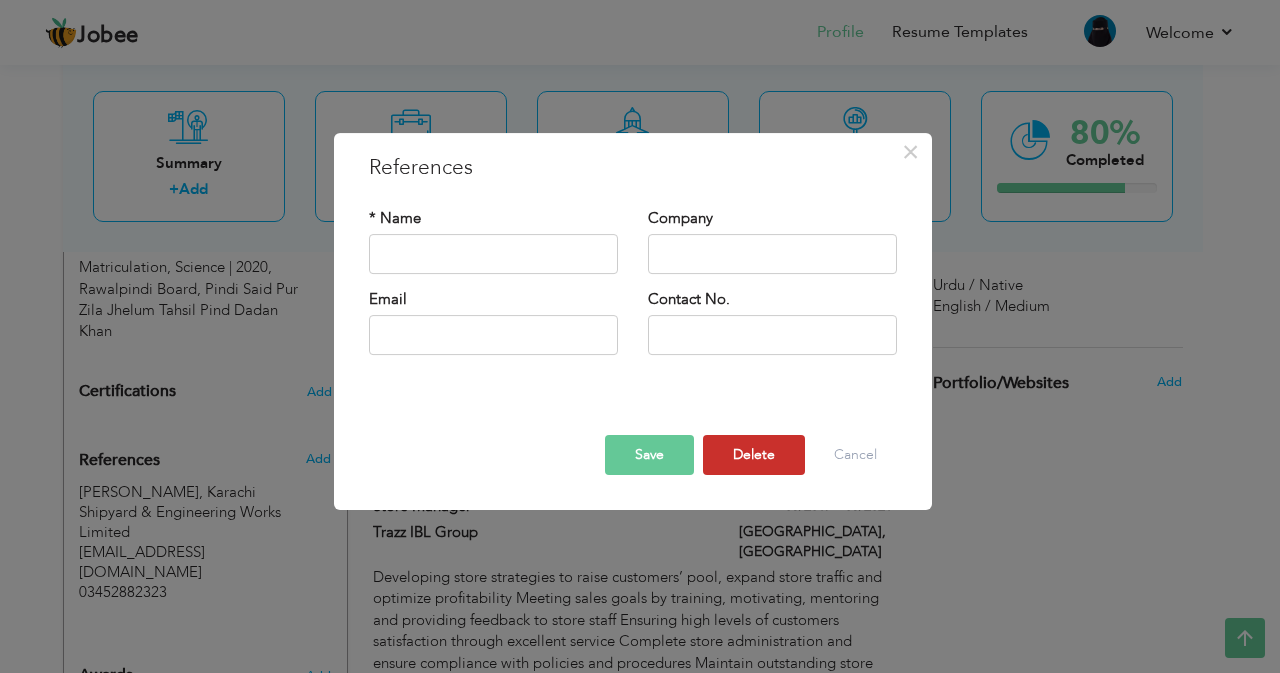 click on "Delete" at bounding box center [754, 455] 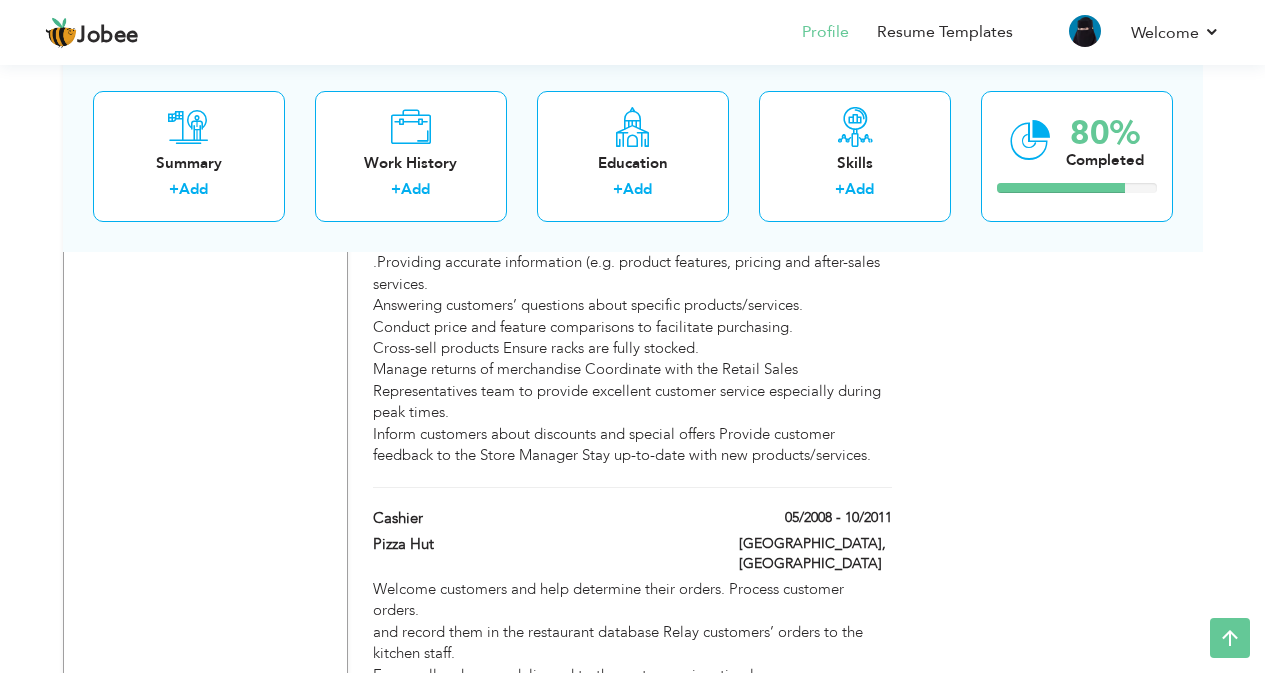 scroll, scrollTop: 2501, scrollLeft: 0, axis: vertical 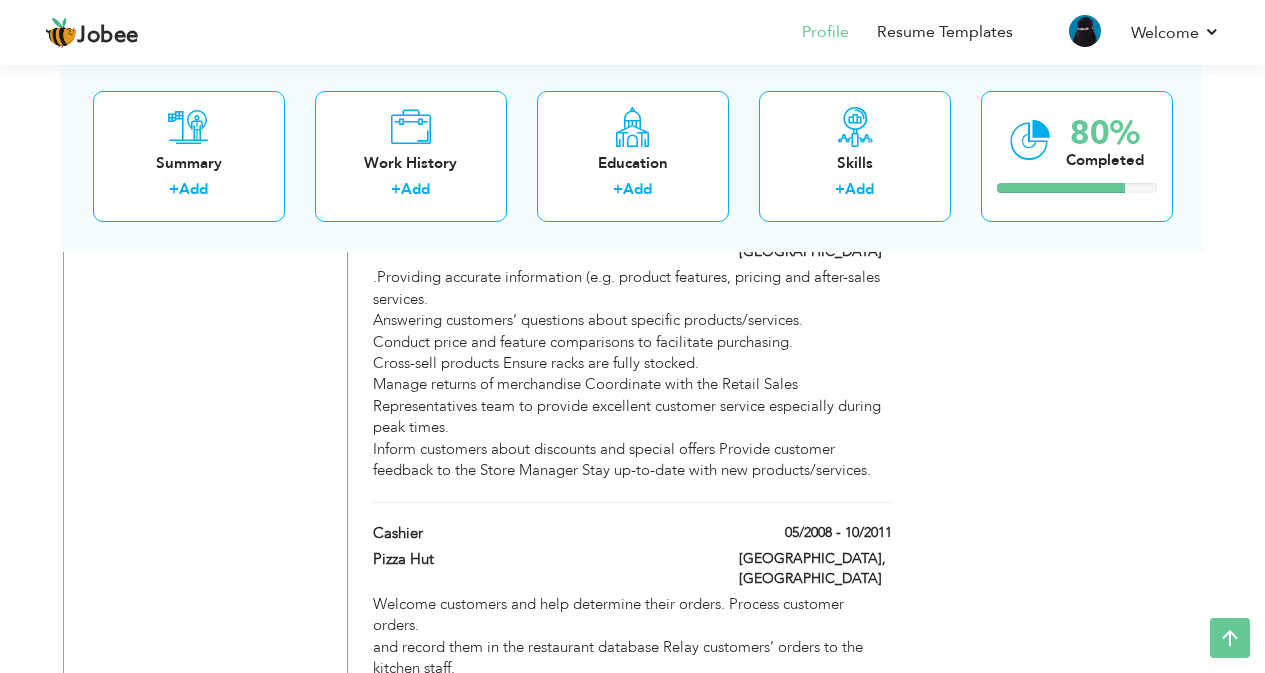 click on "Choose a Template
‹" at bounding box center [1060, -664] 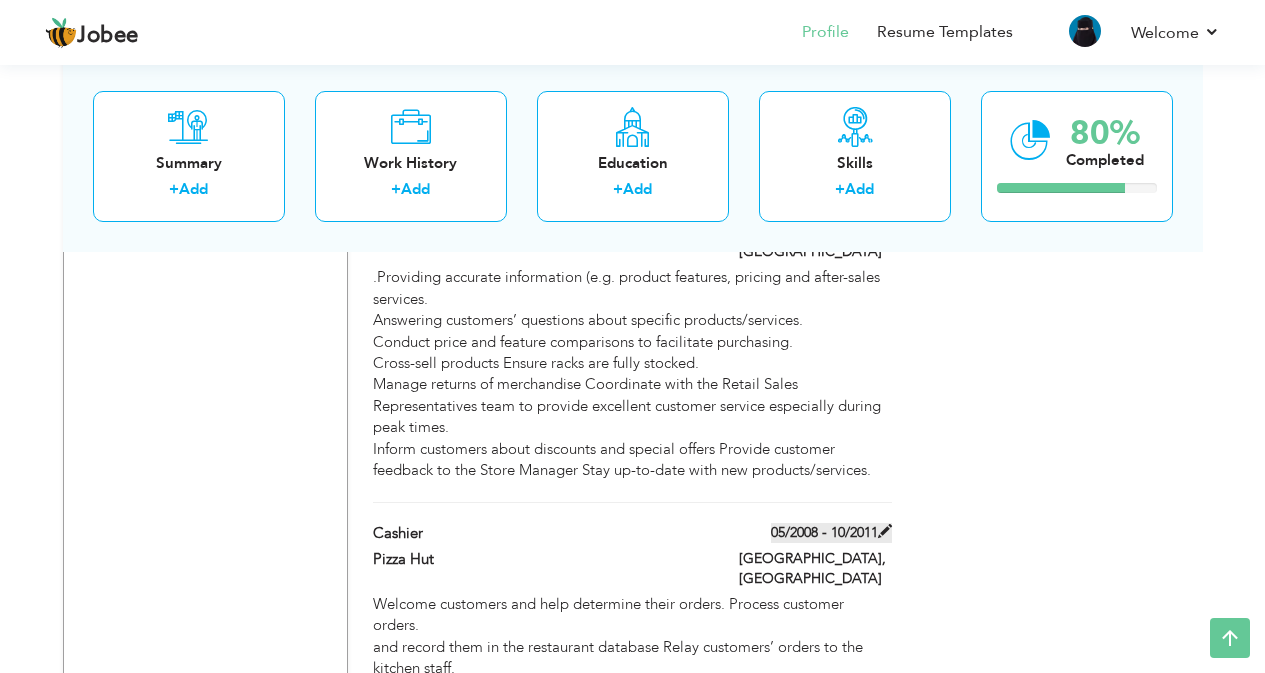 click at bounding box center [885, 531] 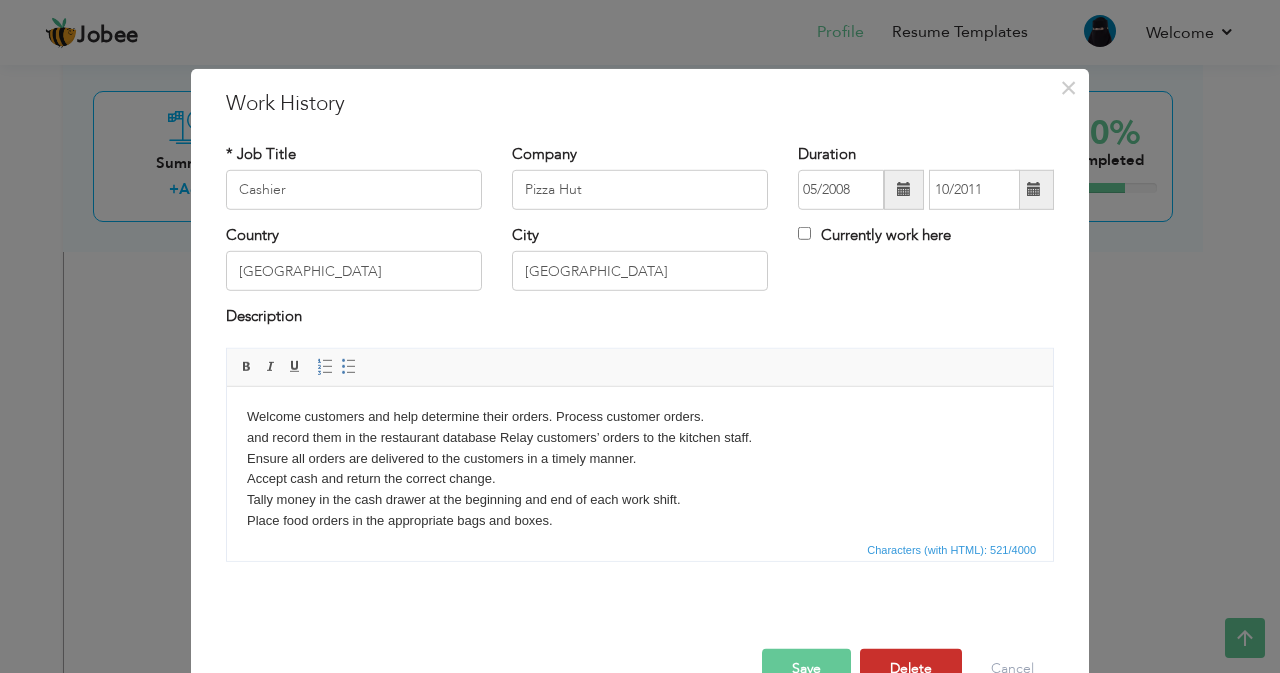 click on "Delete" at bounding box center [911, 669] 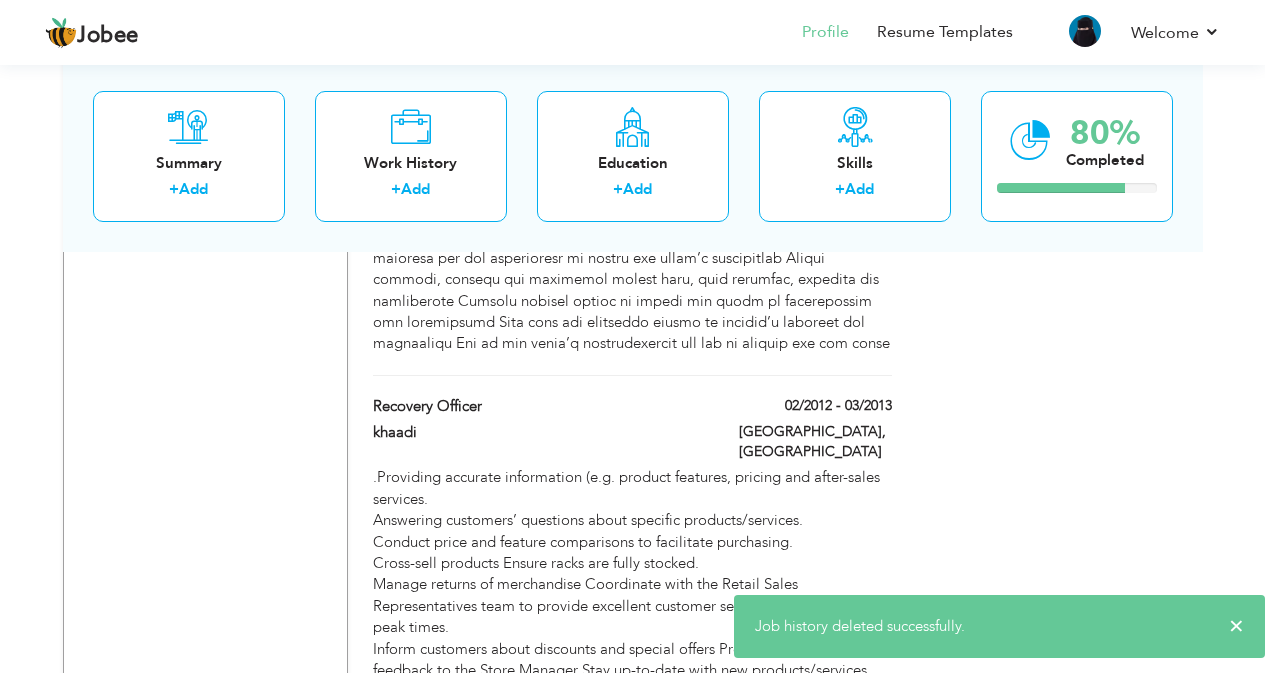 scroll, scrollTop: 2261, scrollLeft: 0, axis: vertical 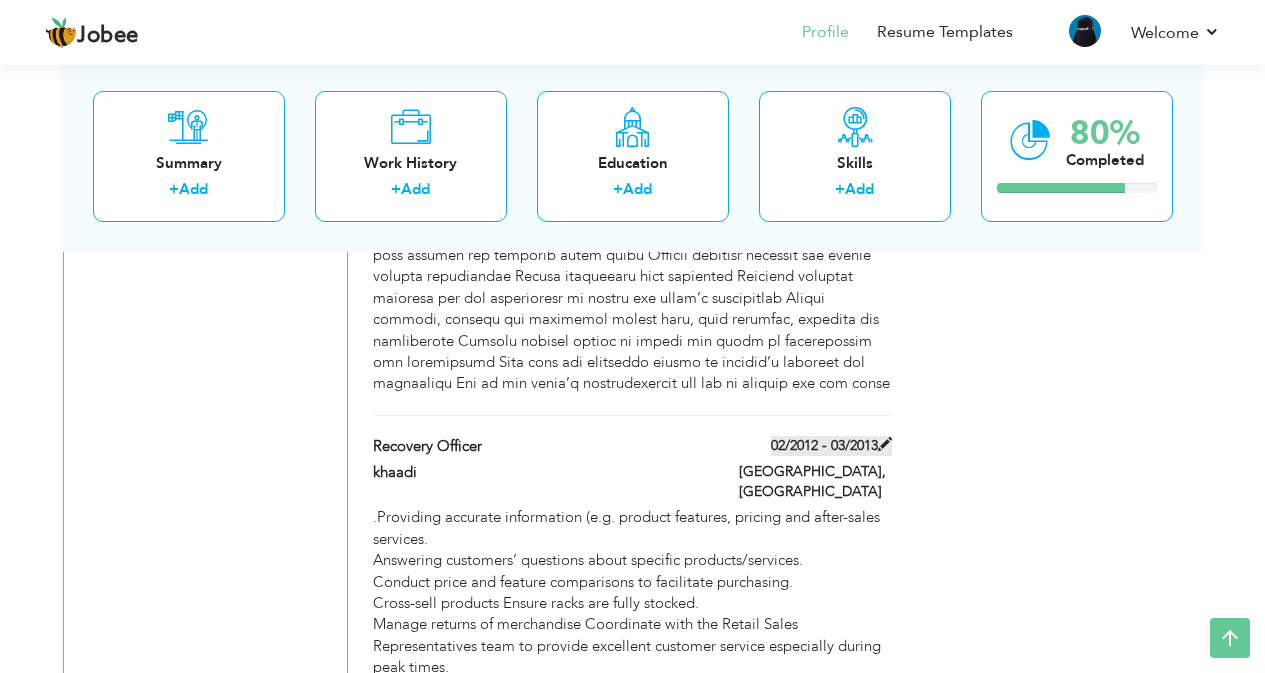click at bounding box center [885, 444] 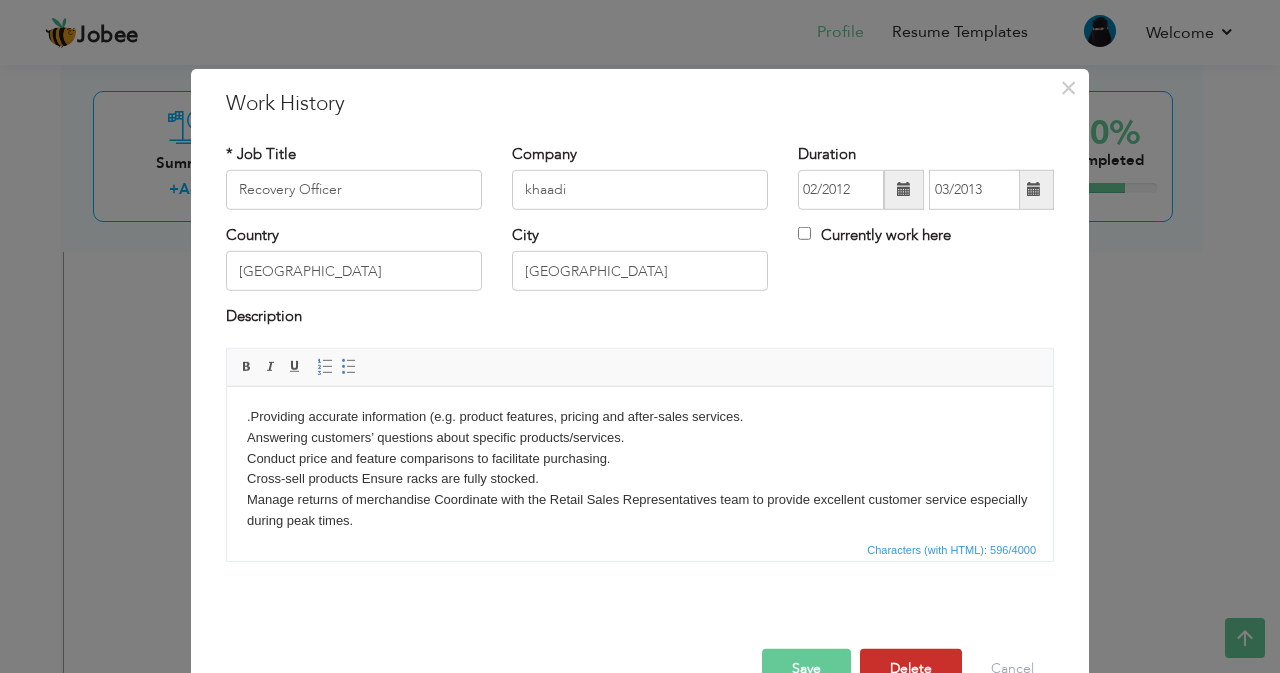 click on "Delete" at bounding box center (911, 669) 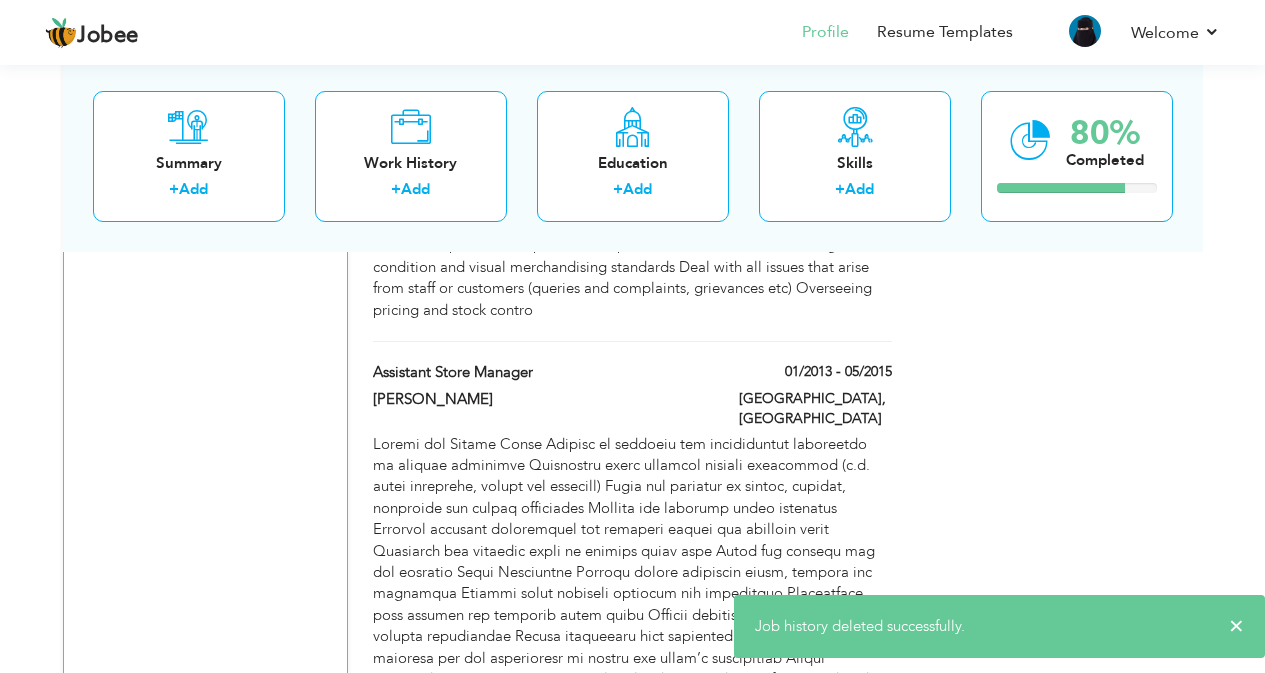 scroll, scrollTop: 1861, scrollLeft: 0, axis: vertical 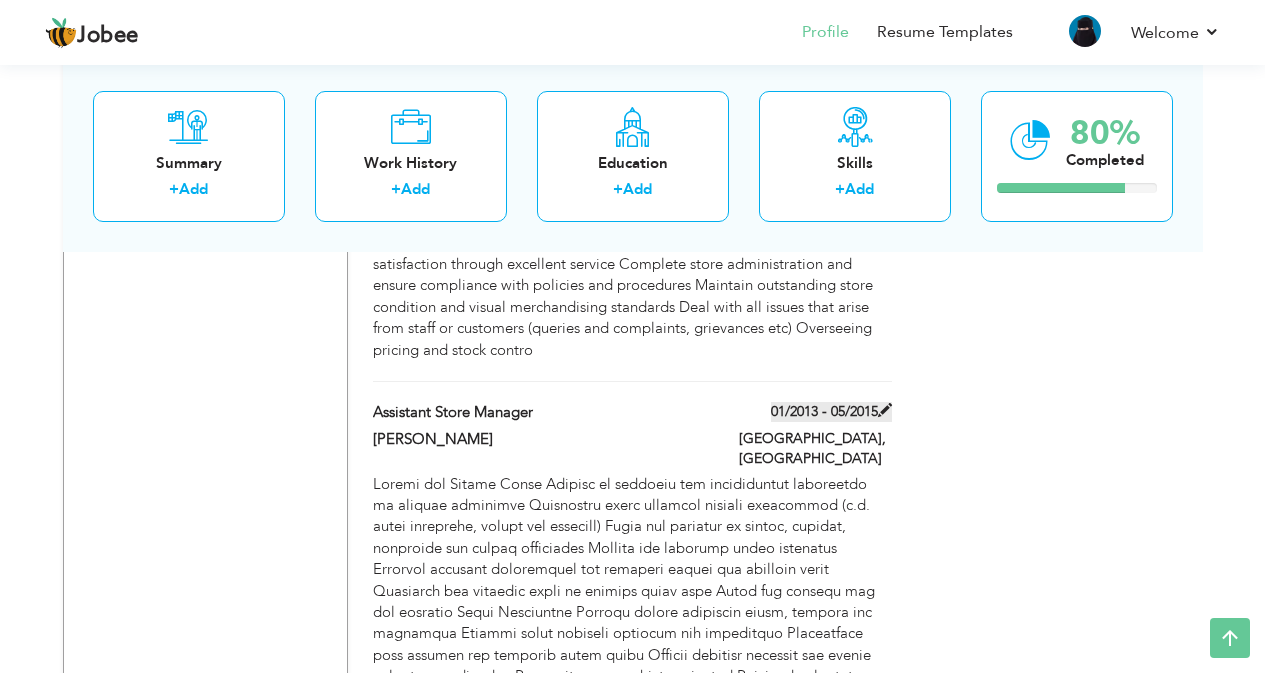 click at bounding box center [885, 410] 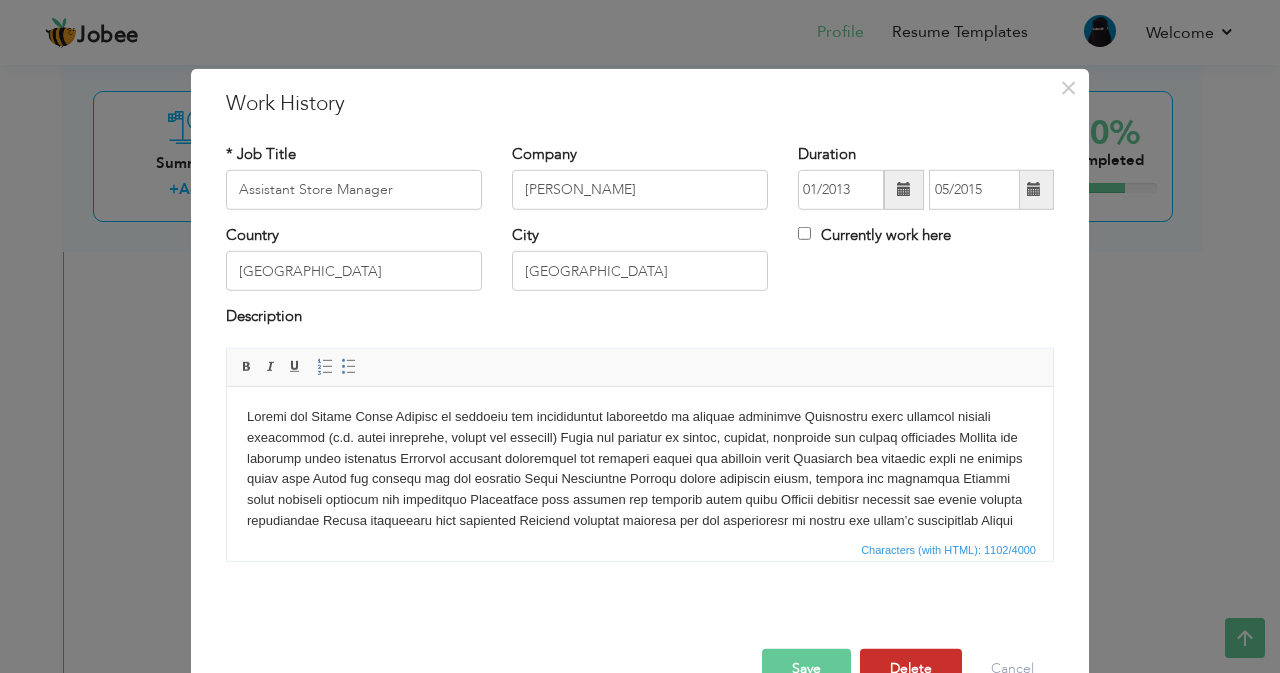 click on "Delete" at bounding box center [911, 669] 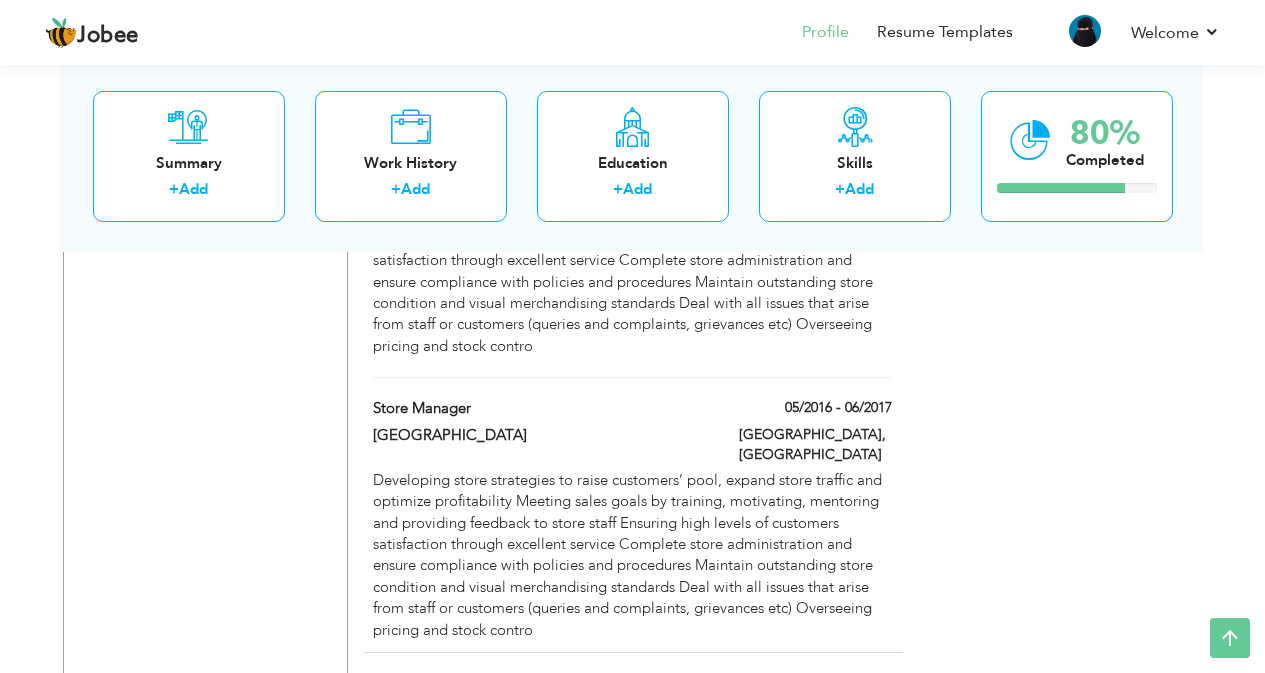 scroll, scrollTop: 1541, scrollLeft: 0, axis: vertical 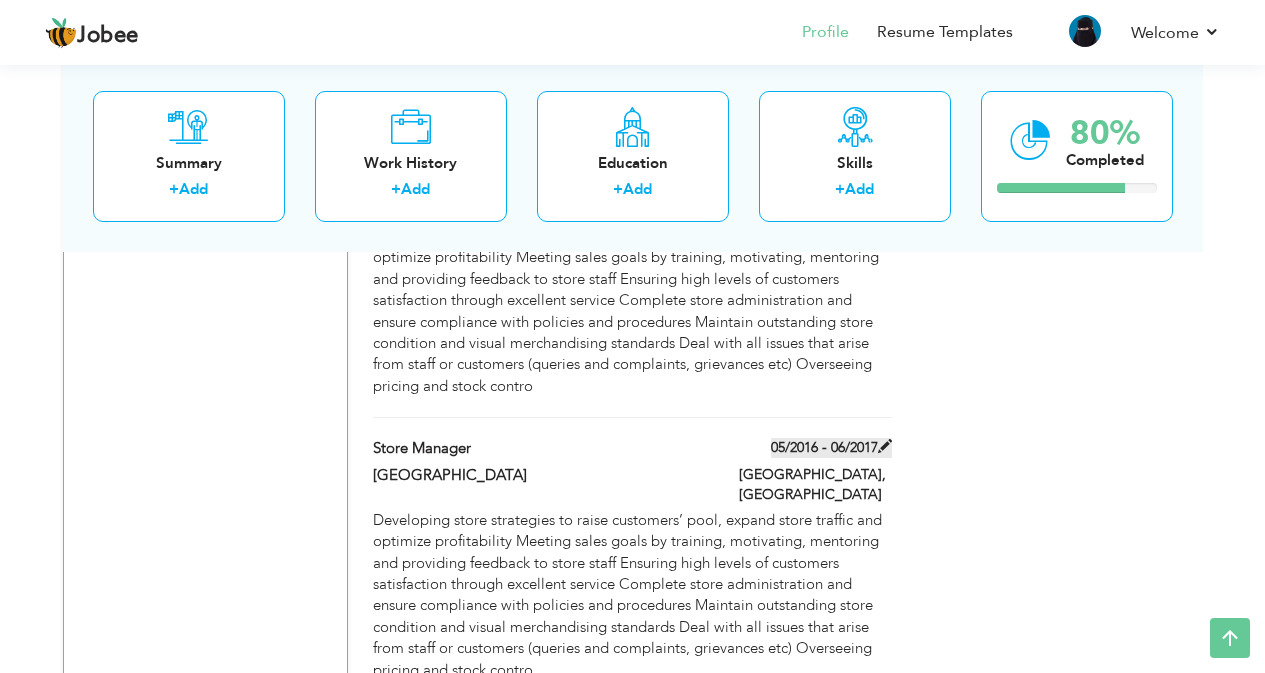 click at bounding box center [885, 446] 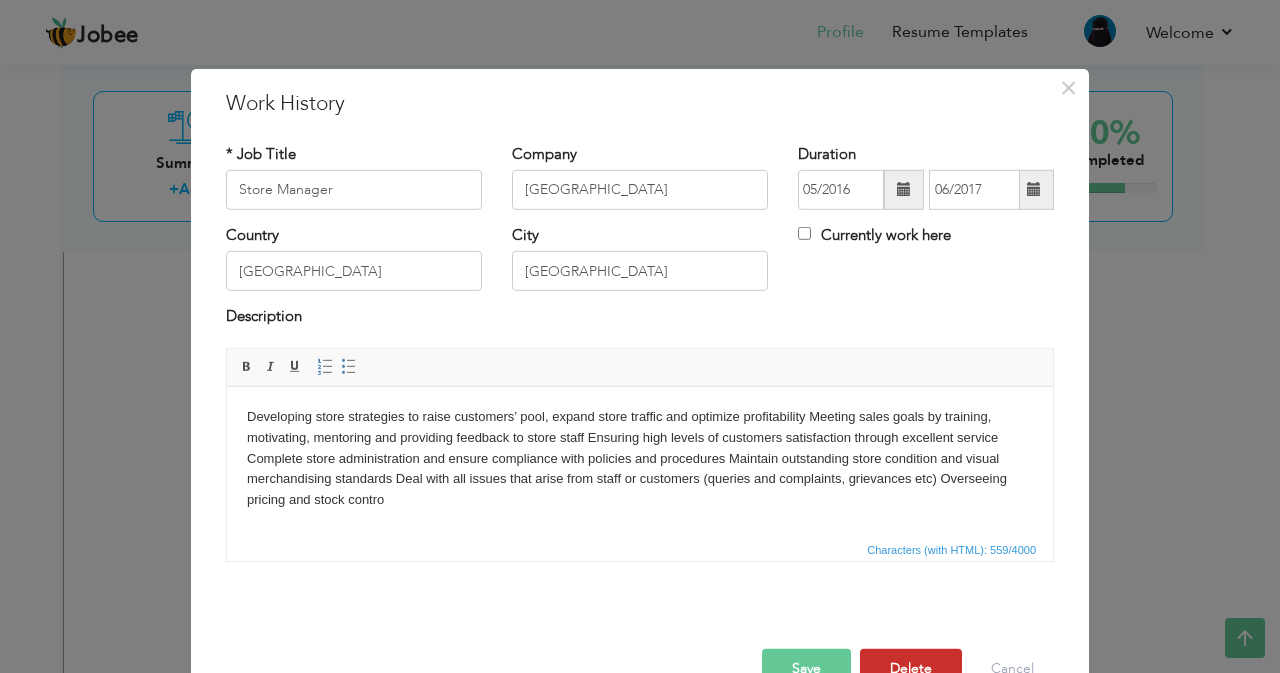 click on "Delete" at bounding box center (911, 669) 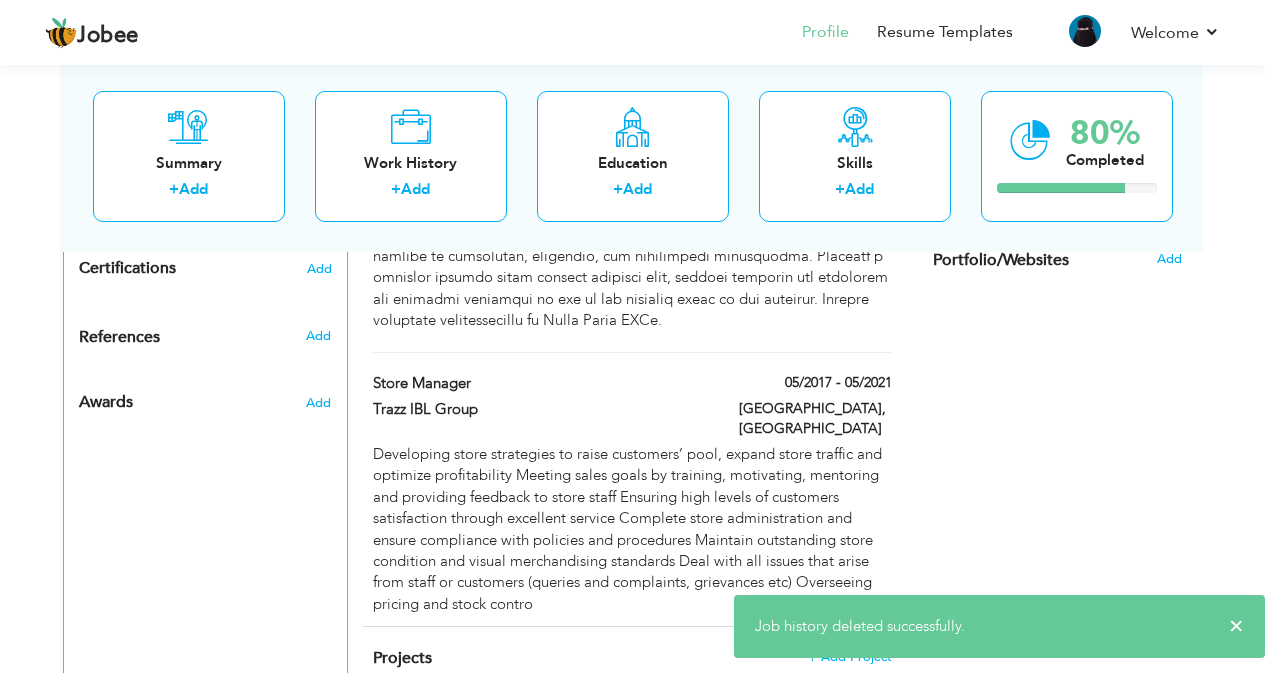 scroll, scrollTop: 1301, scrollLeft: 0, axis: vertical 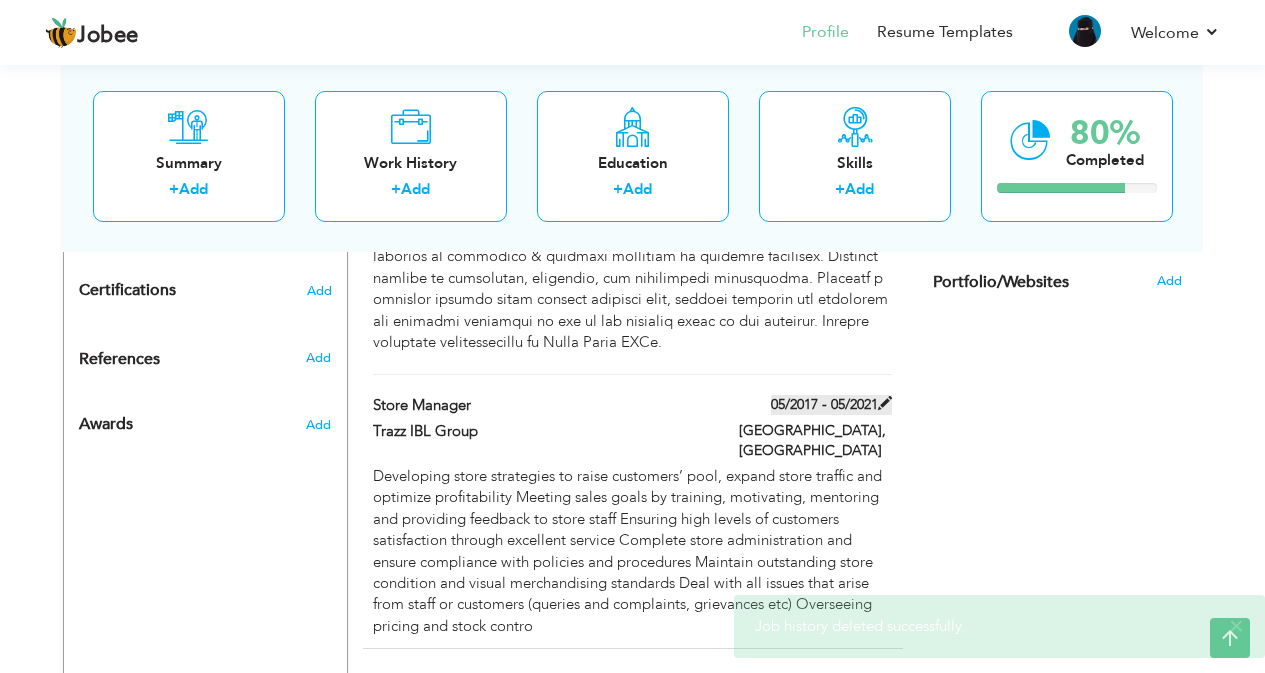 click at bounding box center [885, 403] 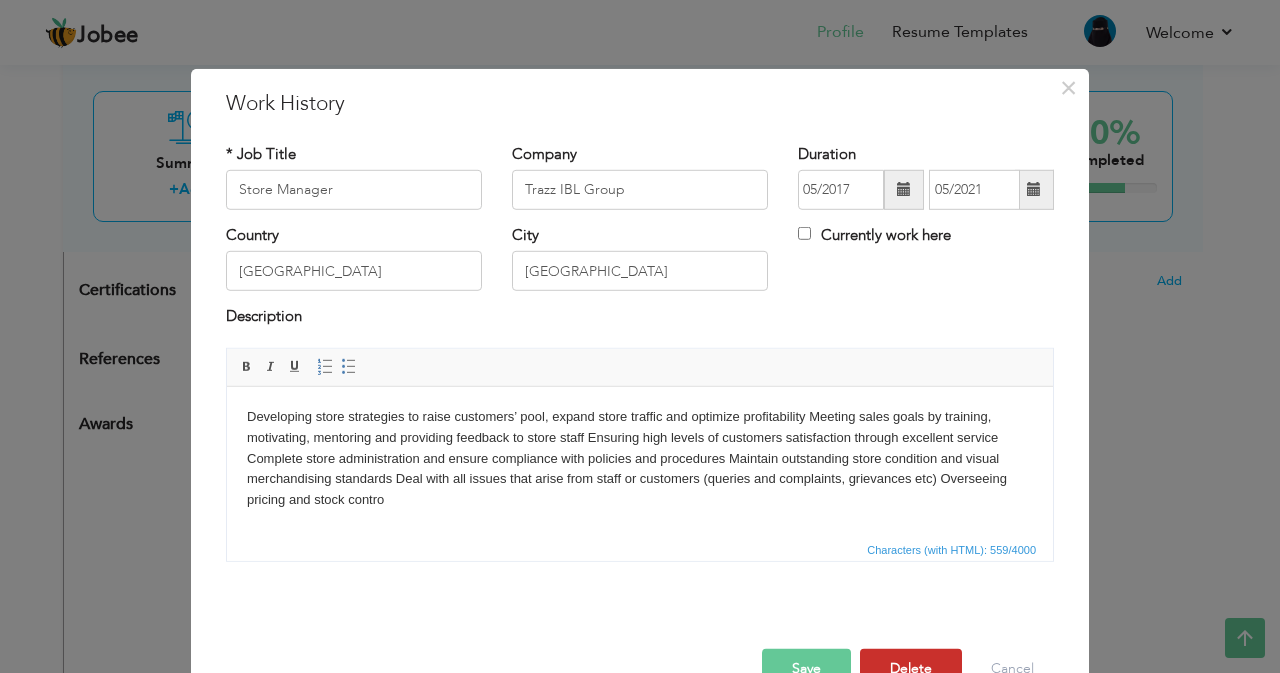 click on "Delete" at bounding box center (911, 669) 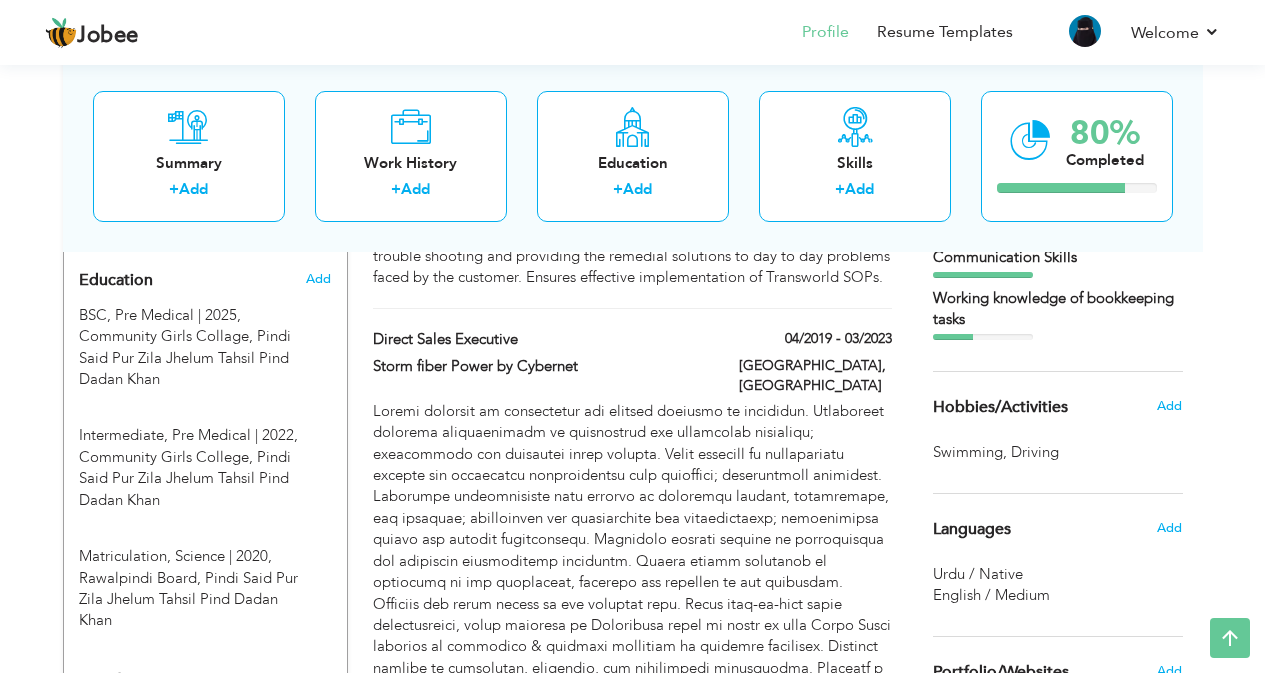 scroll, scrollTop: 901, scrollLeft: 0, axis: vertical 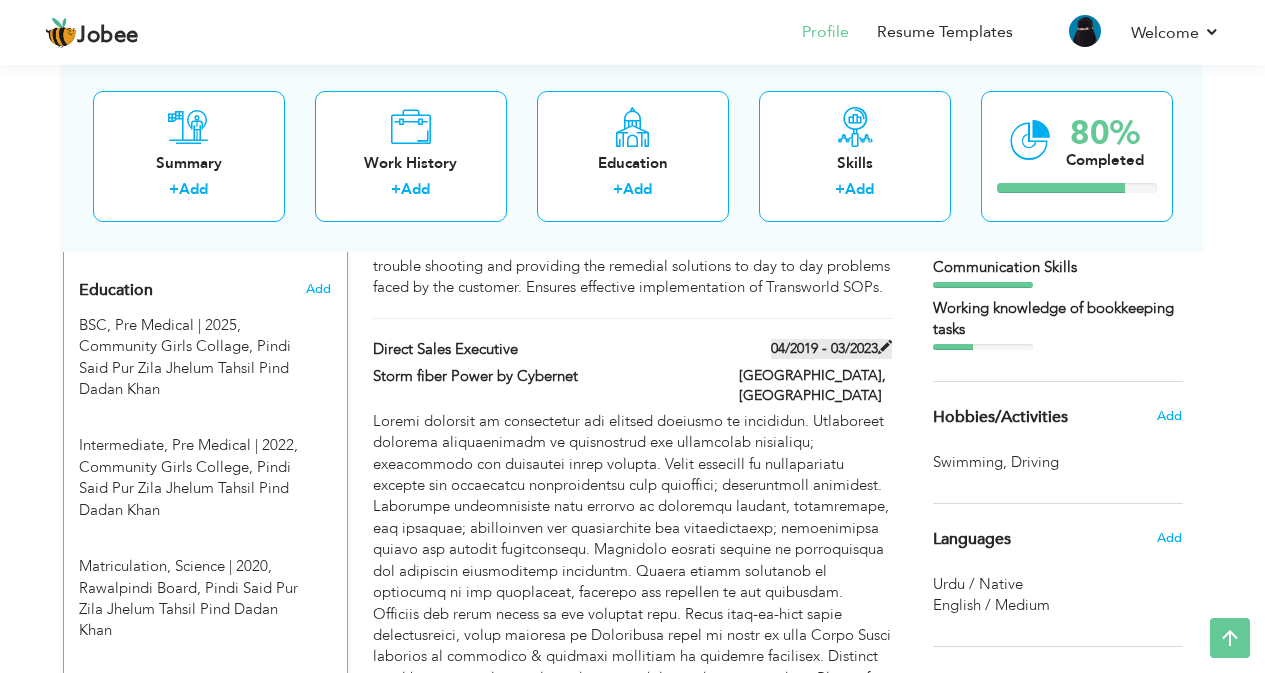 click at bounding box center (885, 347) 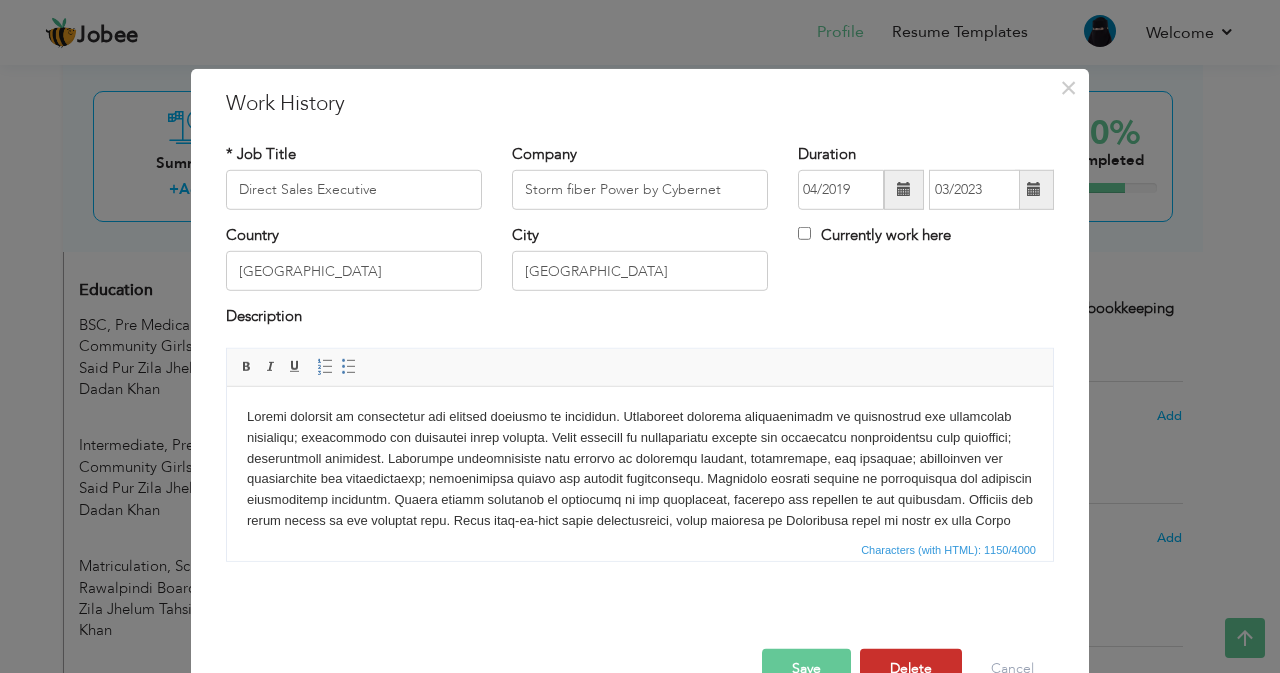 click on "Delete" at bounding box center [911, 669] 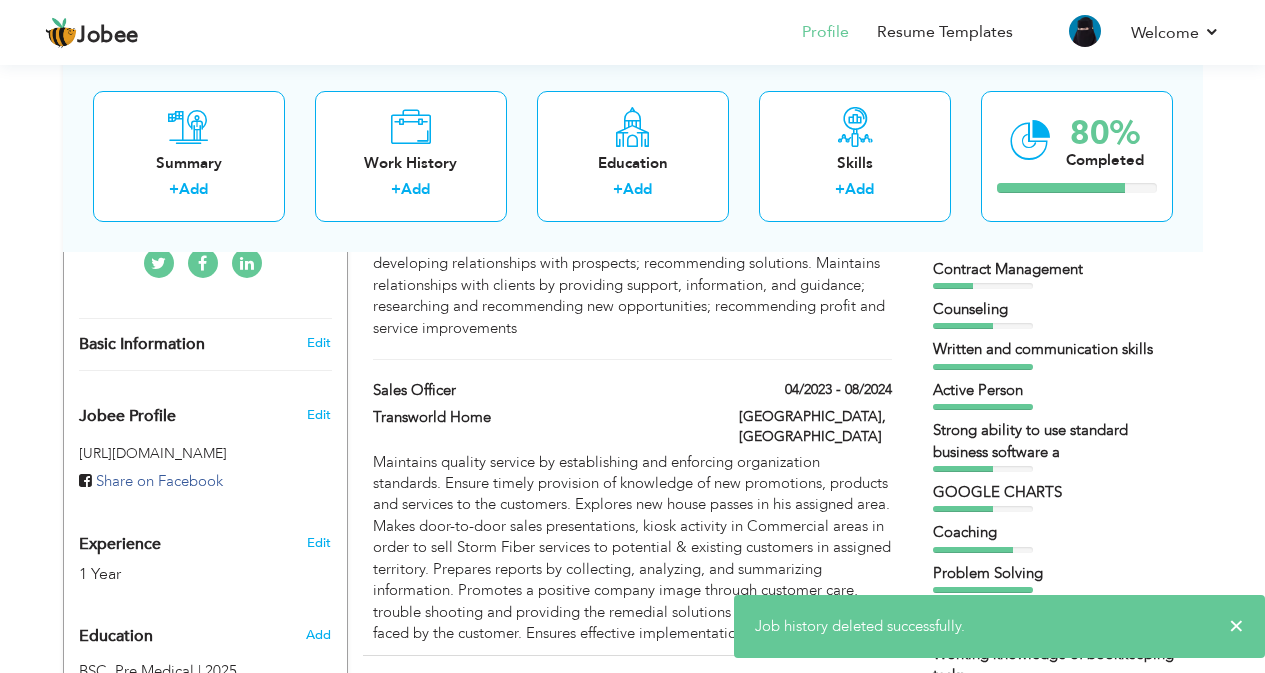 scroll, scrollTop: 581, scrollLeft: 0, axis: vertical 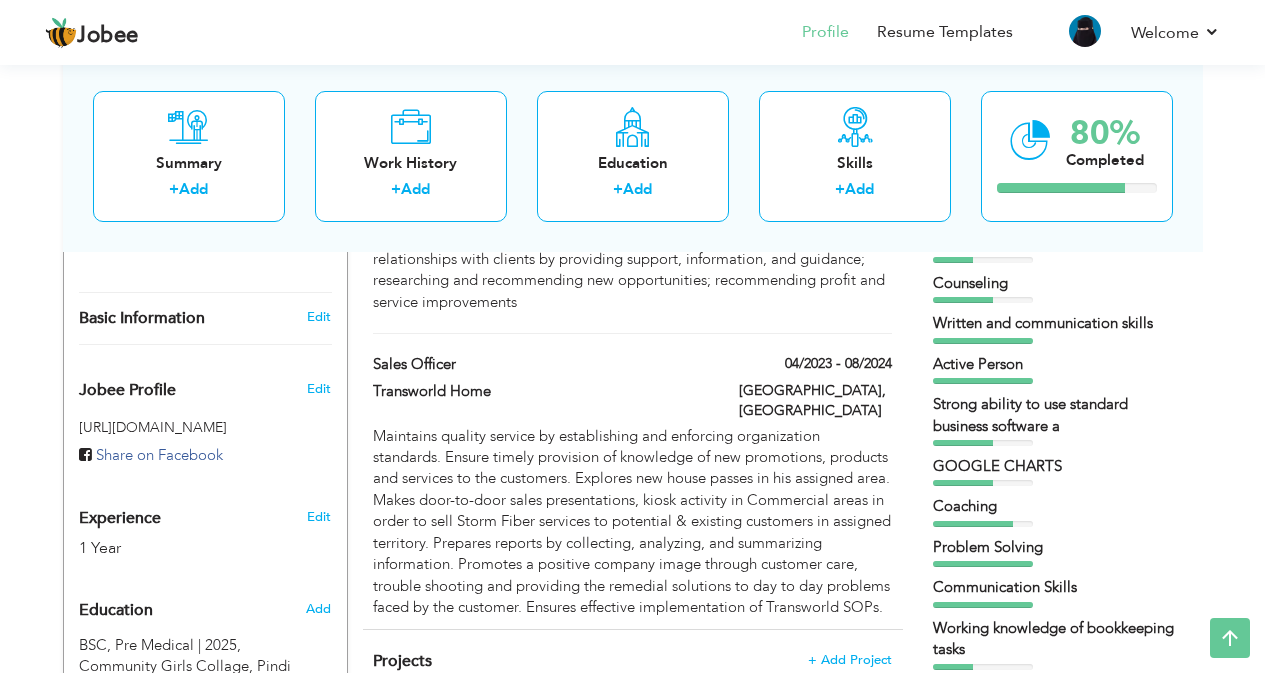 click on "04/2023 - 08/2024" at bounding box center (815, 366) 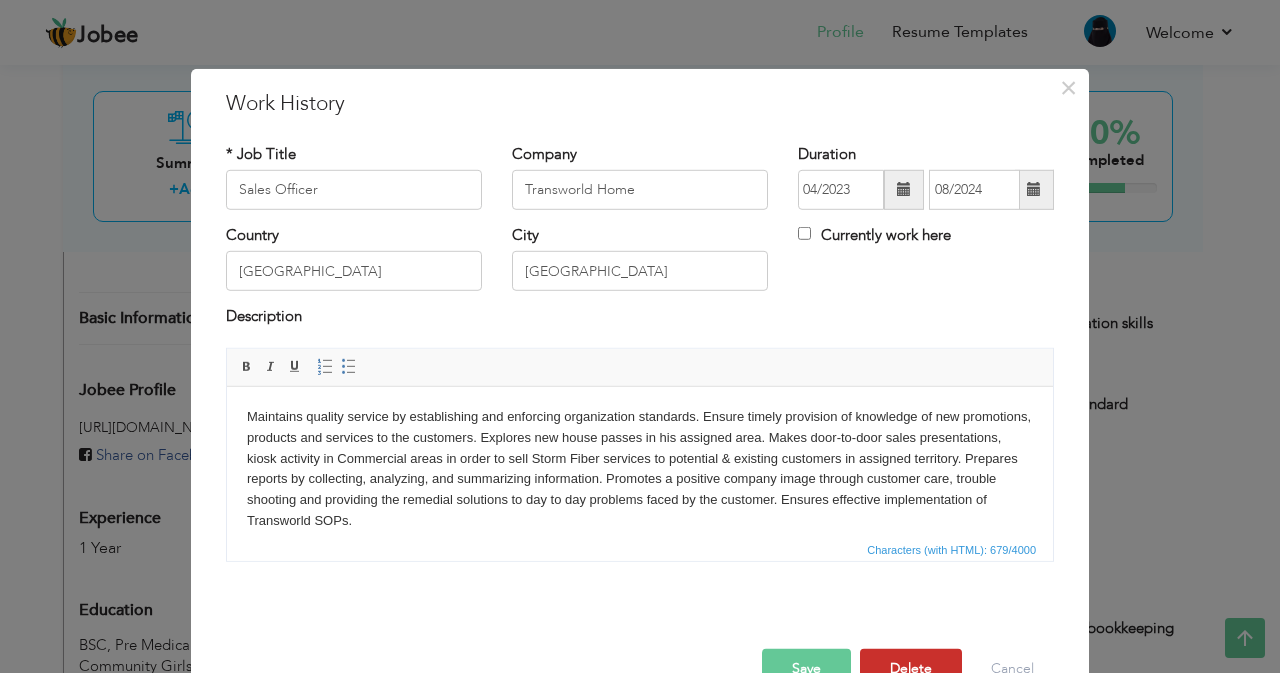 click on "Delete" at bounding box center (911, 669) 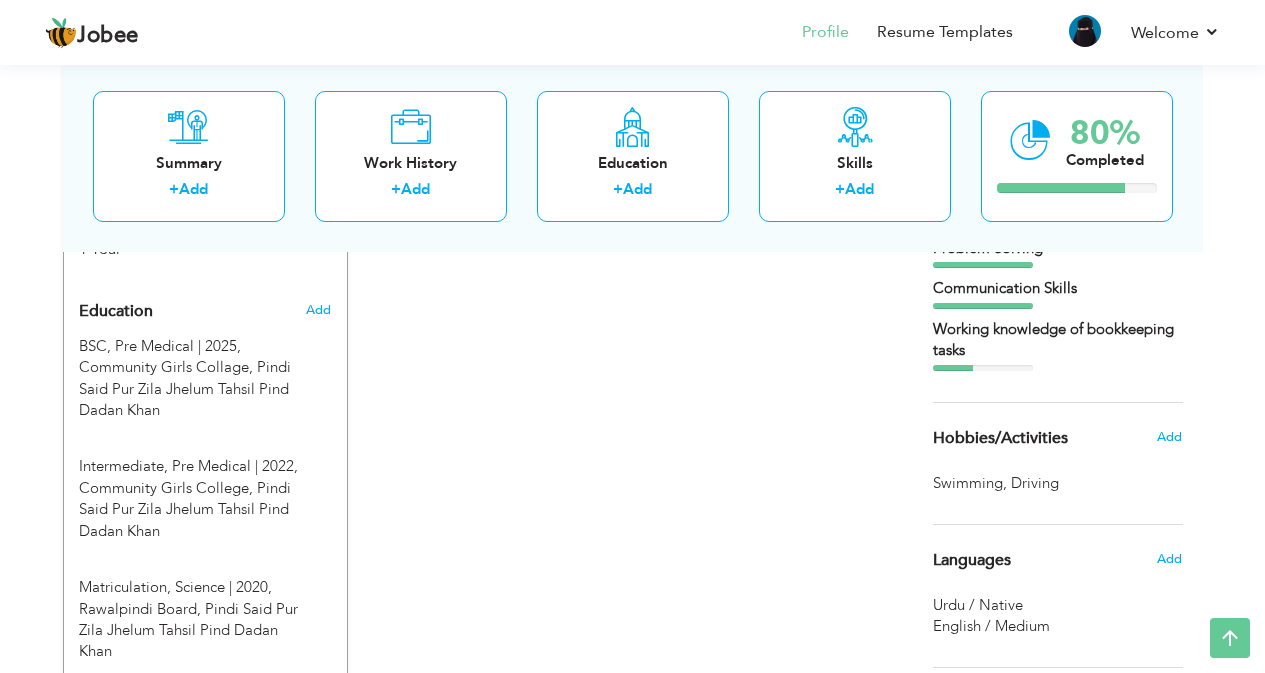scroll, scrollTop: 840, scrollLeft: 0, axis: vertical 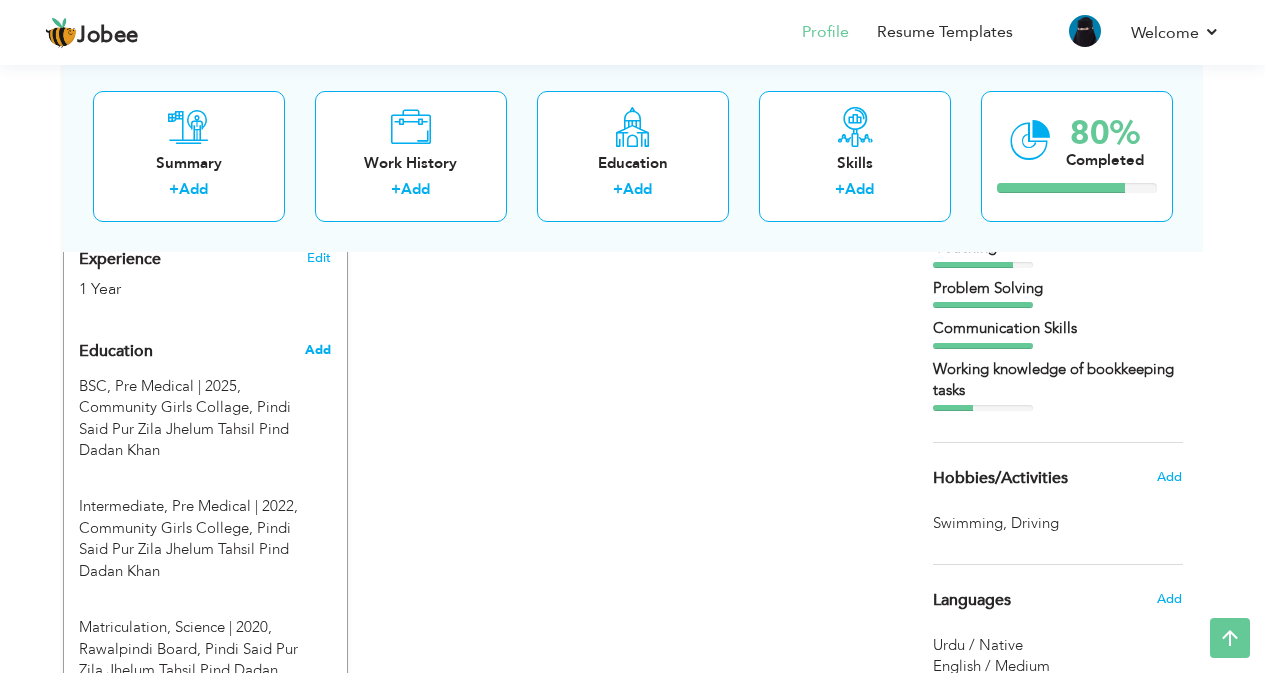 click on "Add" at bounding box center [318, 350] 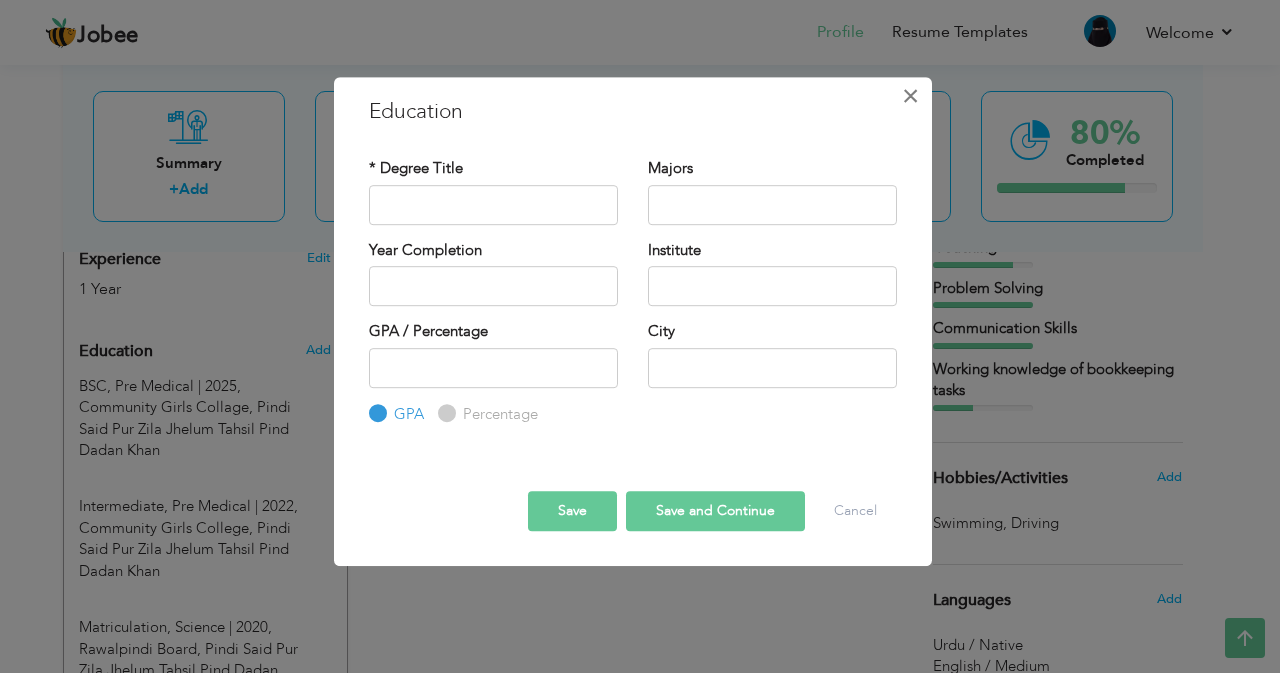 click on "×" at bounding box center (910, 96) 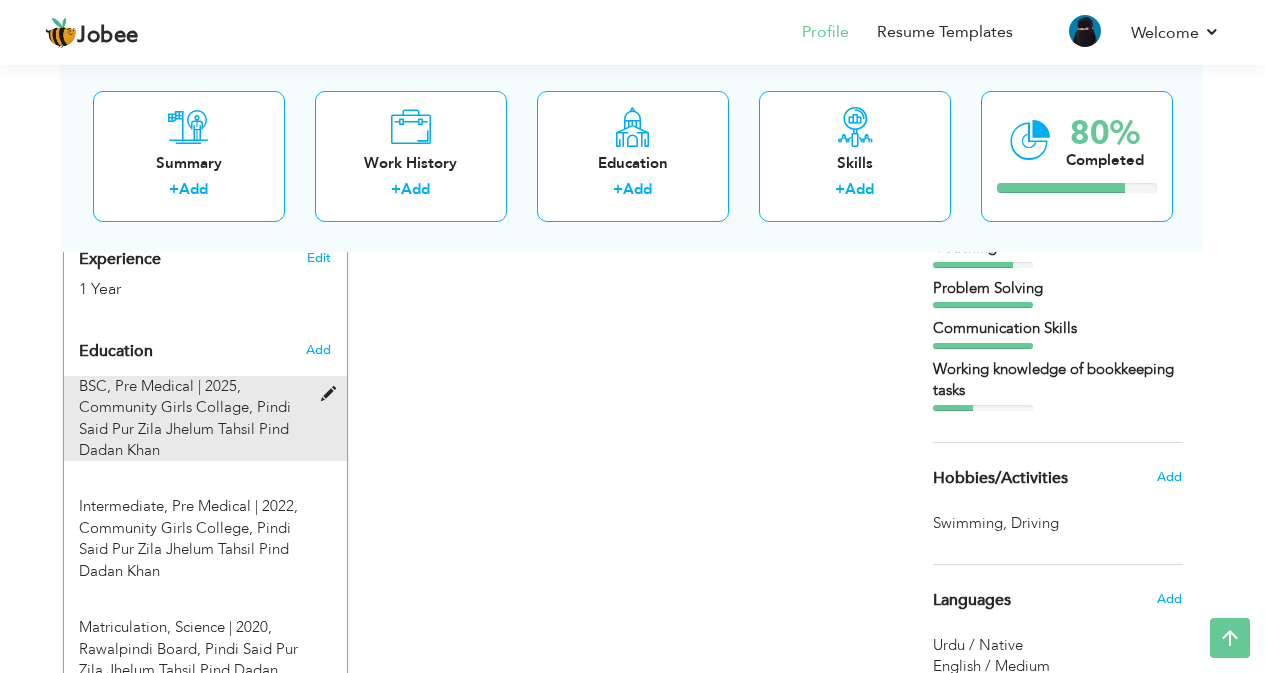 click at bounding box center [333, 394] 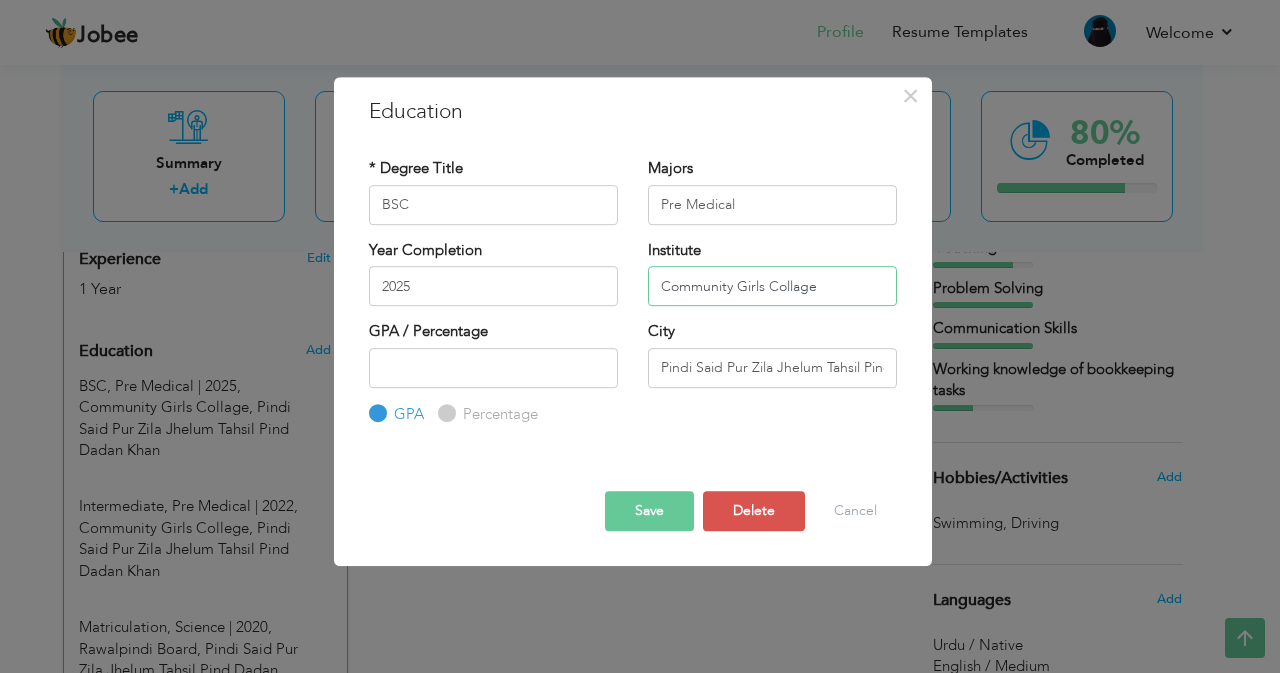 click on "Community Girls Collage" at bounding box center [772, 286] 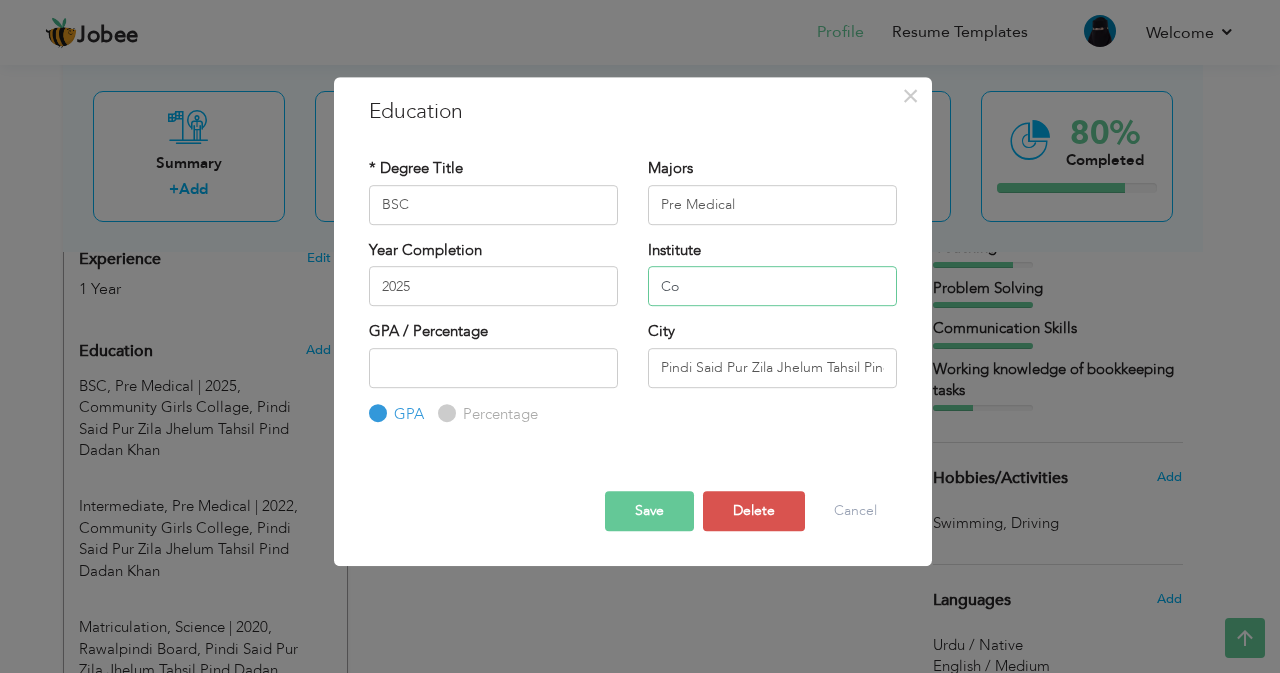 type on "C" 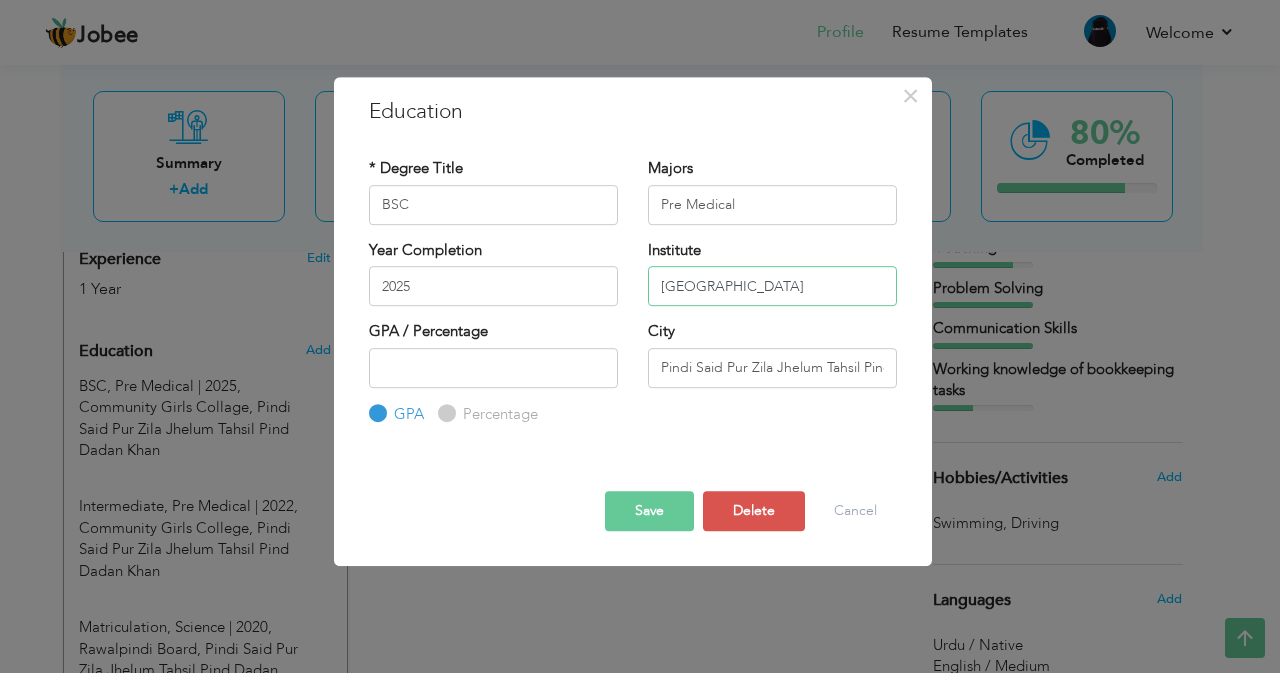 type on "[GEOGRAPHIC_DATA]" 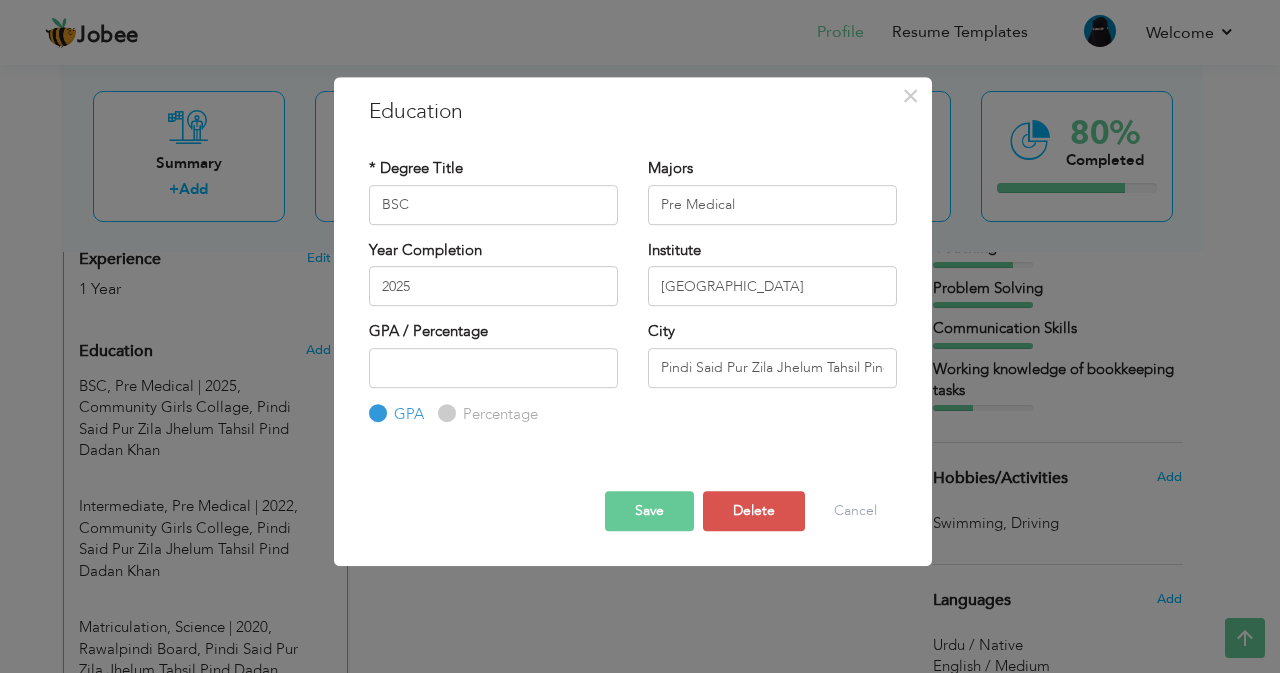 click on "Save" at bounding box center [649, 511] 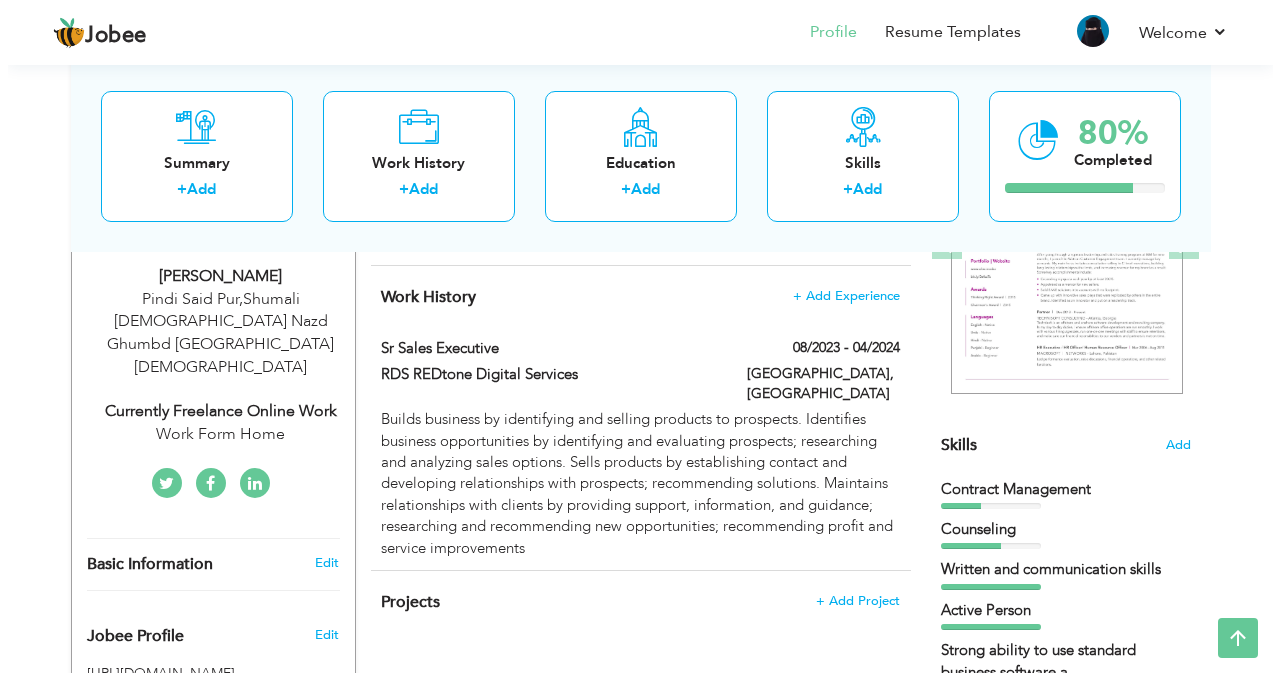 scroll, scrollTop: 329, scrollLeft: 0, axis: vertical 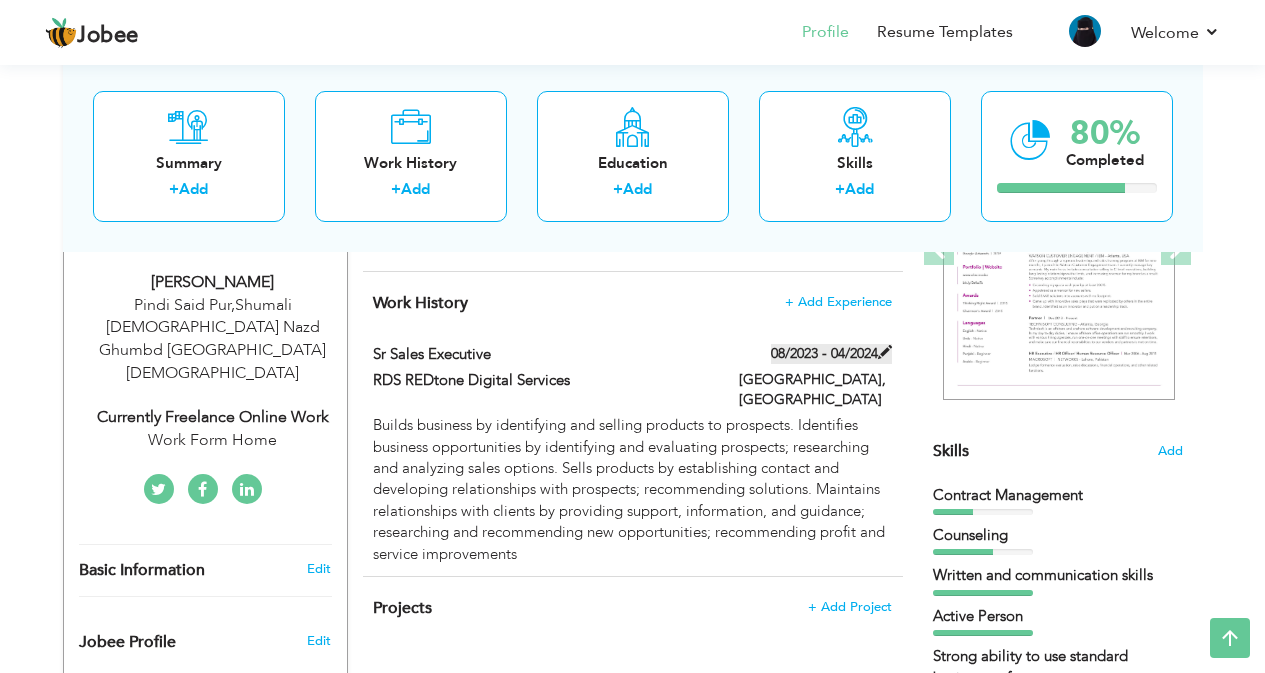 click at bounding box center (885, 352) 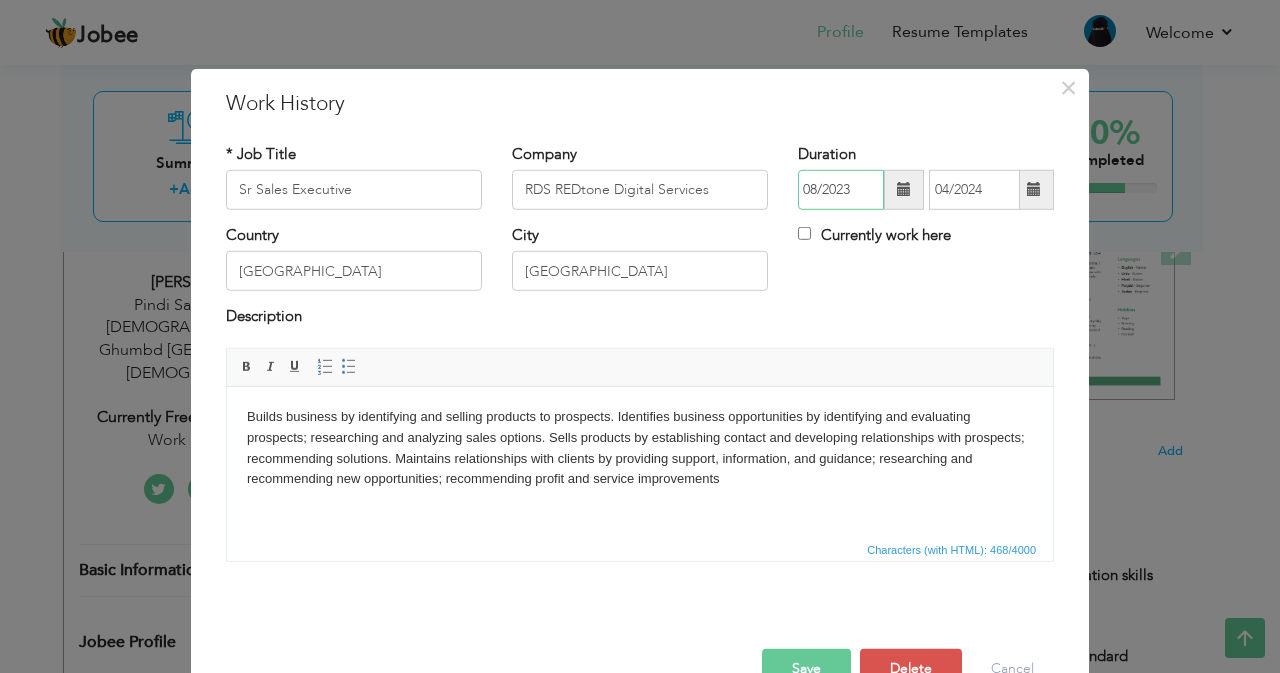 click on "08/2023" at bounding box center [841, 190] 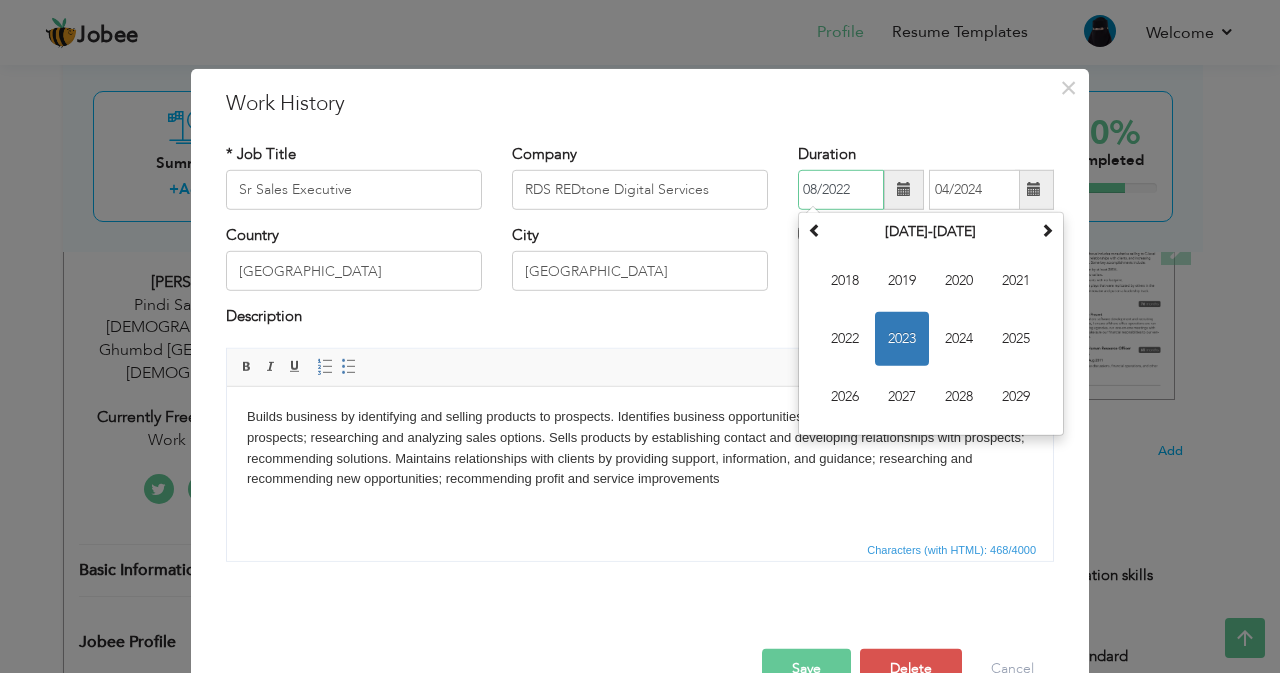 type on "08/2022" 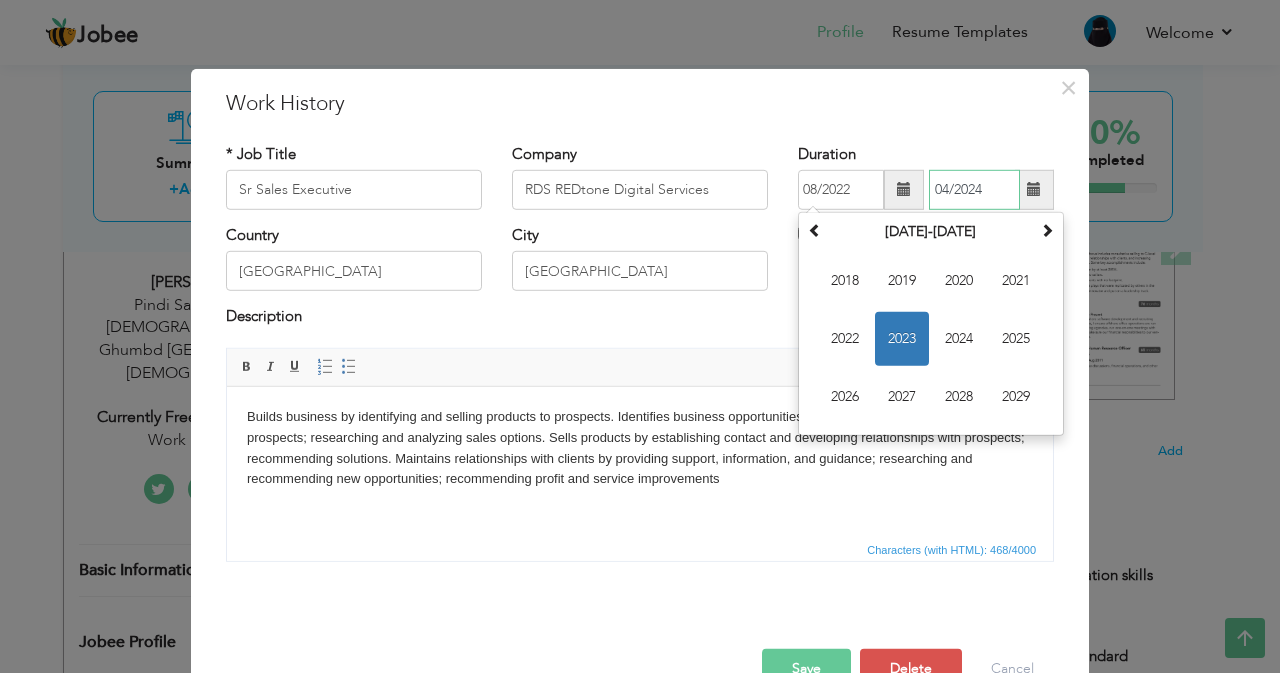 click on "04/2024" at bounding box center (974, 190) 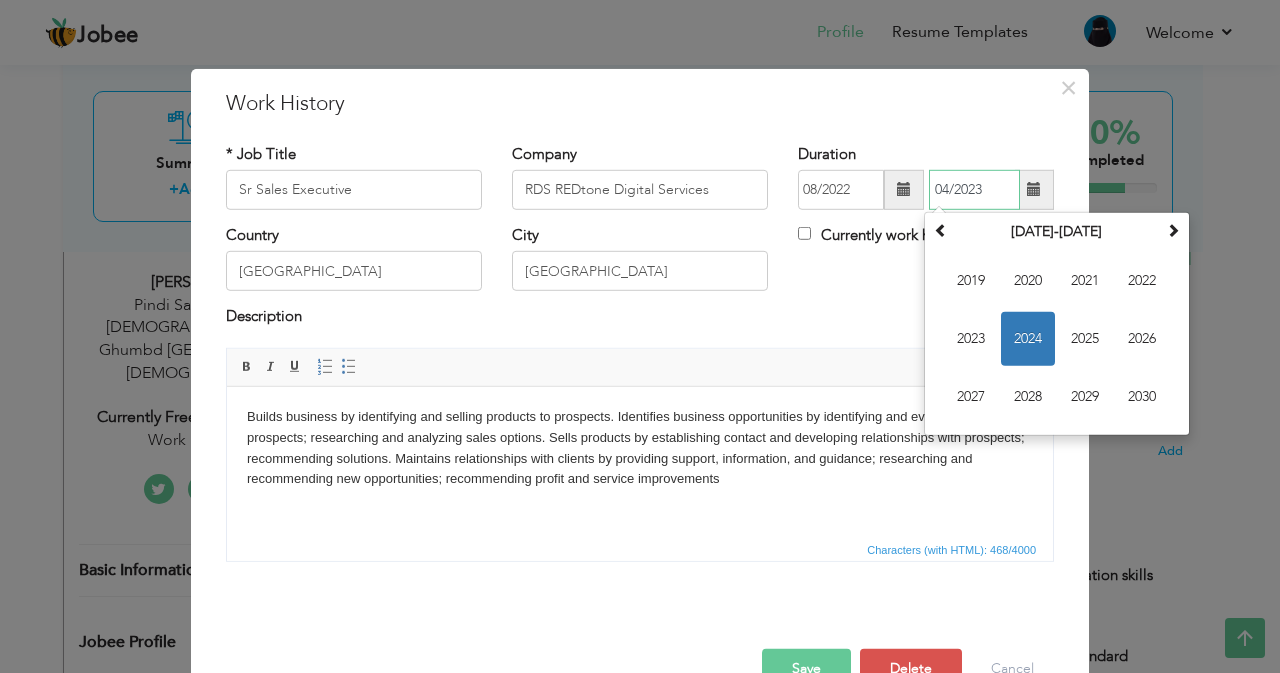 type on "04/2023" 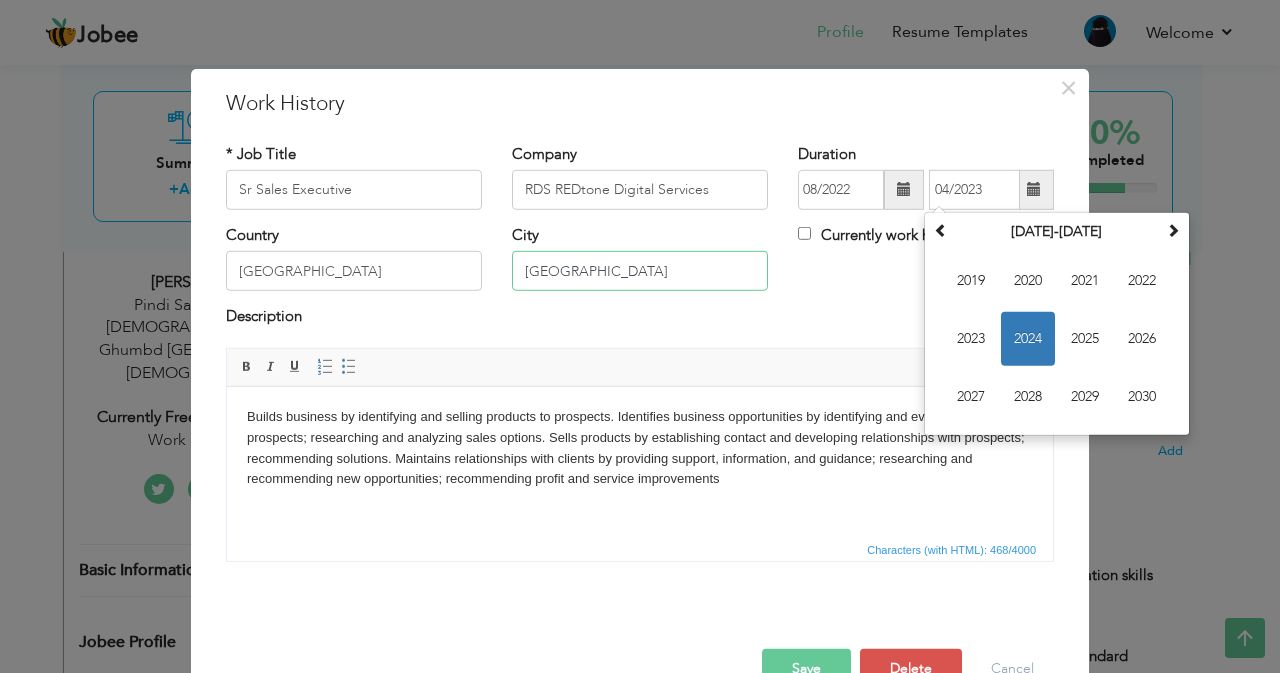 click on "Karachi" at bounding box center [640, 271] 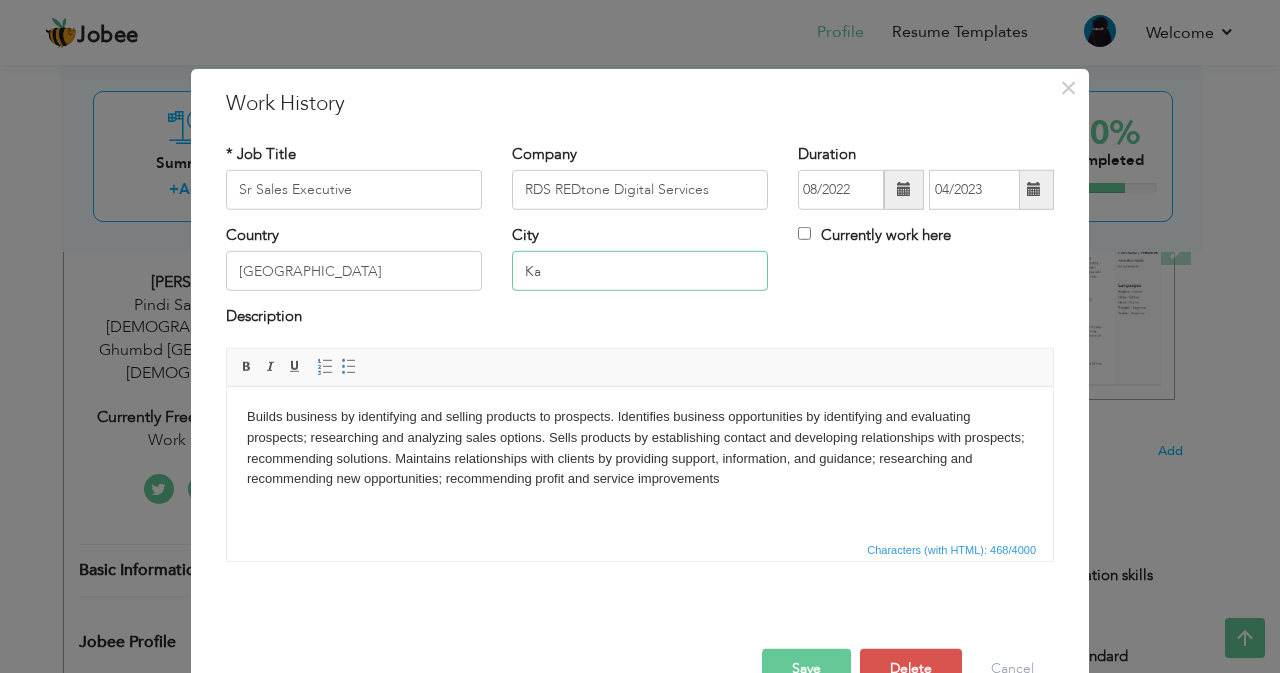 type on "K" 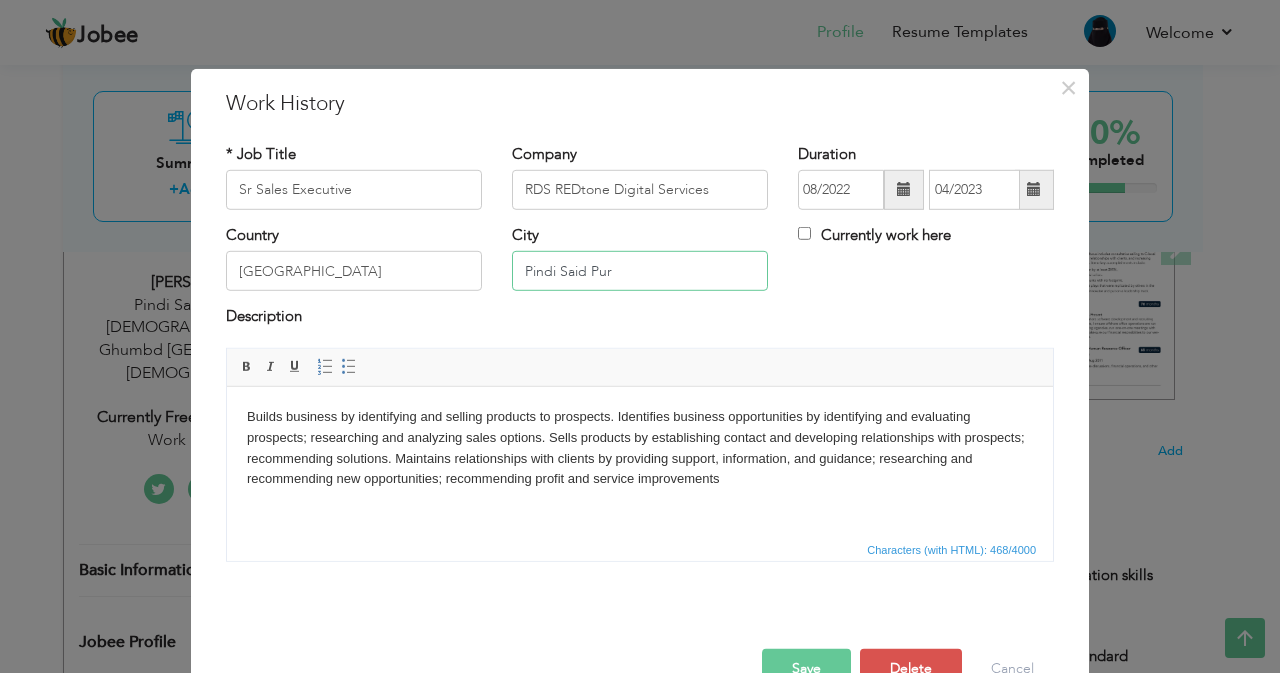 type on "Pindi Said Pur" 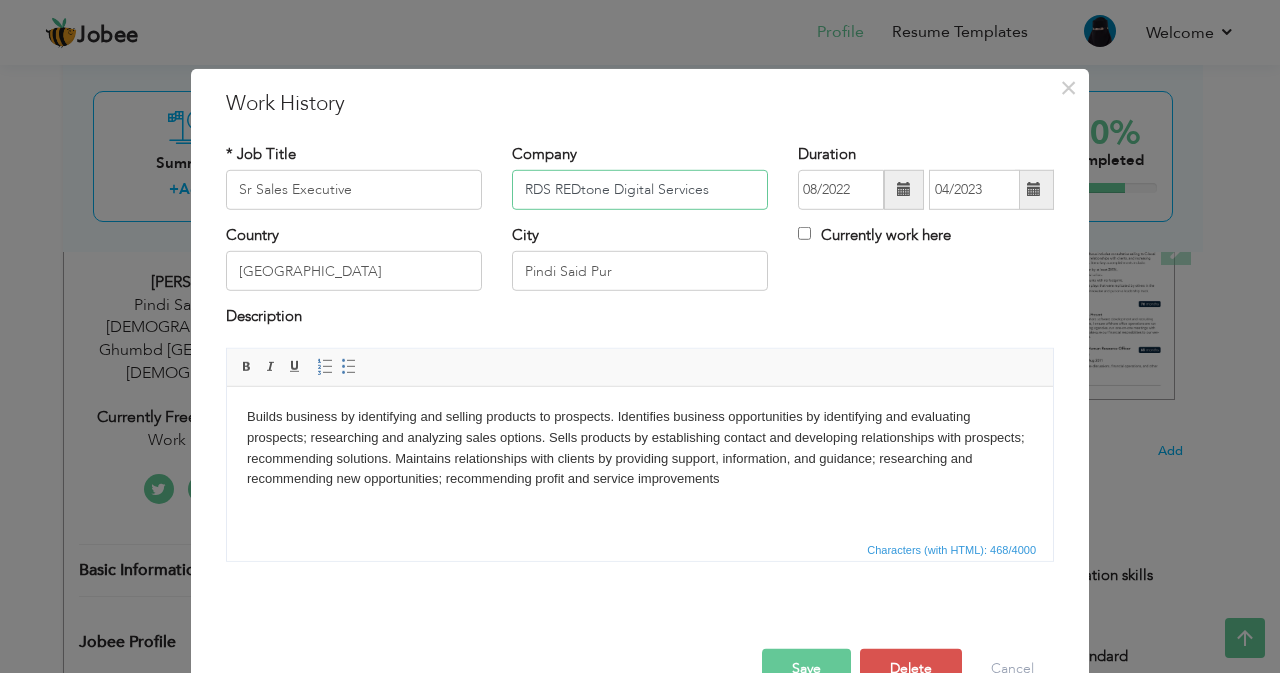 click on "RDS REDtone Digital Services" at bounding box center (640, 190) 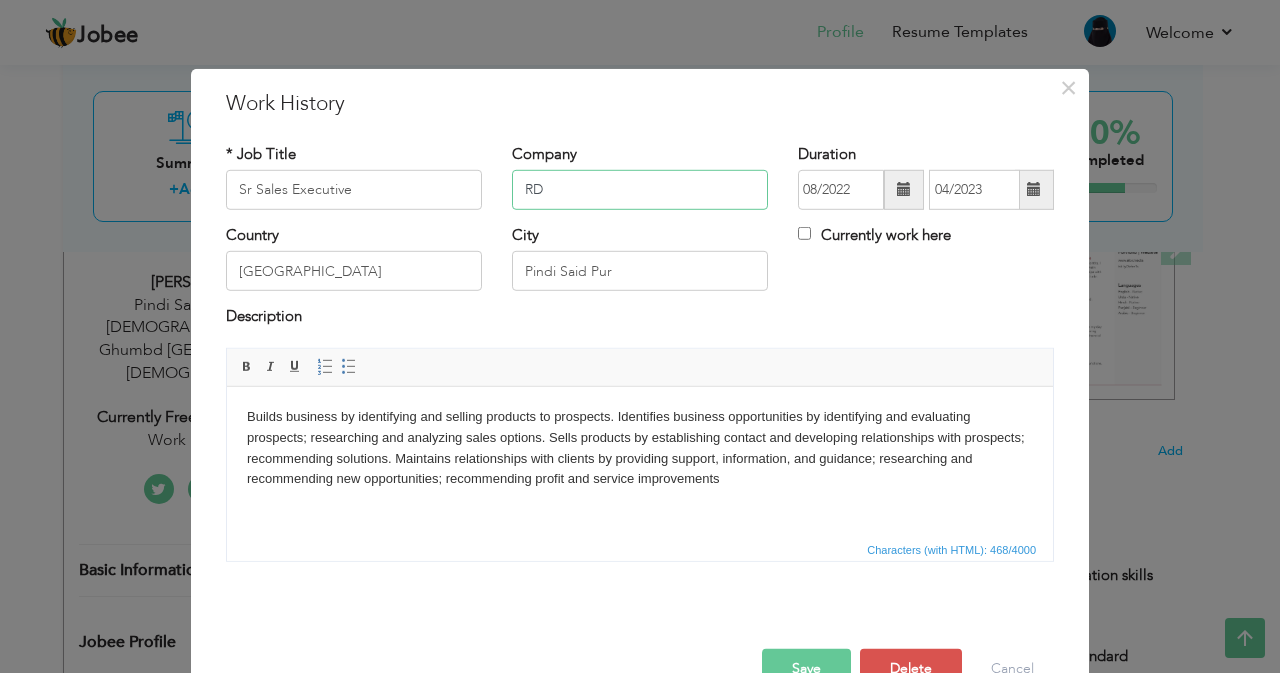 type on "R" 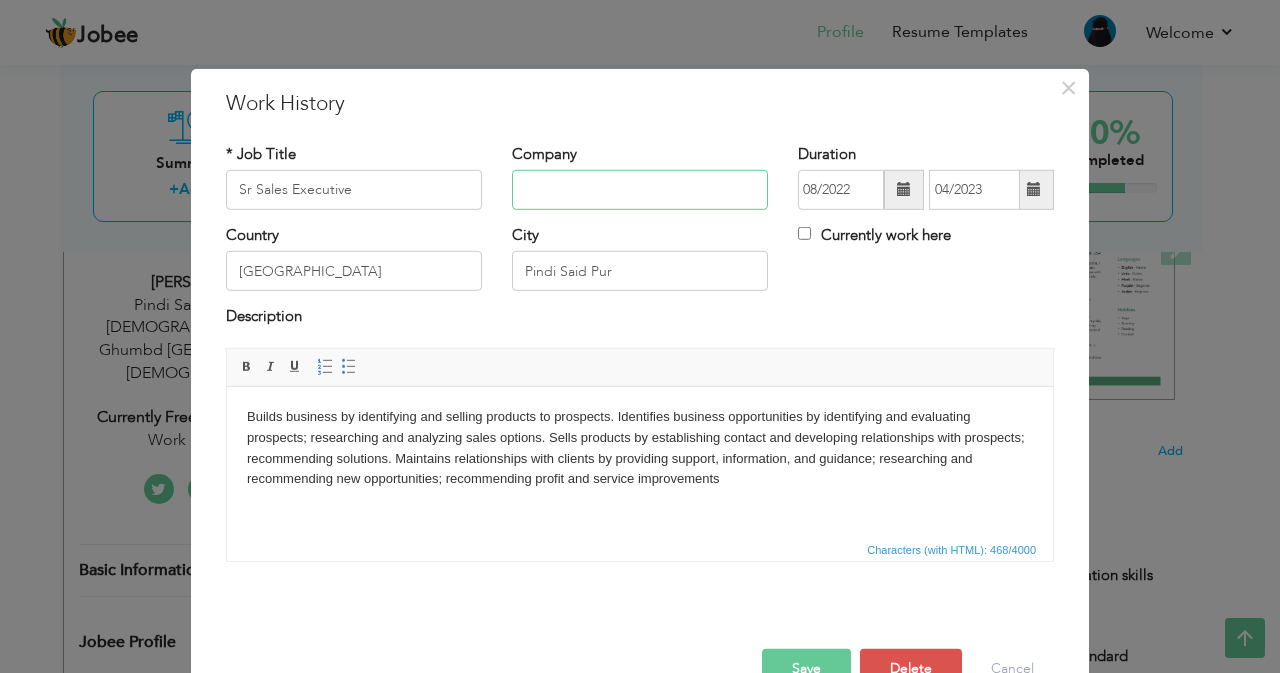 type 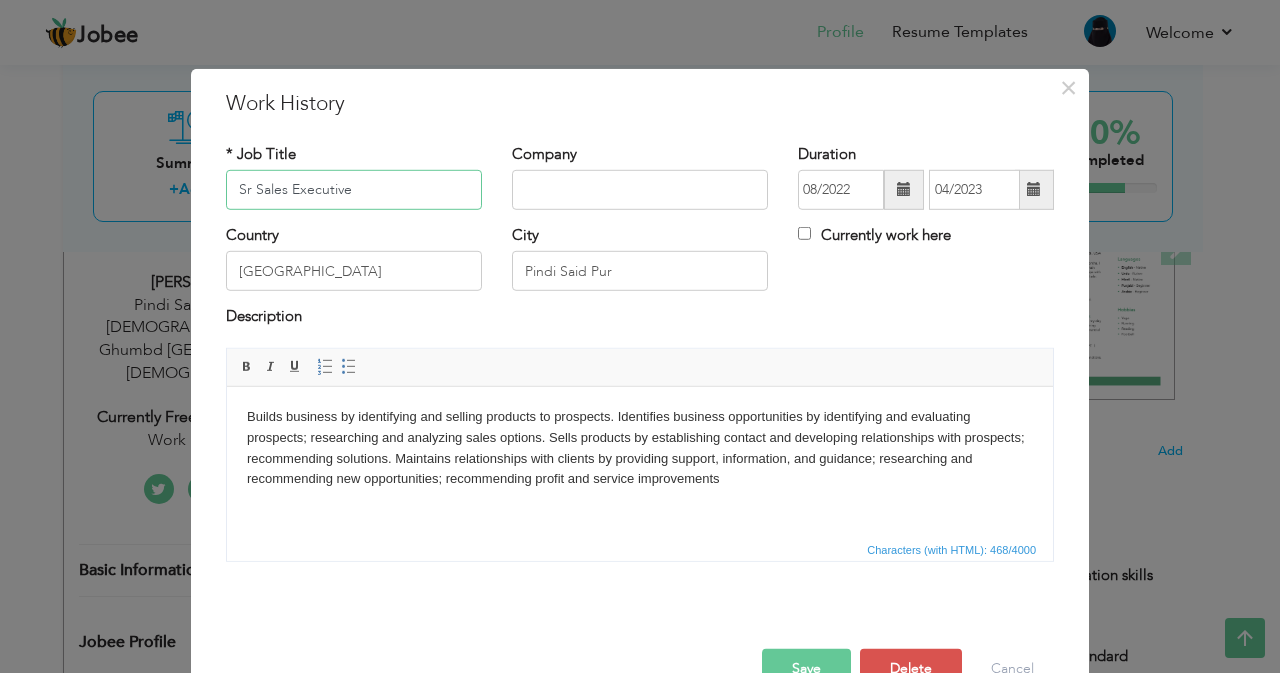 click on "Sr Sales Executive" at bounding box center (354, 190) 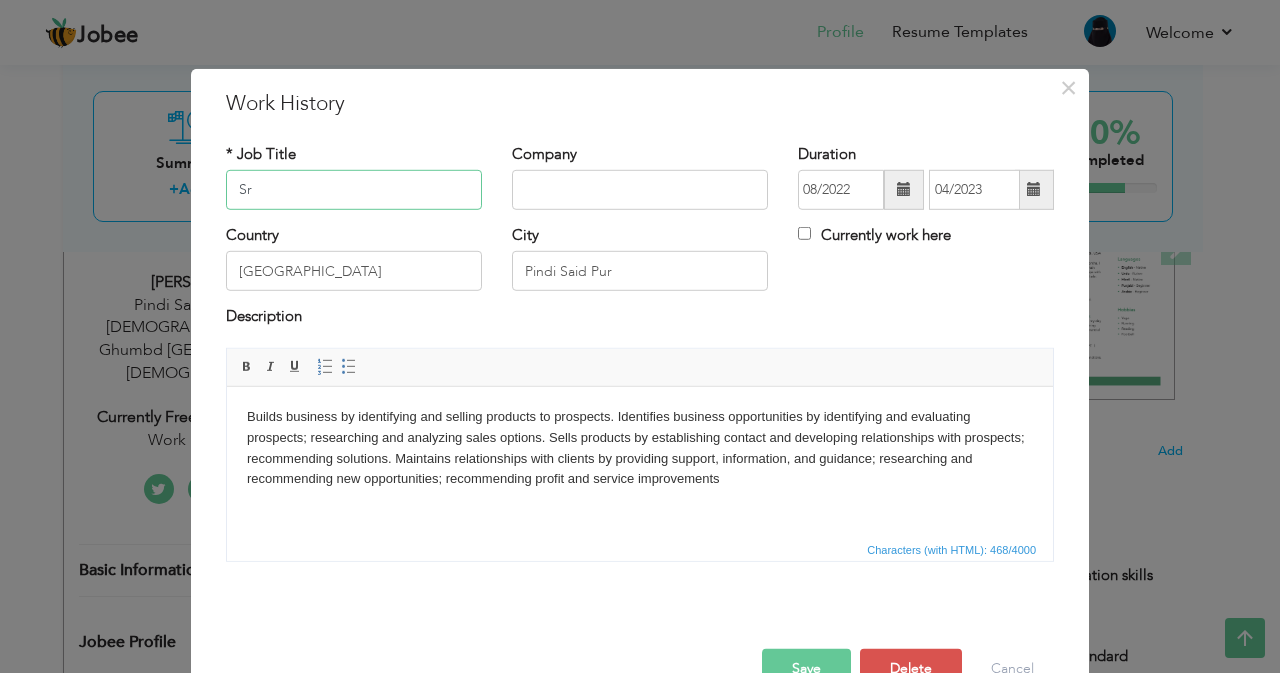 type on "S" 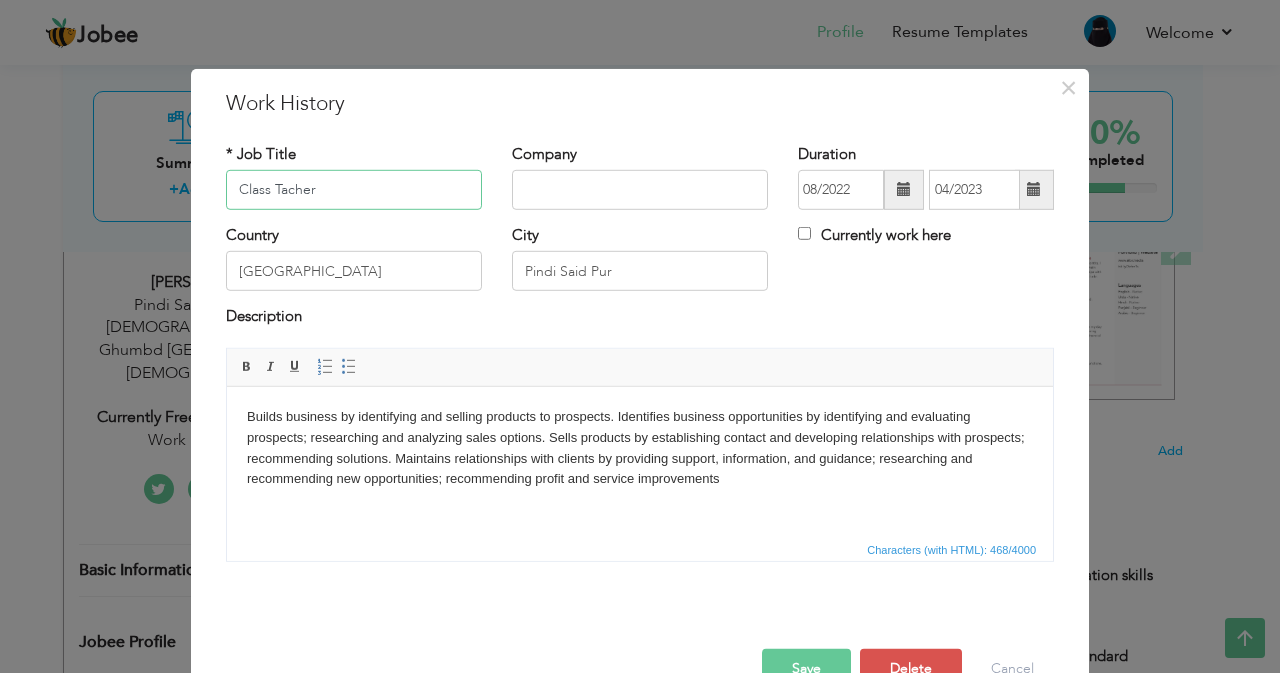 type on "Class Tacher" 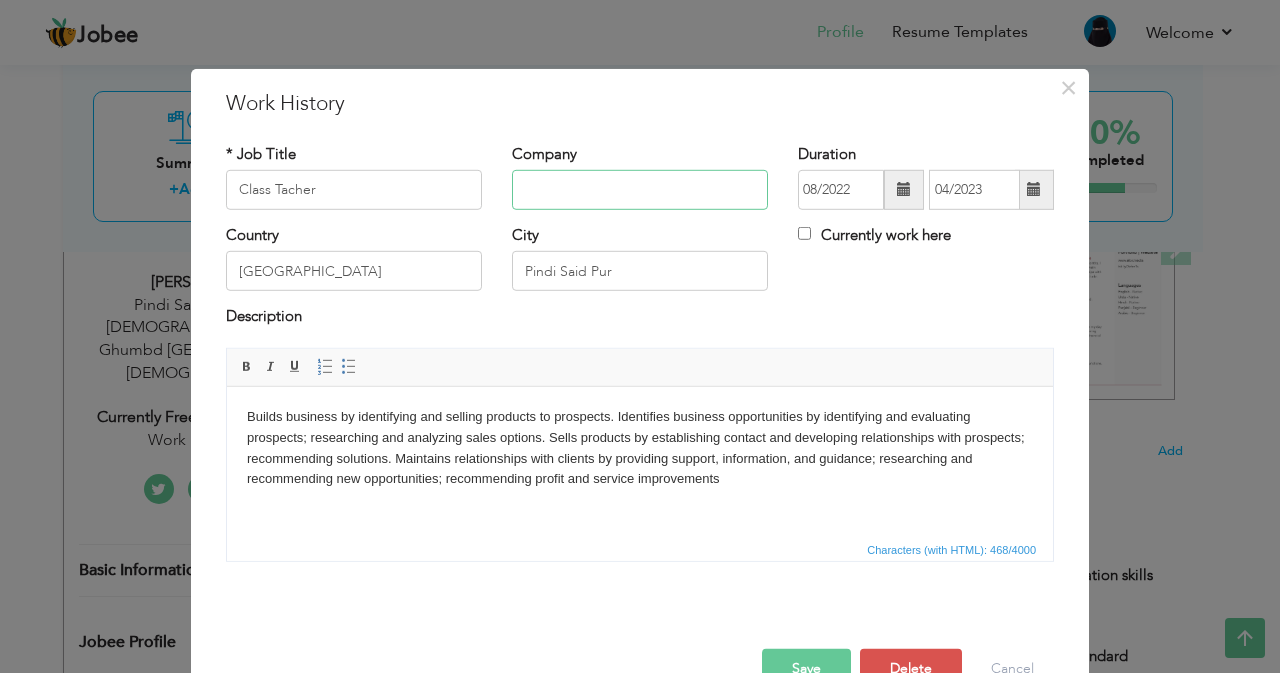 click at bounding box center [640, 190] 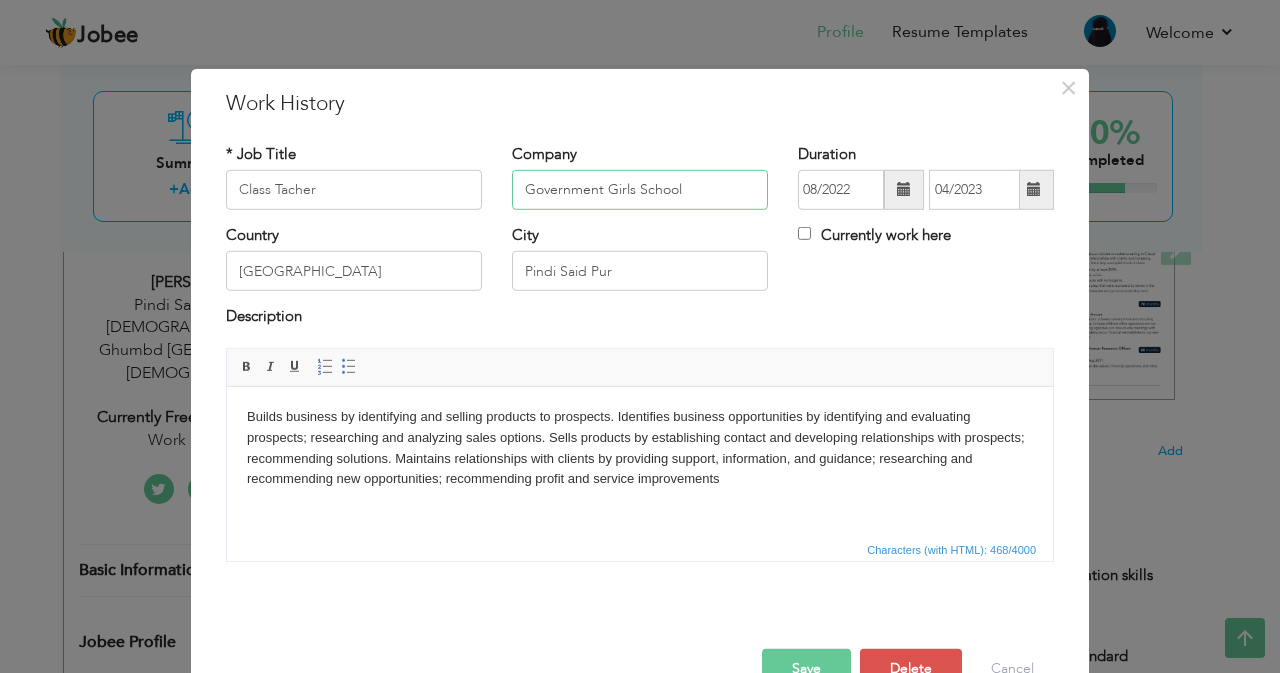 type on "Government Girls School" 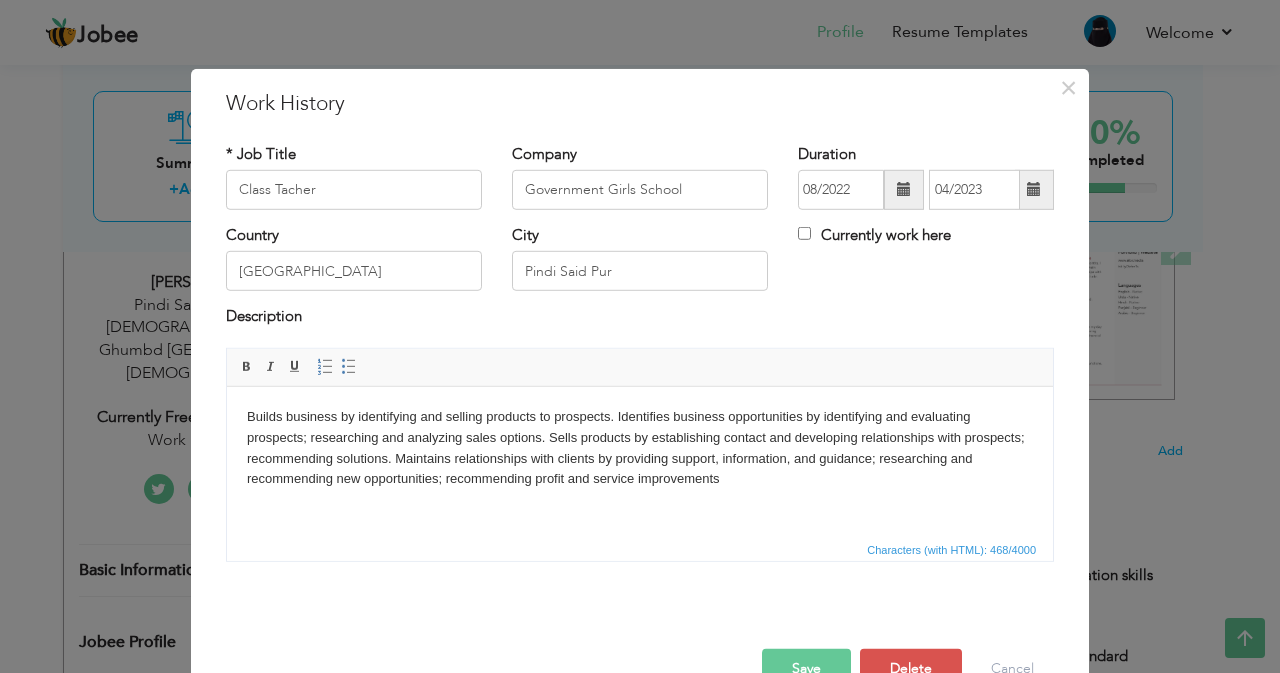click on "Builds business by identifying and selling products to prospects. Identifies business opportunities by identifying and evaluating prospects; researching and analyzing sales options. Sells products by establishing contact and developing relationships with prospects; recommending solutions. Maintains relationships with clients by providing support, information, and guidance; researching and recommending new opportunities; recommending profit and service improvements" at bounding box center (640, 447) 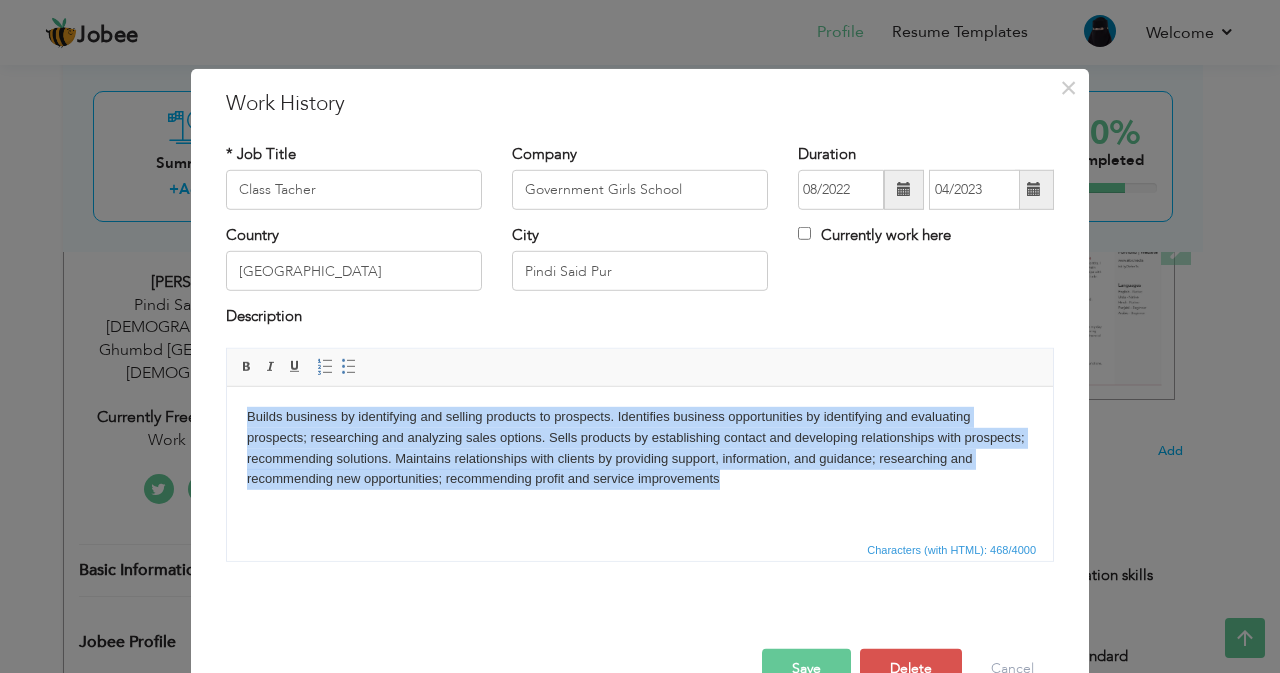 click on "Builds business by identifying and selling products to prospects. Identifies business opportunities by identifying and evaluating prospects; researching and analyzing sales options. Sells products by establishing contact and developing relationships with prospects; recommending solutions. Maintains relationships with clients by providing support, information, and guidance; researching and recommending new opportunities; recommending profit and service improvements" at bounding box center (640, 447) 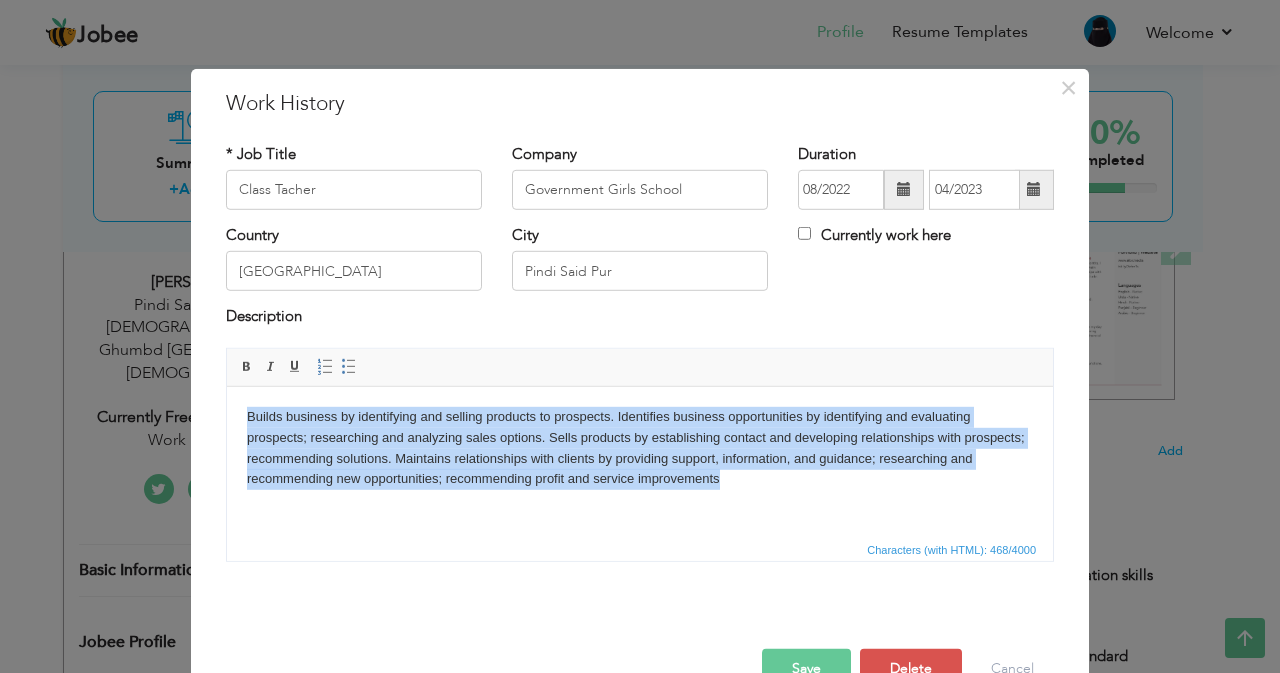 type 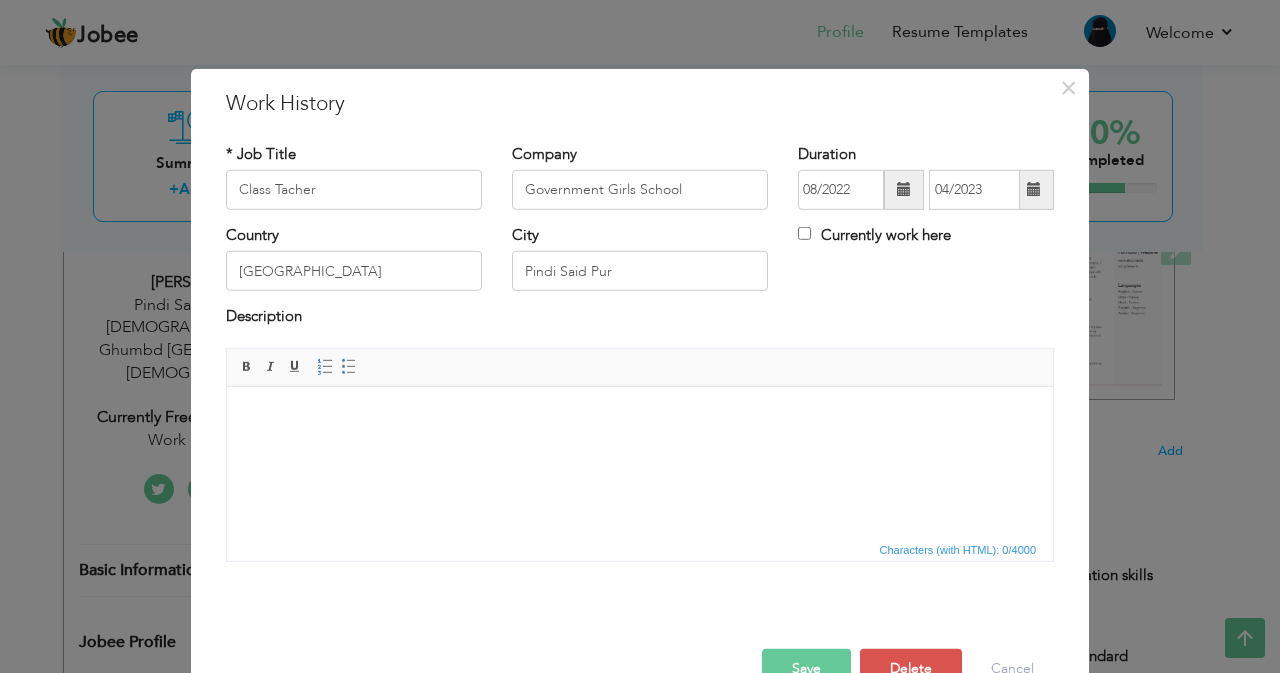 scroll, scrollTop: 220, scrollLeft: 0, axis: vertical 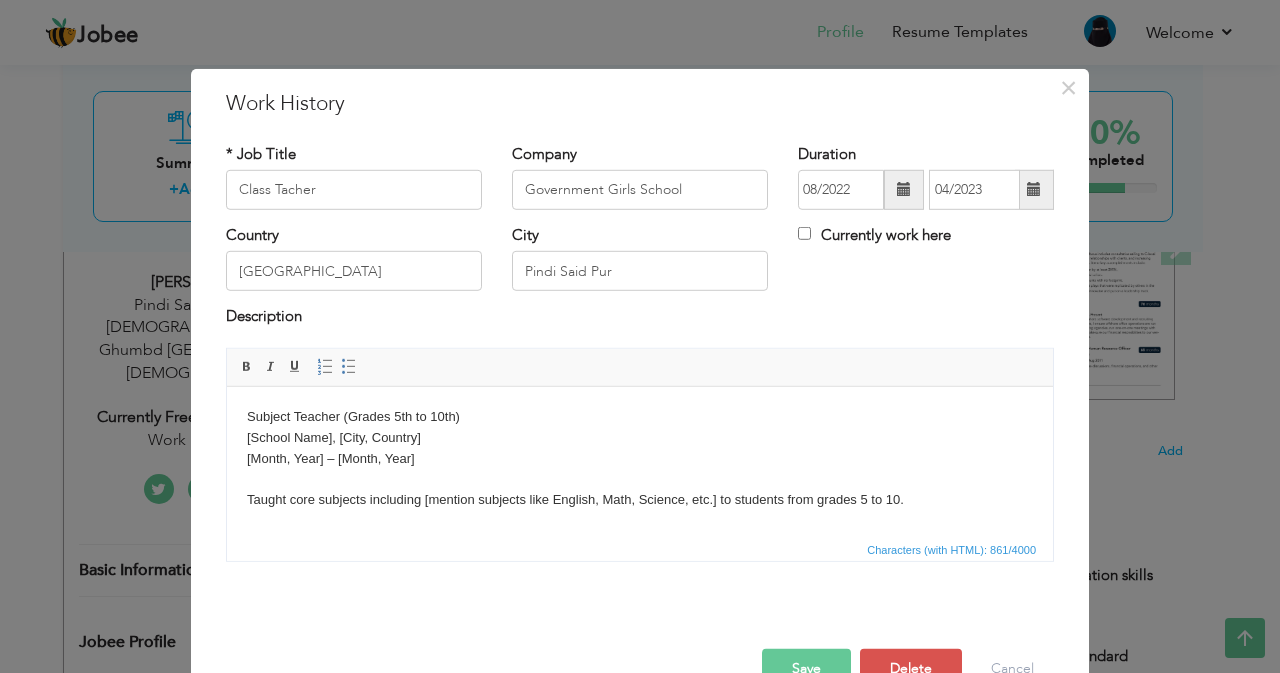 click on "Subject Teacher (Grades 5th to 10th) [School Name], [City, Country] [Month, Year] – [Month, Year] Taught core subjects including [mention subjects like English, Math, Science, etc.] to students from grades 5 to 10. Prepared and delivered engaging lesson plans aligned with the curriculum and learning objectives. Assessed students’ progress through tests, assignments, and regular evaluations. Provided extra academic support to struggling students and enrichment activities for advanced learners. Encouraged classroom discipline, mutual respect, and a positive learning environment. Coordinated with fellow teachers and parents to discuss student performance and development. Organized co-curricular activities, school functions, and subject-based competitions." at bounding box center [640, 583] 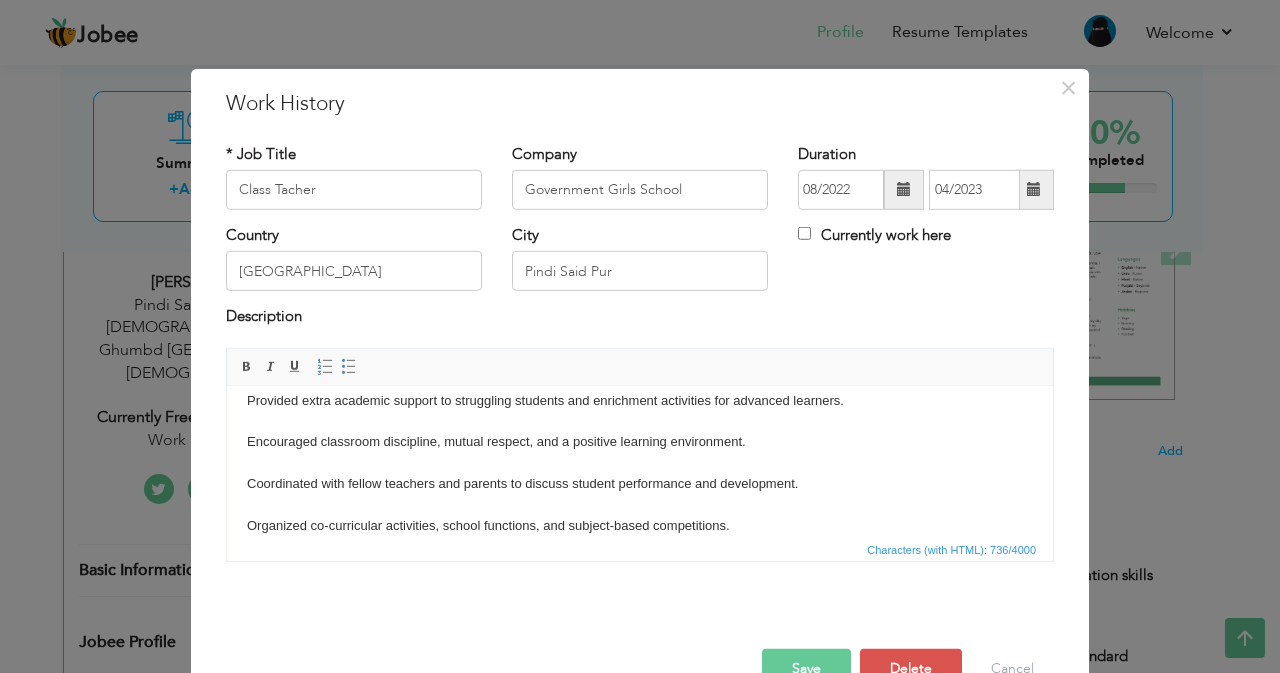 scroll, scrollTop: 160, scrollLeft: 0, axis: vertical 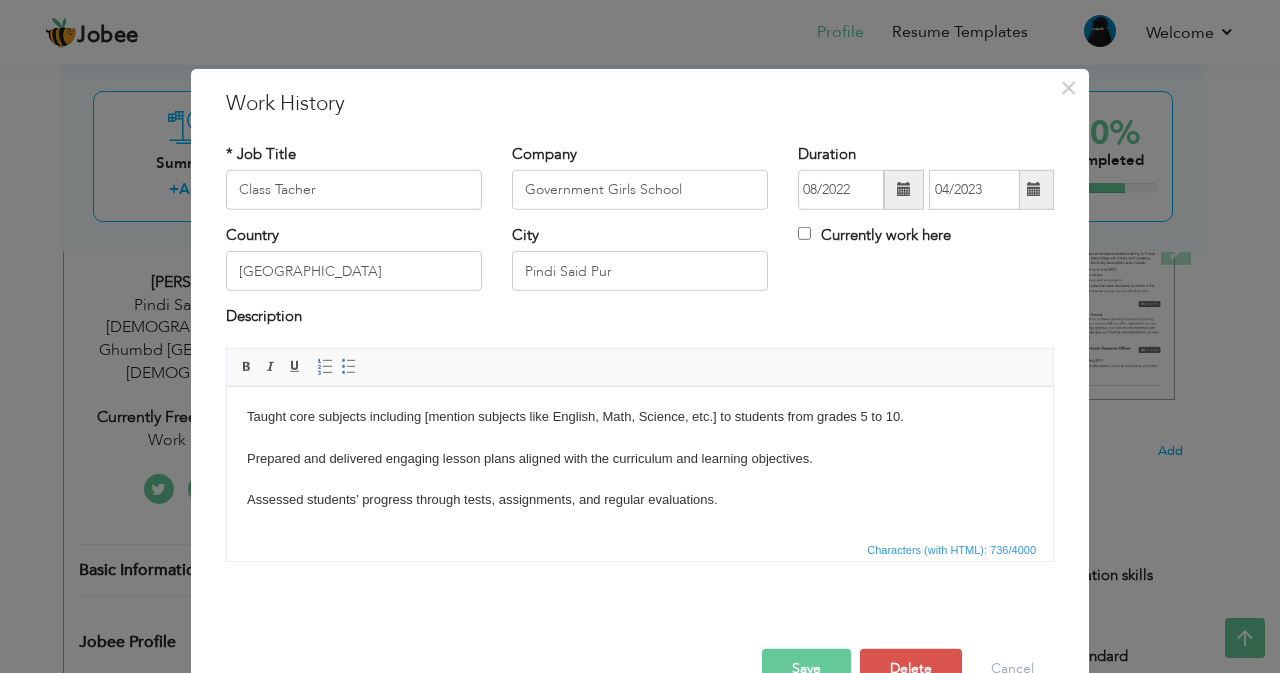 click on "Save" at bounding box center (806, 669) 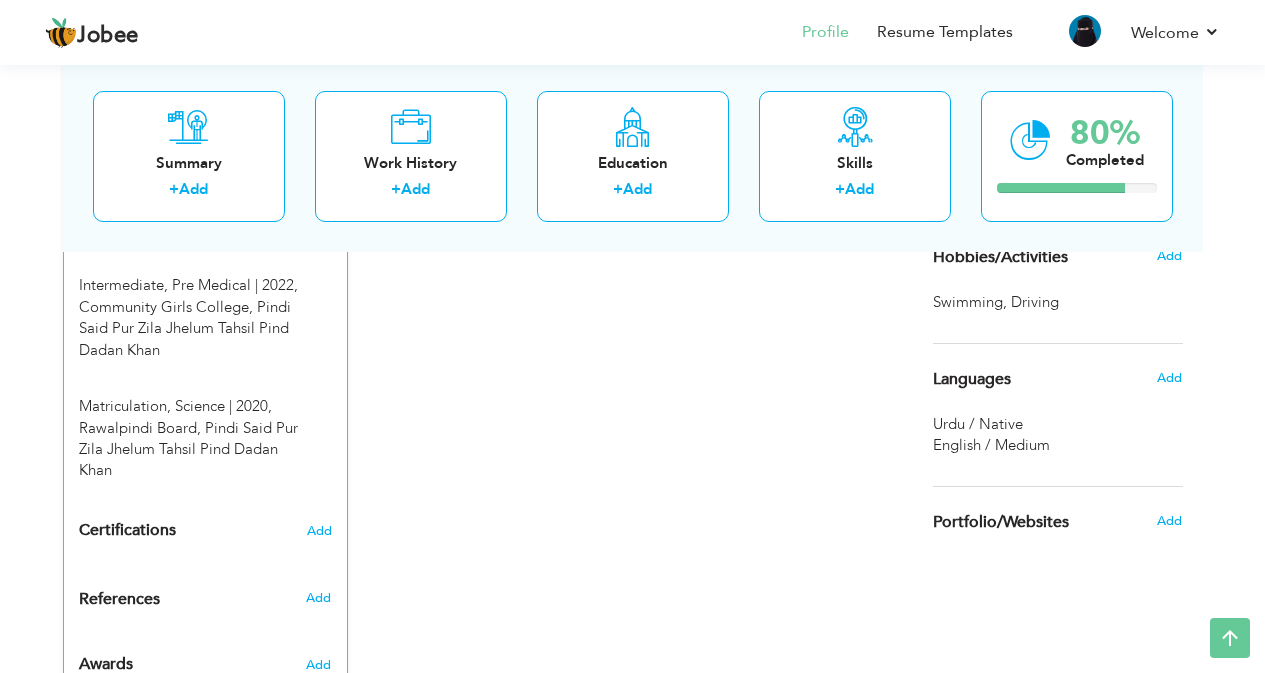 scroll, scrollTop: 1066, scrollLeft: 0, axis: vertical 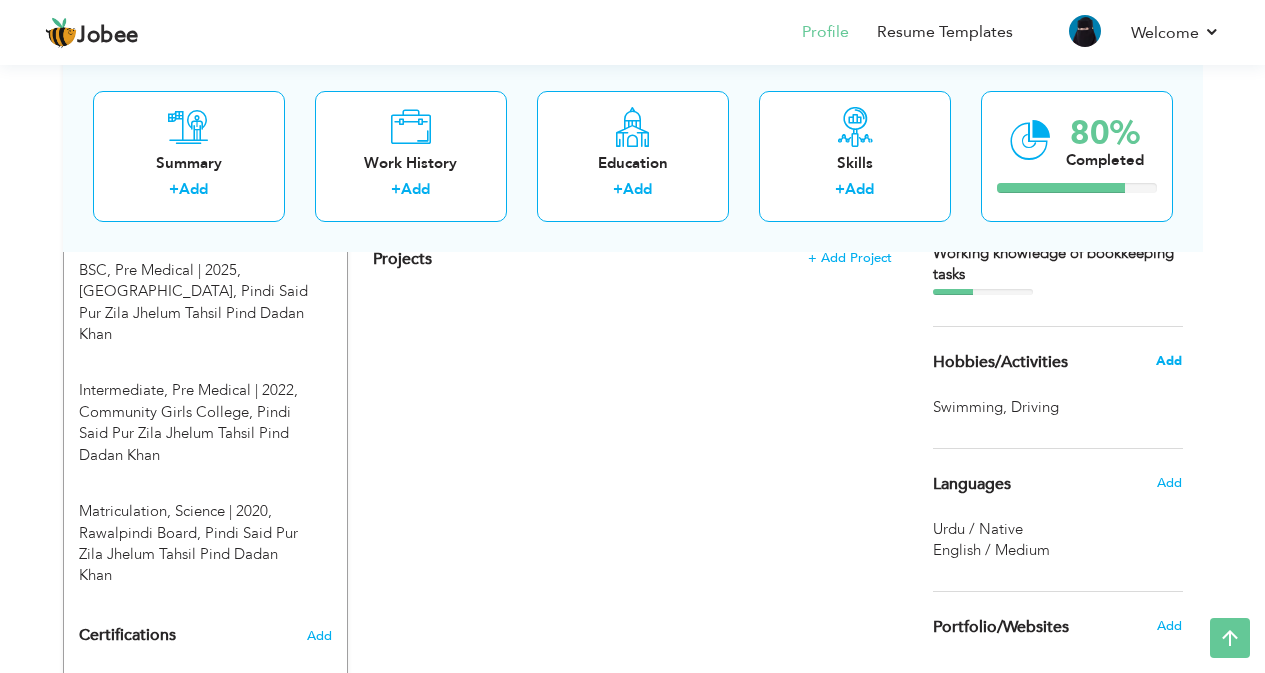 click on "Add" at bounding box center (1169, 361) 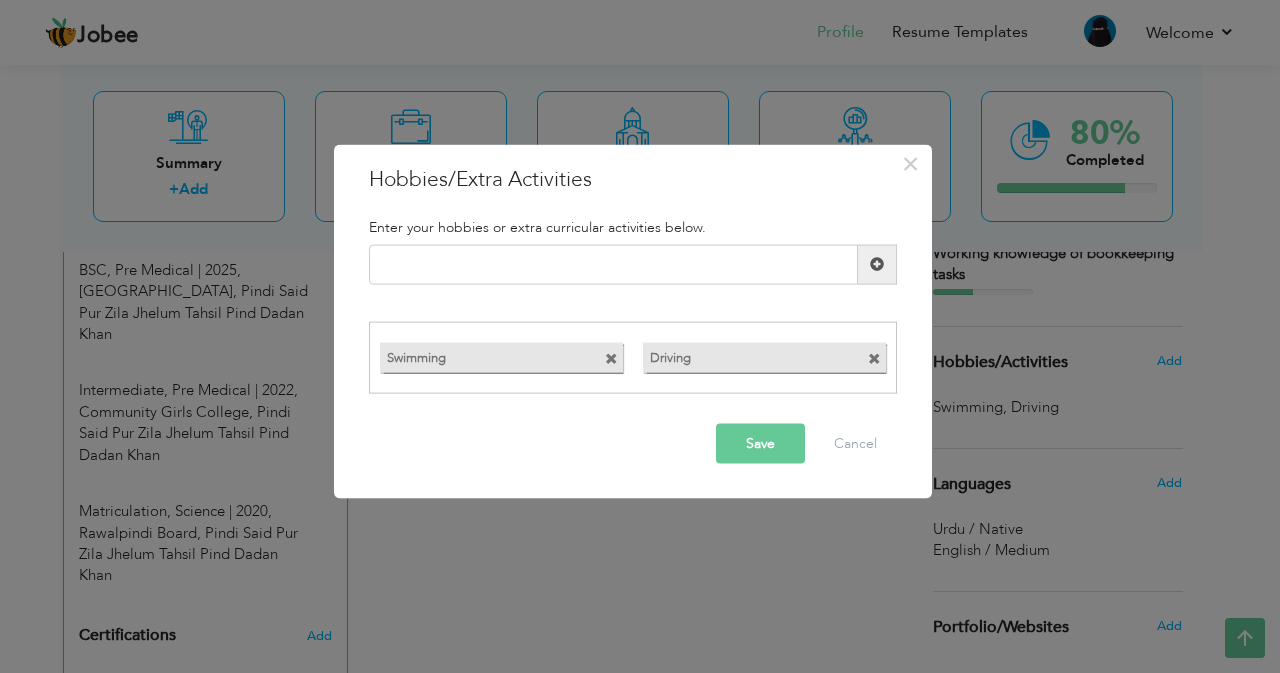 click at bounding box center [611, 359] 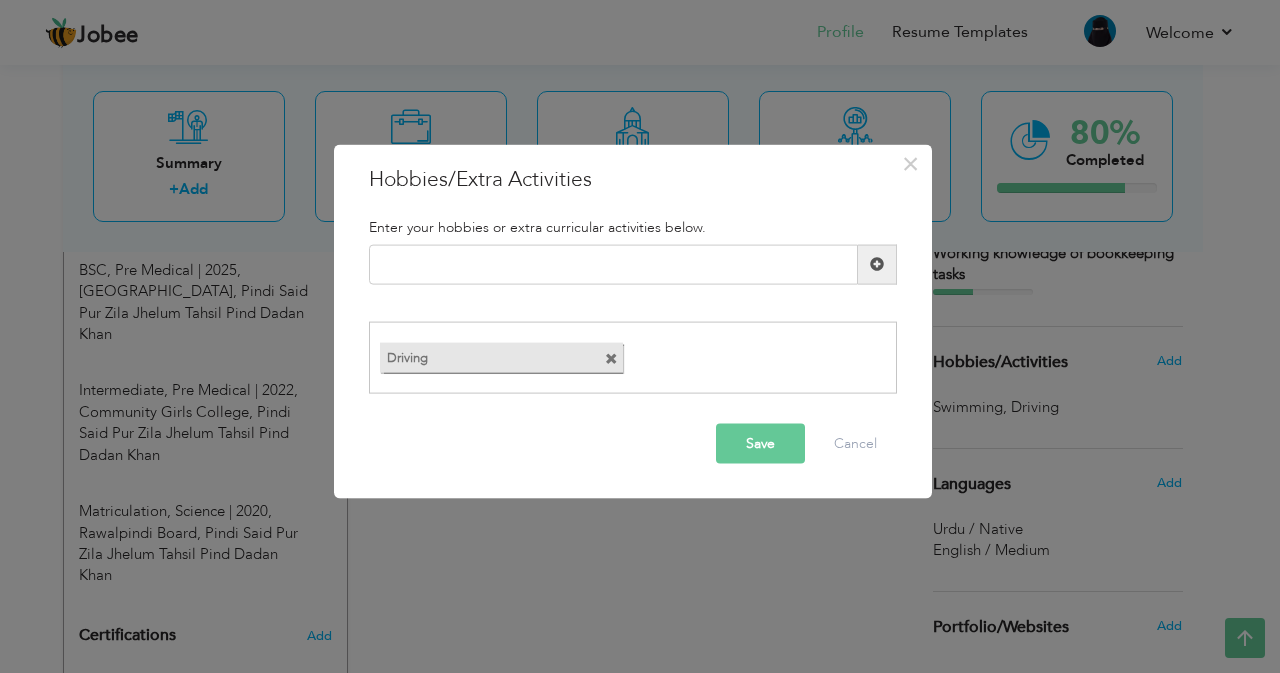 click at bounding box center [611, 359] 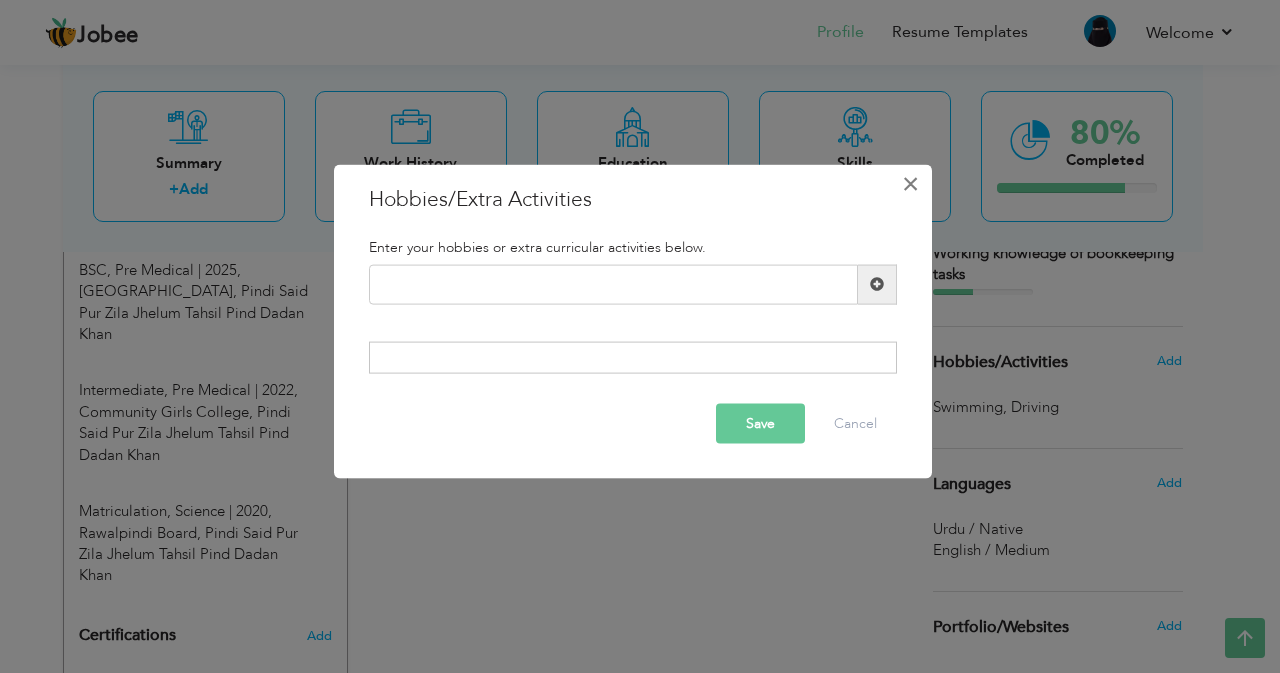 click on "×" at bounding box center (911, 183) 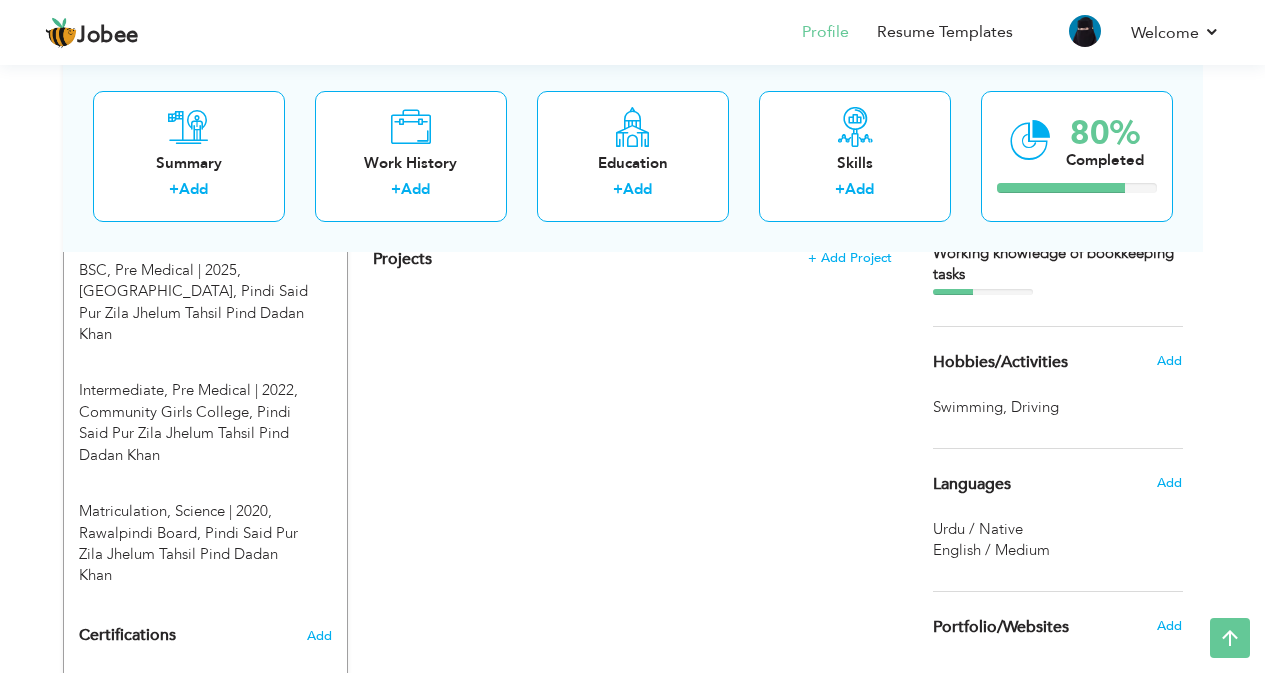 click on "Hobbies/Activities" at bounding box center [1000, 363] 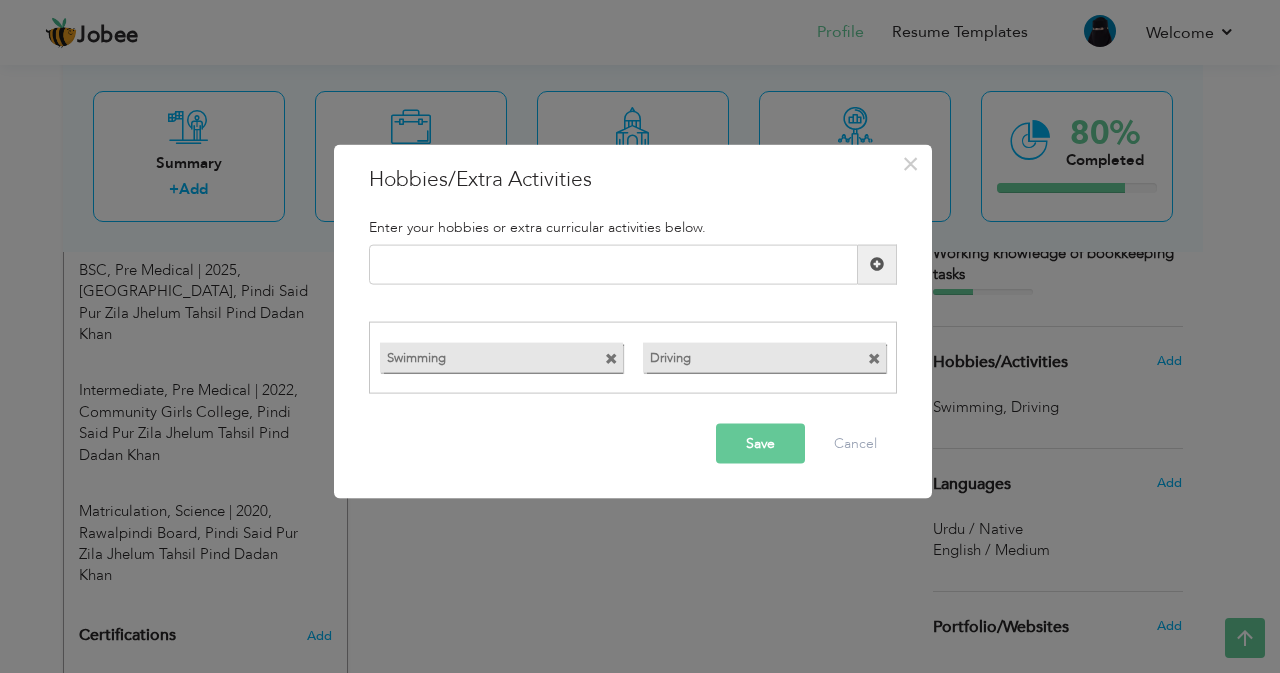 click on "Swimming" at bounding box center (483, 355) 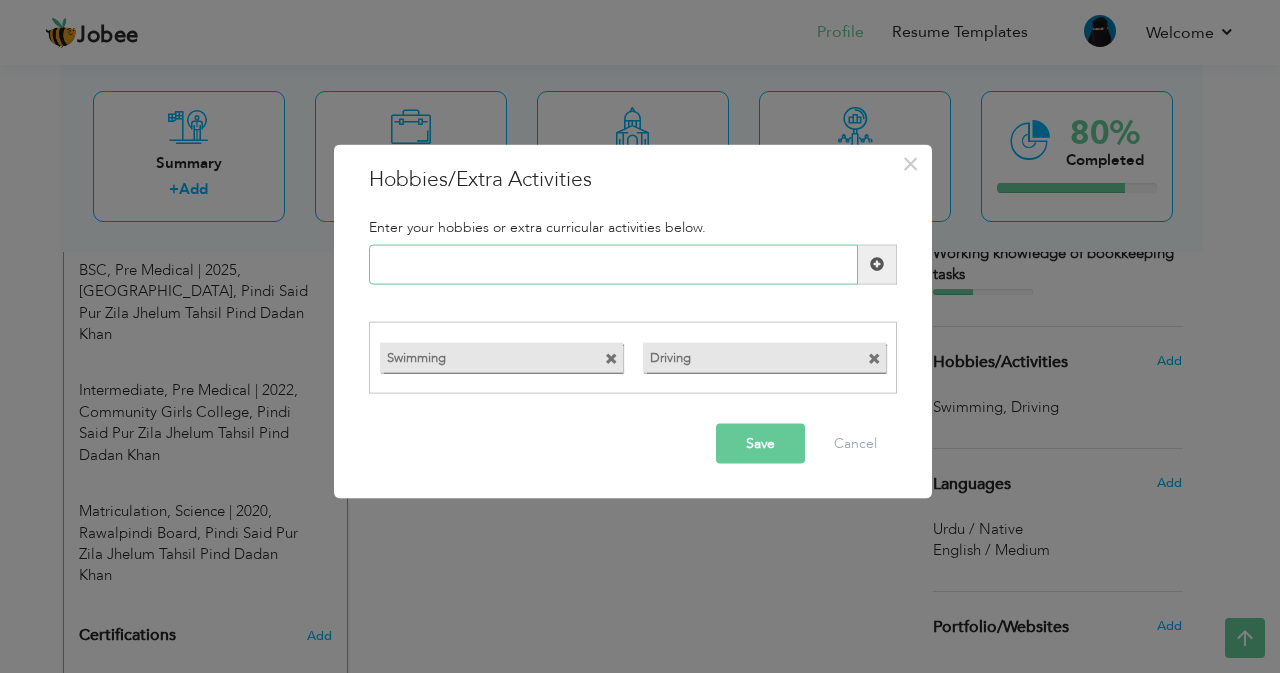 click at bounding box center (613, 264) 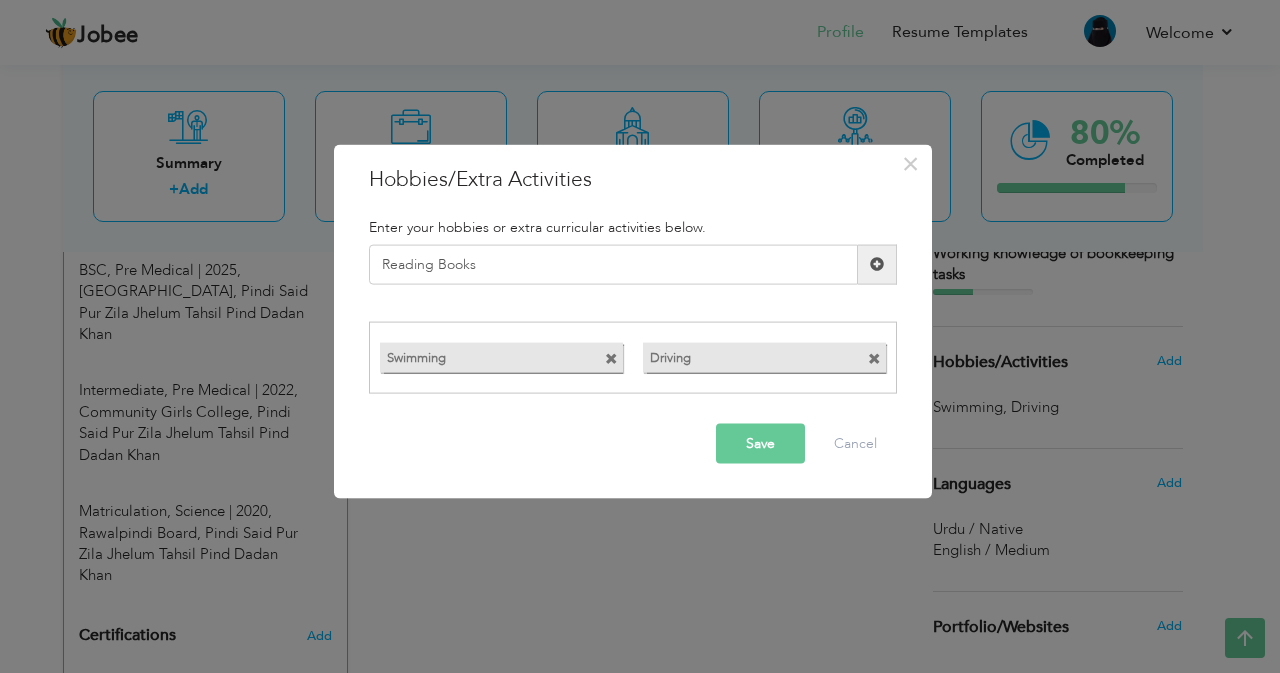 click on "Driving" at bounding box center (746, 355) 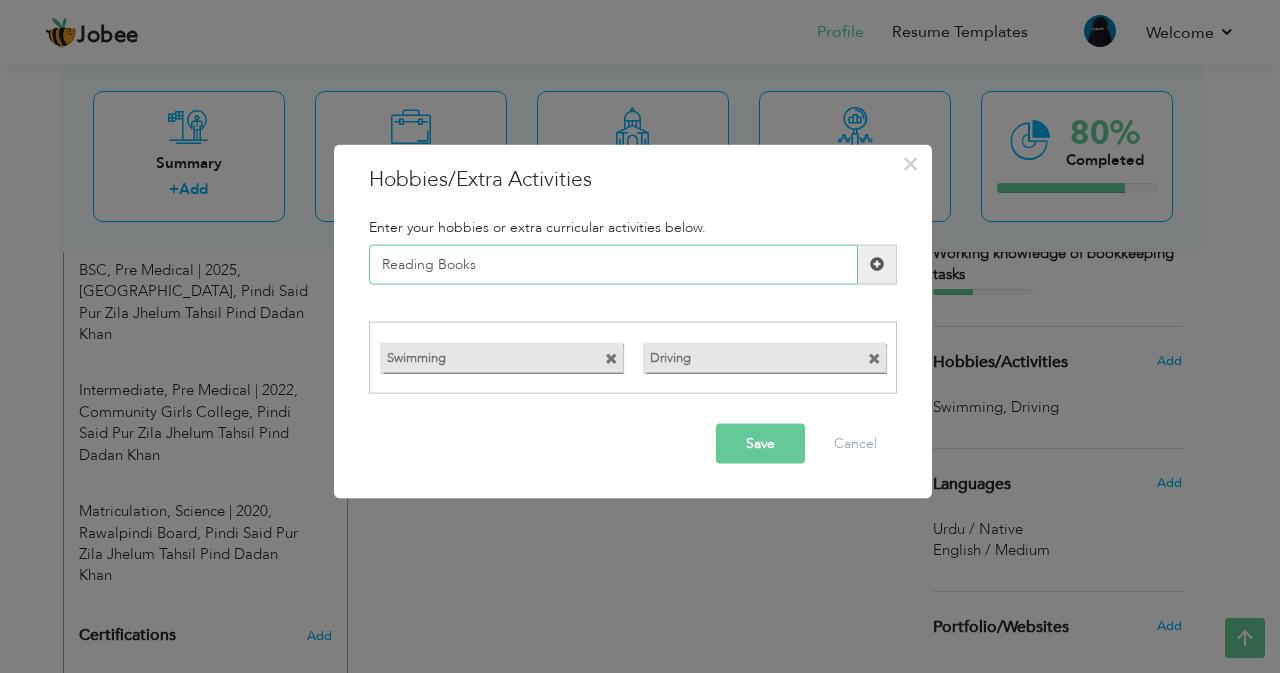 click on "Reading Books" at bounding box center (613, 264) 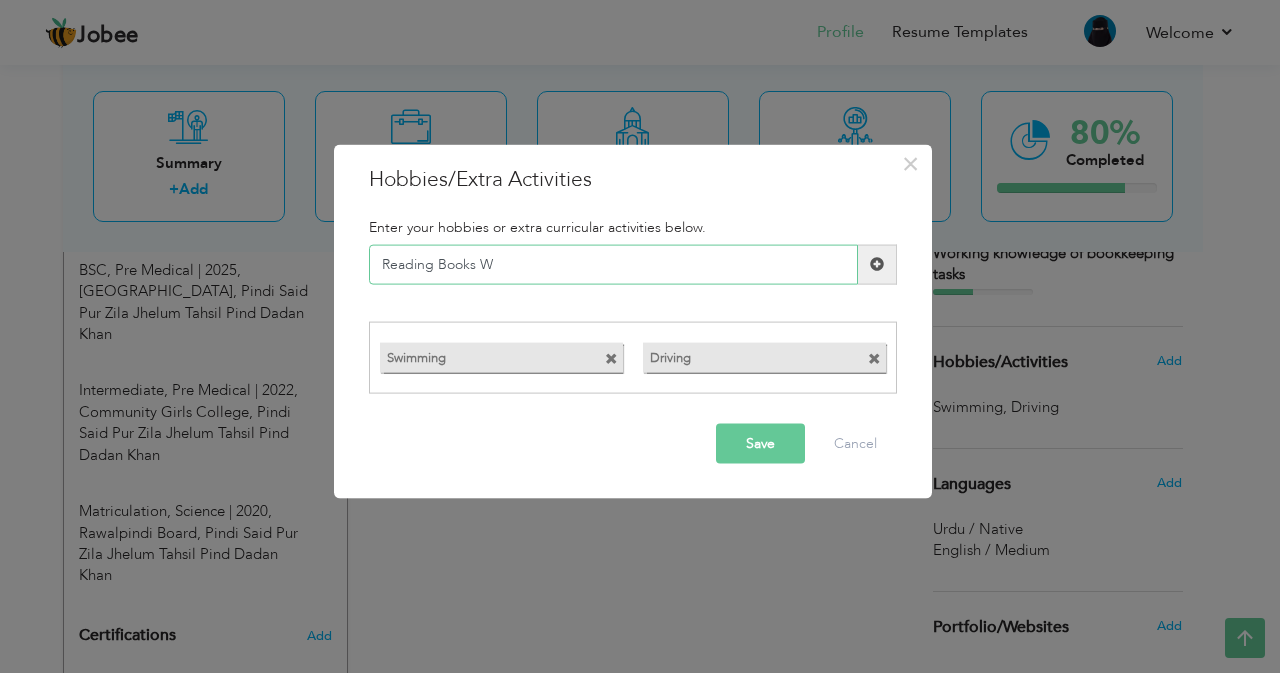 type on "Reading Books" 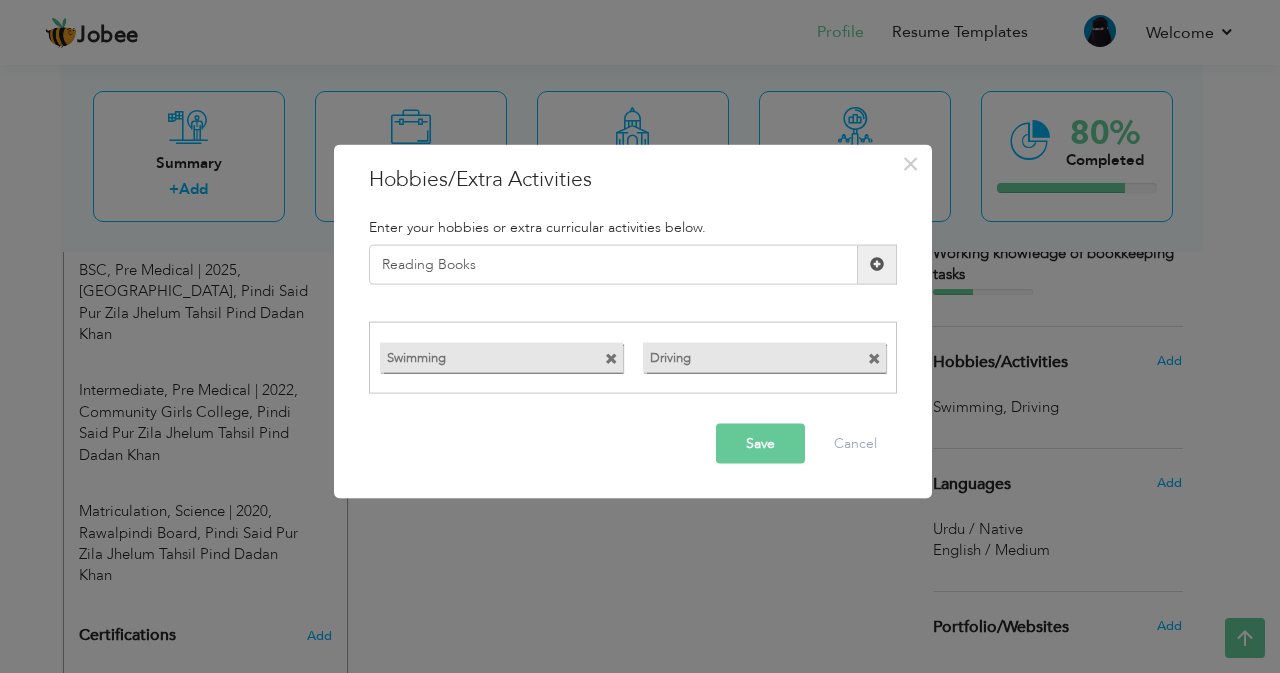 click on "Save" at bounding box center [760, 444] 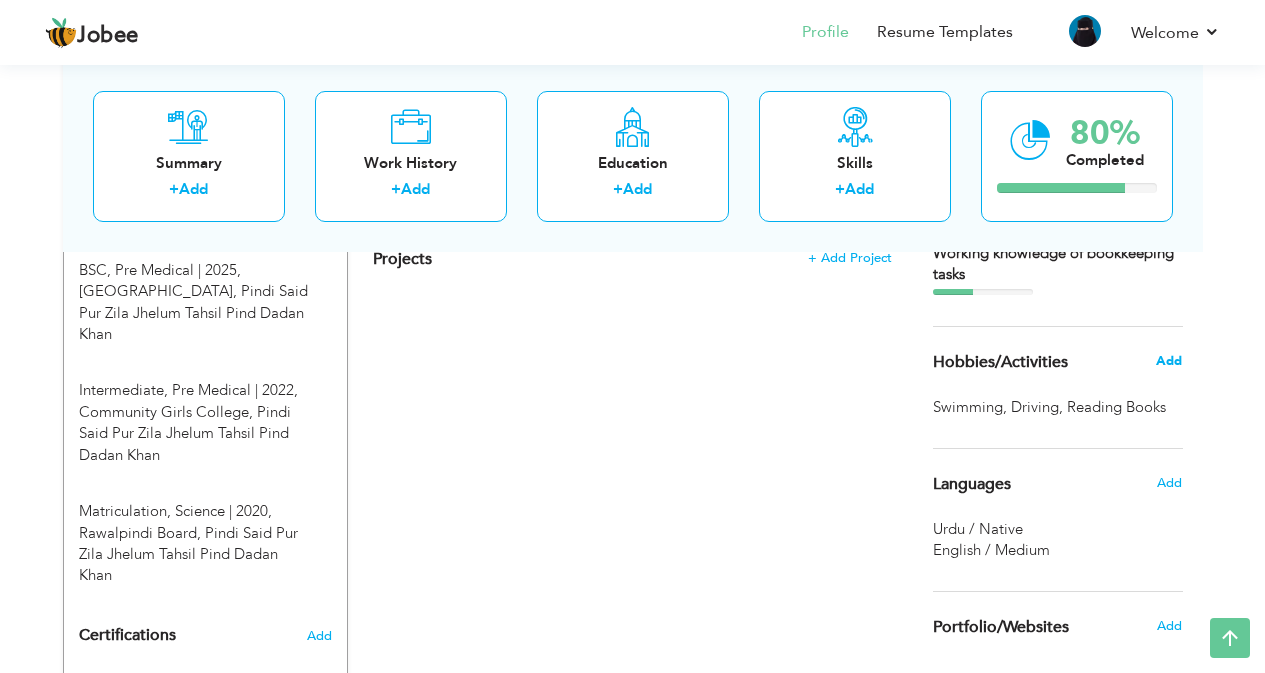click on "Add" at bounding box center (1169, 361) 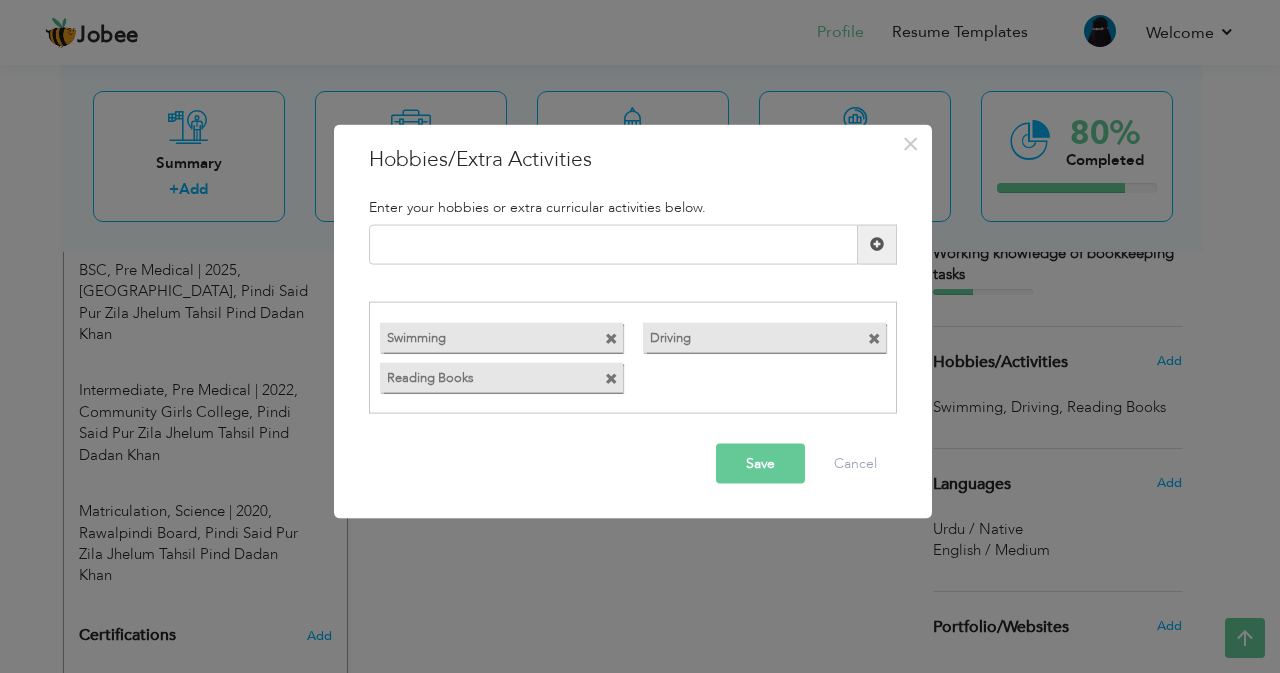 click at bounding box center [611, 339] 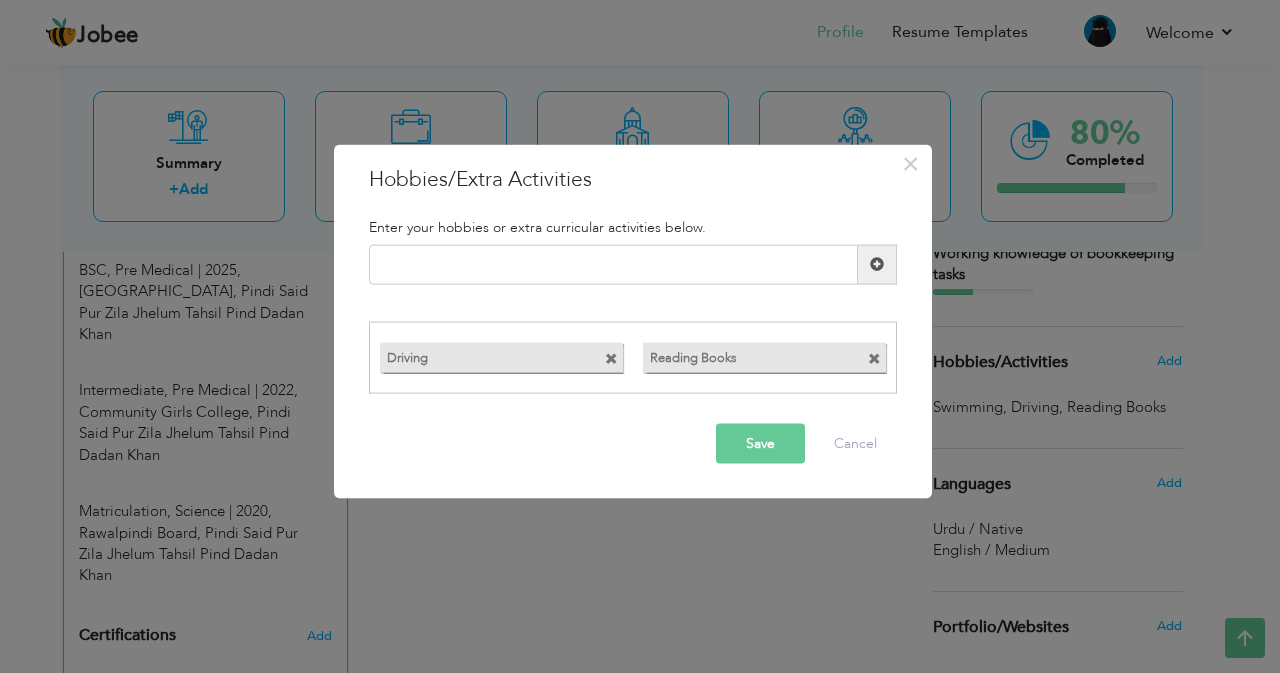 click at bounding box center [611, 359] 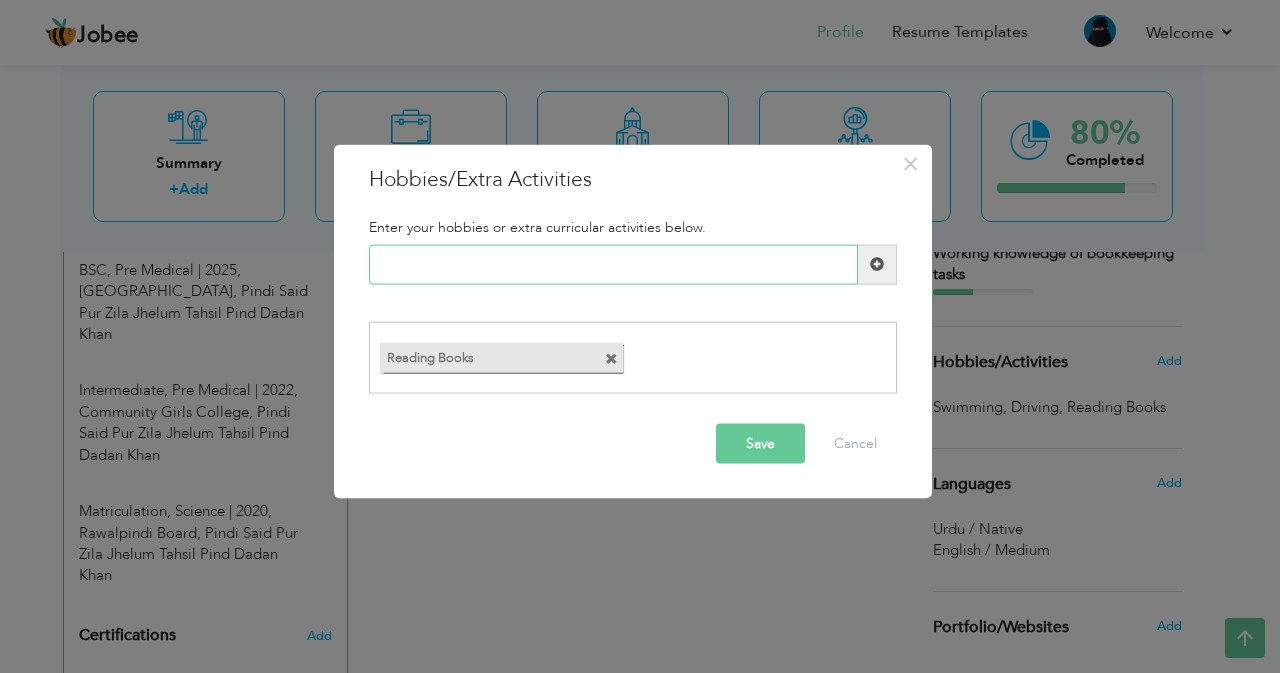 click at bounding box center (613, 264) 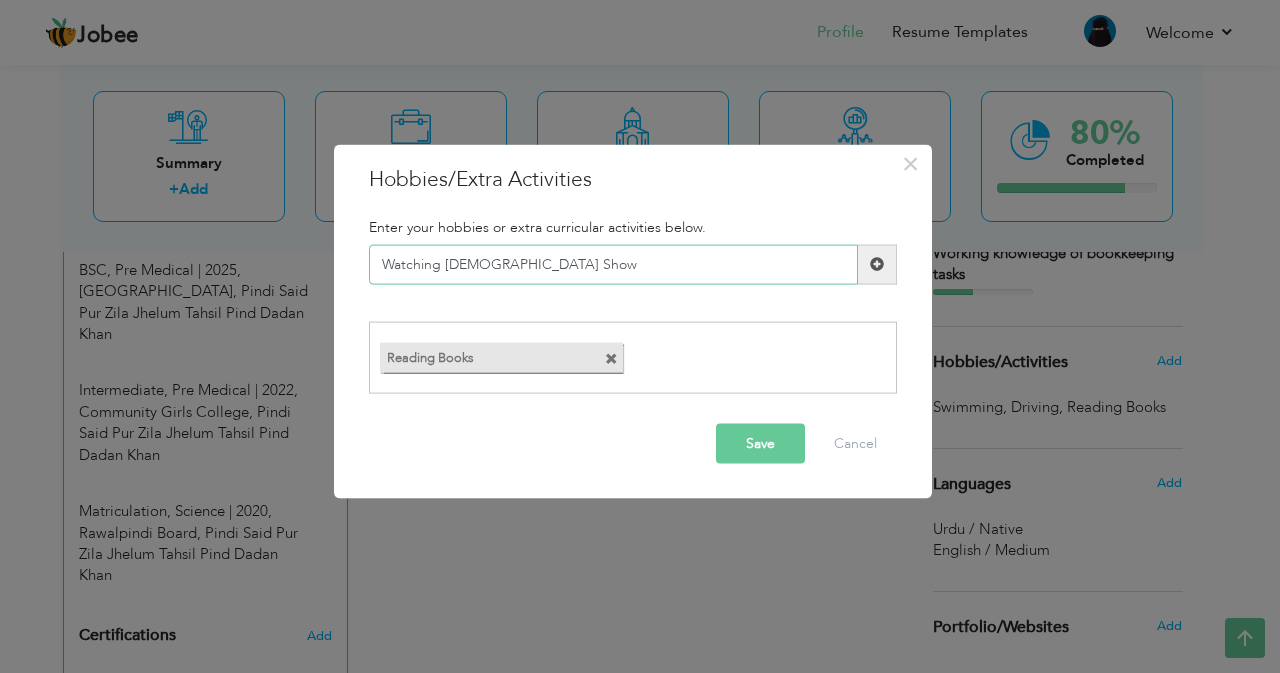 type on "Watching [DEMOGRAPHIC_DATA] Show" 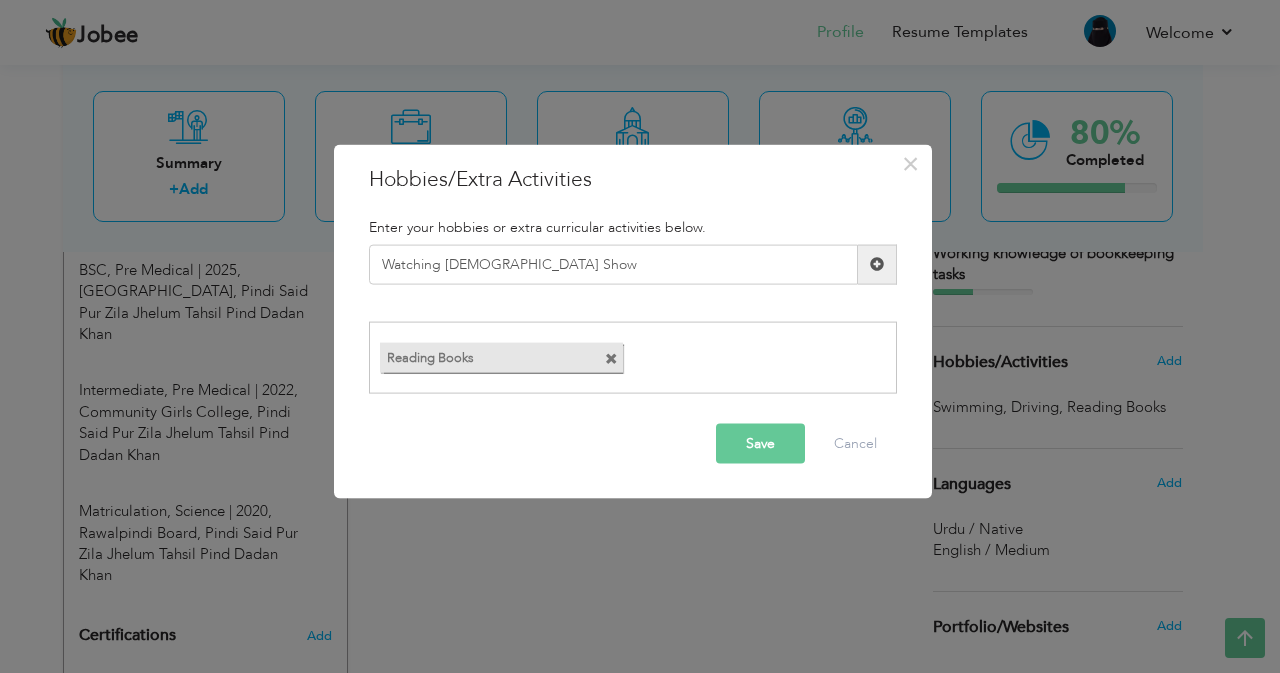 click on "Save" at bounding box center (760, 444) 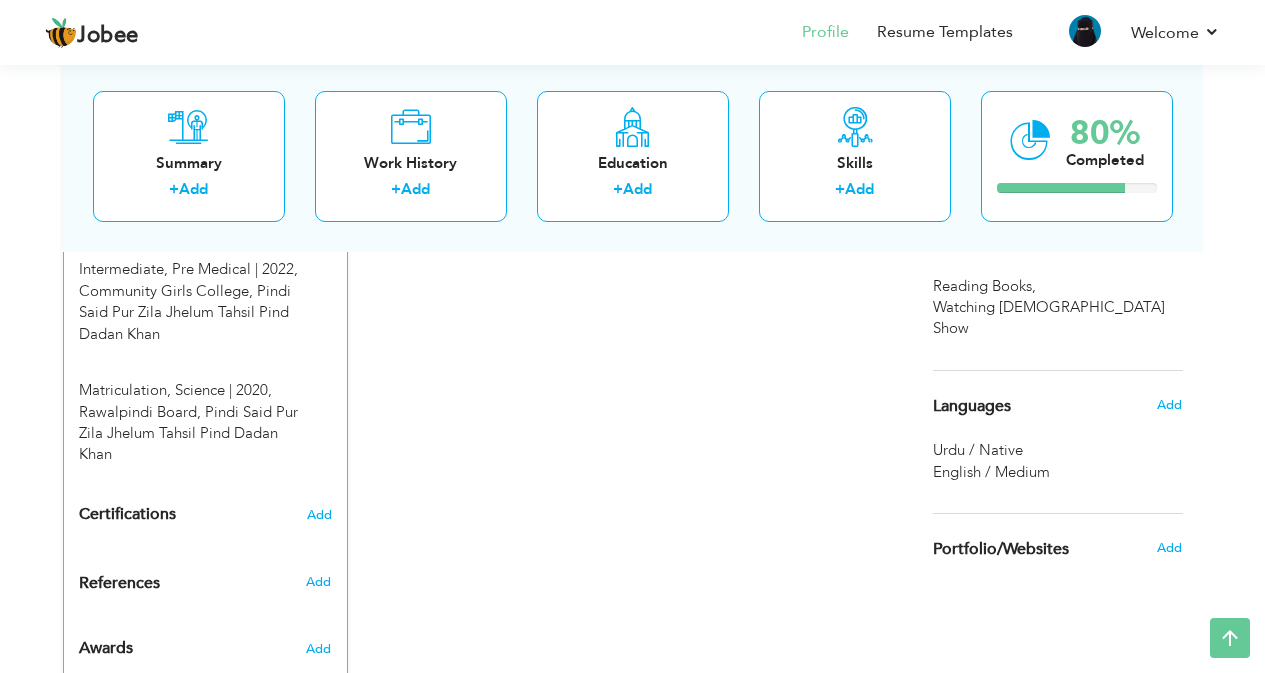 scroll, scrollTop: 1082, scrollLeft: 0, axis: vertical 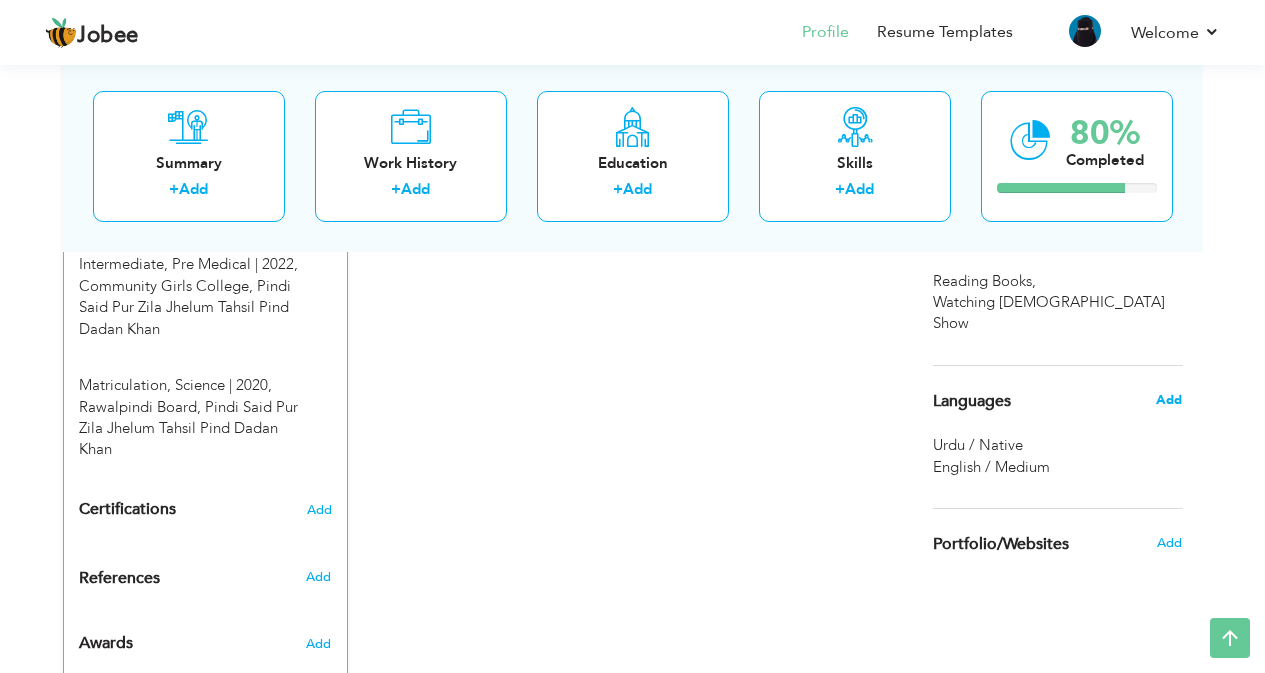click on "Add" at bounding box center (1169, 400) 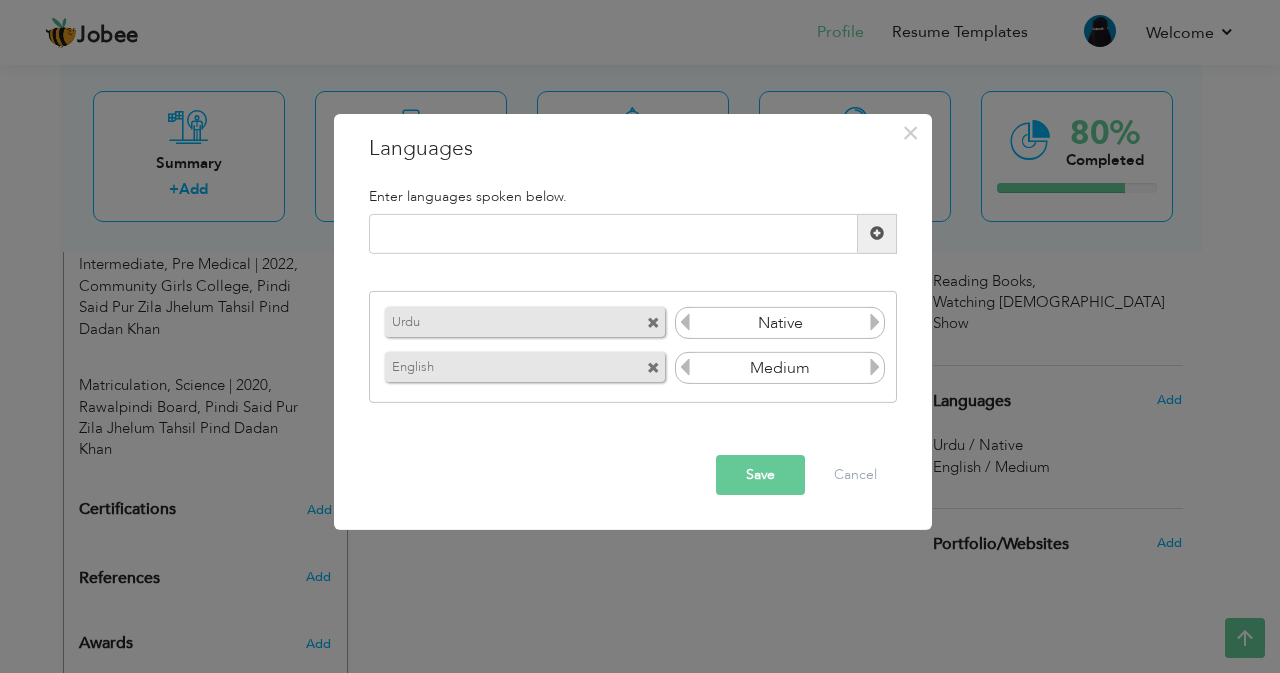 click at bounding box center (875, 322) 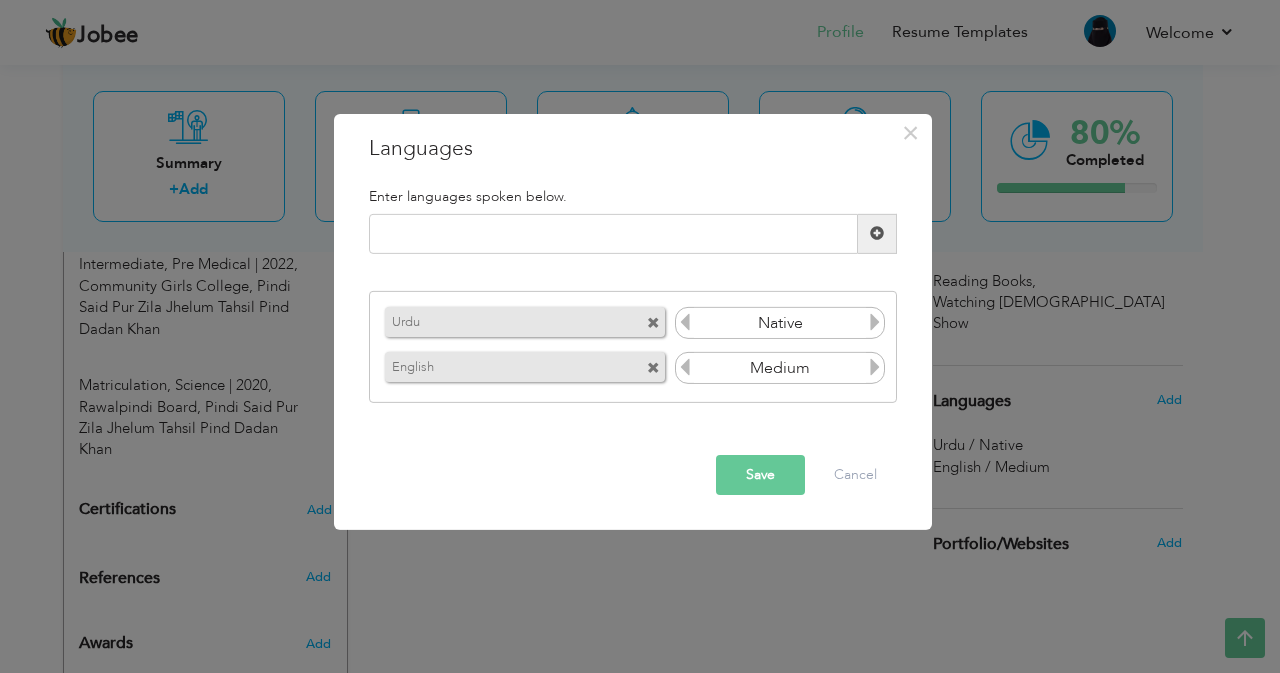 click at bounding box center (875, 322) 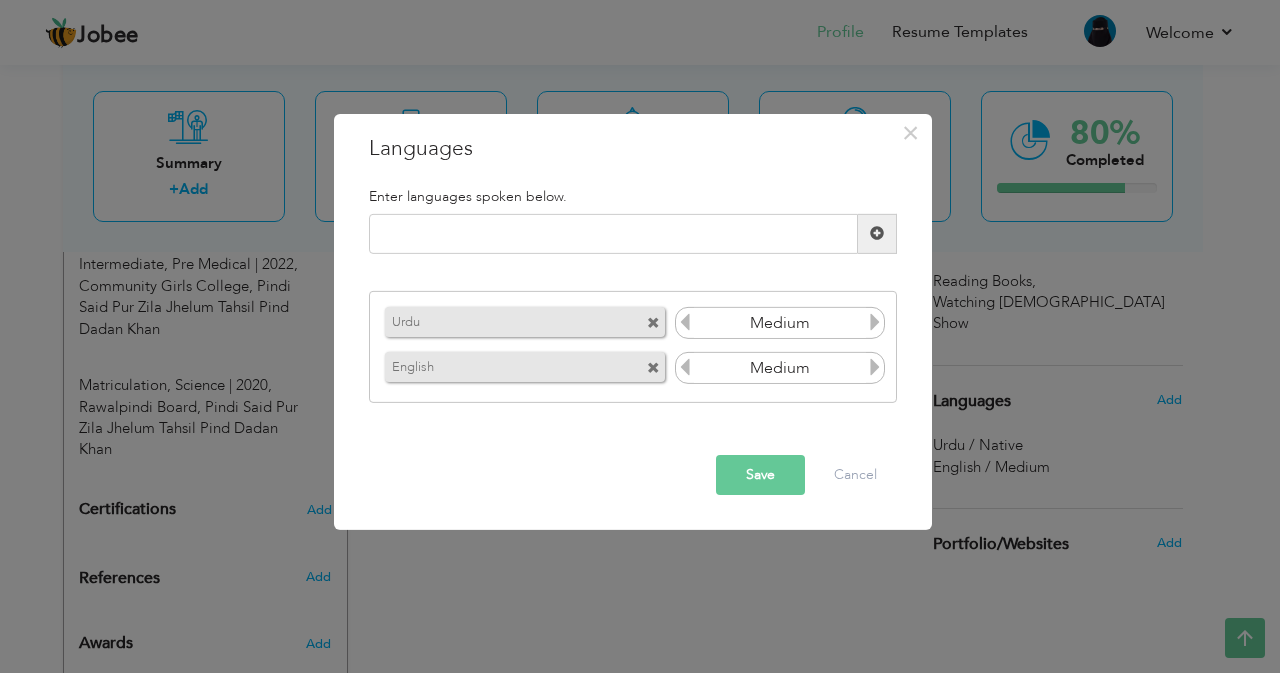 click at bounding box center [685, 322] 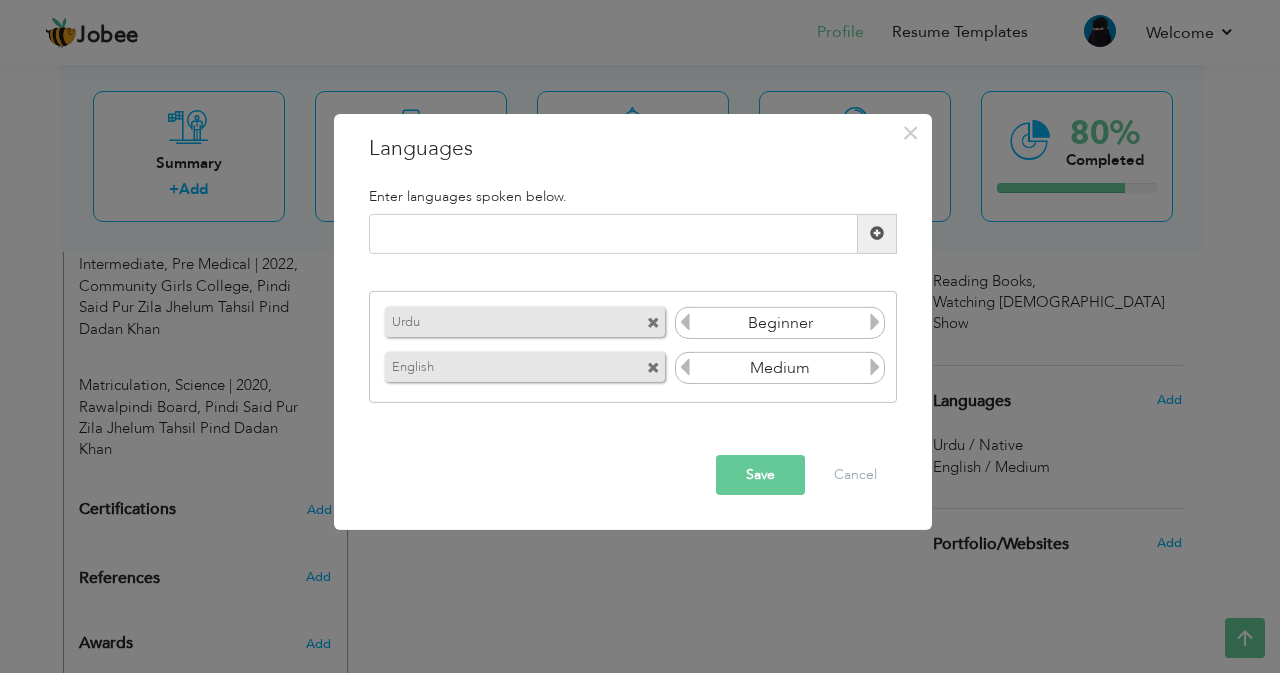 click at bounding box center (685, 322) 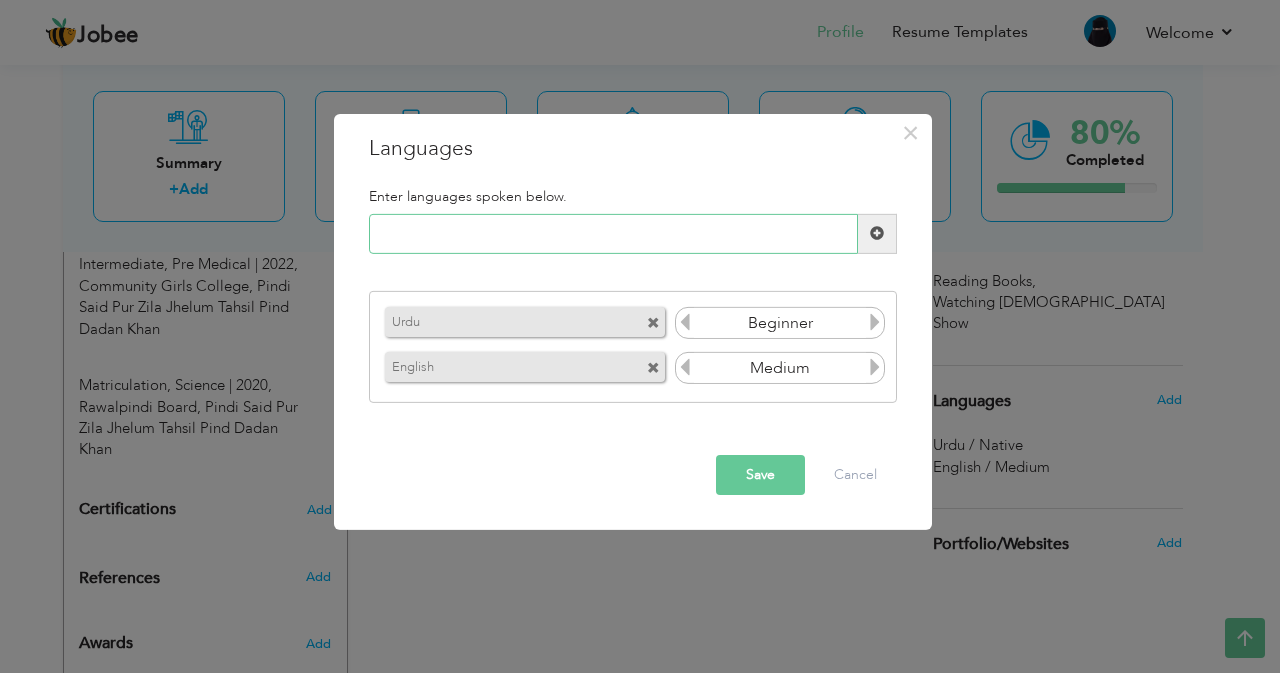 click at bounding box center (613, 234) 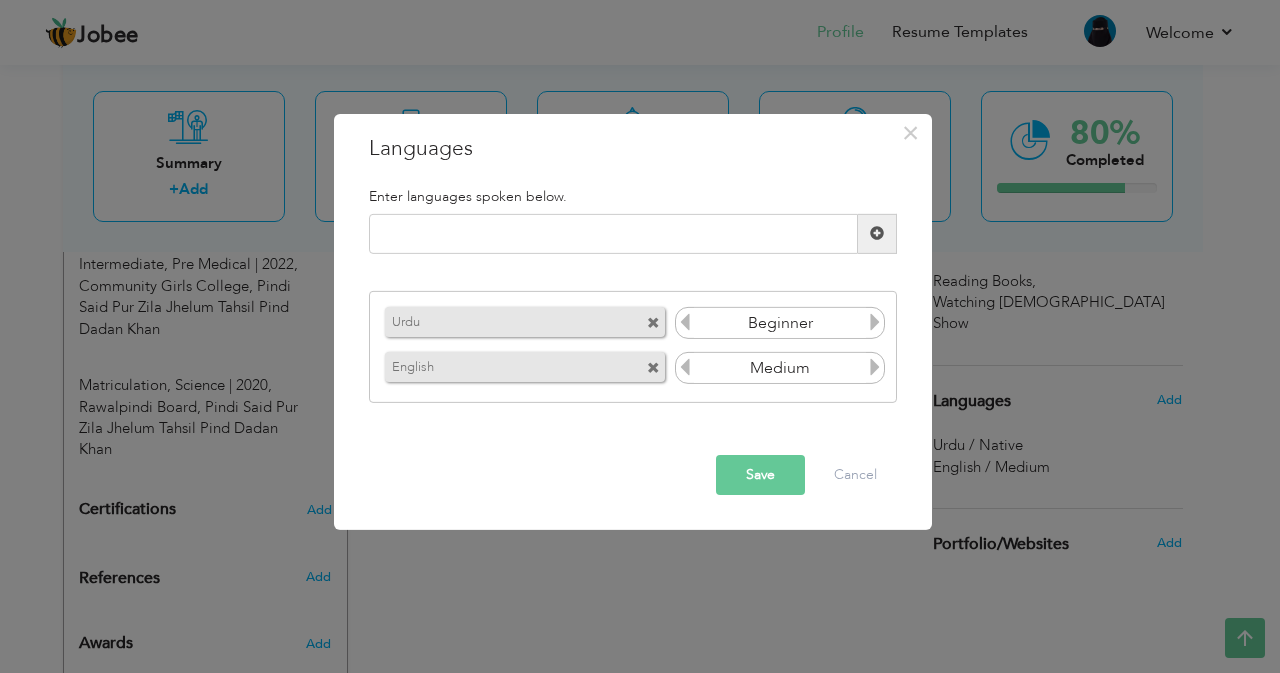 click at bounding box center (875, 322) 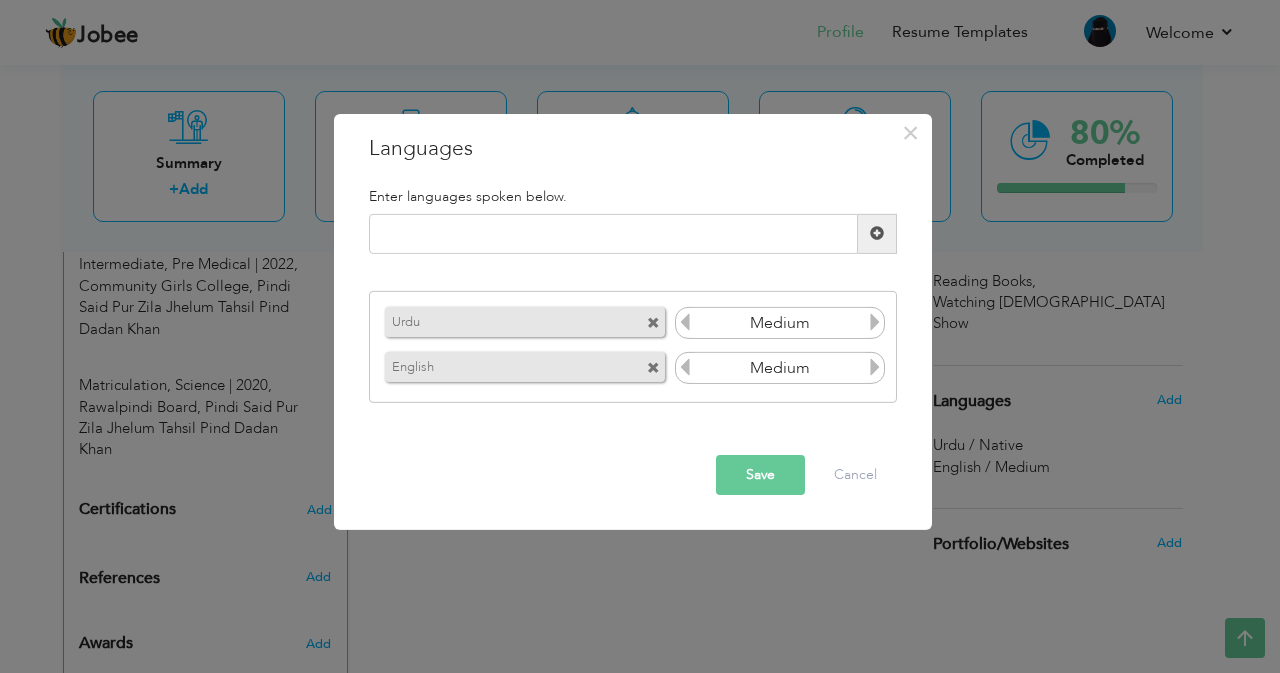 click at bounding box center [875, 322] 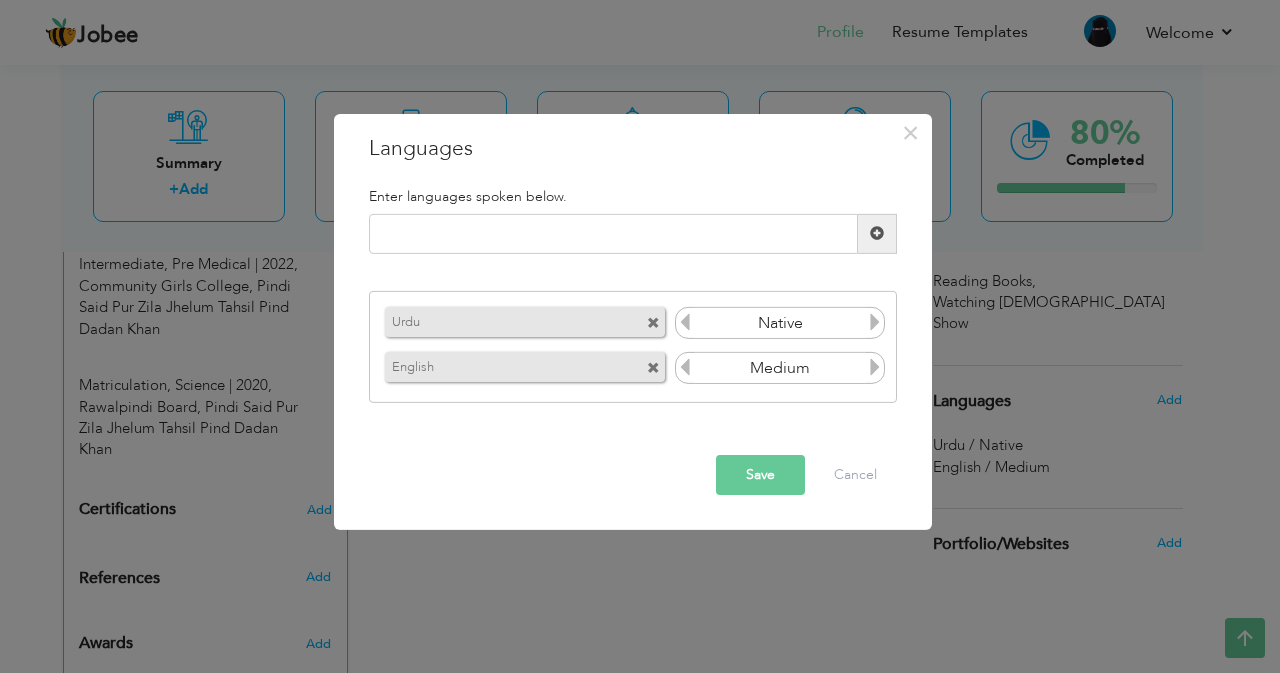click at bounding box center (875, 322) 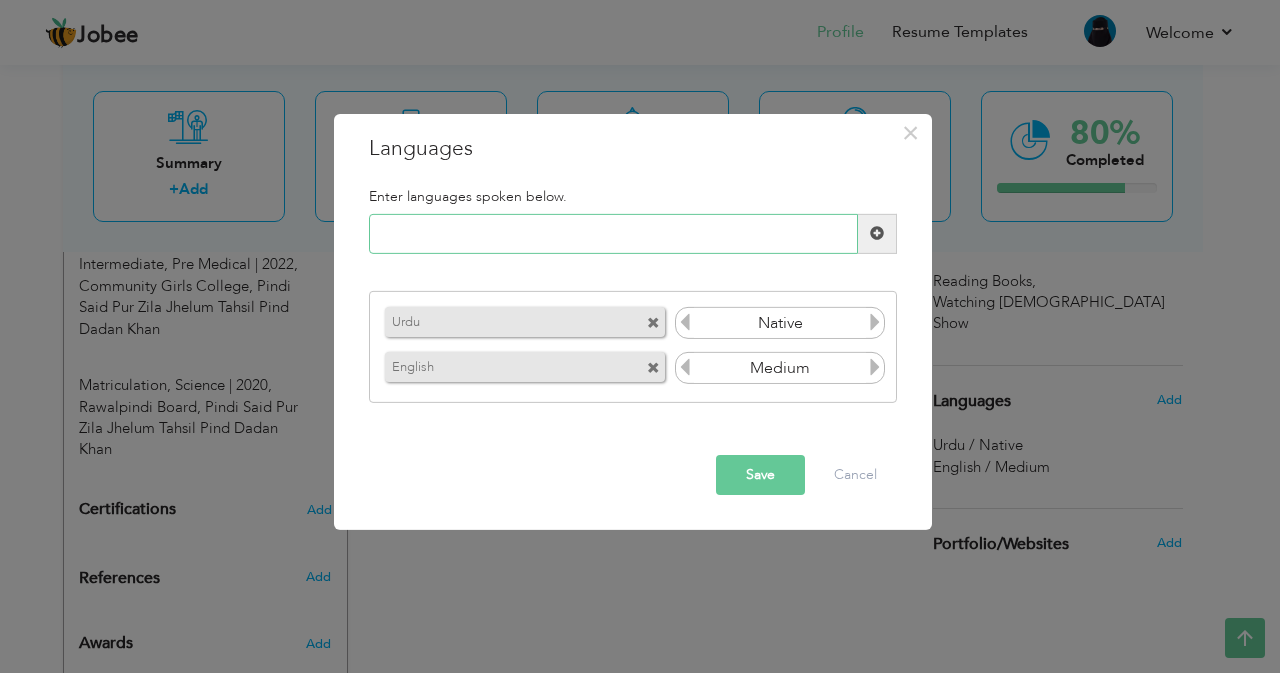 click at bounding box center [613, 234] 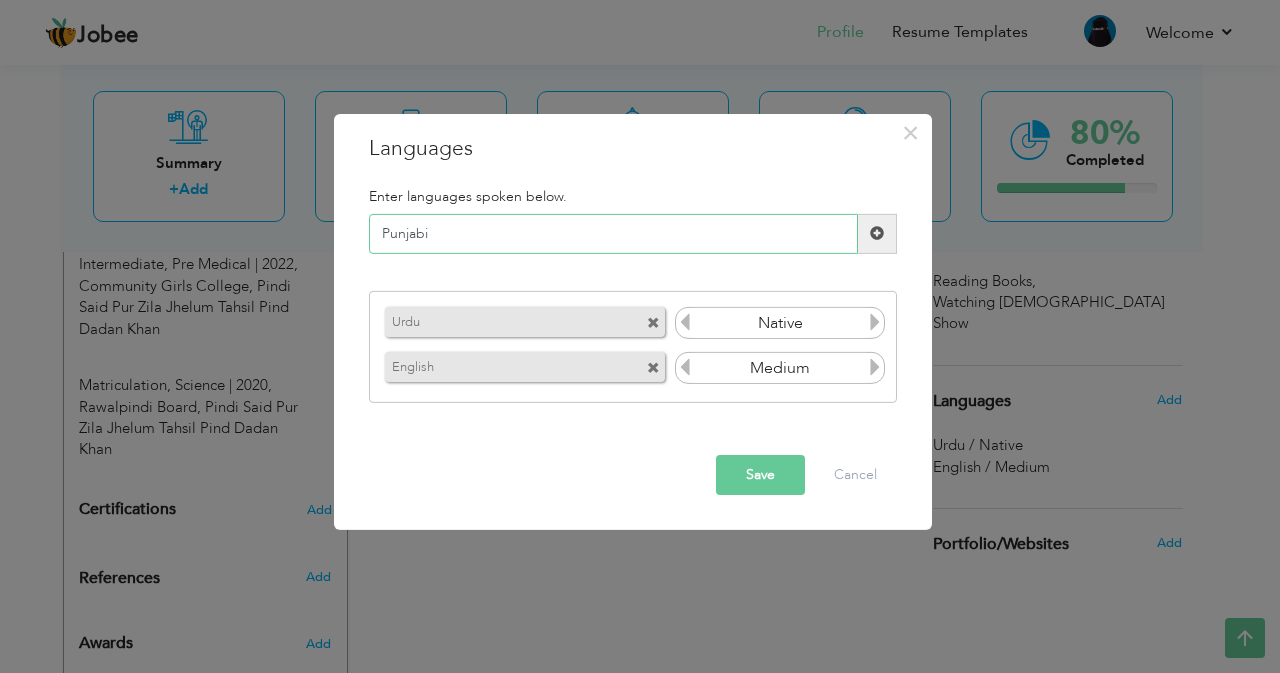 type on "Punjabi" 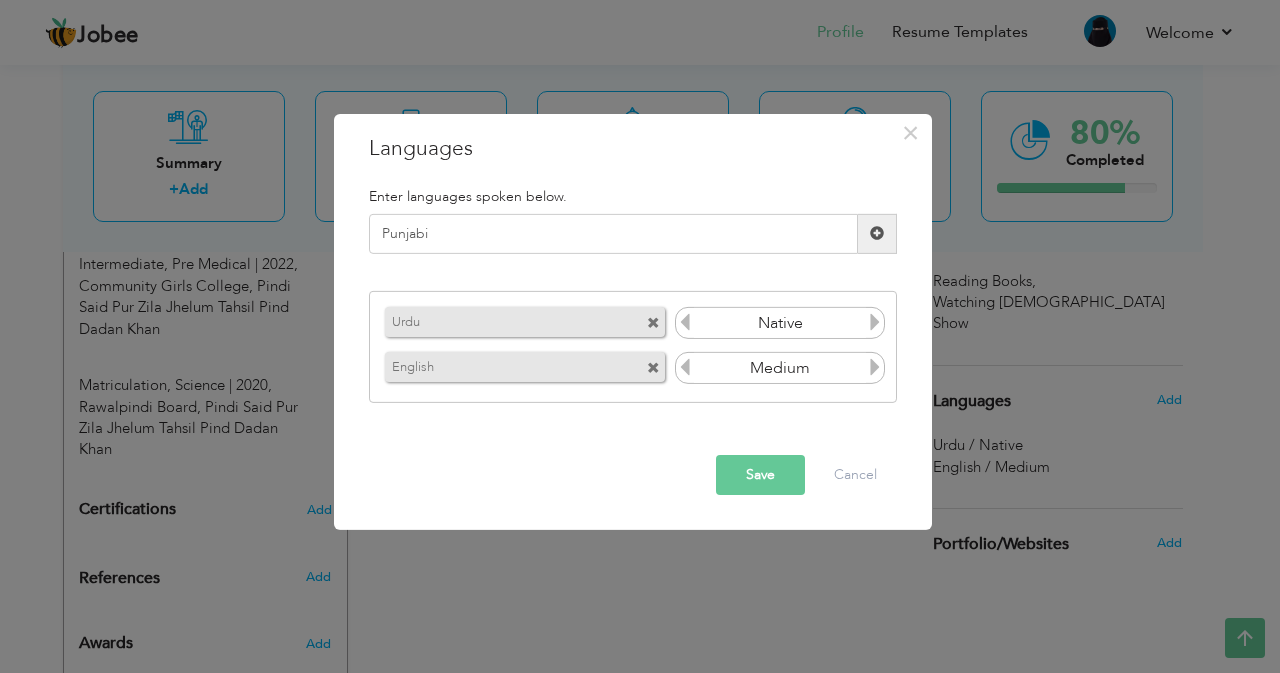 click on "Save" at bounding box center (760, 475) 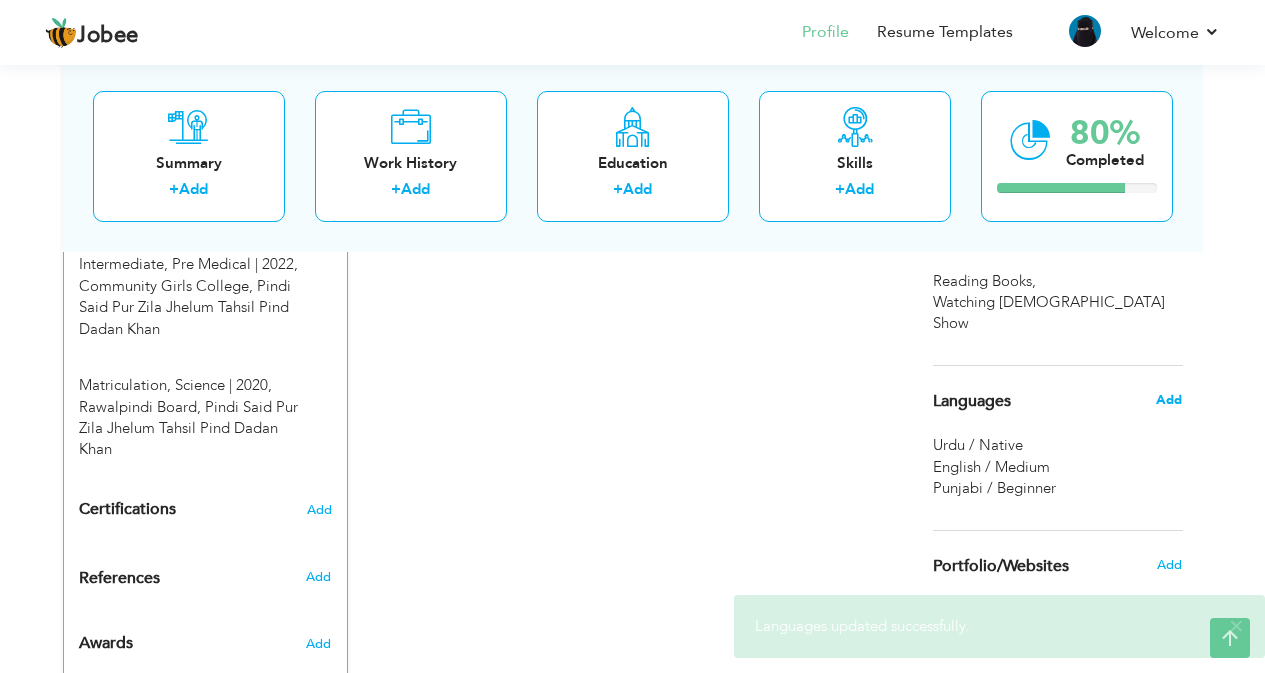 click on "Add" at bounding box center [1169, 400] 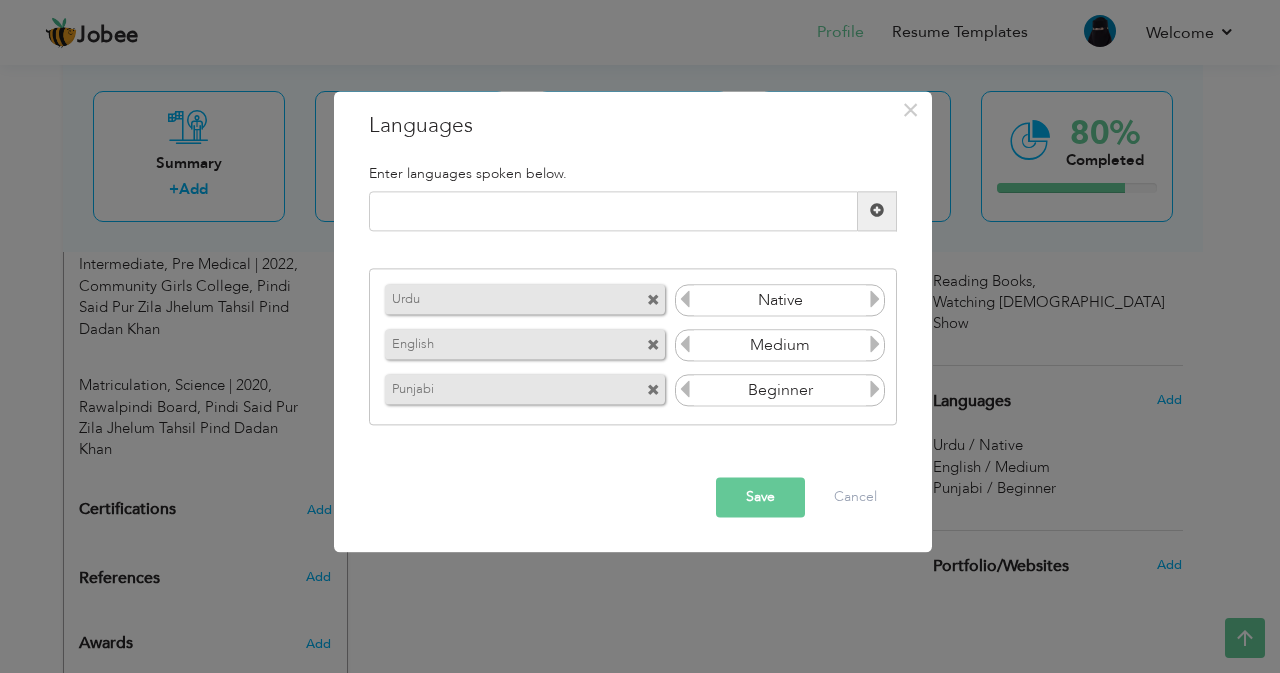 click on "Beginner" at bounding box center [780, 391] 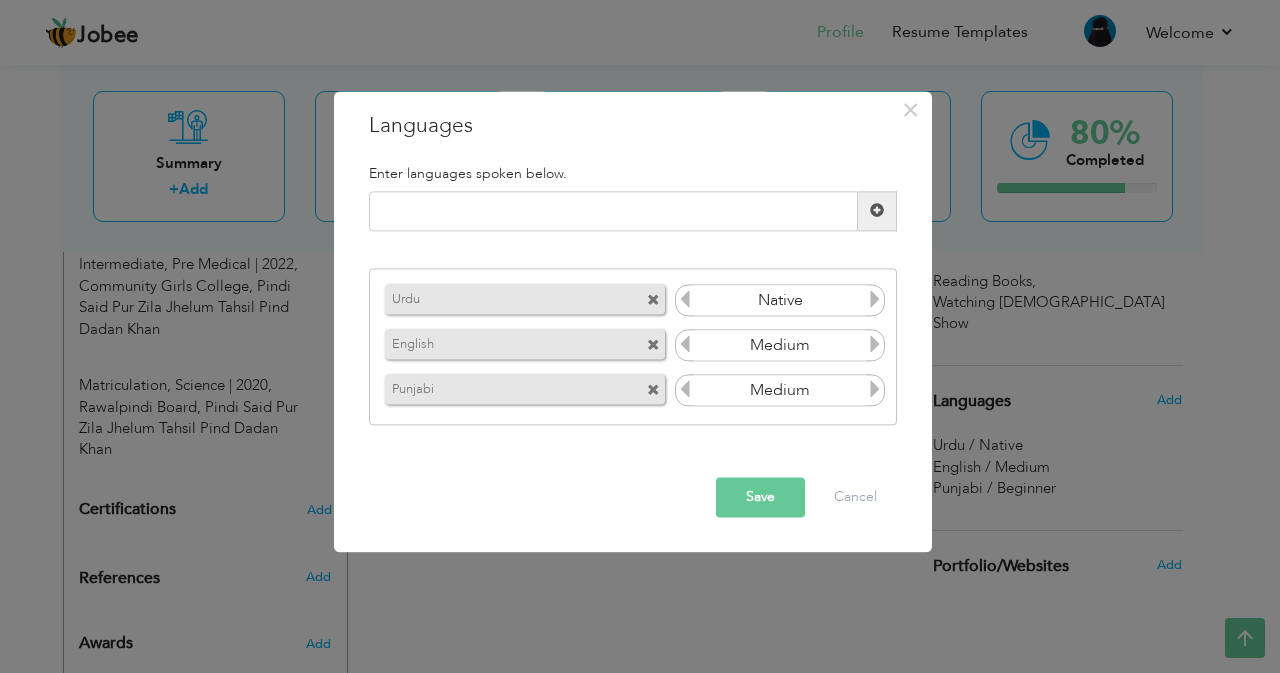 click at bounding box center (875, 390) 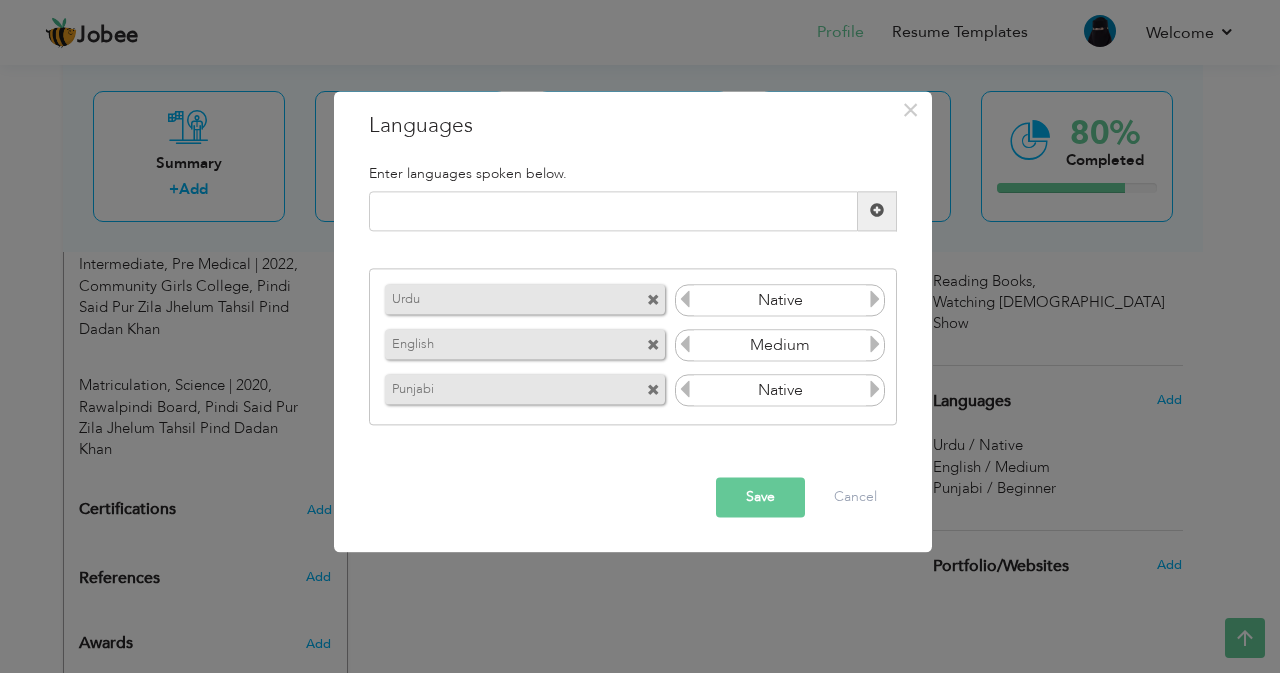 click on "Save" at bounding box center [760, 497] 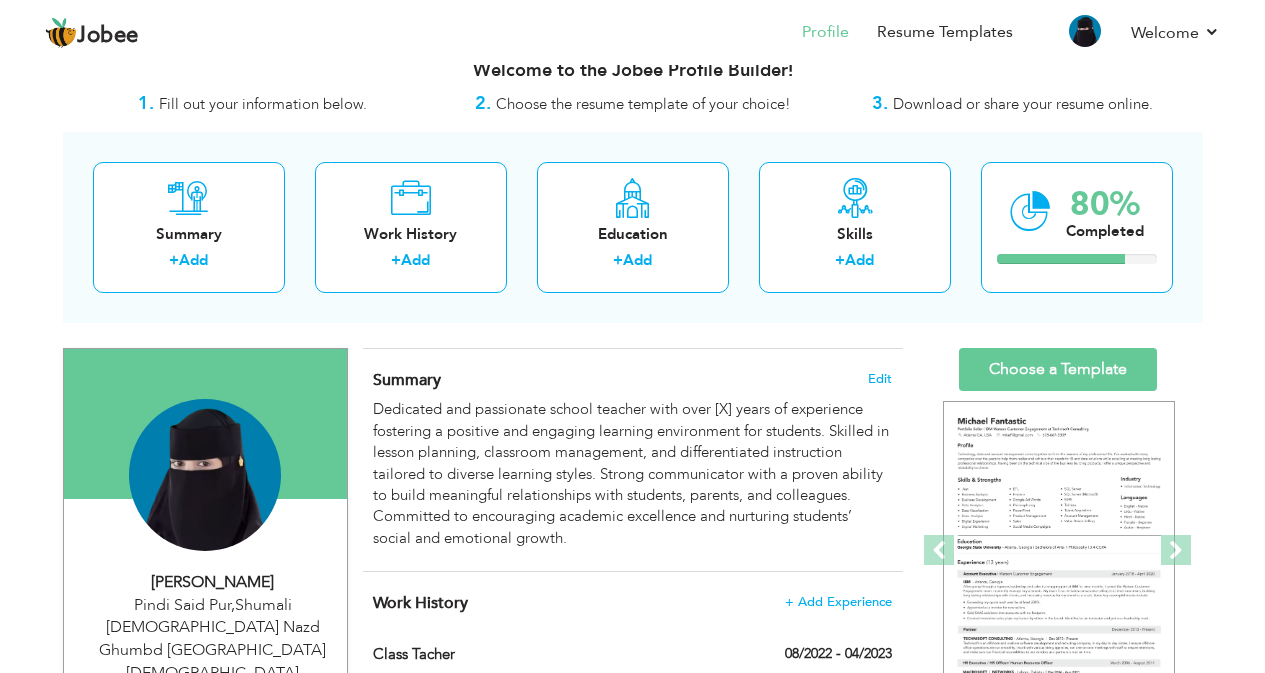 scroll, scrollTop: 24, scrollLeft: 0, axis: vertical 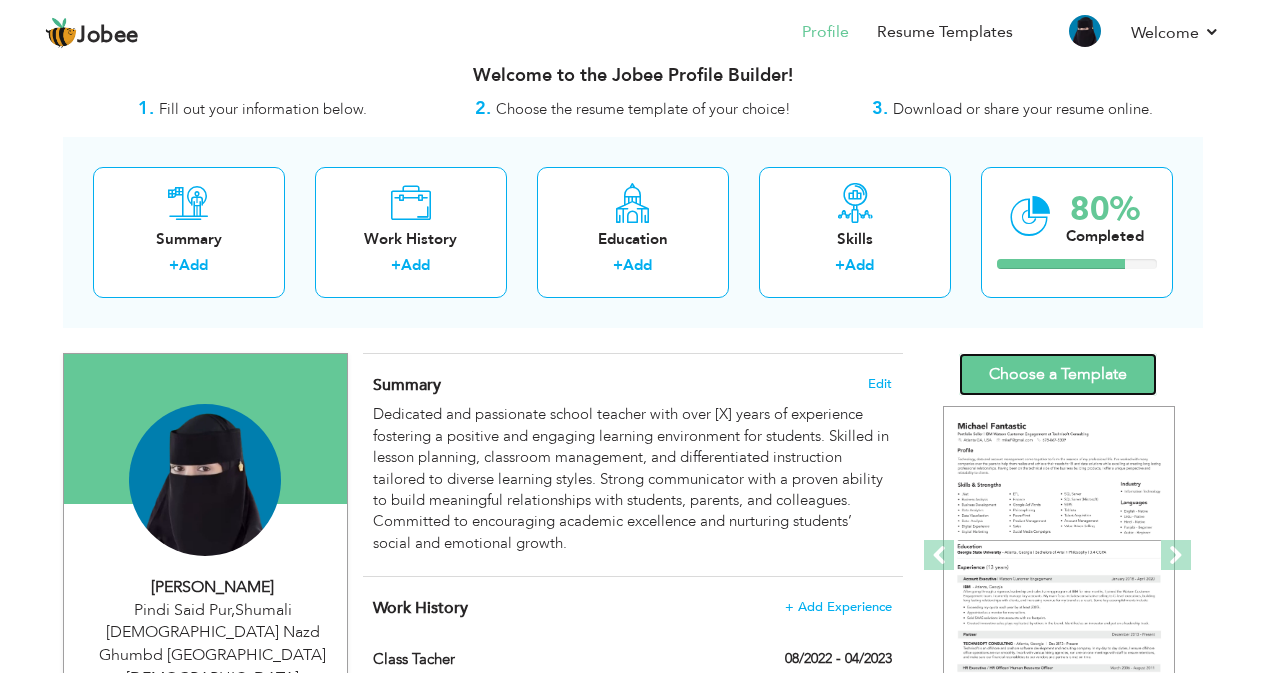 click on "Choose a Template" at bounding box center (1058, 374) 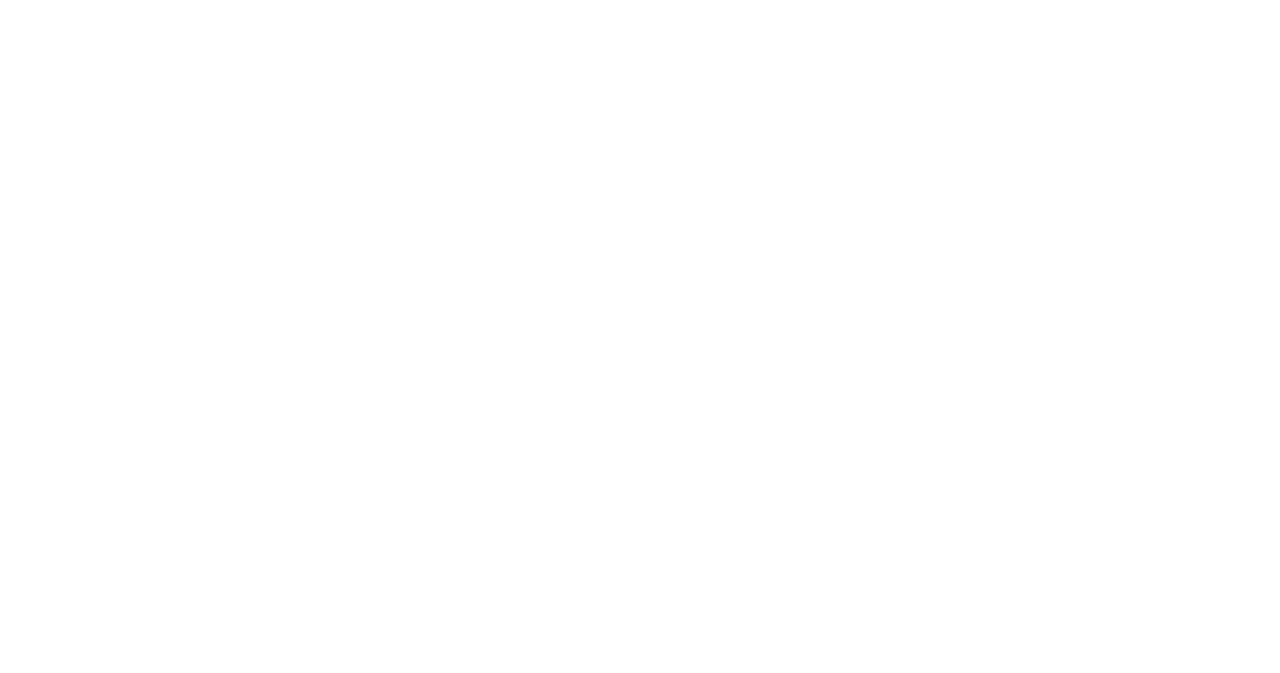 scroll, scrollTop: 0, scrollLeft: 0, axis: both 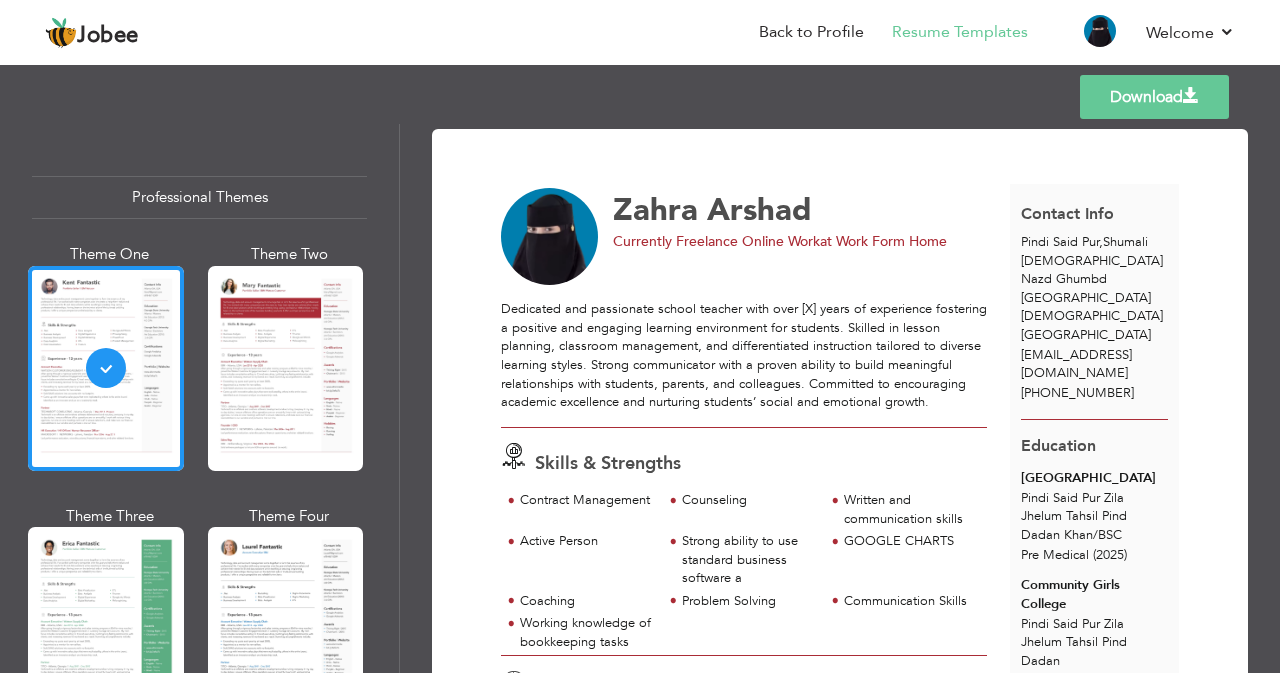 click on "[EMAIL_ADDRESS][DOMAIN_NAME]" at bounding box center [1076, 364] 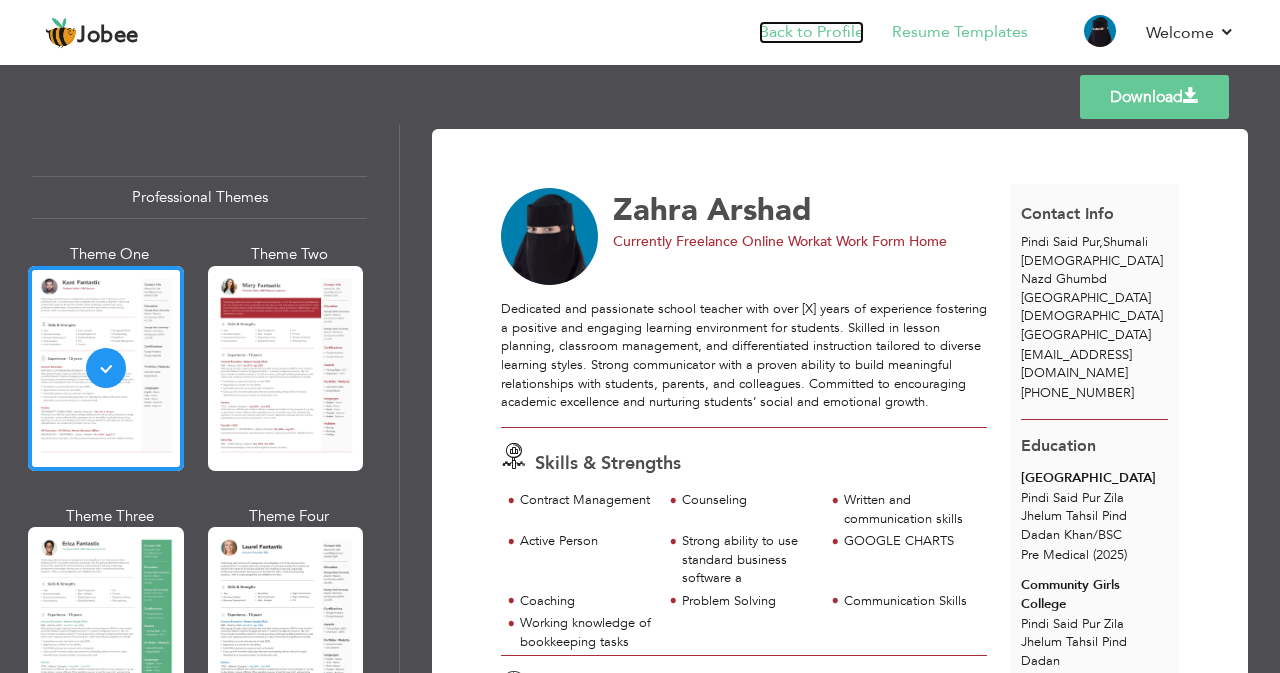 click on "Back to Profile" at bounding box center [811, 32] 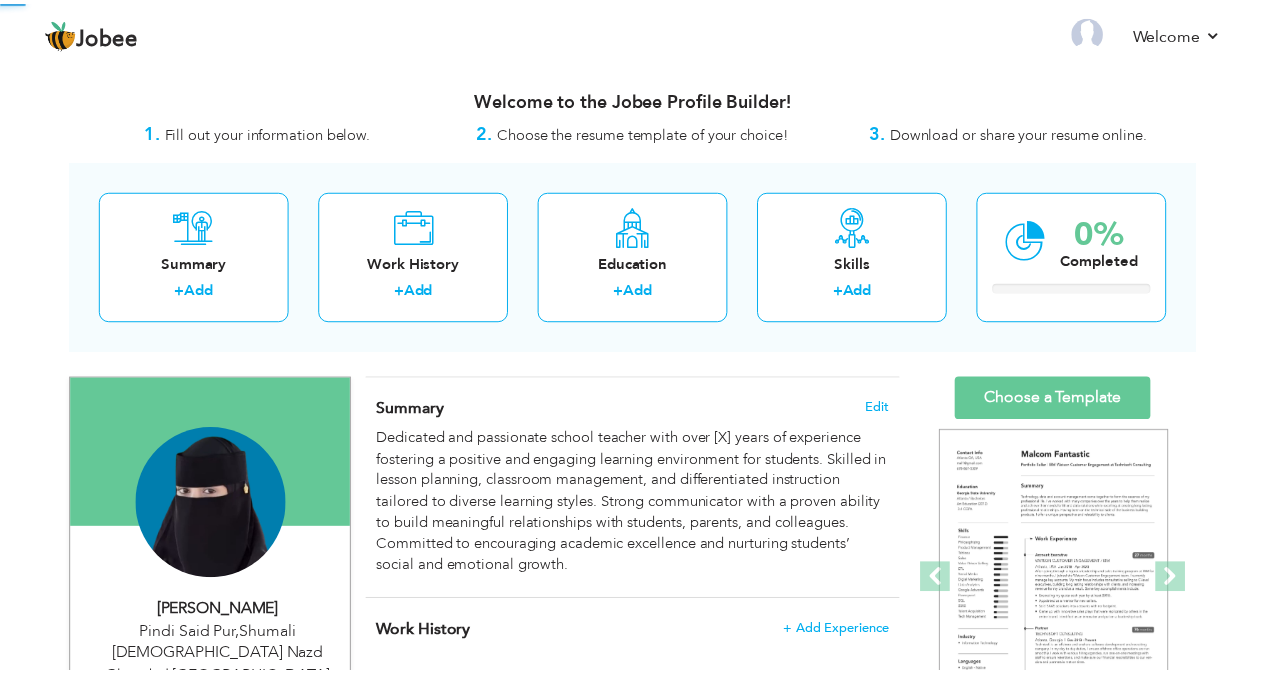 scroll, scrollTop: 0, scrollLeft: 0, axis: both 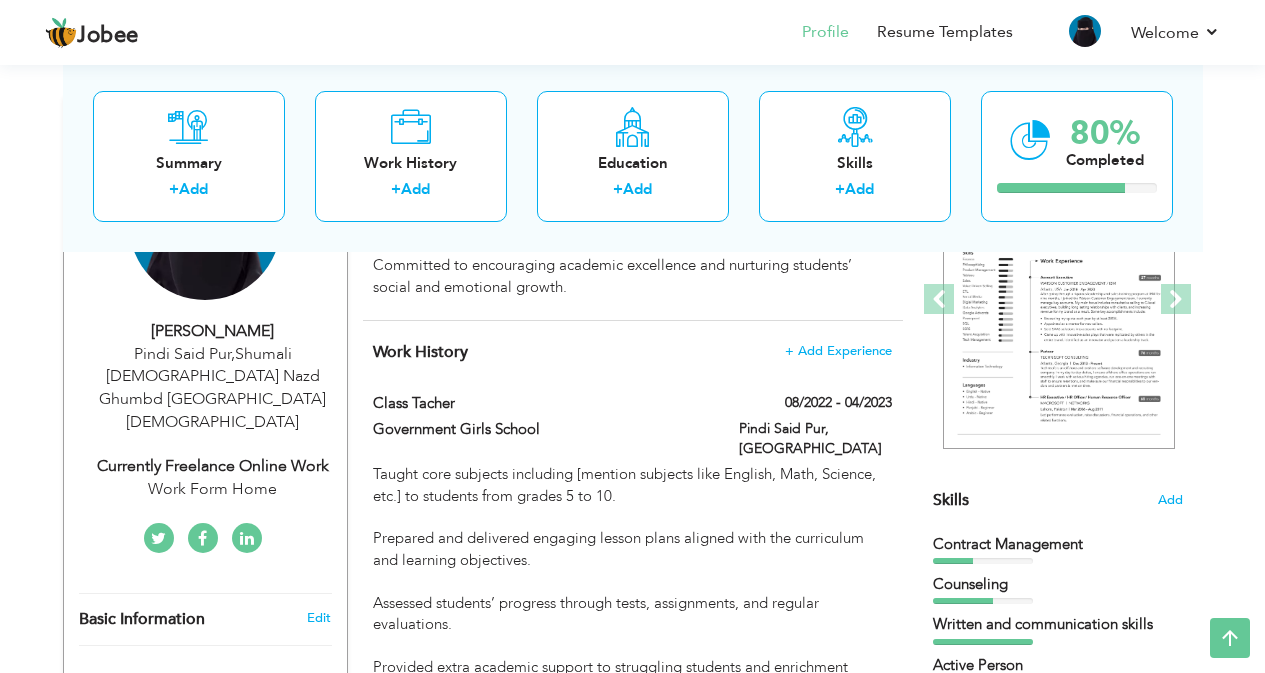 click on "Pindi Said Pur ,  Shumali Mohala Nazd Ghumbd [GEOGRAPHIC_DATA][DEMOGRAPHIC_DATA]" at bounding box center (213, 388) 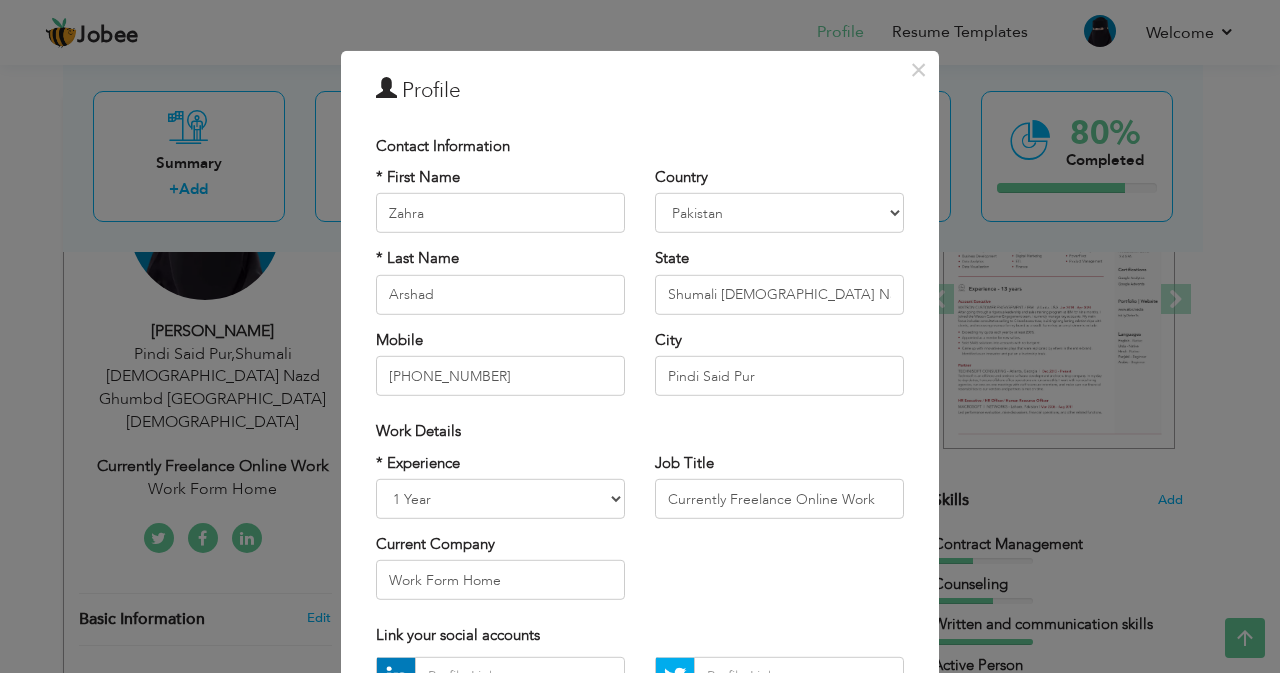 scroll, scrollTop: 0, scrollLeft: 0, axis: both 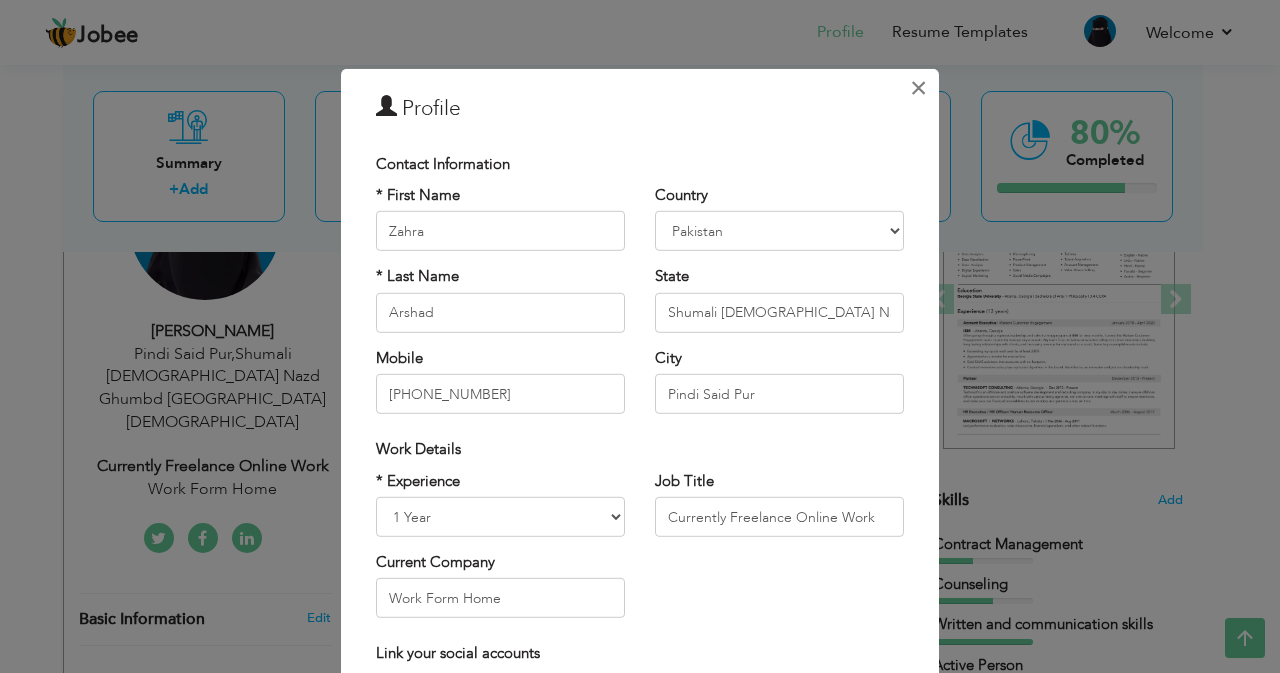 click on "×" at bounding box center (918, 87) 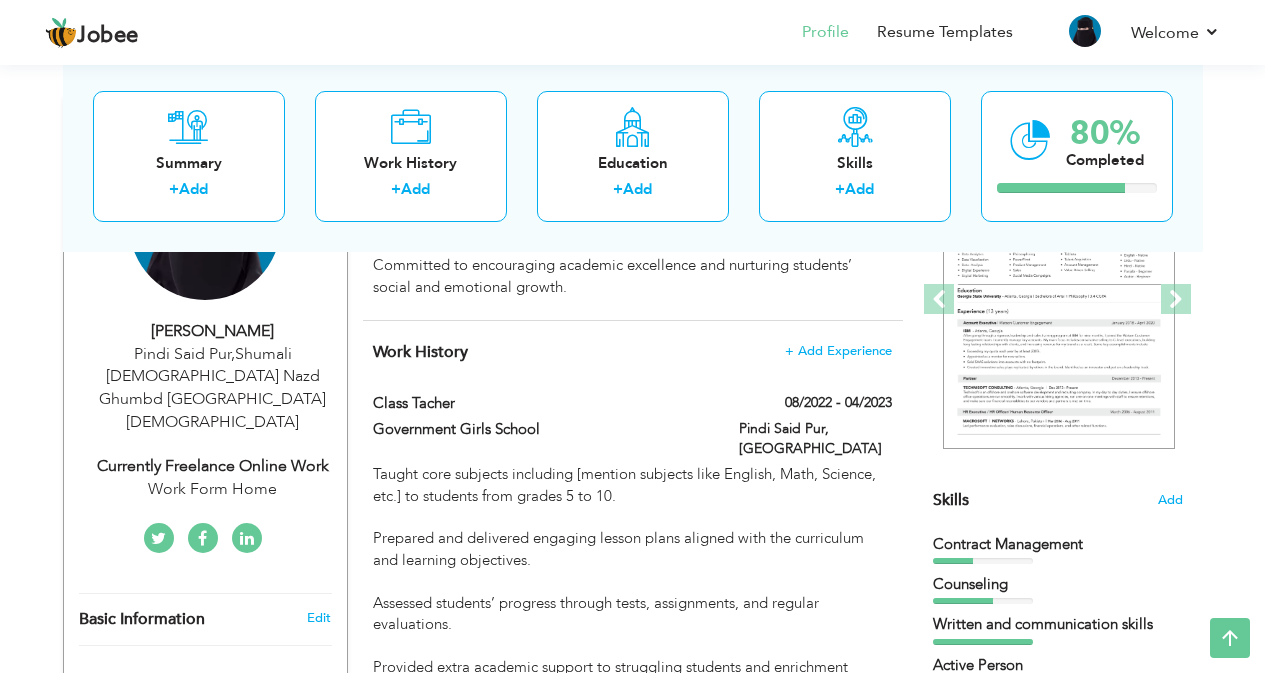 click on "Basic Information" at bounding box center [182, 619] 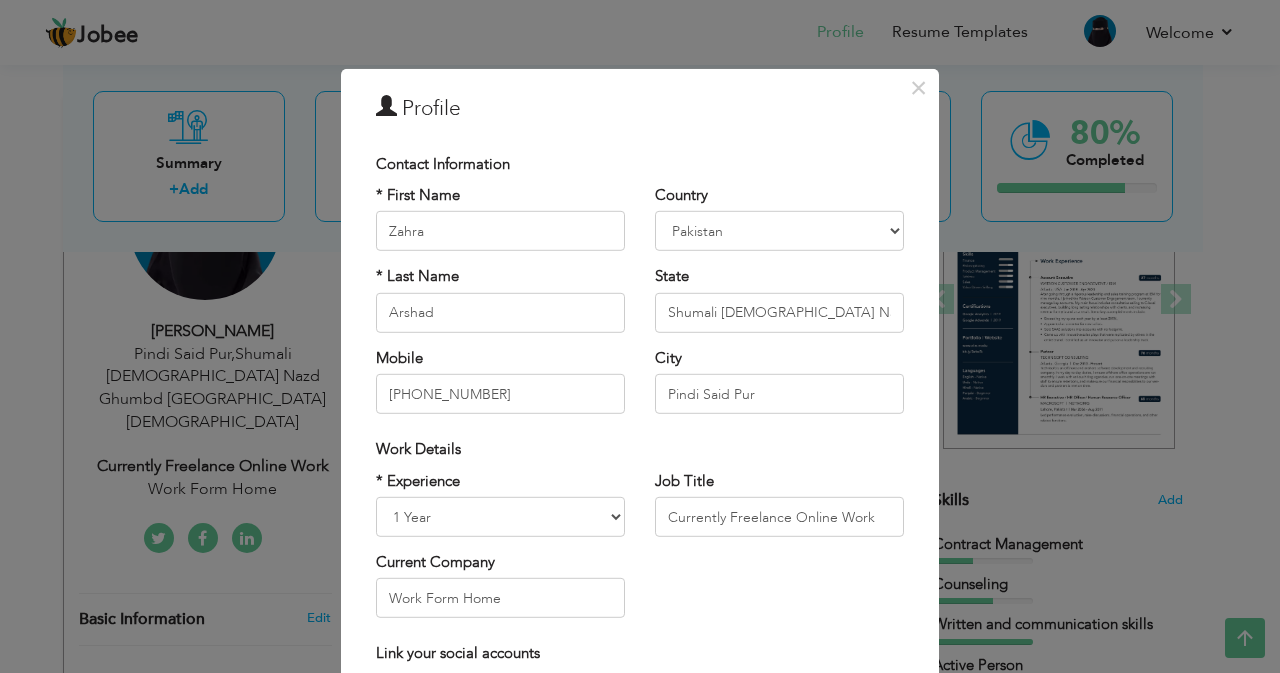 click on "×
Profile
Contact Information
* First Name
[PERSON_NAME]
* Last Name
[GEOGRAPHIC_DATA]" at bounding box center [640, 336] 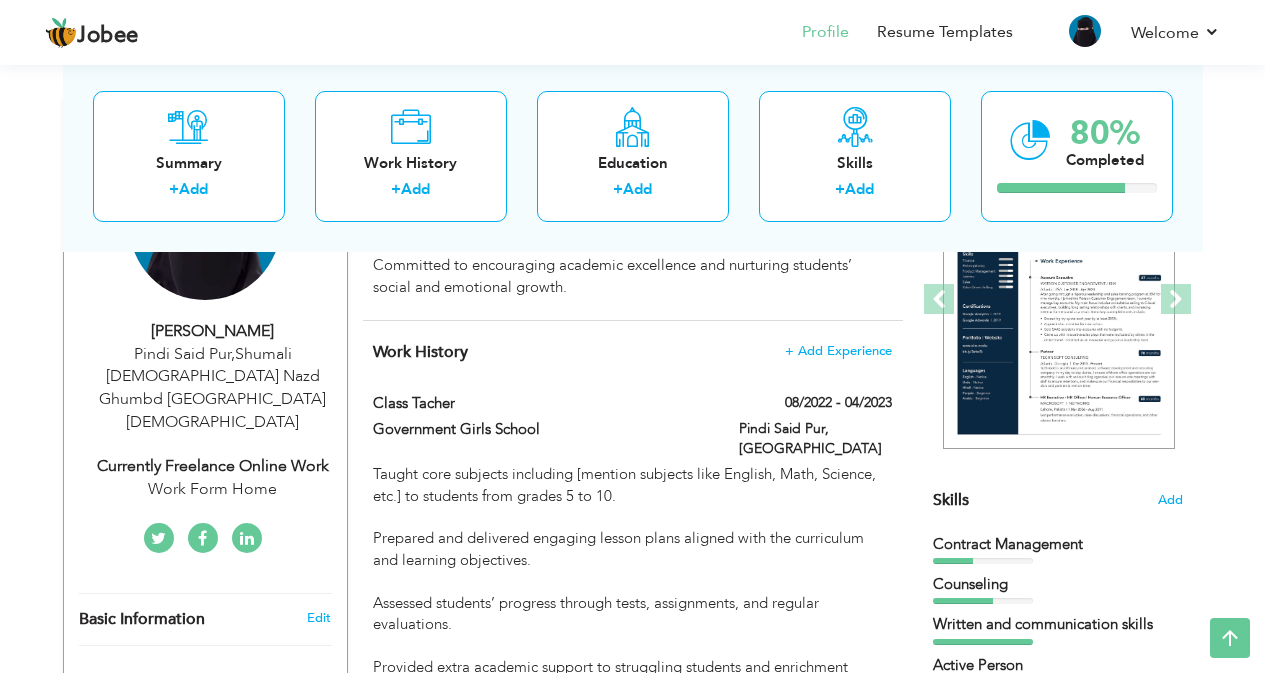 click on "Jobee Profile" at bounding box center (182, 686) 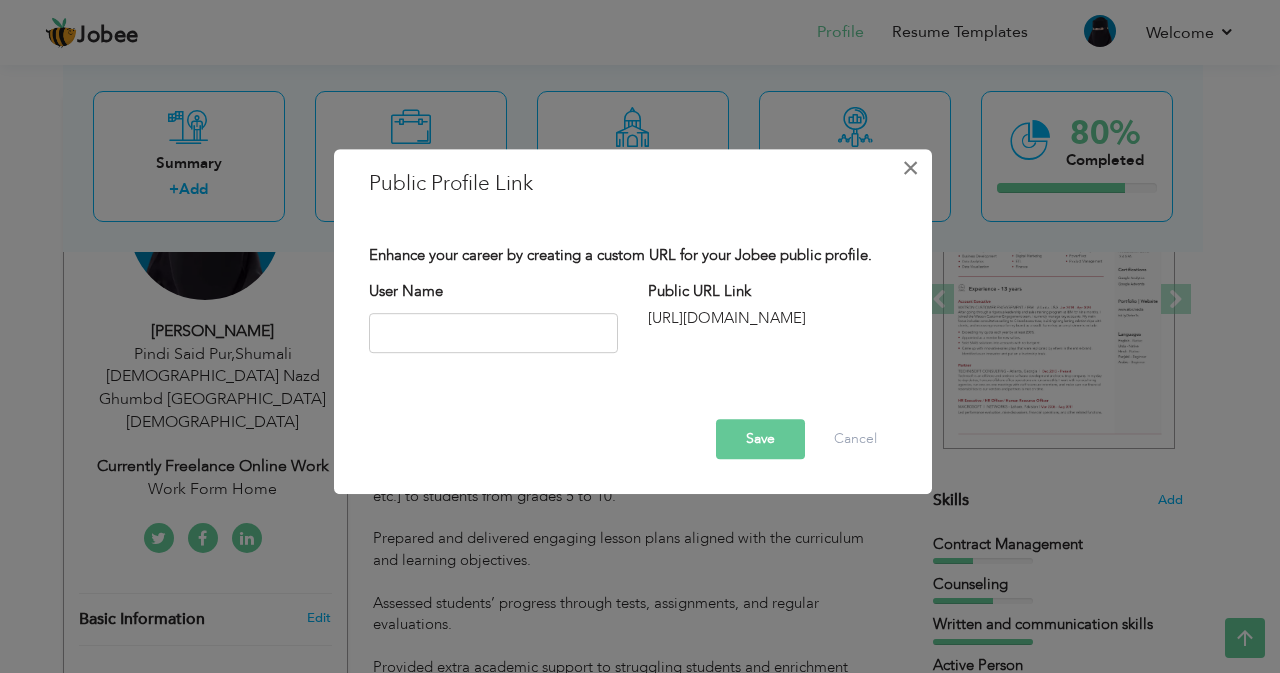 click on "×" at bounding box center [910, 168] 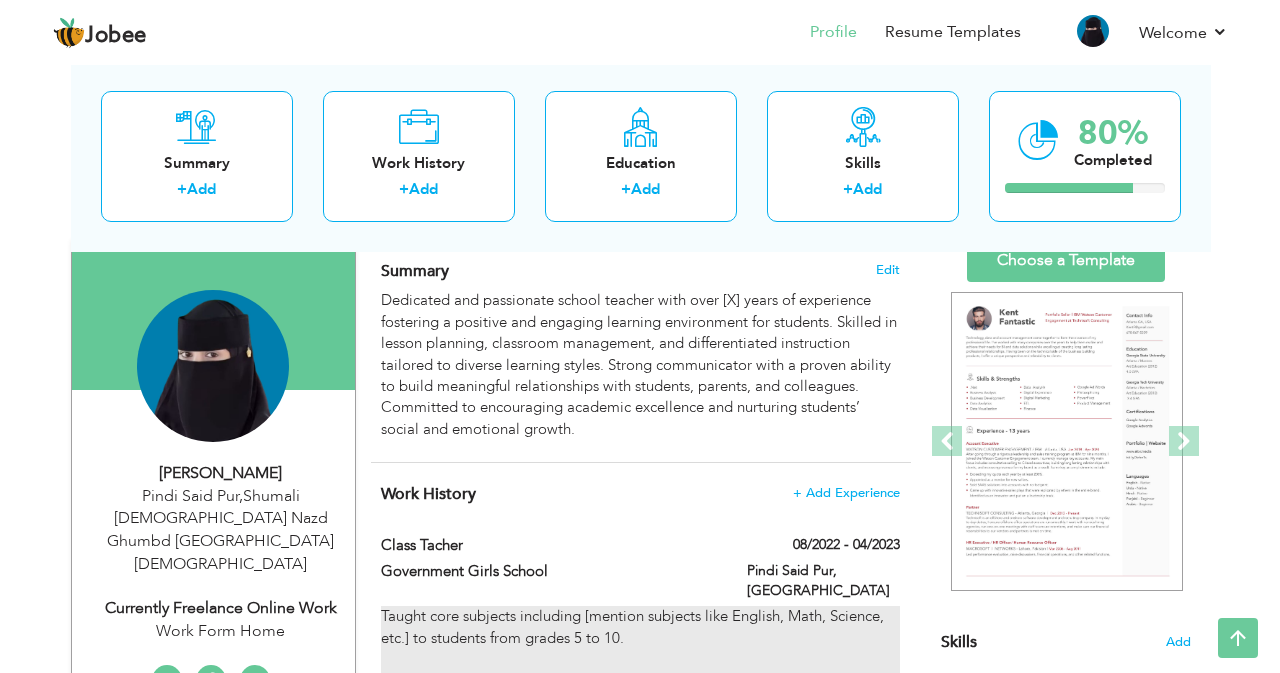 scroll, scrollTop: 0, scrollLeft: 0, axis: both 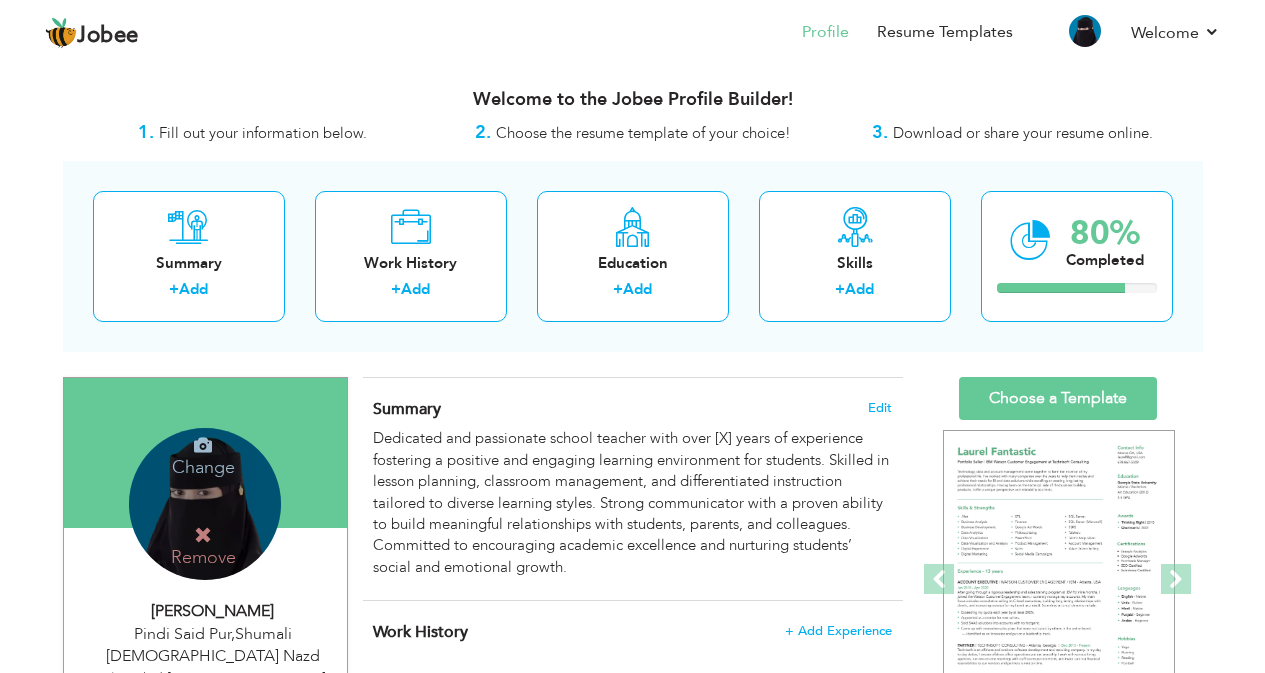 click on "Change
Remove" at bounding box center [205, 504] 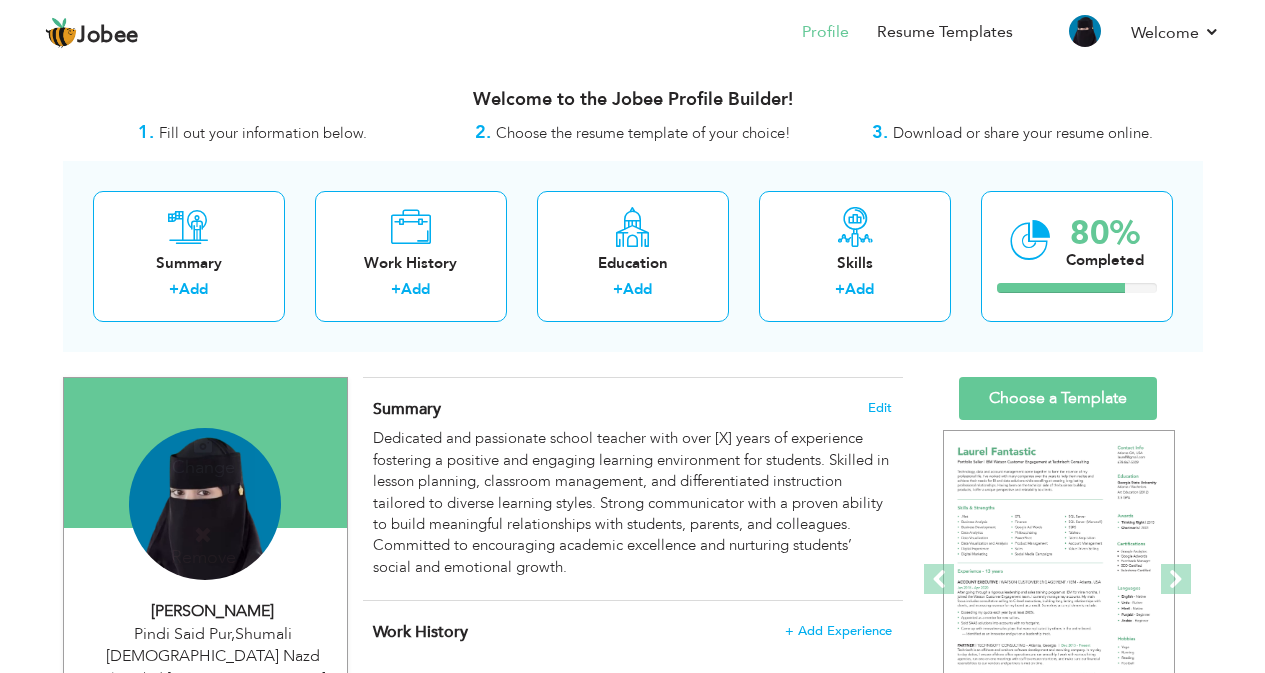click on "Change
Remove" at bounding box center (205, 514) 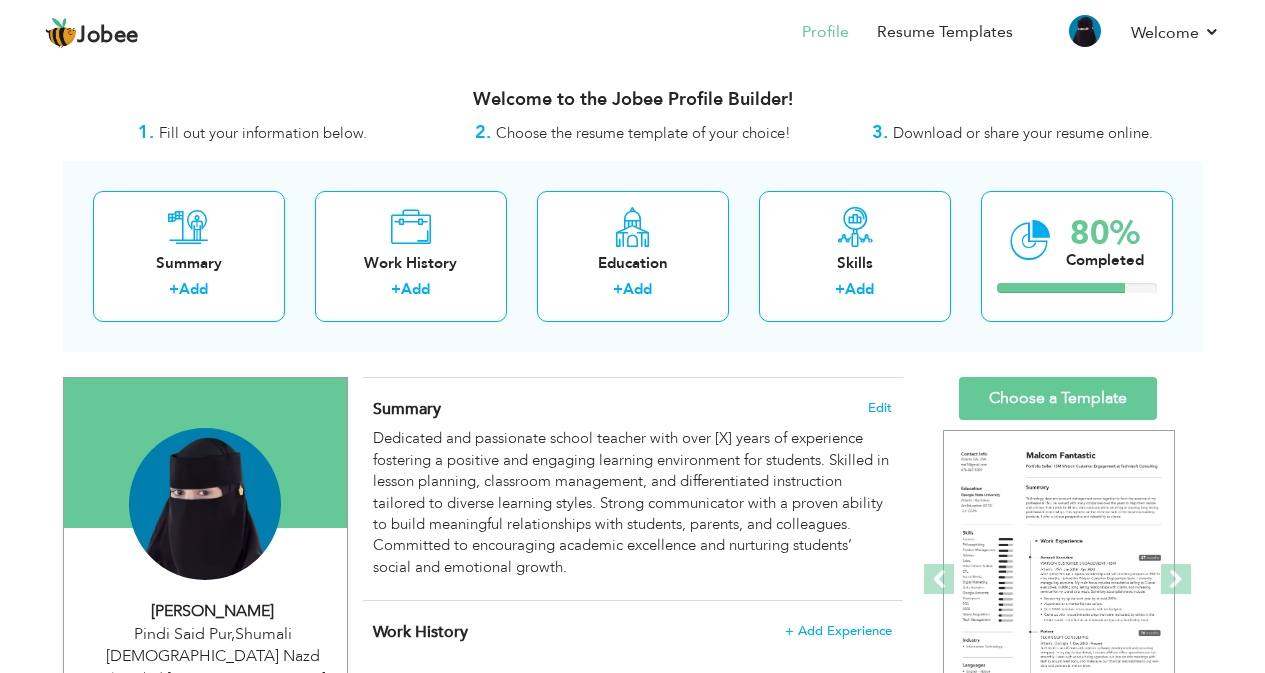 click on "Change
Remove" at bounding box center [205, 514] 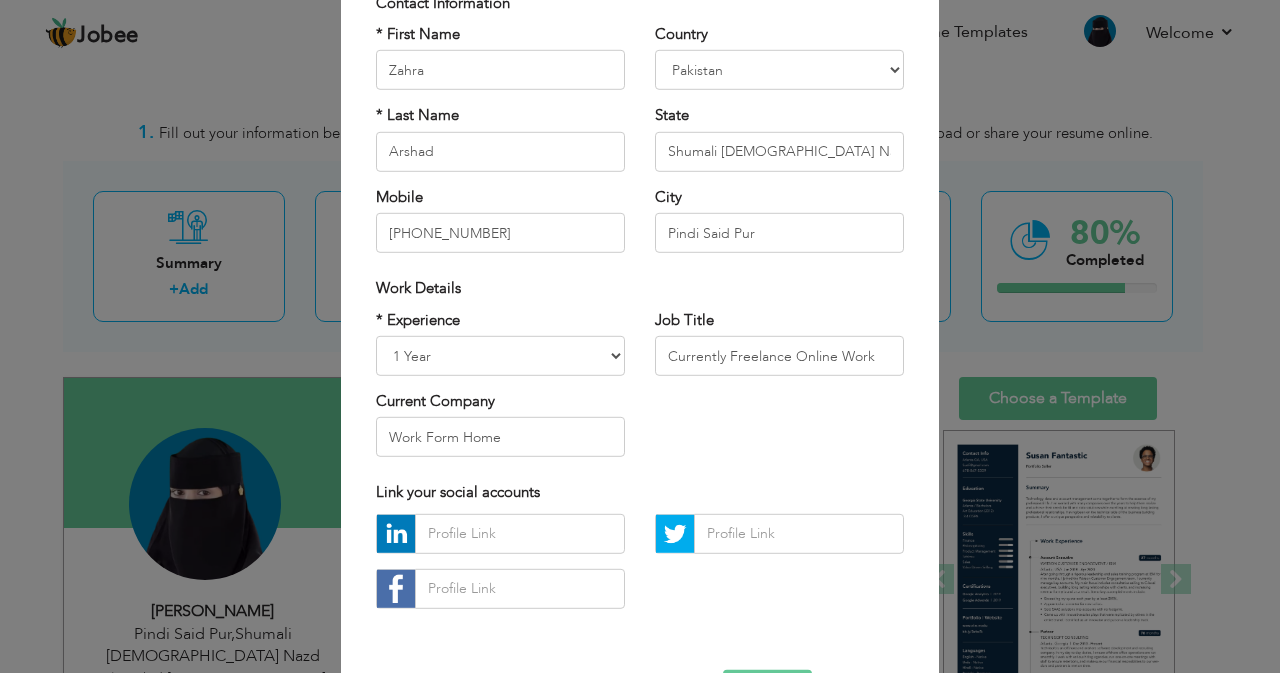 scroll, scrollTop: 233, scrollLeft: 0, axis: vertical 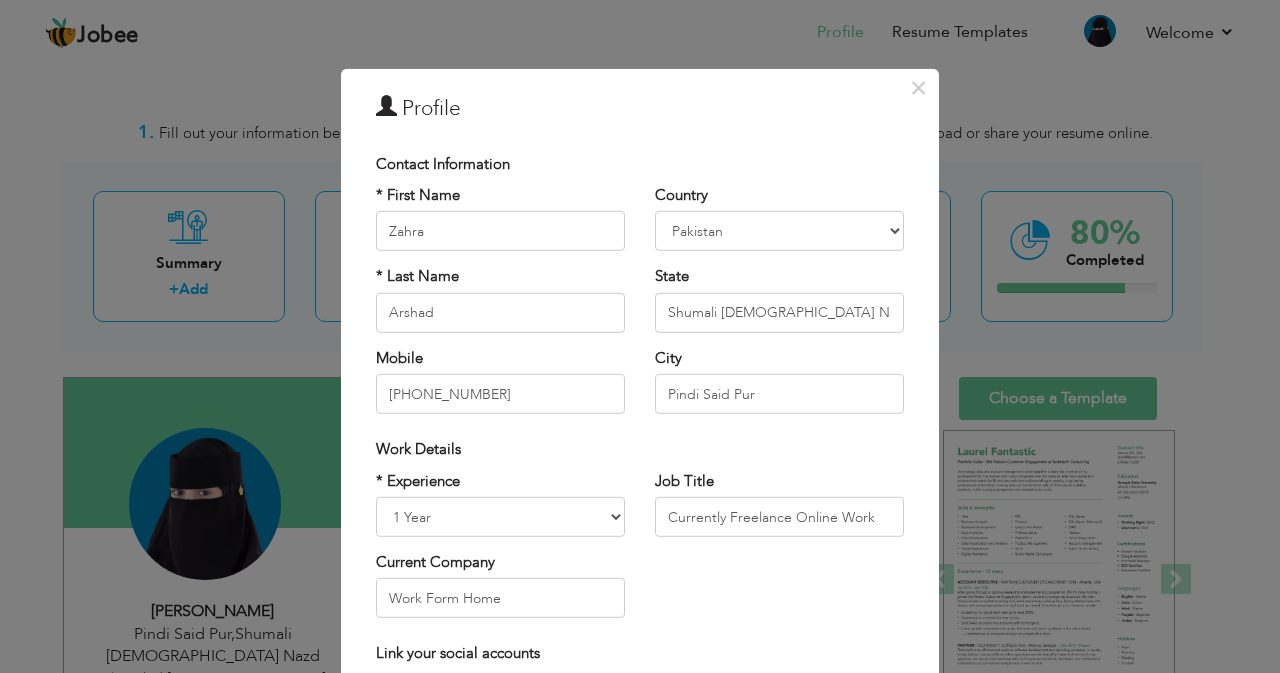 click on "Contact Information" at bounding box center [443, 163] 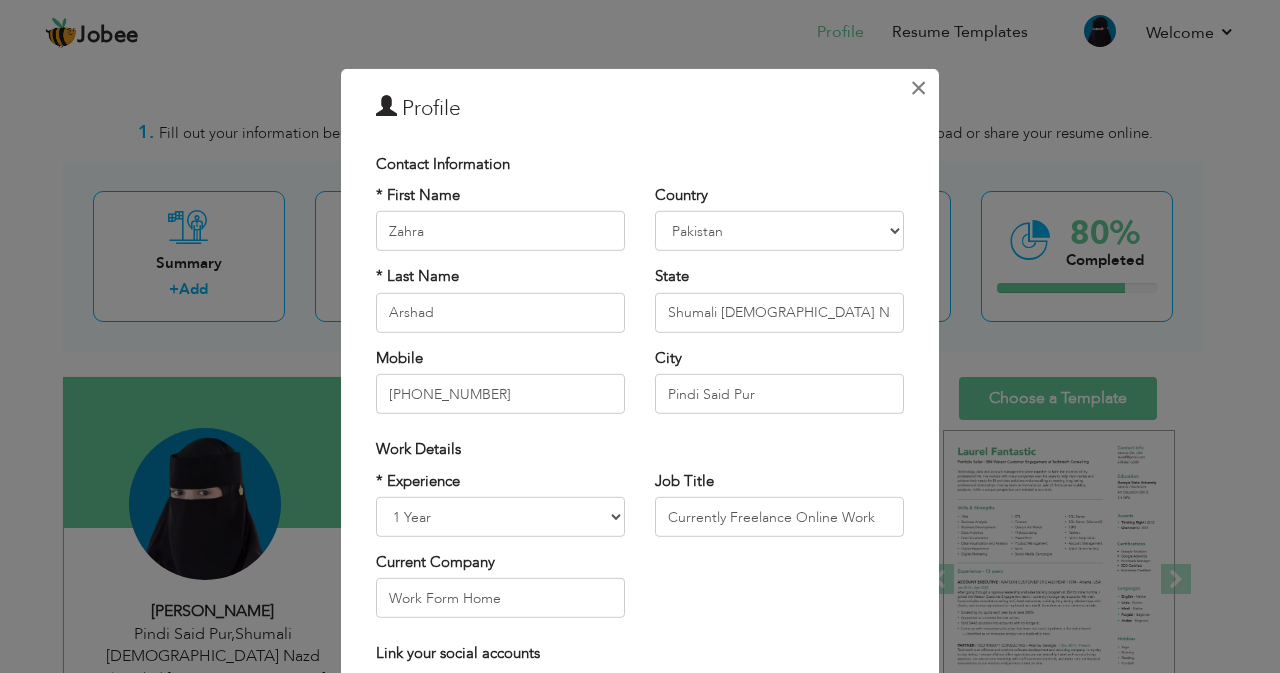 click on "×" at bounding box center (918, 87) 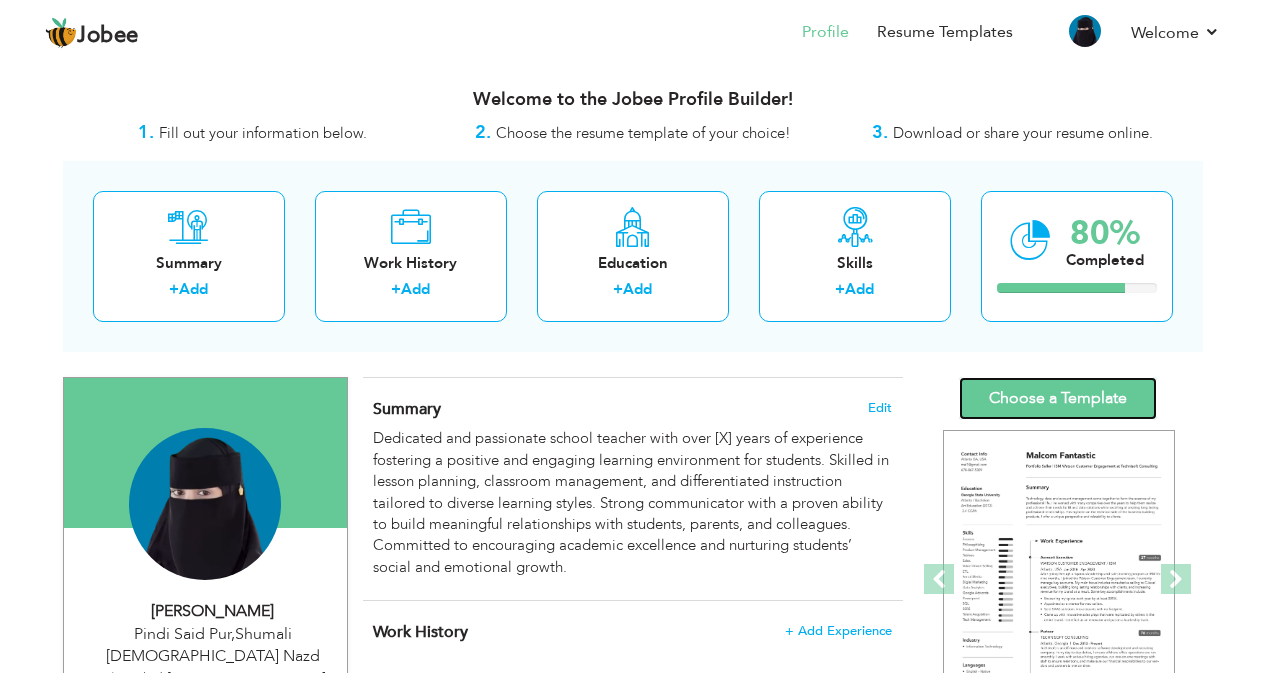 click on "Choose a Template" at bounding box center (1058, 398) 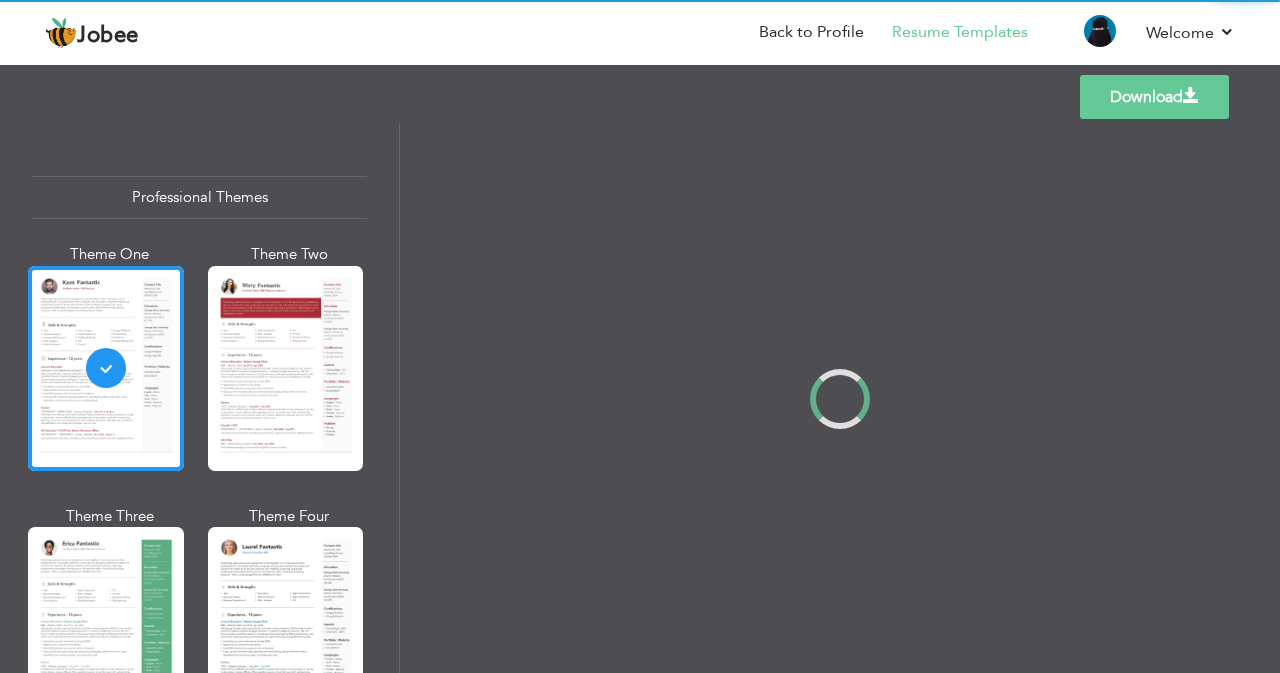 scroll, scrollTop: 0, scrollLeft: 0, axis: both 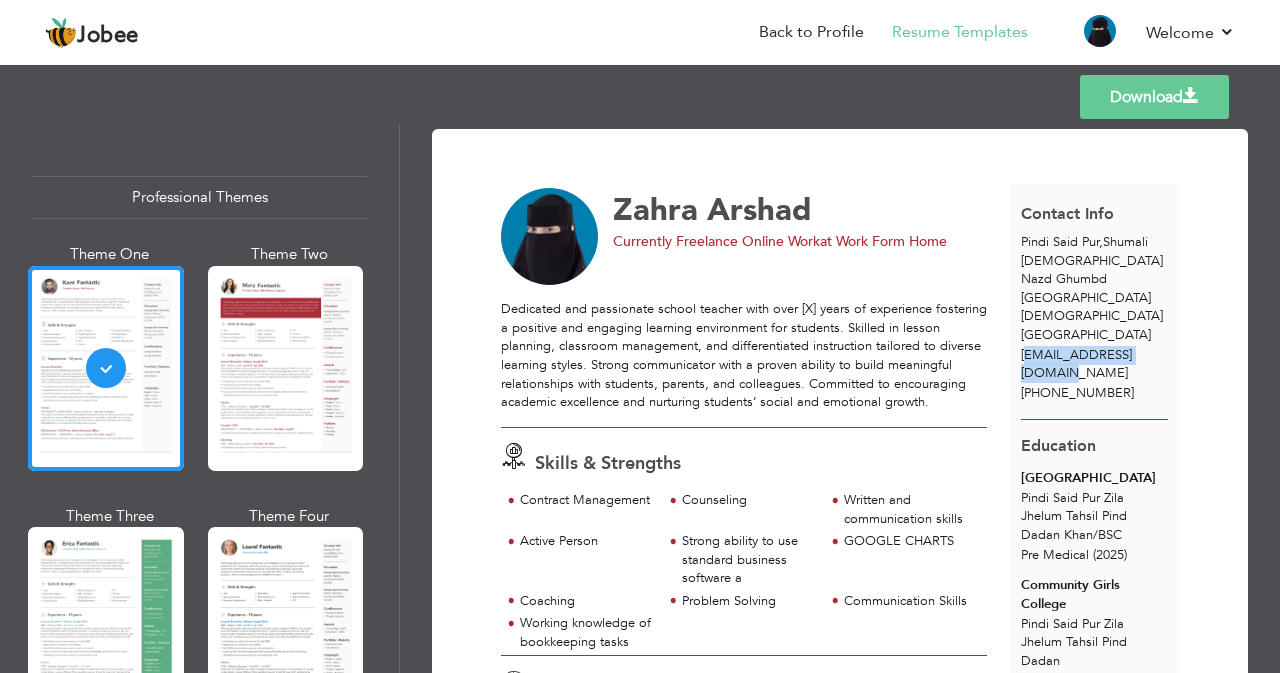 drag, startPoint x: 1152, startPoint y: 322, endPoint x: 1020, endPoint y: 324, distance: 132.01515 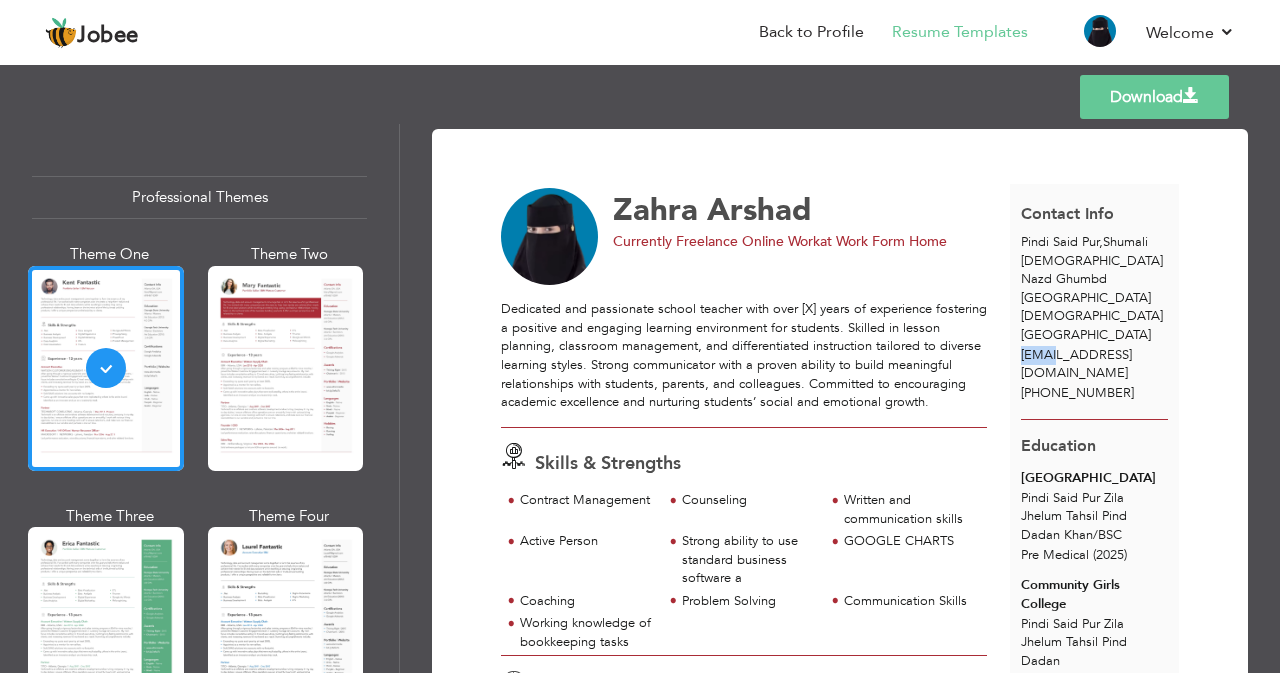 click on "faraz.pashaa86@gmail.com" at bounding box center (1076, 364) 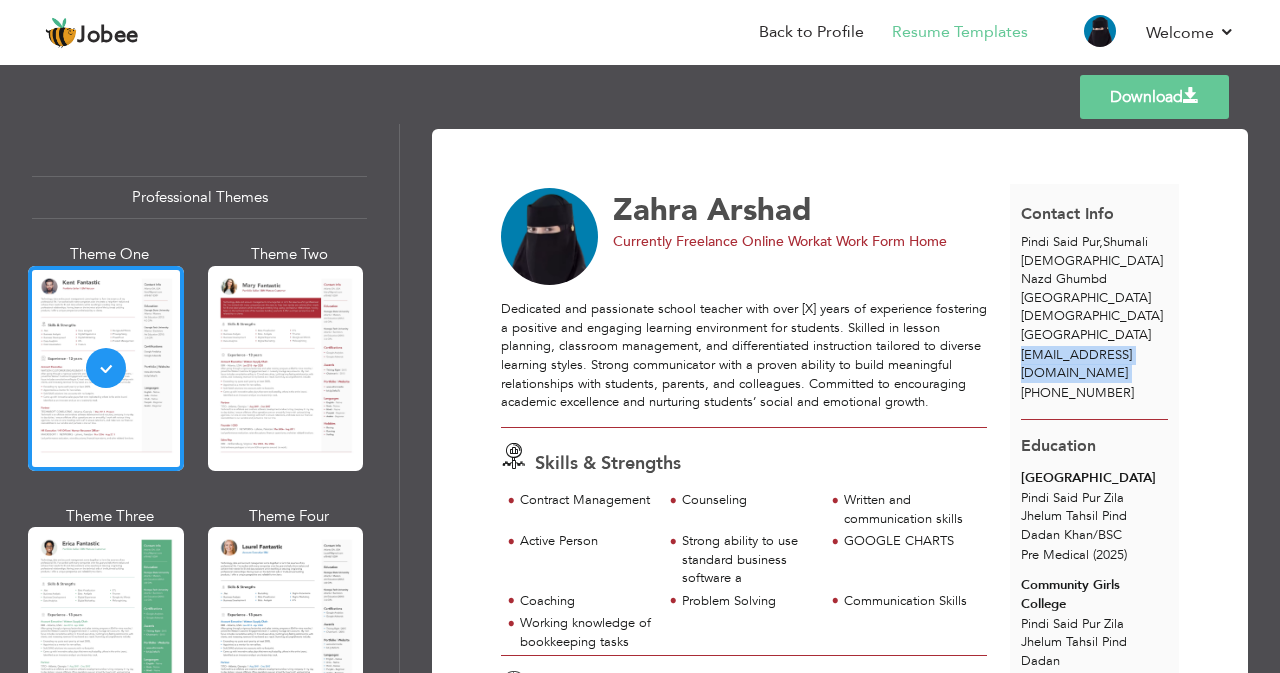 click on "faraz.pashaa86@gmail.com" at bounding box center (1076, 364) 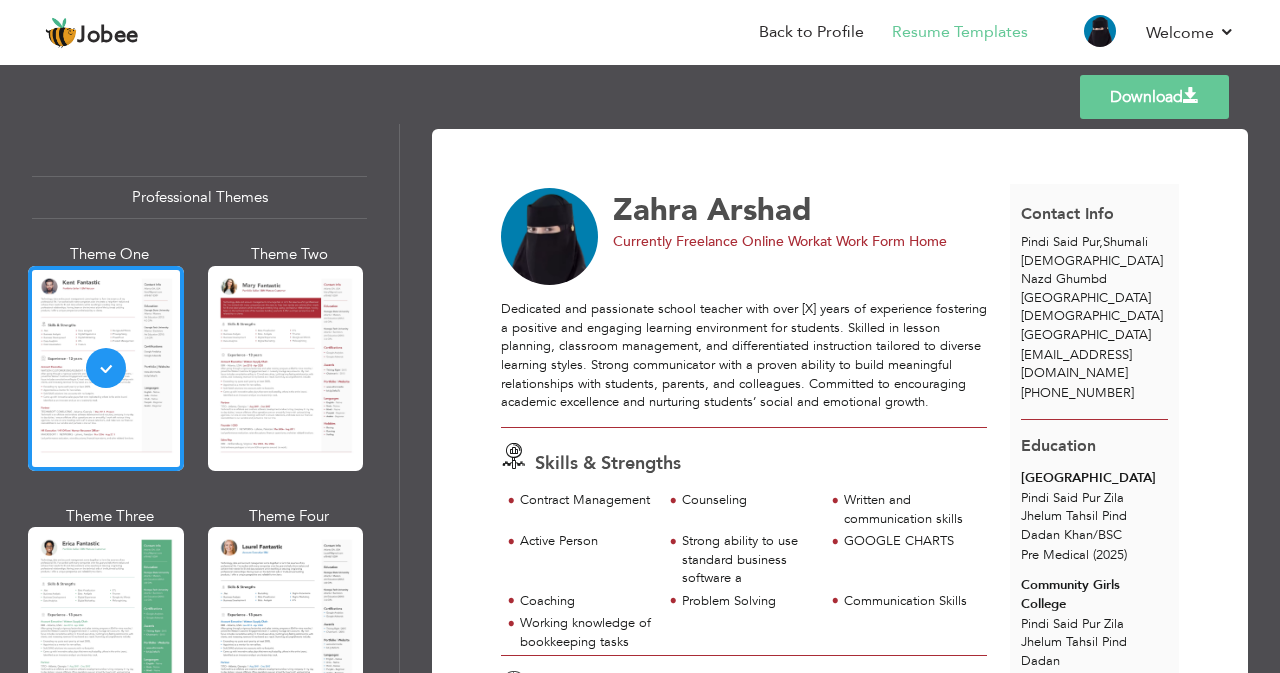 click on "Contact Info" at bounding box center [1067, 214] 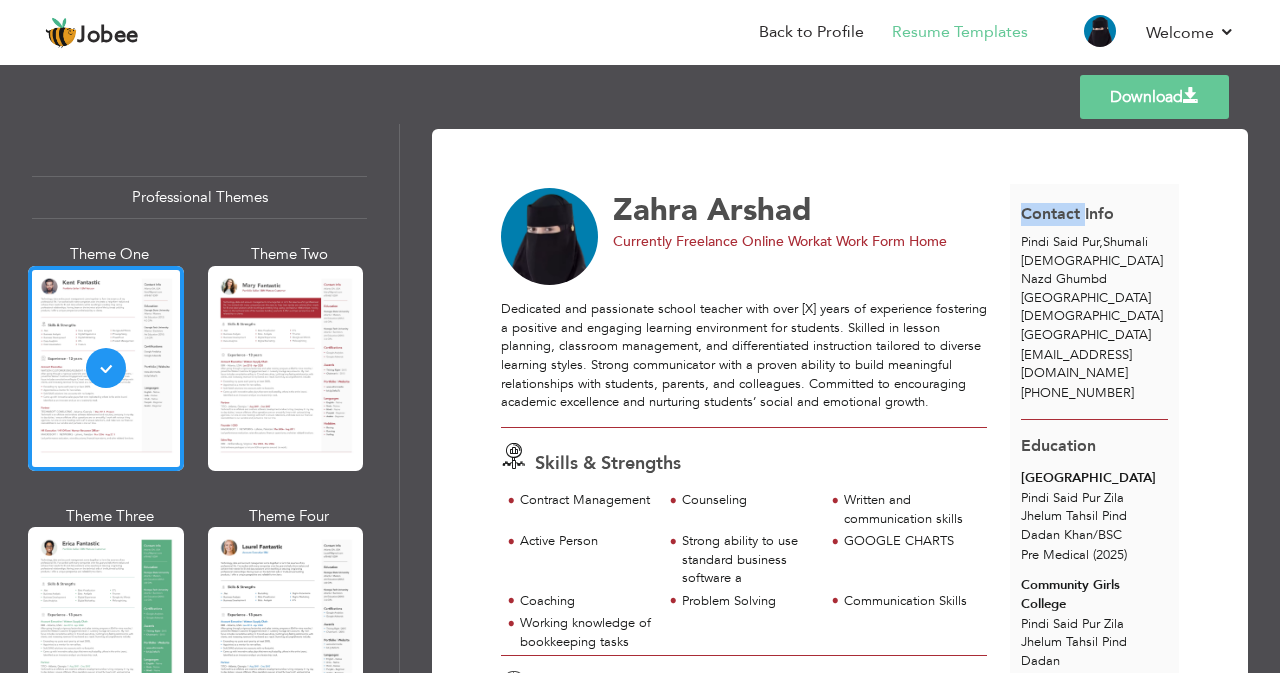 click on "Contact Info" at bounding box center (1067, 214) 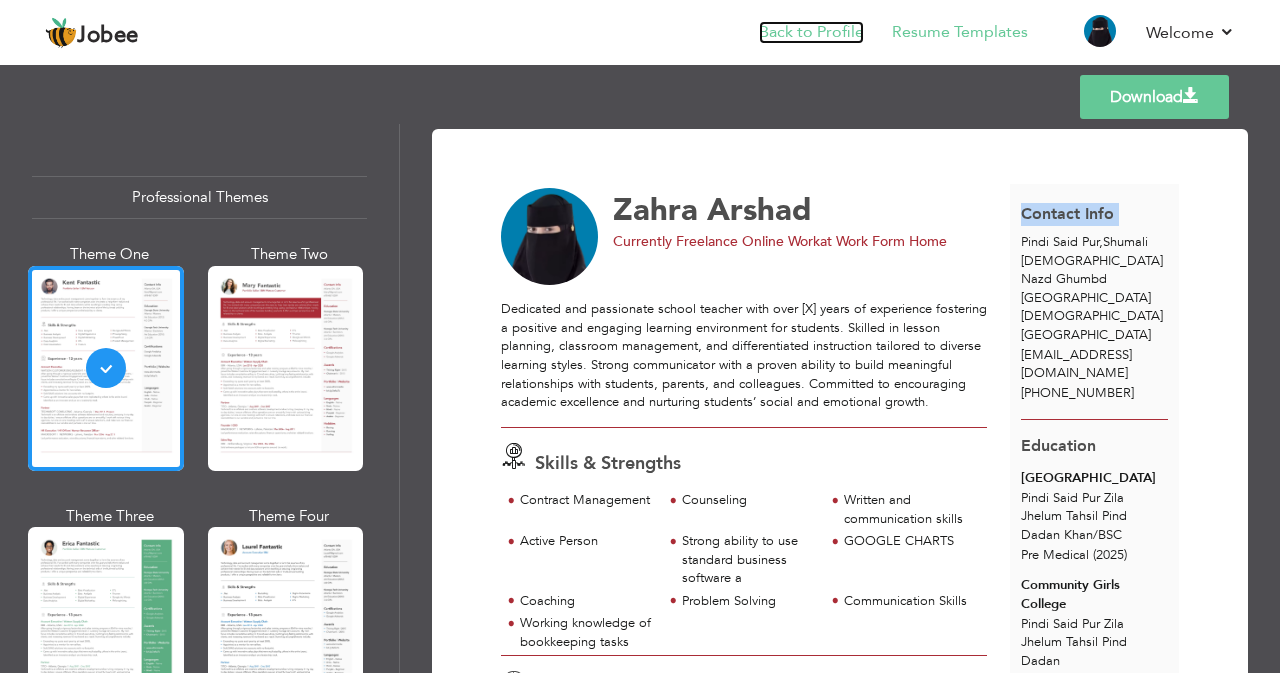 click on "Back to Profile" at bounding box center (811, 32) 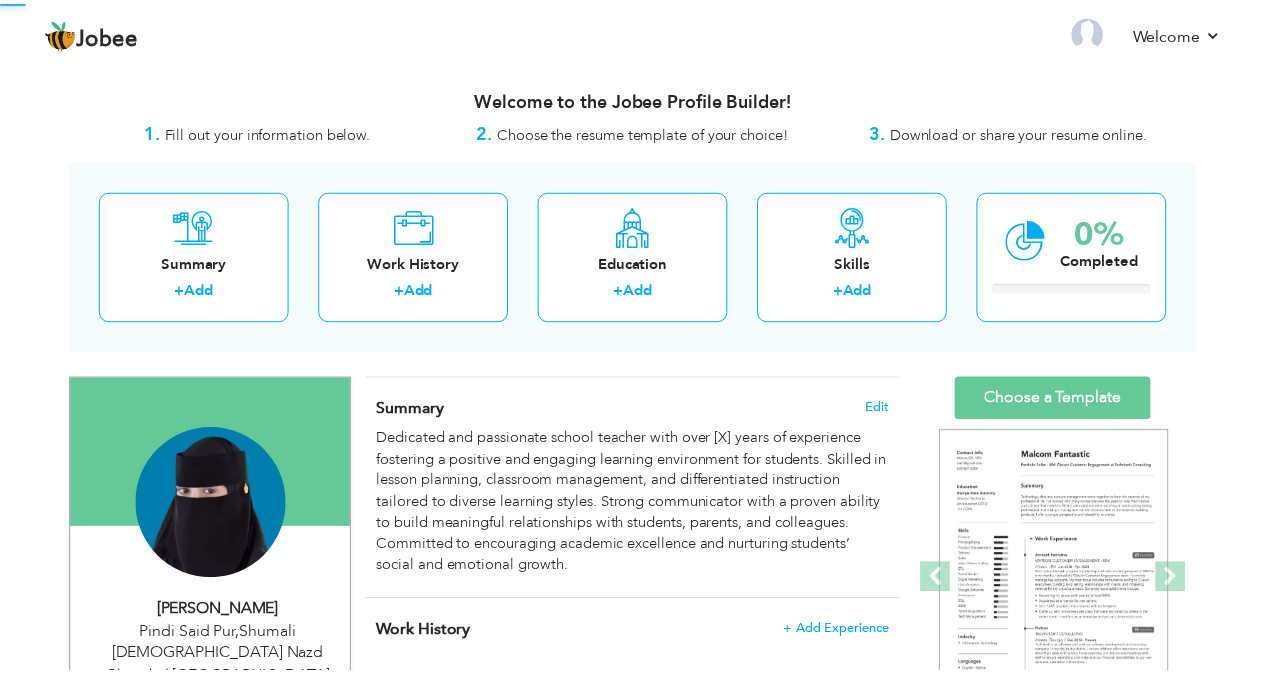 scroll, scrollTop: 0, scrollLeft: 0, axis: both 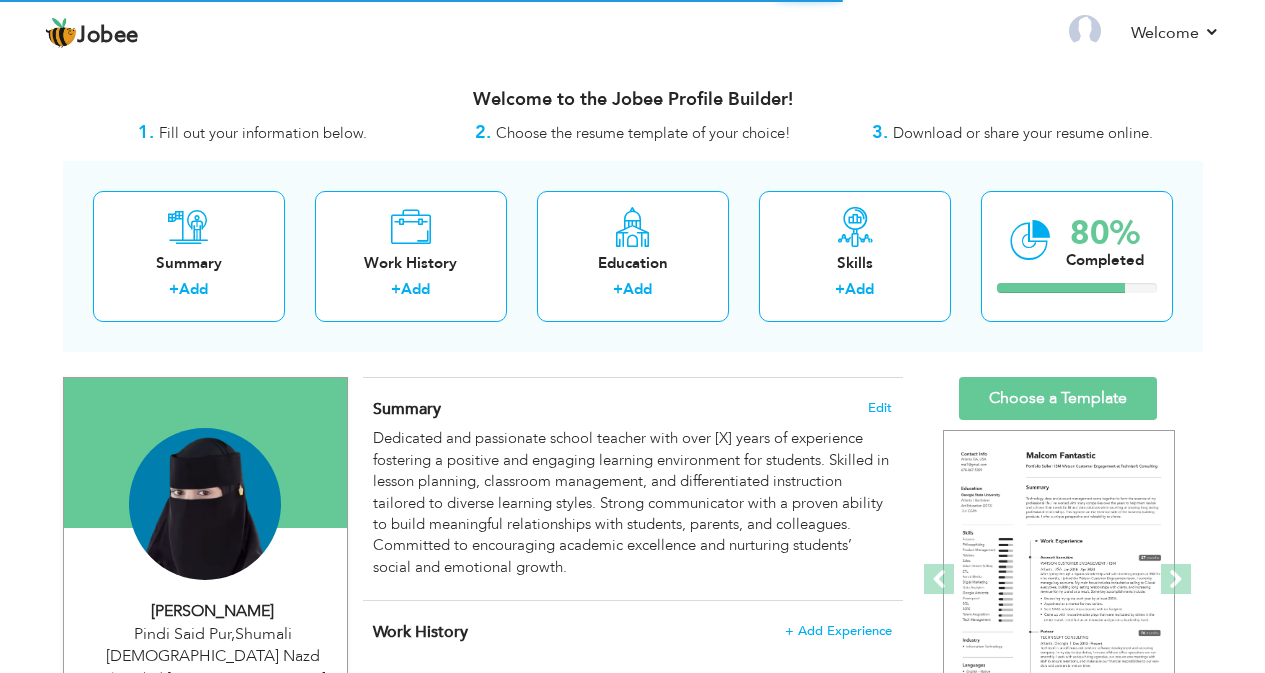 click on "Profile
Resume Templates
Resume Templates
Cover Letters
About
My Resume
Welcome
Settings
Log off" at bounding box center (632, 34) 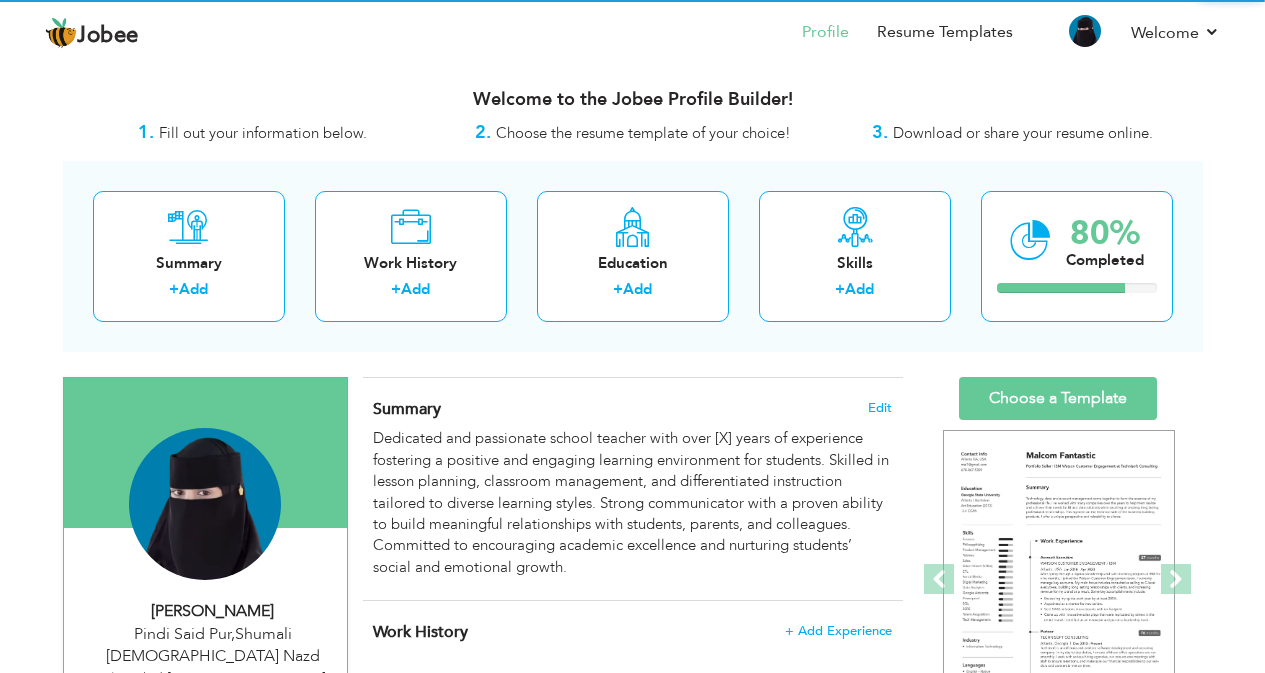 scroll, scrollTop: 0, scrollLeft: 0, axis: both 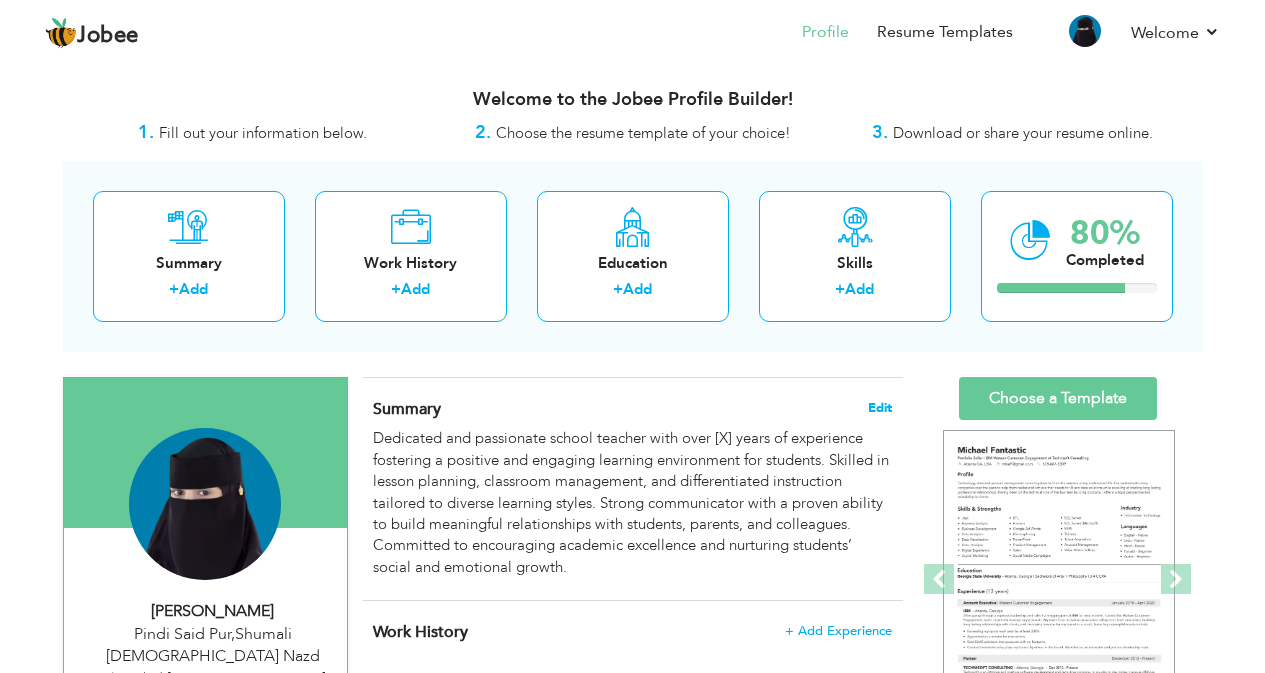 click on "Edit" at bounding box center (880, 408) 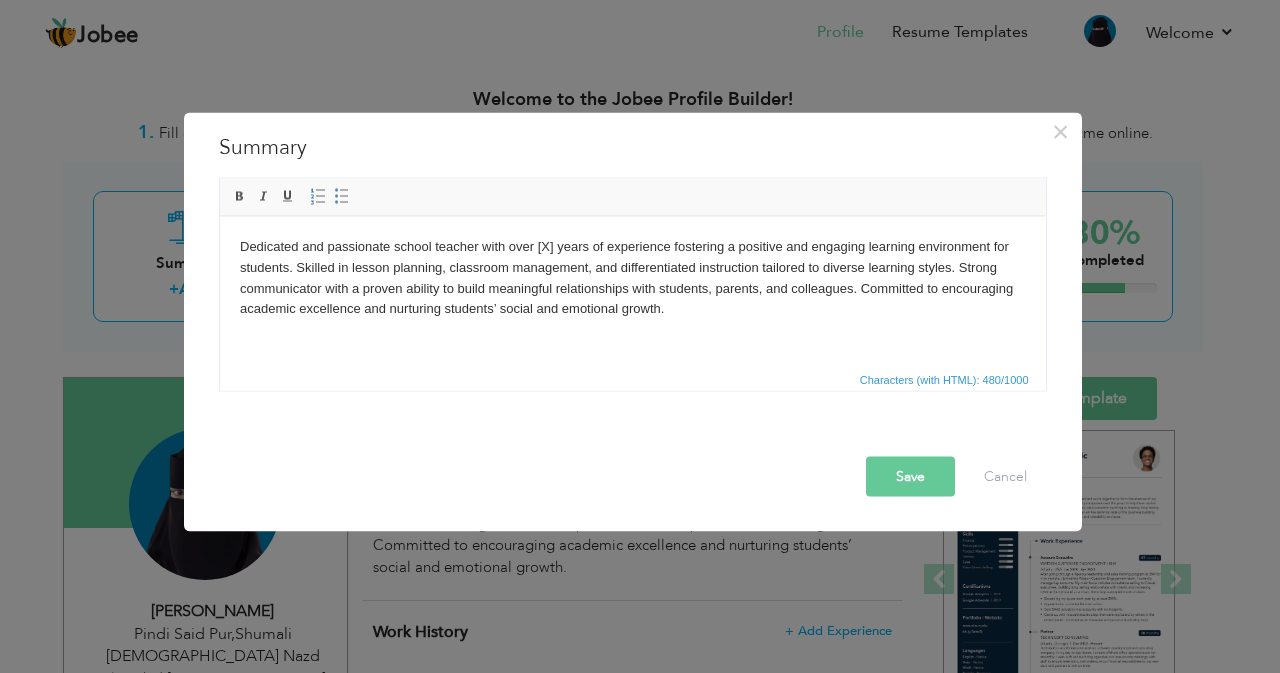 click on "Save" at bounding box center (910, 476) 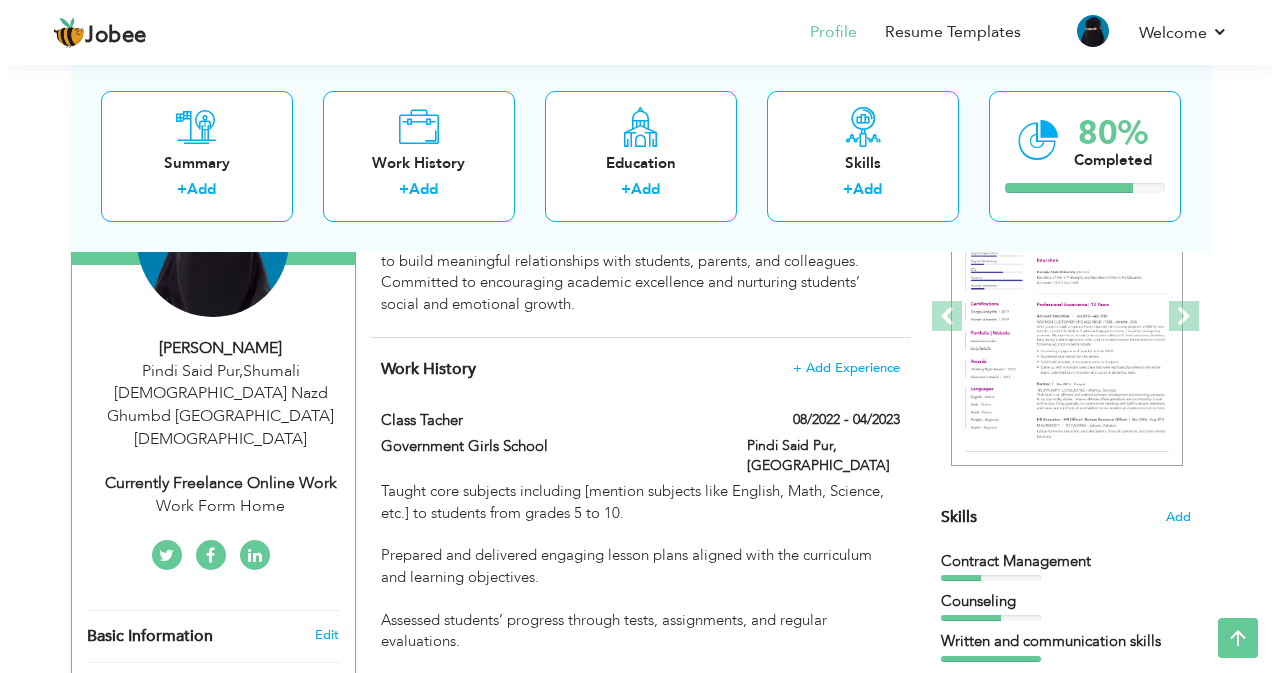 scroll, scrollTop: 266, scrollLeft: 0, axis: vertical 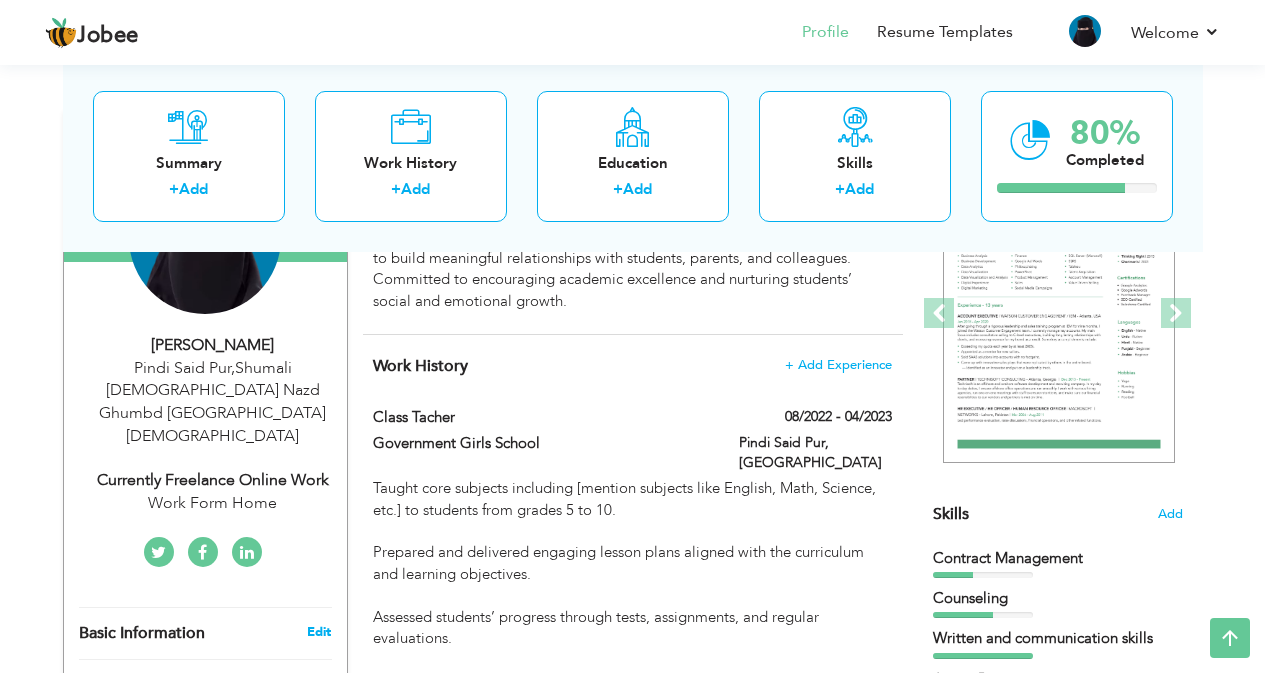 click on "Edit" at bounding box center [319, 632] 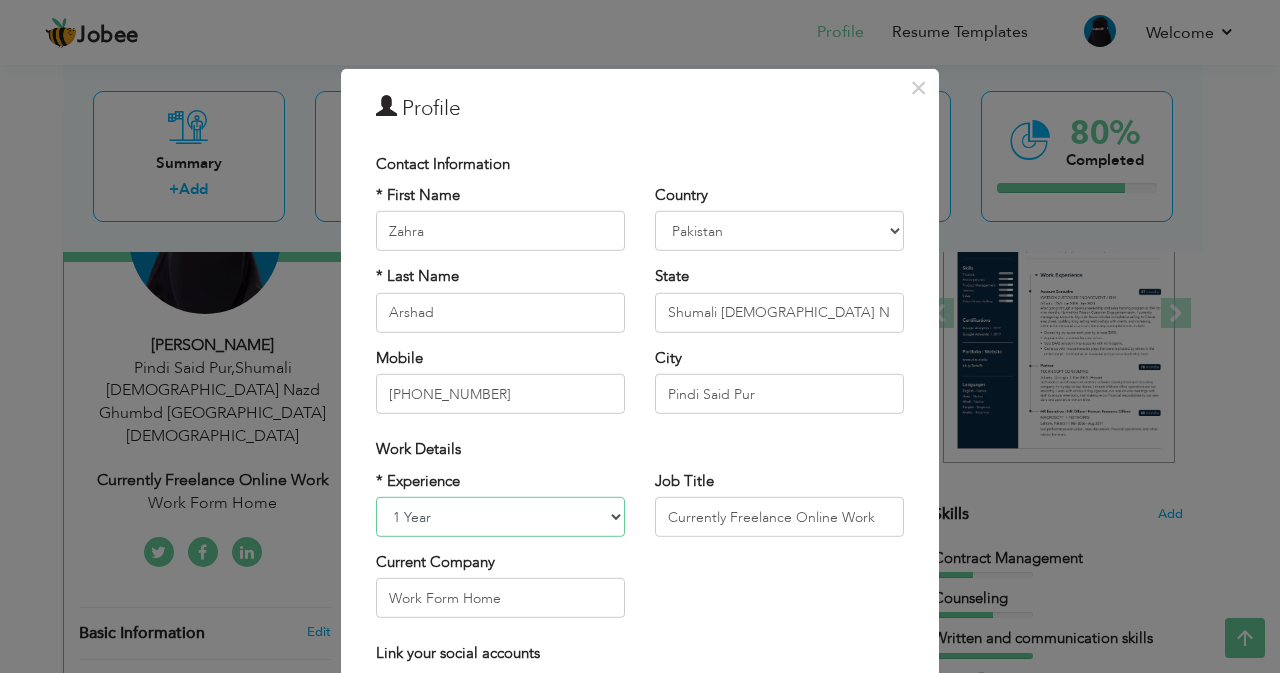 click on "Entry Level Less than 1 Year 1 Year 2 Years 3 Years 4 Years 5 Years 6 Years 7 Years 8 Years 9 Years 10 Years 11 Years 12 Years 13 Years 14 Years 15 Years 16 Years 17 Years 18 Years 19 Years 20 Years 21 Years 22 Years 23 Years 24 Years 25 Years 26 Years 27 Years 28 Years 29 Years 30 Years 31 Years 32 Years 33 Years 34 Years 35 Years More than 35 Years" at bounding box center (500, 517) 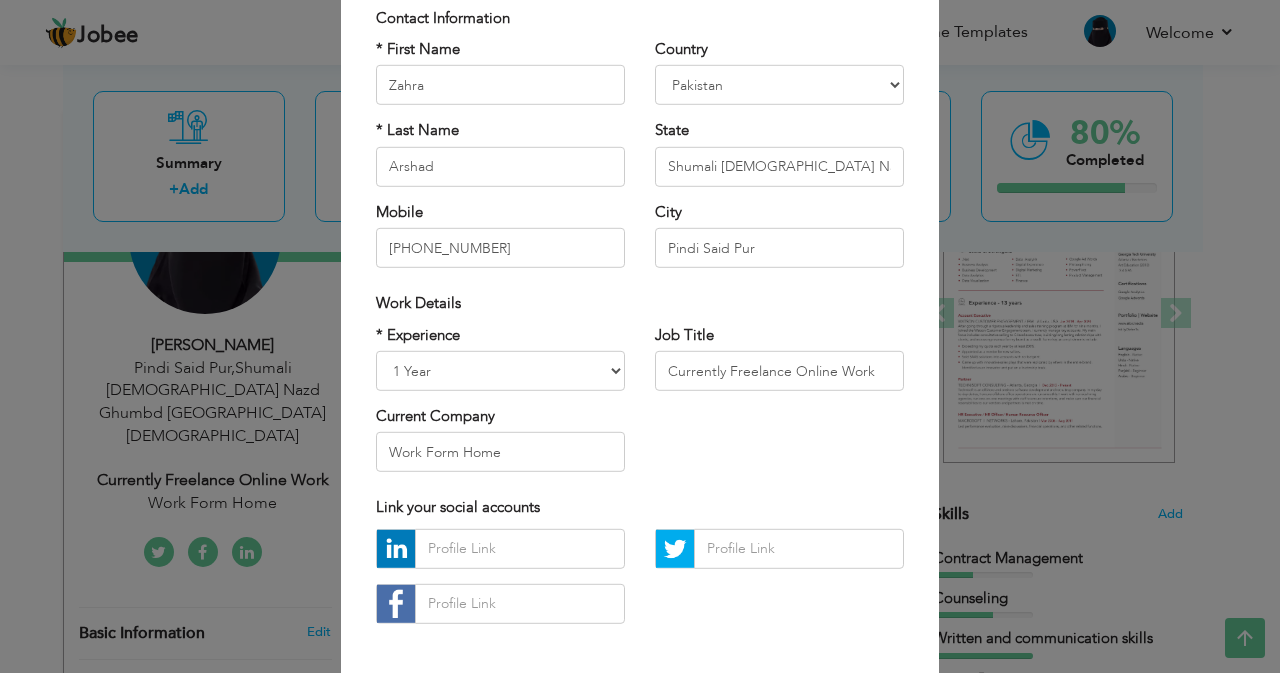 scroll, scrollTop: 170, scrollLeft: 0, axis: vertical 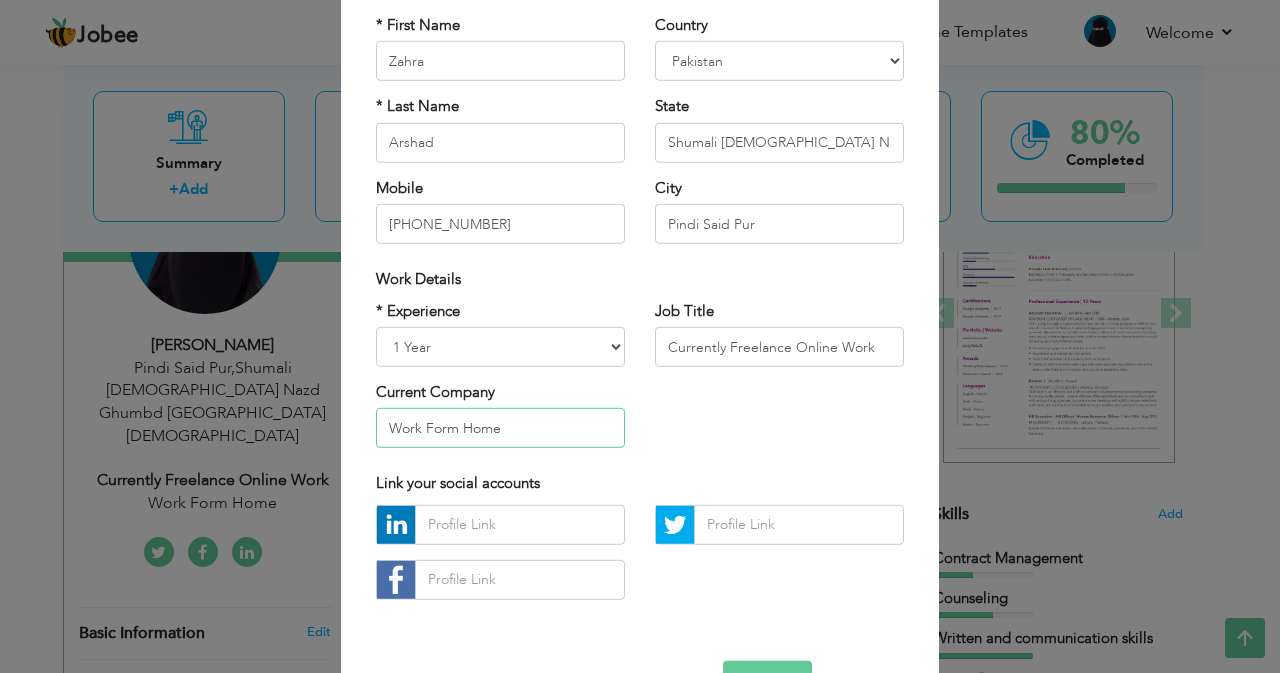 click on "Work Form Home" at bounding box center [500, 428] 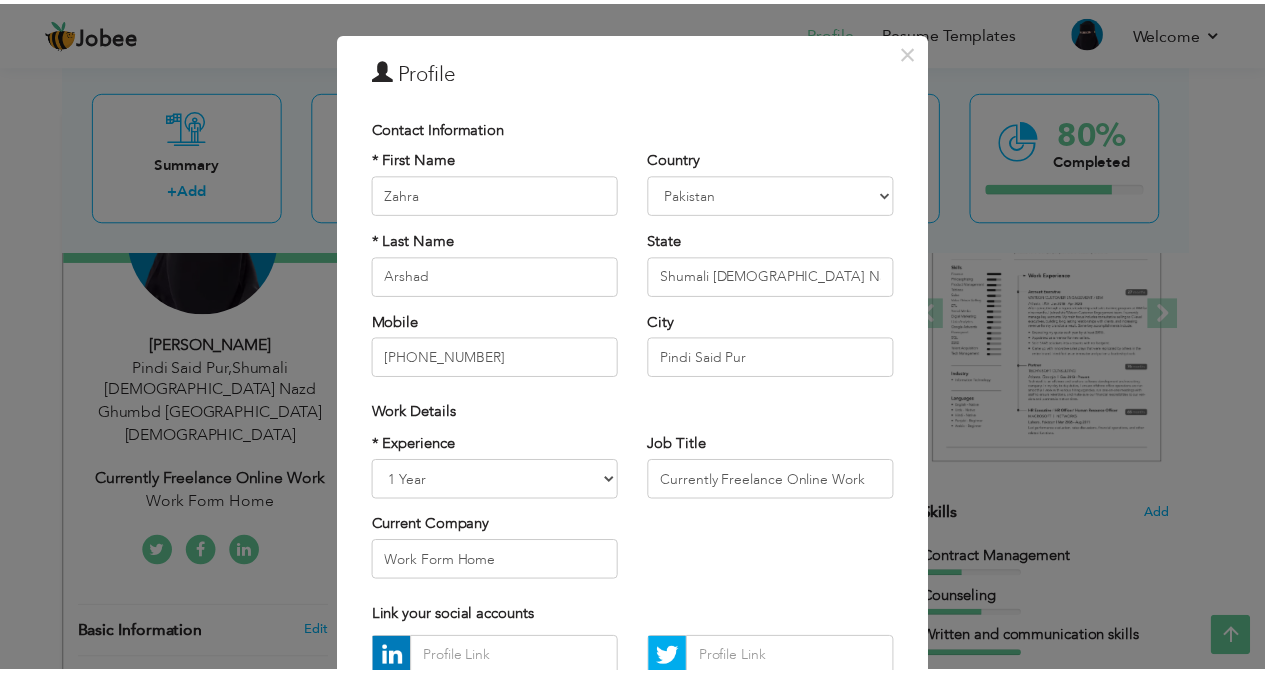 scroll, scrollTop: 0, scrollLeft: 0, axis: both 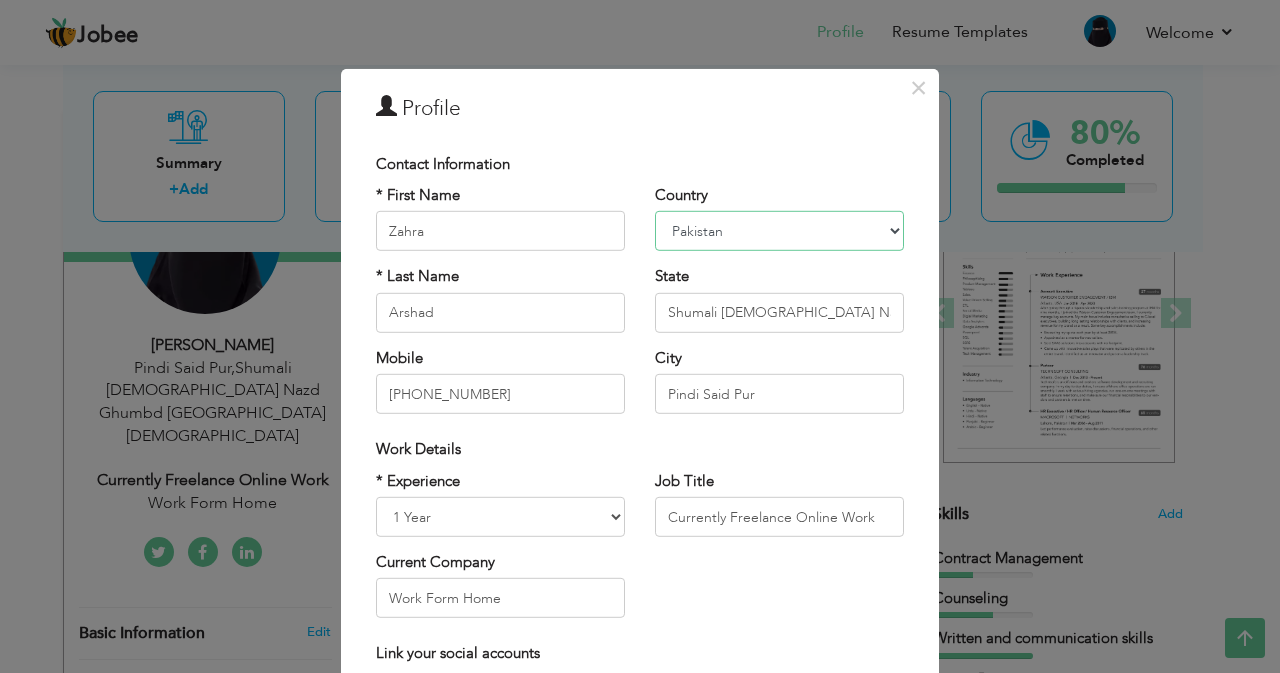 click on "Afghanistan Albania Algeria American Samoa Andorra Angola Anguilla Antarctica Antigua and Barbuda Argentina Armenia Aruba Australia Austria Azerbaijan Bahamas Bahrain Bangladesh Barbados Belarus Belgium Belize Benin Bermuda Bhutan Bolivia Bosnia-Herzegovina Botswana Bouvet Island Brazil British Indian Ocean Territory Brunei Darussalam Bulgaria Burkina Faso Burundi Cambodia Cameroon Canada Cape Verde Cayman Islands Central African Republic Chad Chile China Christmas Island Cocos (Keeling) Islands Colombia Comoros Congo Congo, Dem. Republic Cook Islands Costa Rica Croatia Cuba Cyprus Czech Rep Denmark Djibouti Dominica Dominican Republic Ecuador Egypt El Salvador Equatorial Guinea Eritrea Estonia Ethiopia European Union Falkland Islands (Malvinas) Faroe Islands Fiji Finland France French Guiana French Southern Territories Gabon Gambia Georgia Germany Ghana Gibraltar Great Britain Greece Greenland Grenada Guadeloupe (French) Guam (USA) Guatemala Guernsey Guinea Guinea Bissau Guyana Haiti Honduras Hong Kong India" at bounding box center (779, 231) 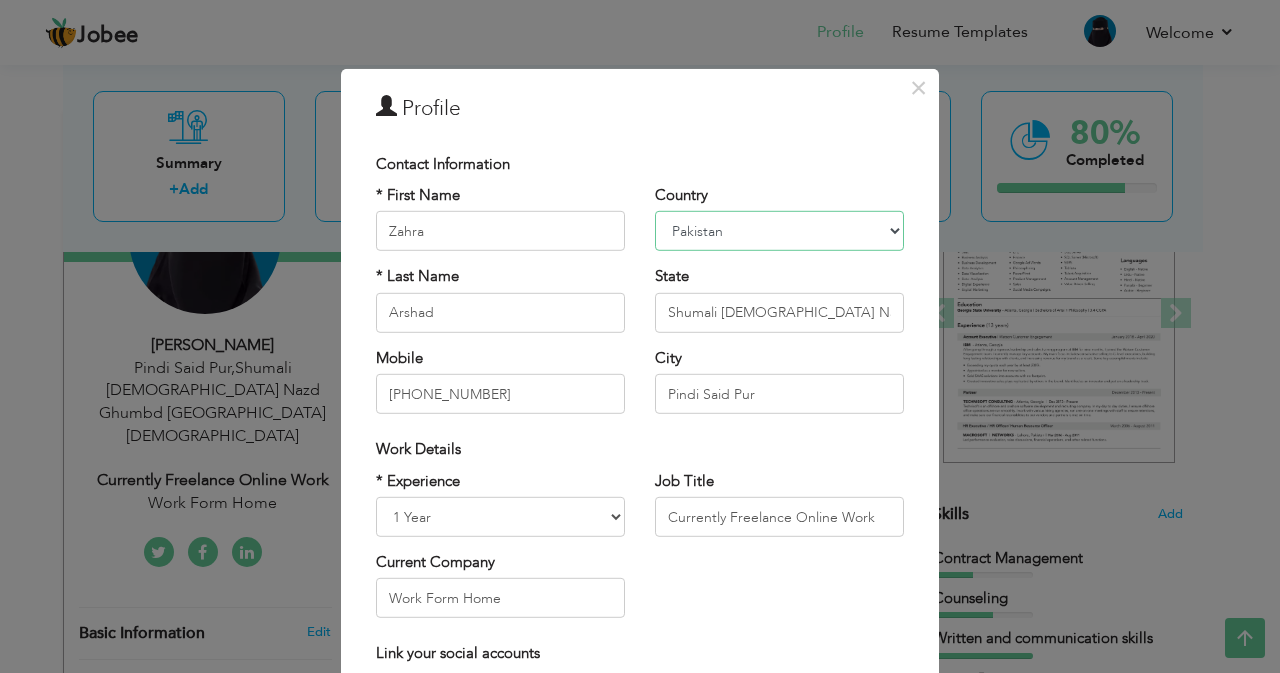 click on "Afghanistan Albania Algeria American Samoa Andorra Angola Anguilla Antarctica Antigua and Barbuda Argentina Armenia Aruba Australia Austria Azerbaijan Bahamas Bahrain Bangladesh Barbados Belarus Belgium Belize Benin Bermuda Bhutan Bolivia Bosnia-Herzegovina Botswana Bouvet Island Brazil British Indian Ocean Territory Brunei Darussalam Bulgaria Burkina Faso Burundi Cambodia Cameroon Canada Cape Verde Cayman Islands Central African Republic Chad Chile China Christmas Island Cocos (Keeling) Islands Colombia Comoros Congo Congo, Dem. Republic Cook Islands Costa Rica Croatia Cuba Cyprus Czech Rep Denmark Djibouti Dominica Dominican Republic Ecuador Egypt El Salvador Equatorial Guinea Eritrea Estonia Ethiopia European Union Falkland Islands (Malvinas) Faroe Islands Fiji Finland France French Guiana French Southern Territories Gabon Gambia Georgia Germany Ghana Gibraltar Great Britain Greece Greenland Grenada Guadeloupe (French) Guam (USA) Guatemala Guernsey Guinea Guinea Bissau Guyana Haiti Honduras Hong Kong India" at bounding box center [779, 231] 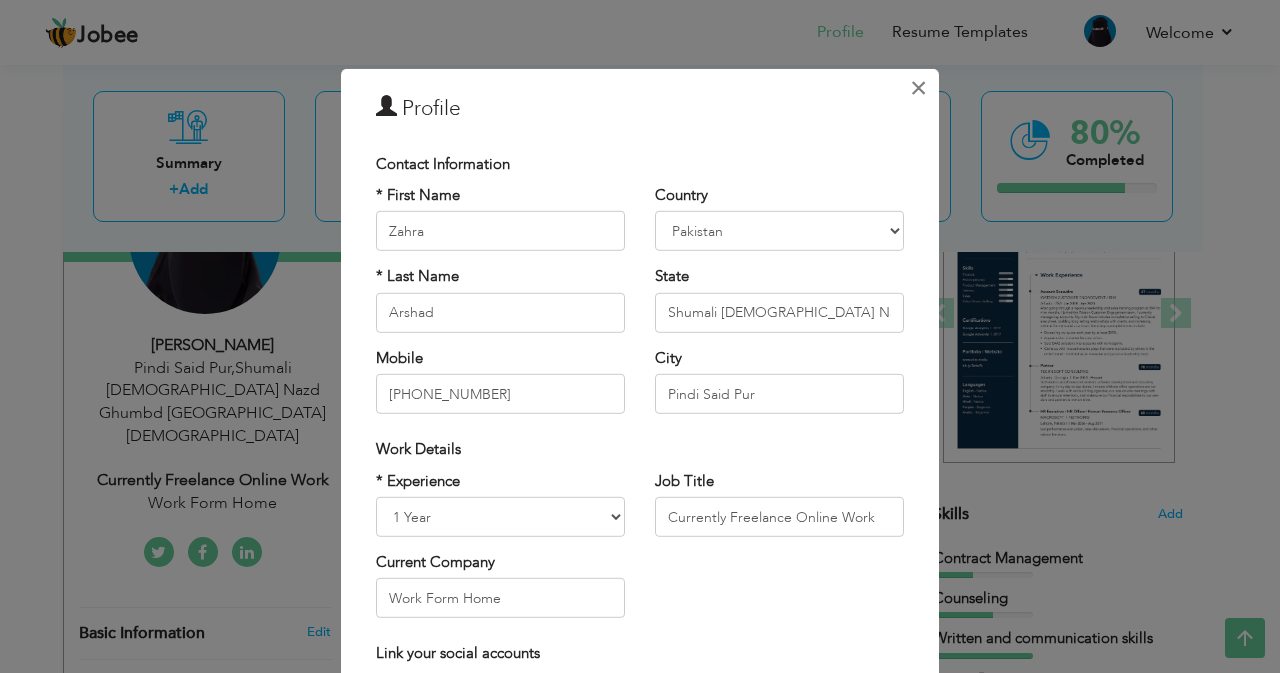 click on "×" at bounding box center (918, 87) 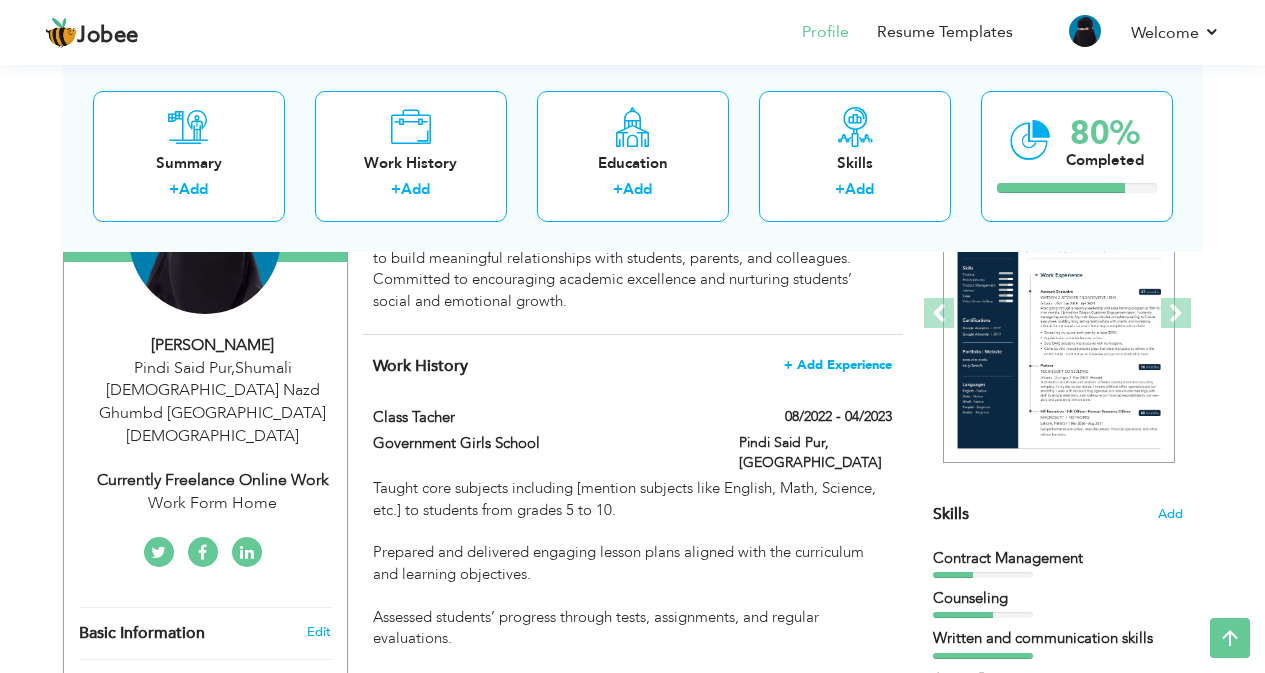 click on "+ Add Experience" at bounding box center (838, 365) 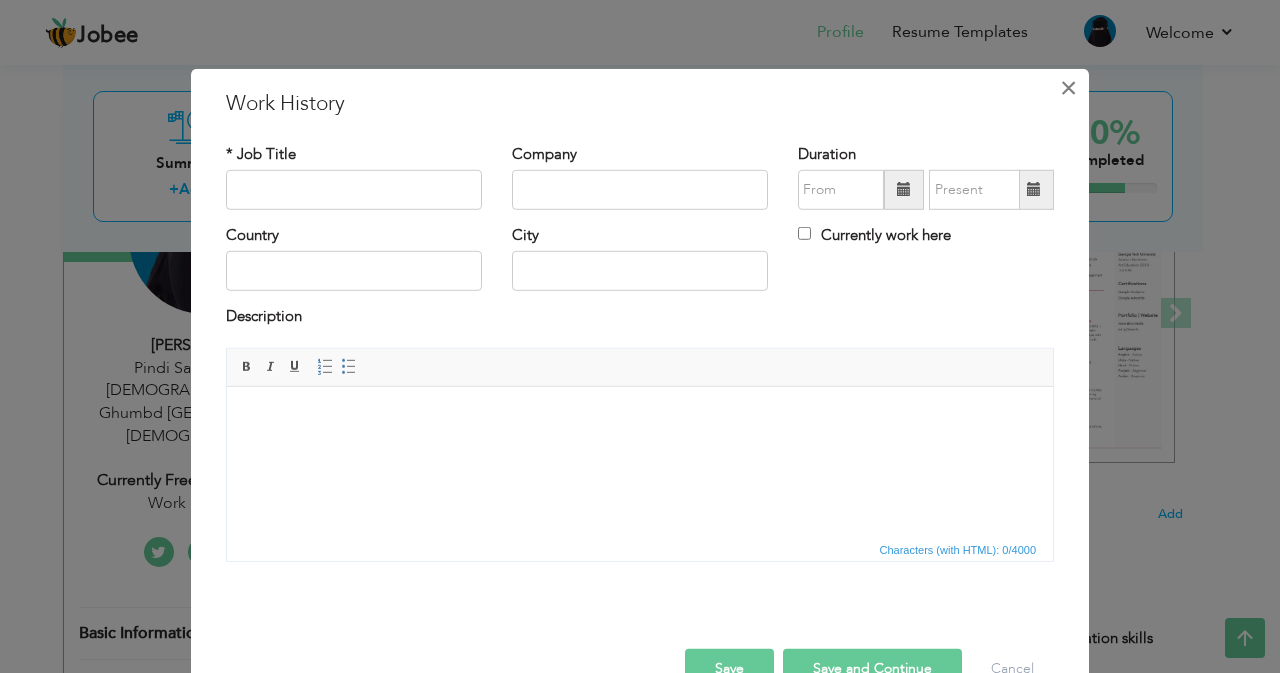 click on "×" at bounding box center [1068, 87] 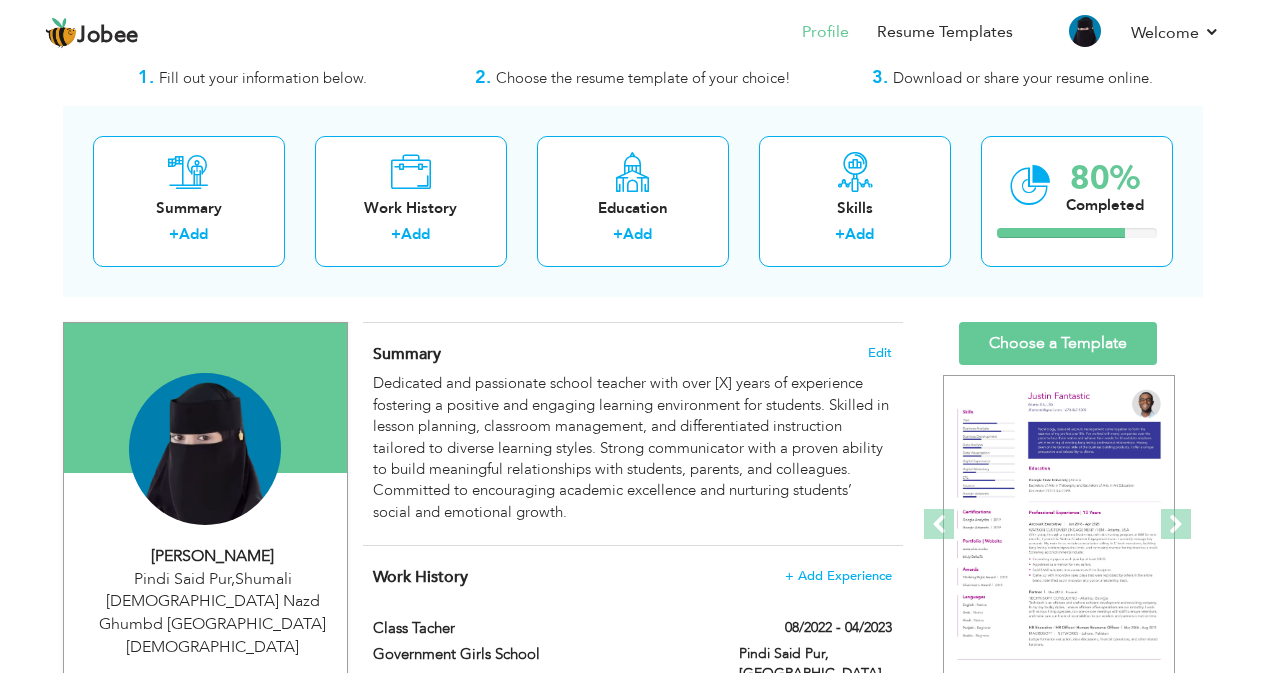 scroll, scrollTop: 33, scrollLeft: 0, axis: vertical 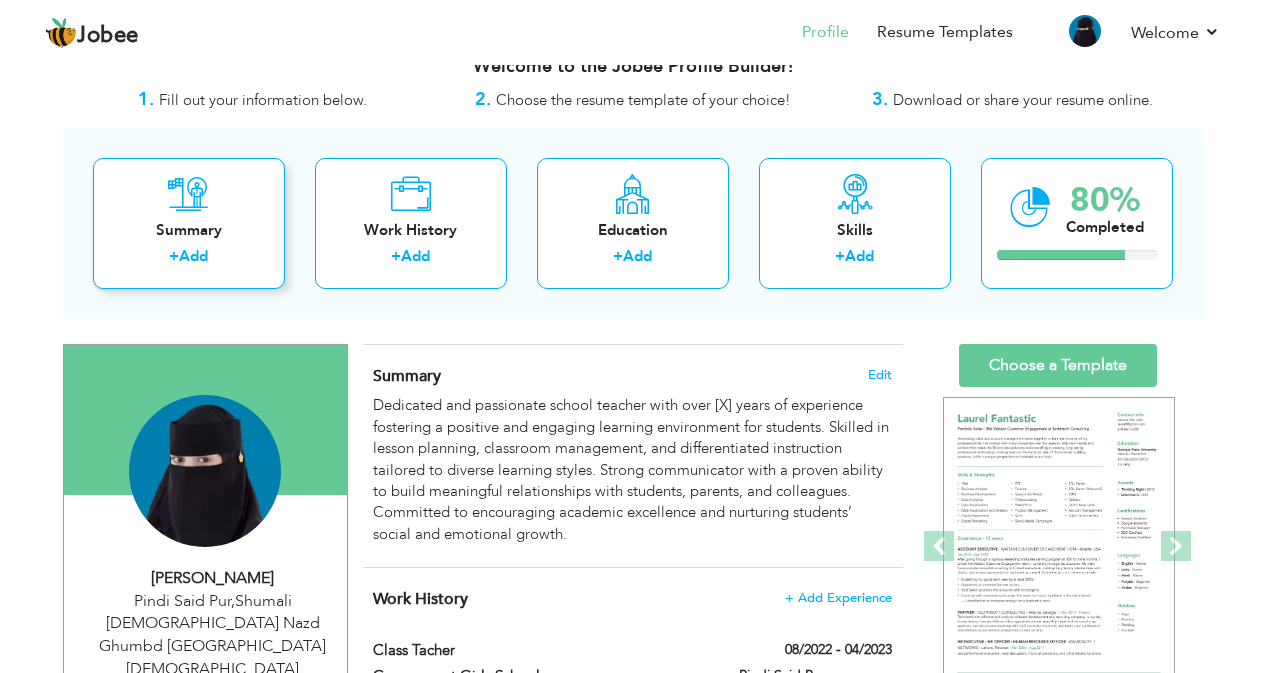 click on "+  Add" at bounding box center [189, 259] 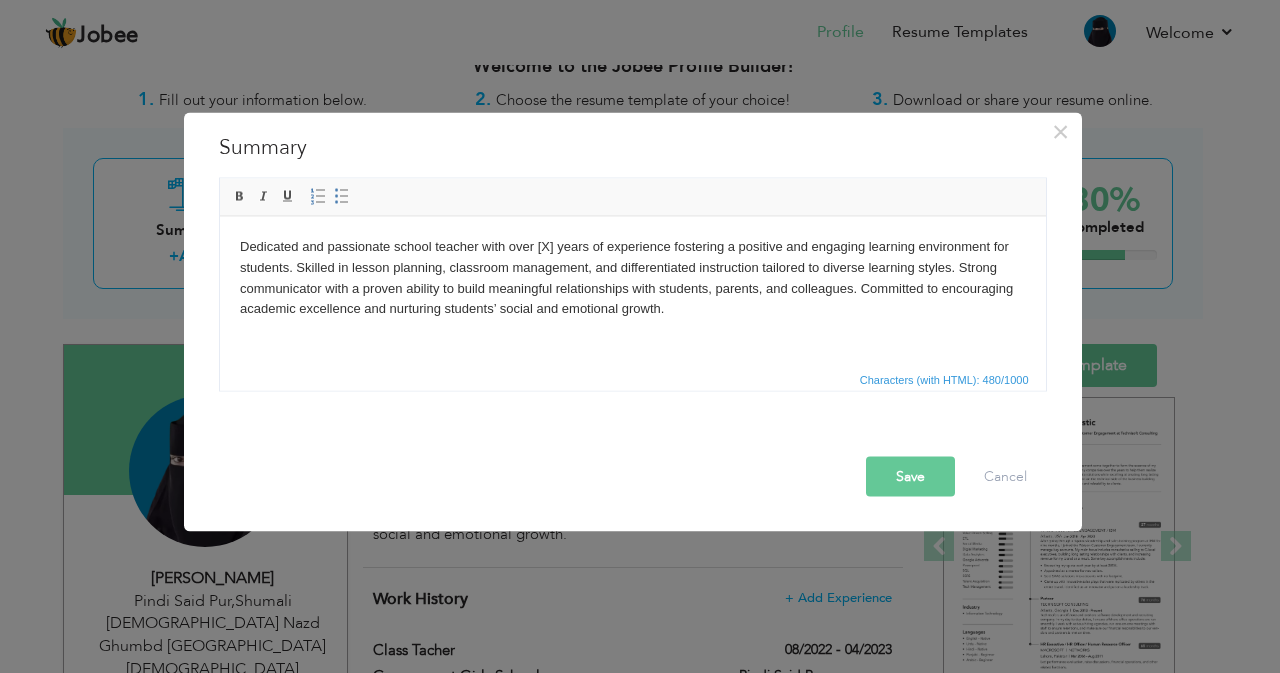 click on "Save" at bounding box center (910, 476) 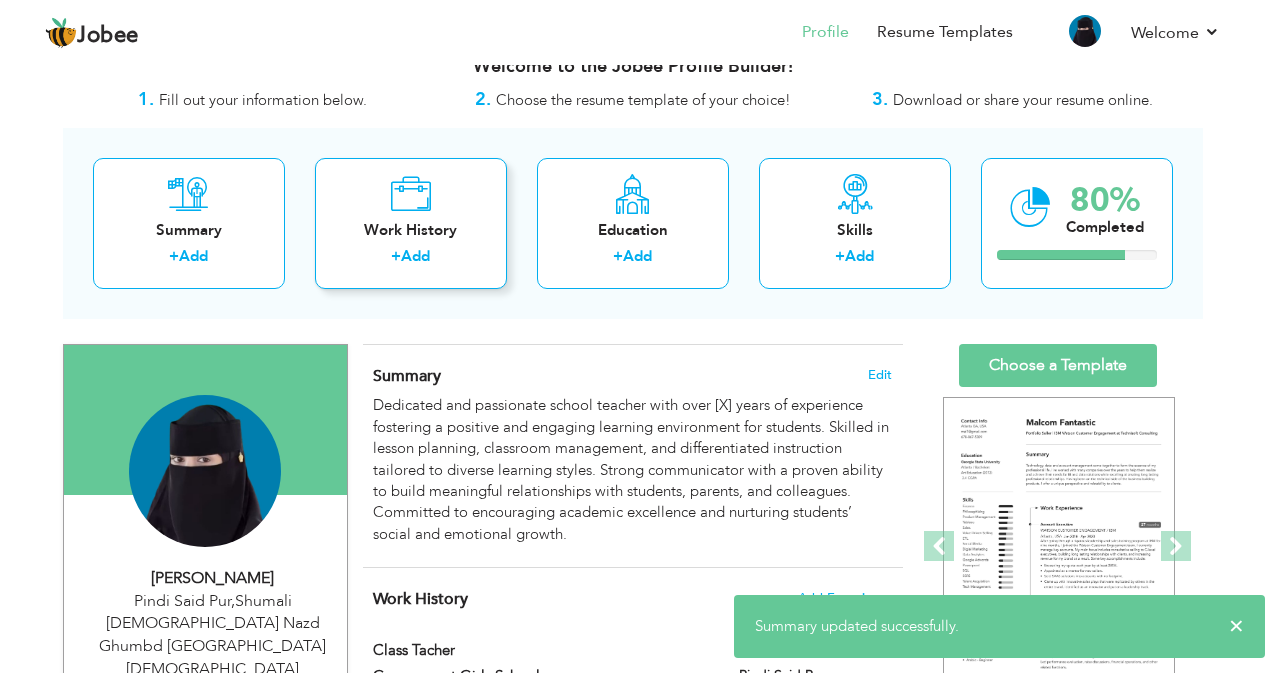 click on "Work History" at bounding box center [411, 230] 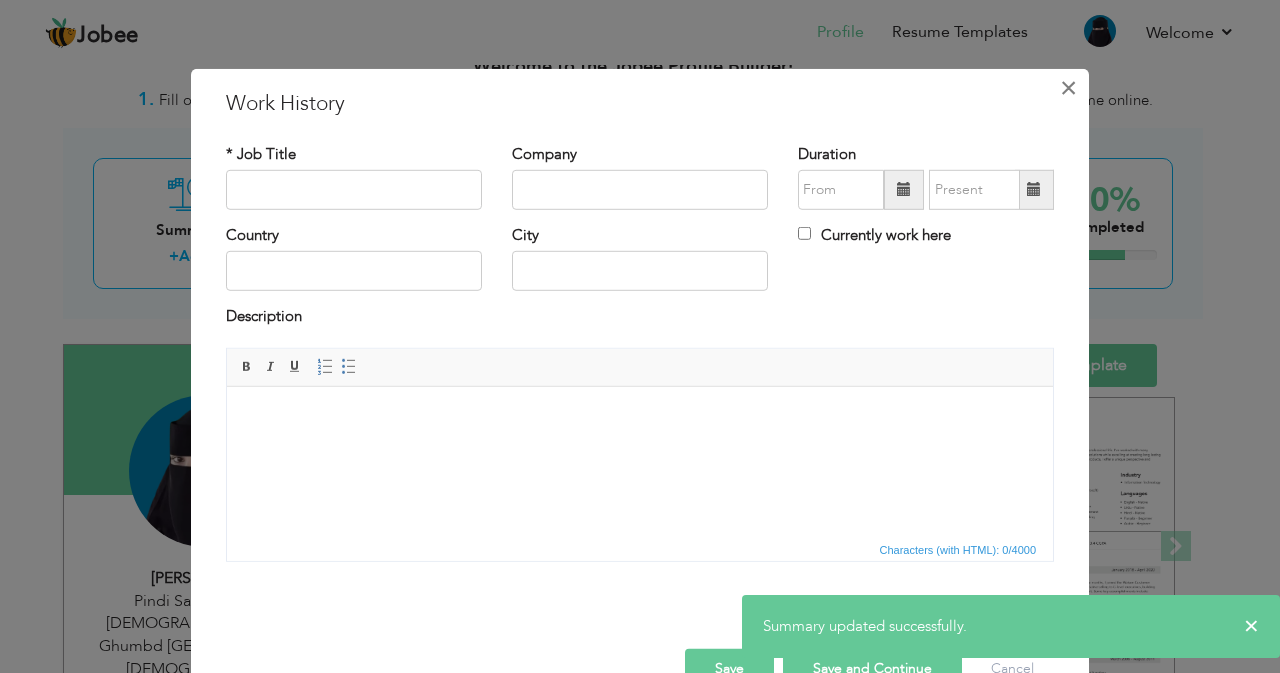click on "×" at bounding box center [1068, 87] 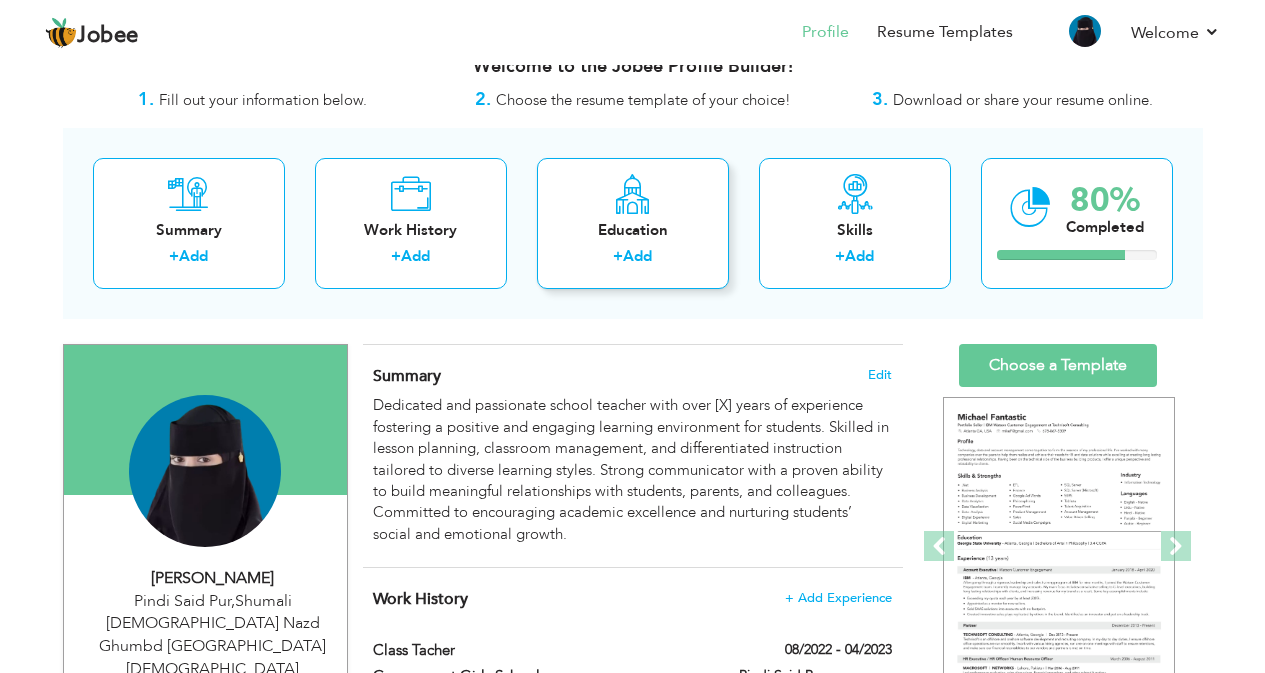 click on "Education" at bounding box center (633, 230) 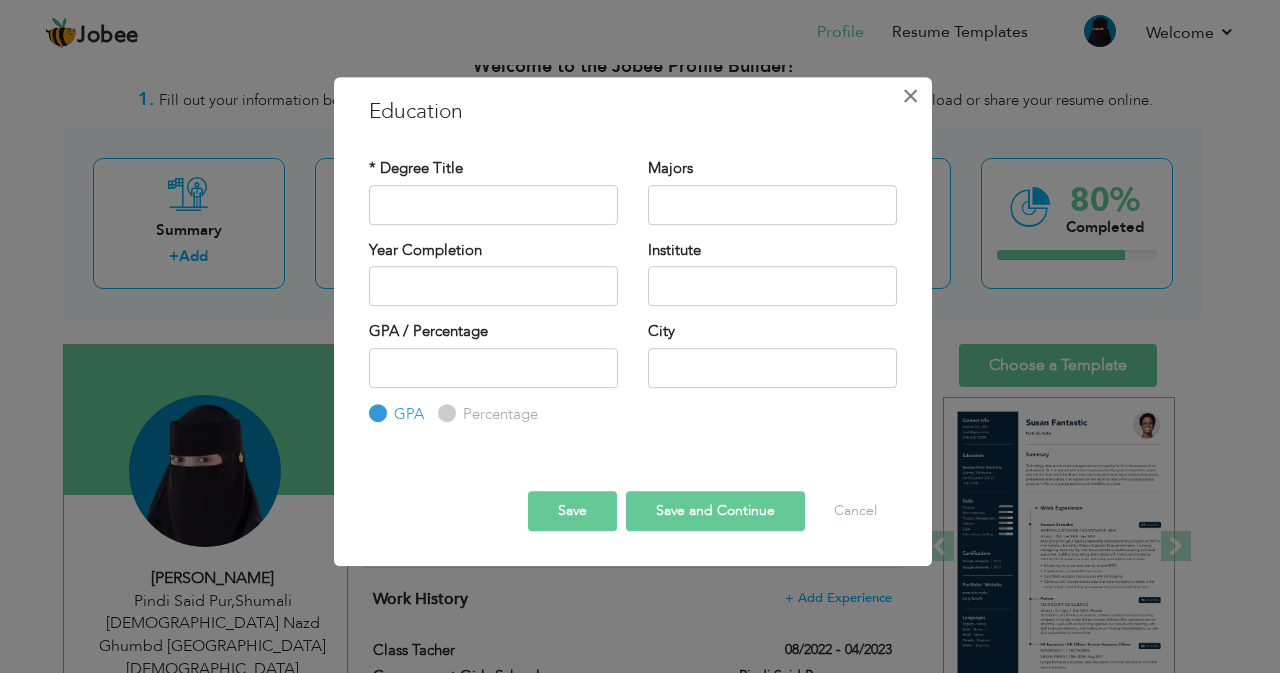 click on "×" at bounding box center (910, 96) 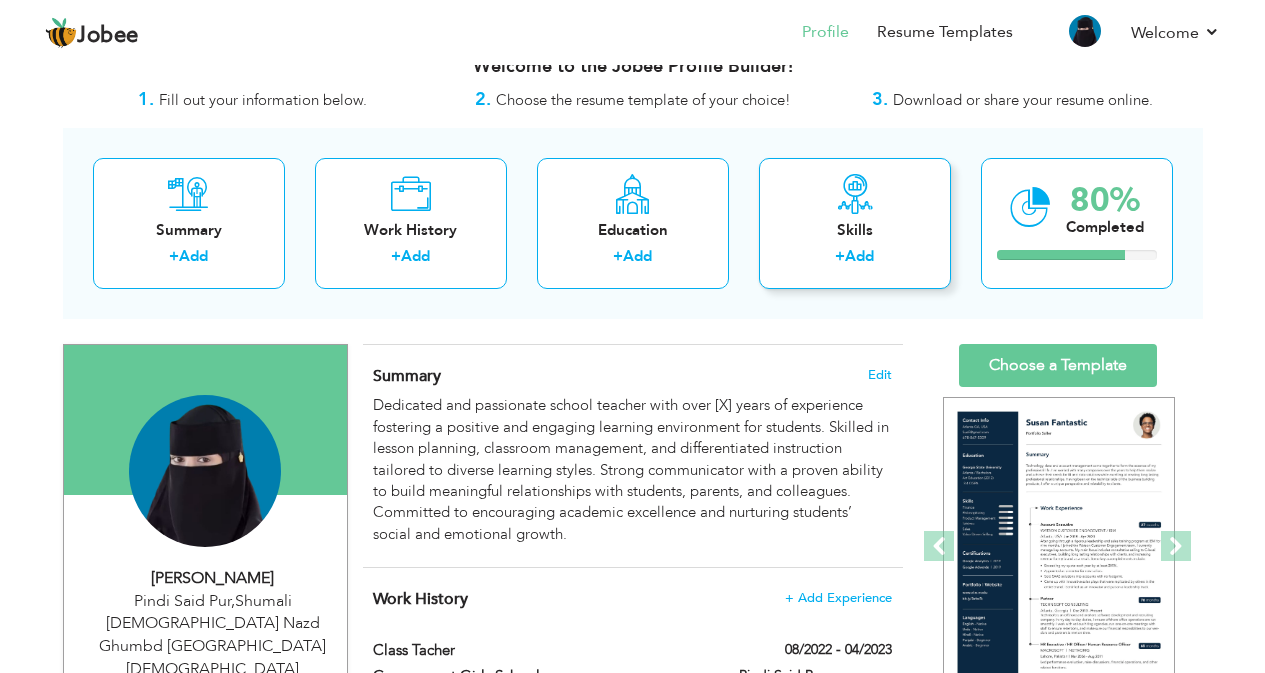 click on "Skills" at bounding box center [855, 230] 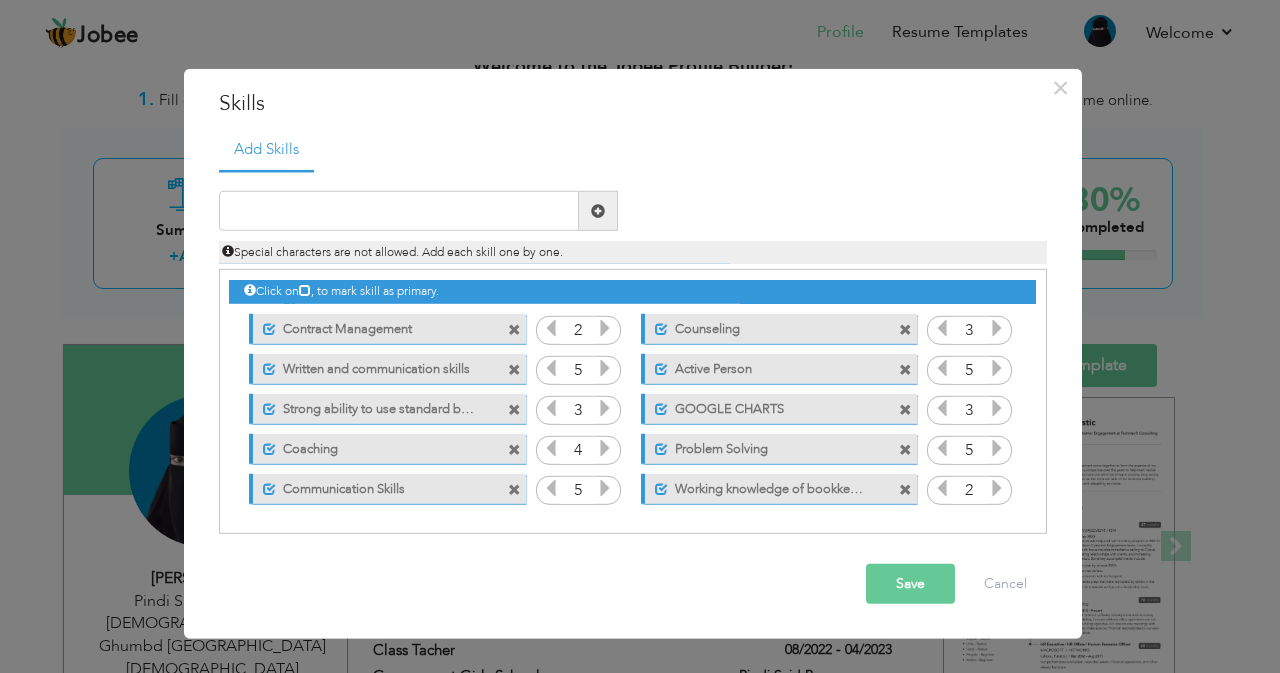 click at bounding box center (514, 329) 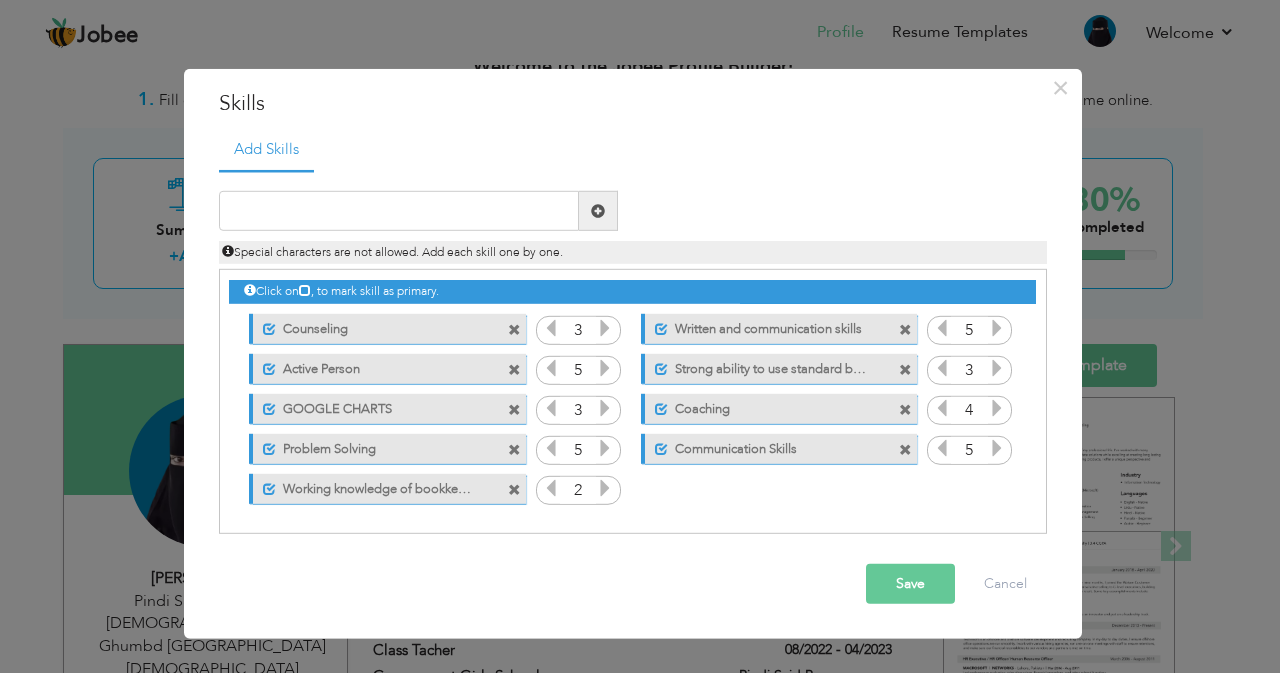 click at bounding box center [514, 489] 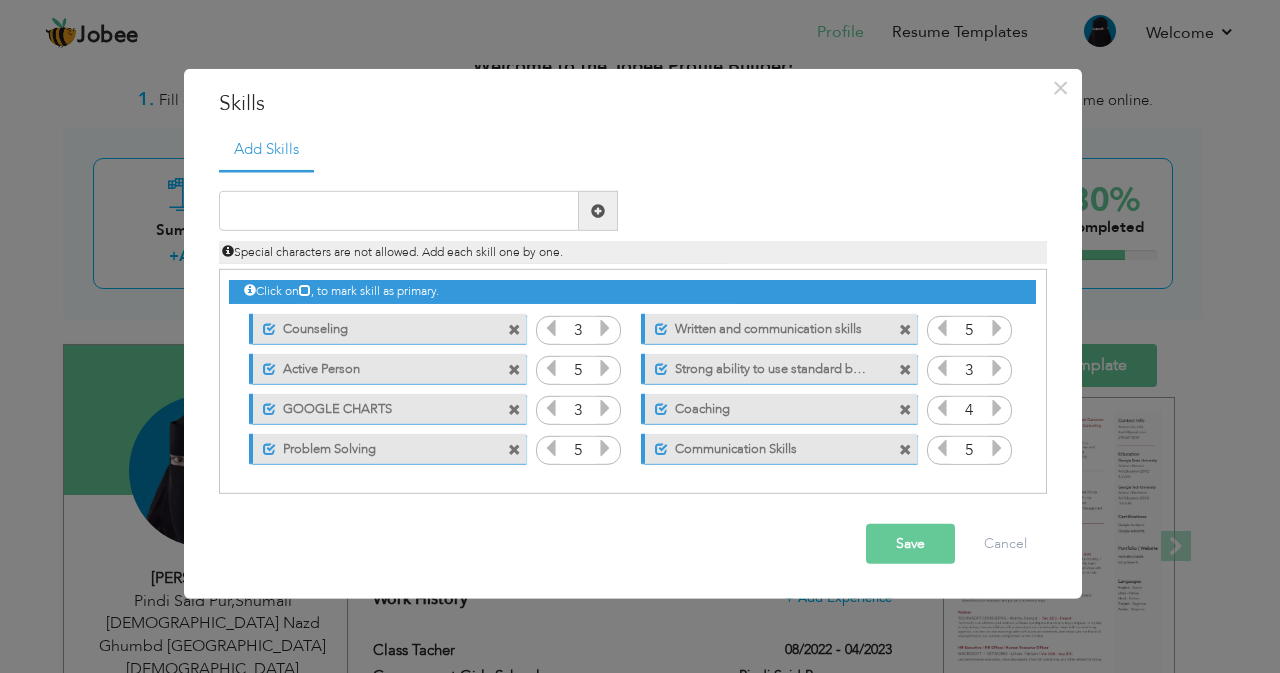 click on "Strong ability to use standard business software a" at bounding box center [767, 365] 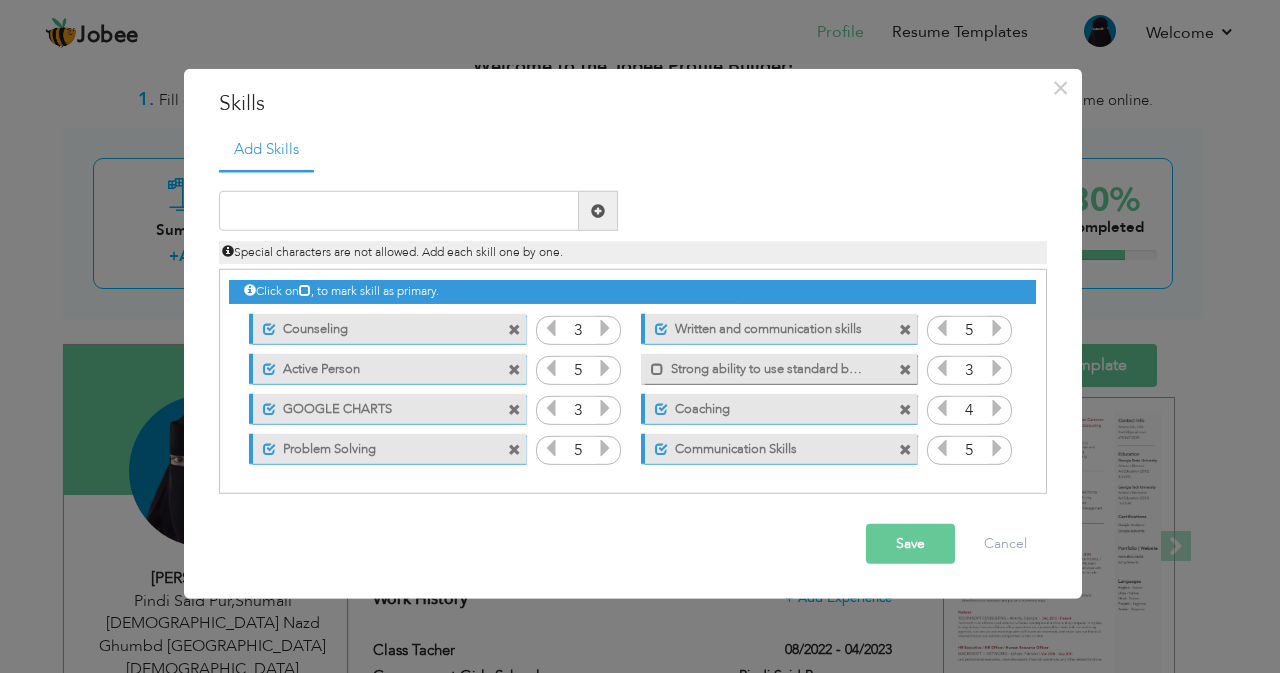 click on "Strong ability to use standard business software a" at bounding box center [765, 365] 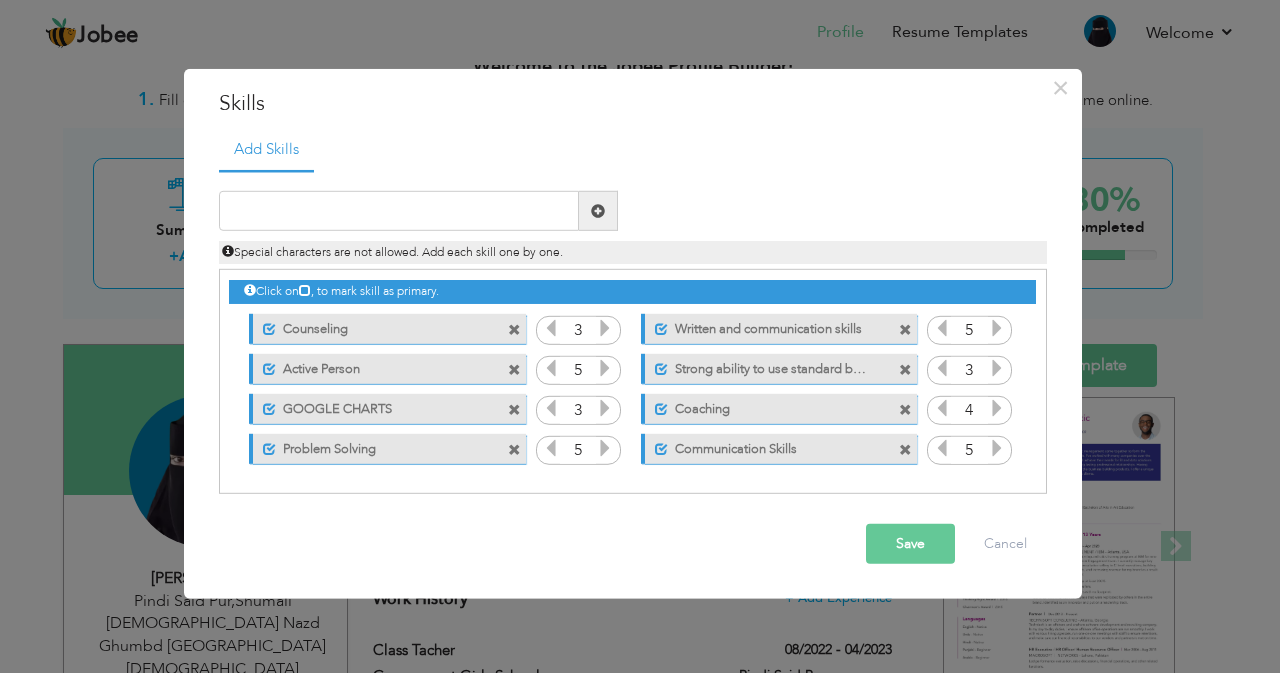 click on "Strong ability to use standard business software a" at bounding box center (767, 365) 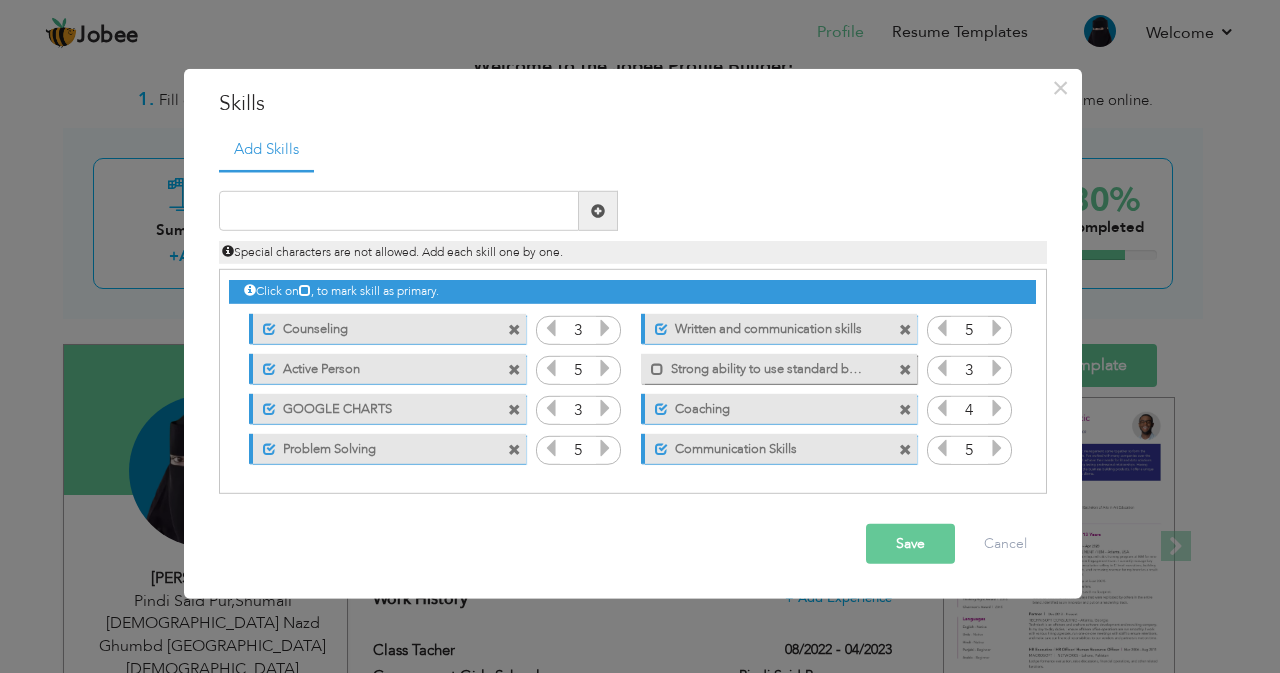 click on "Strong ability to use standard business software a" at bounding box center (765, 365) 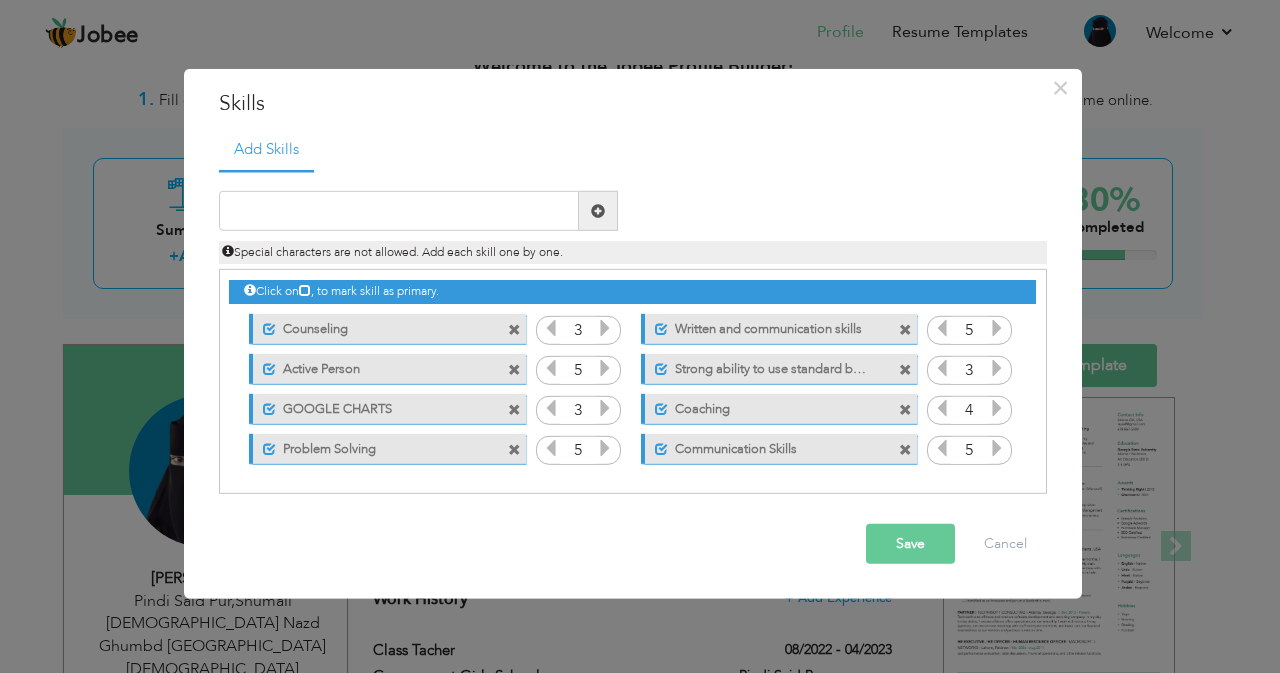 click on "Strong ability to use standard business software a" at bounding box center [767, 365] 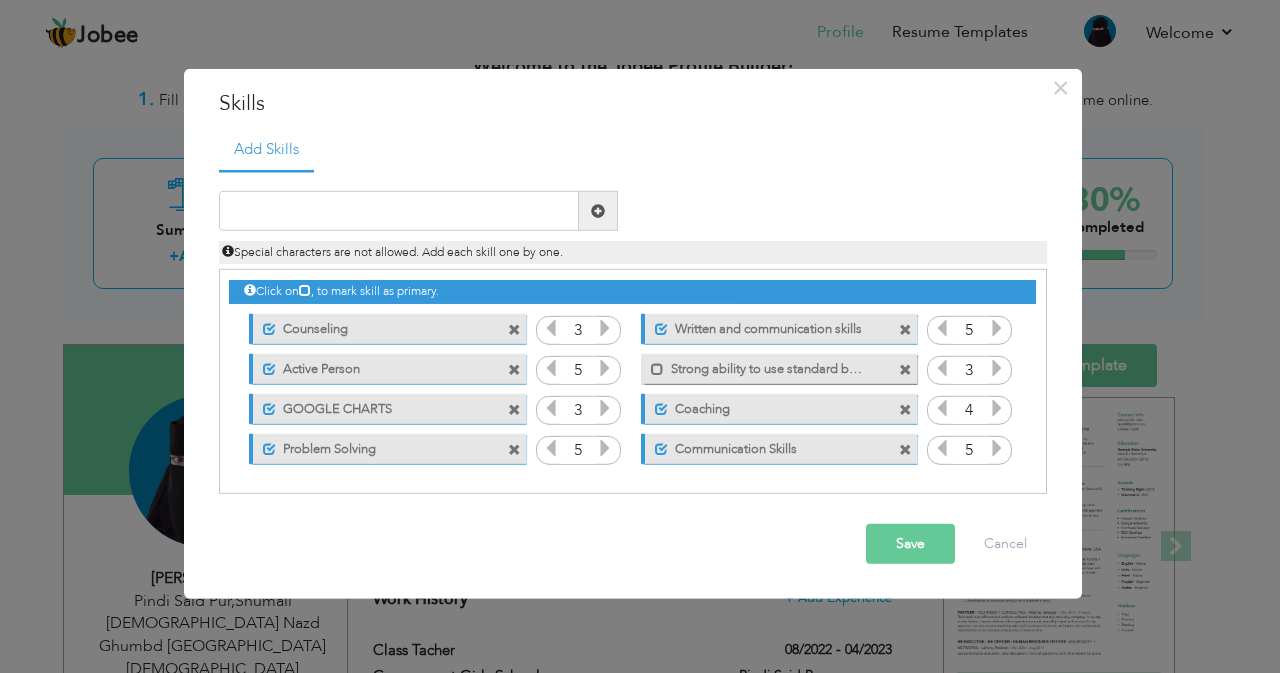 click at bounding box center (905, 369) 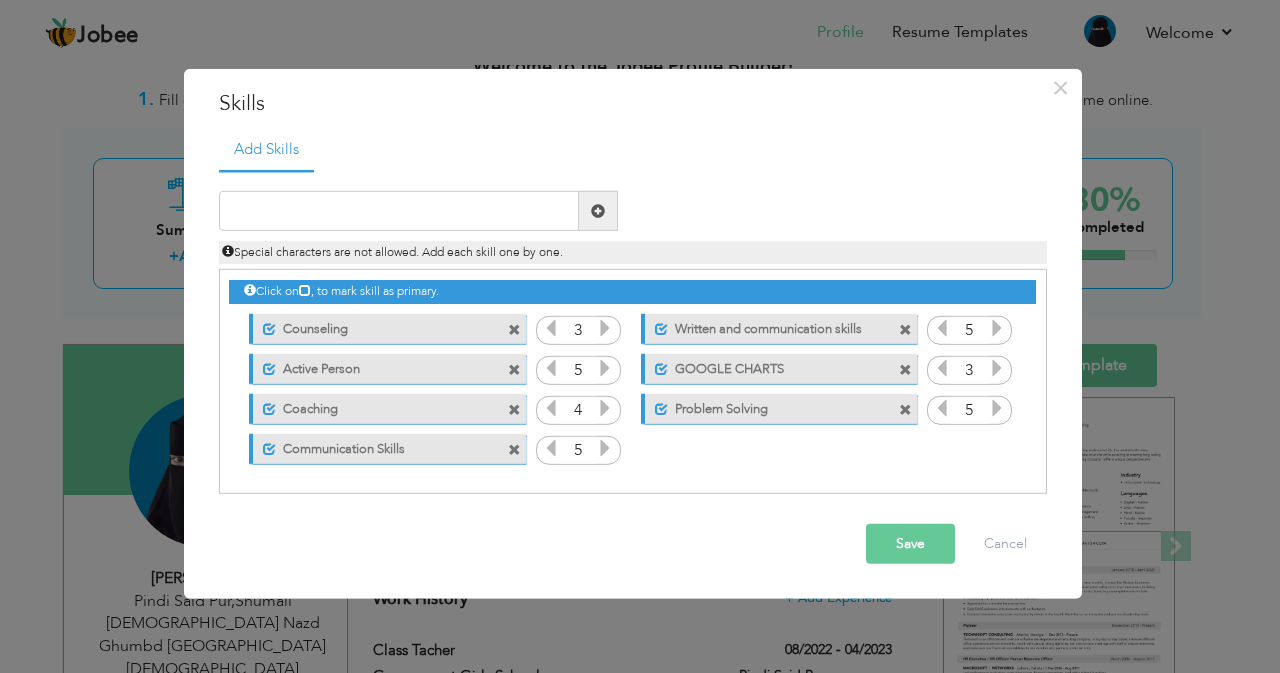 click on "Save" at bounding box center (910, 544) 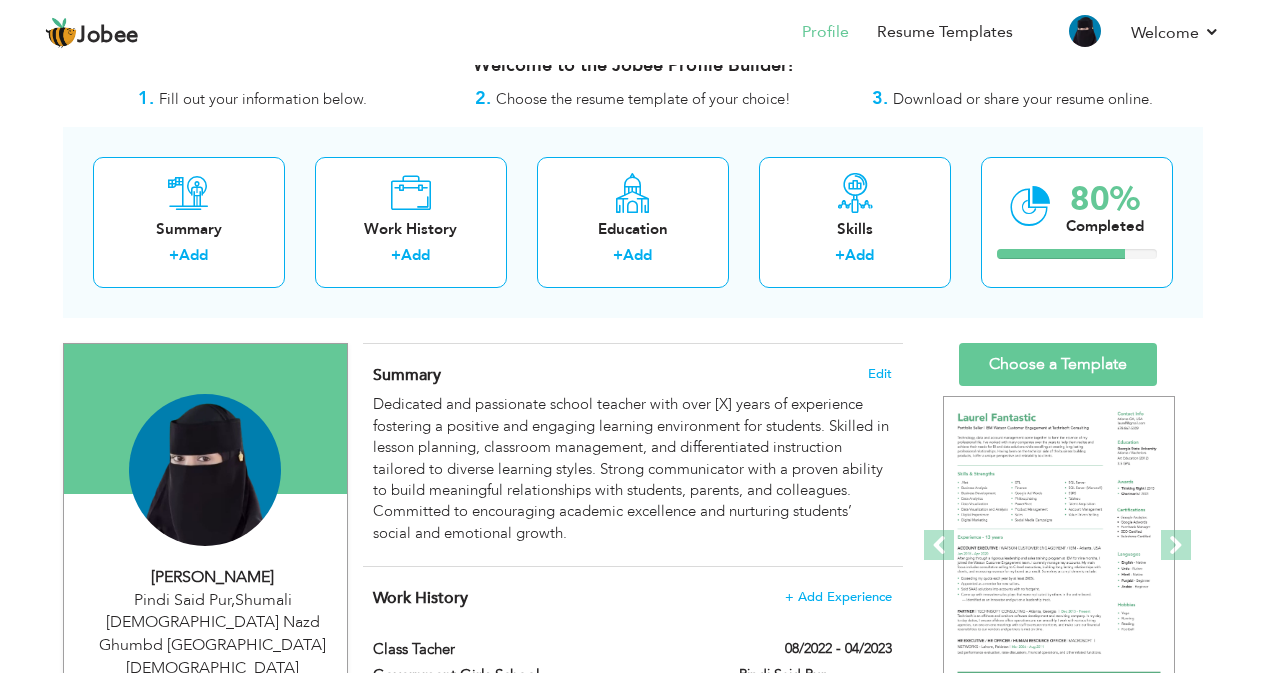 scroll, scrollTop: 0, scrollLeft: 0, axis: both 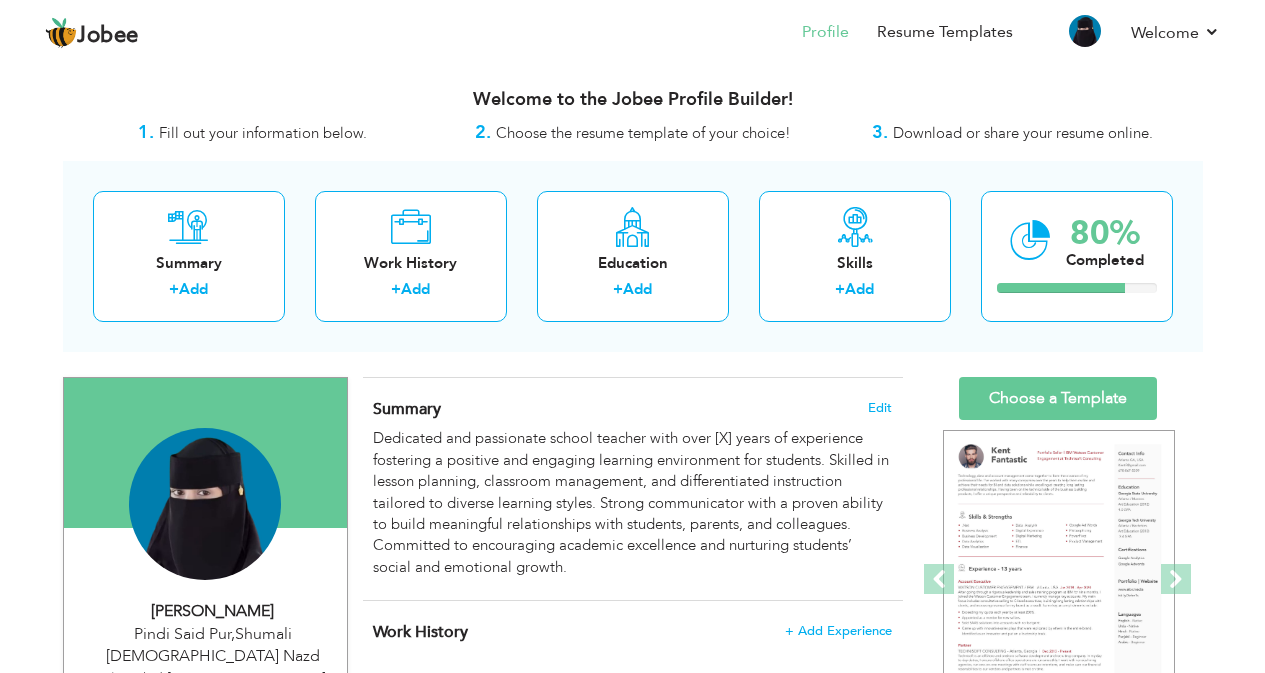 click on "Fill out your information below." at bounding box center (263, 133) 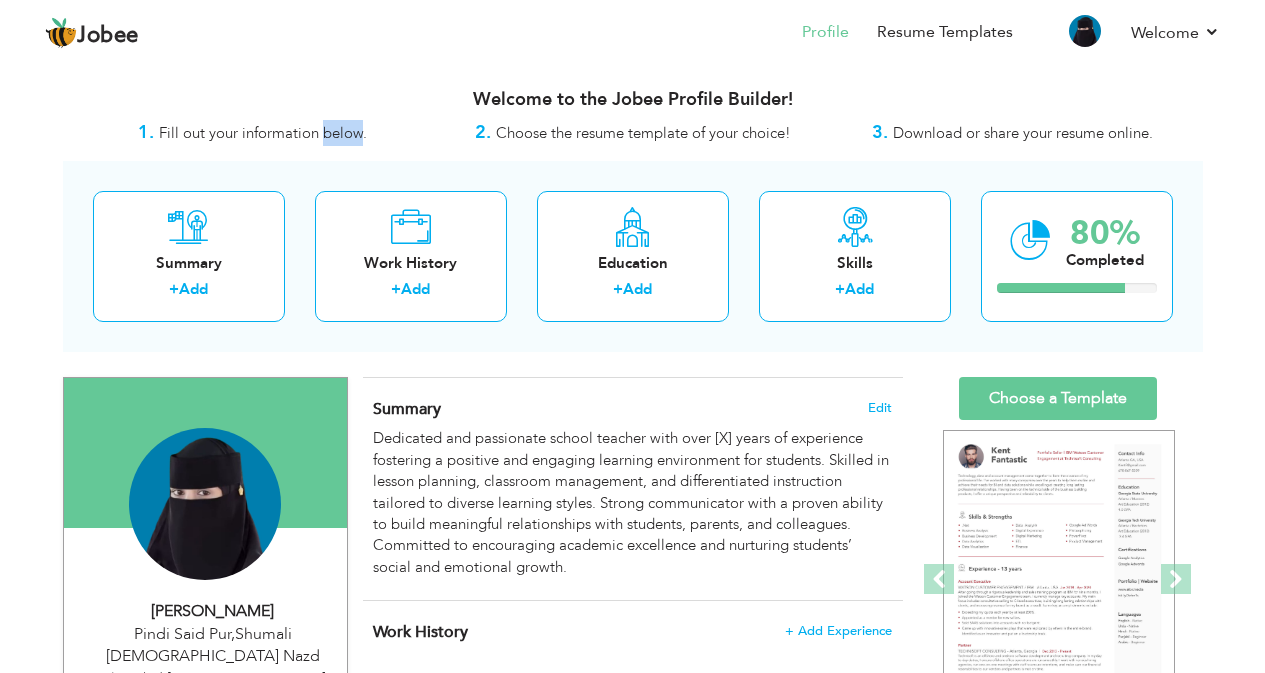 click on "Fill out your information below." at bounding box center [263, 133] 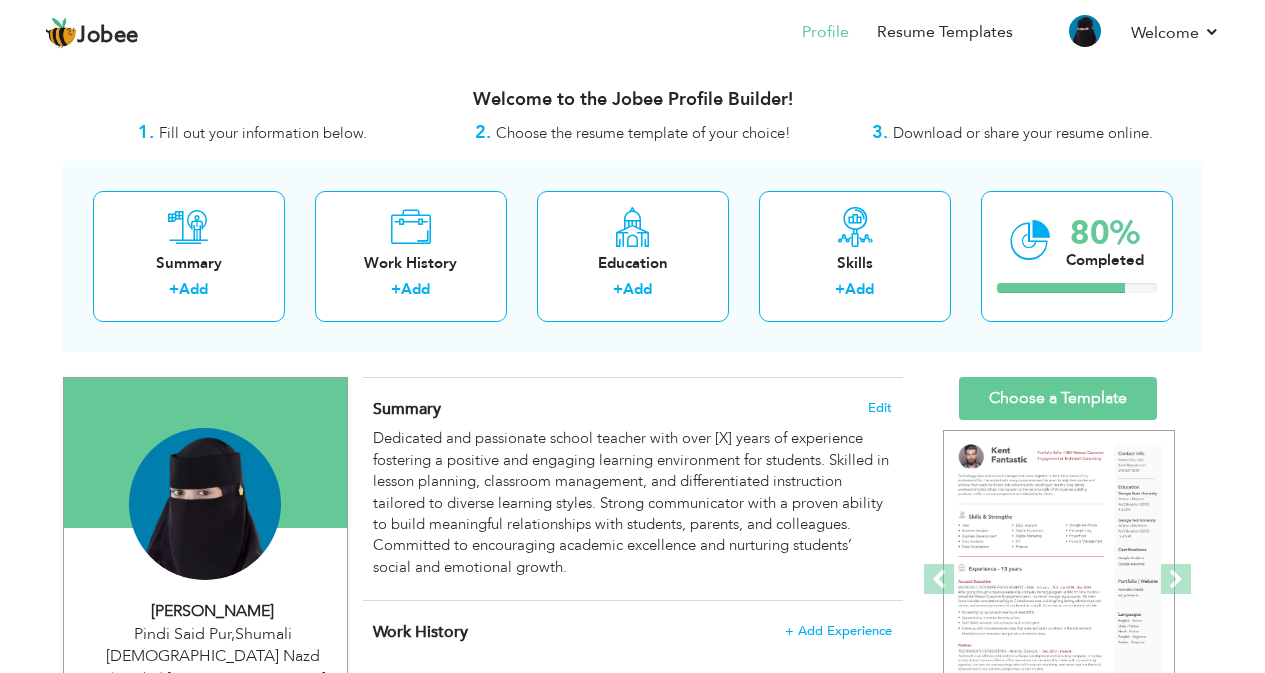 click on "Choose the resume template of your choice!" at bounding box center [643, 133] 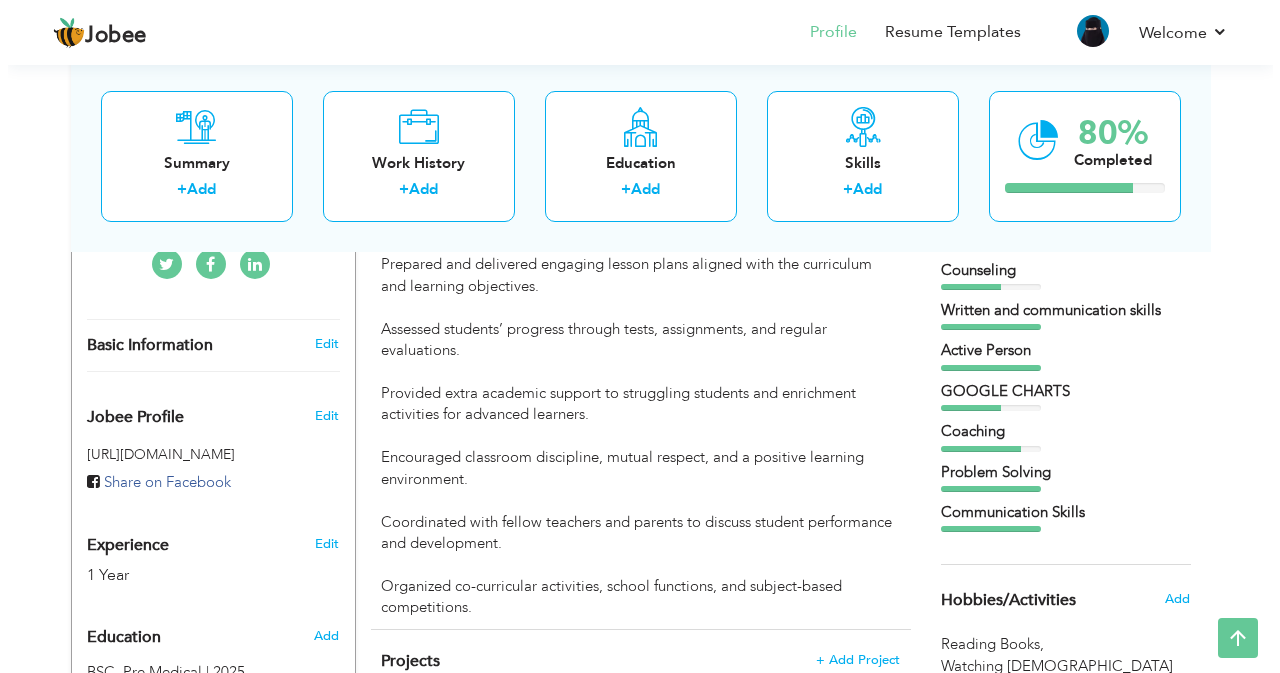 scroll, scrollTop: 560, scrollLeft: 0, axis: vertical 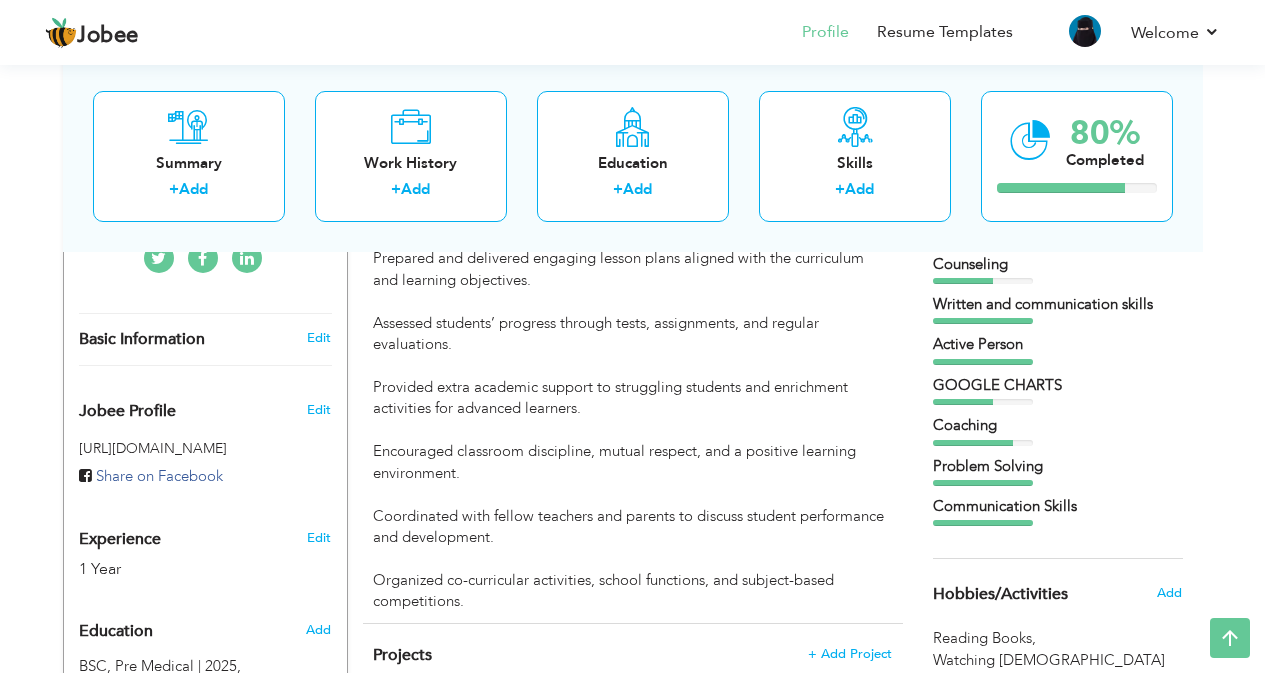 click on "https://jobee.io/profile/" at bounding box center [205, 448] 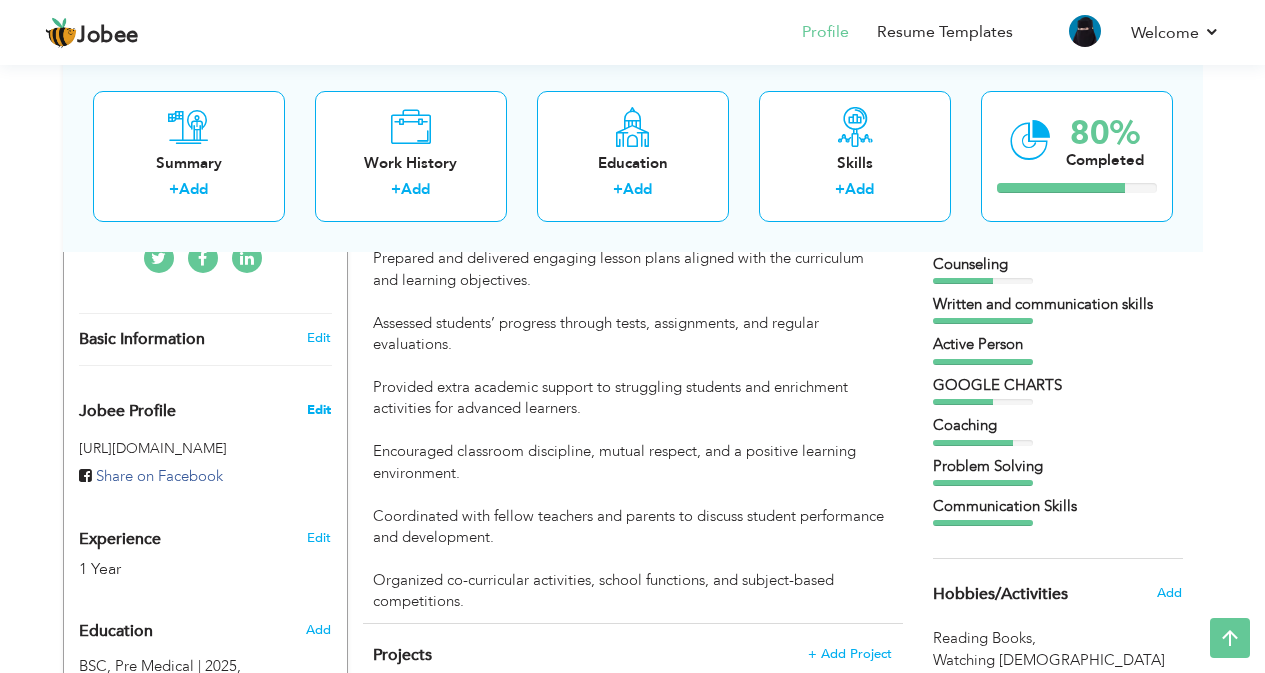 click on "Edit" at bounding box center [319, 410] 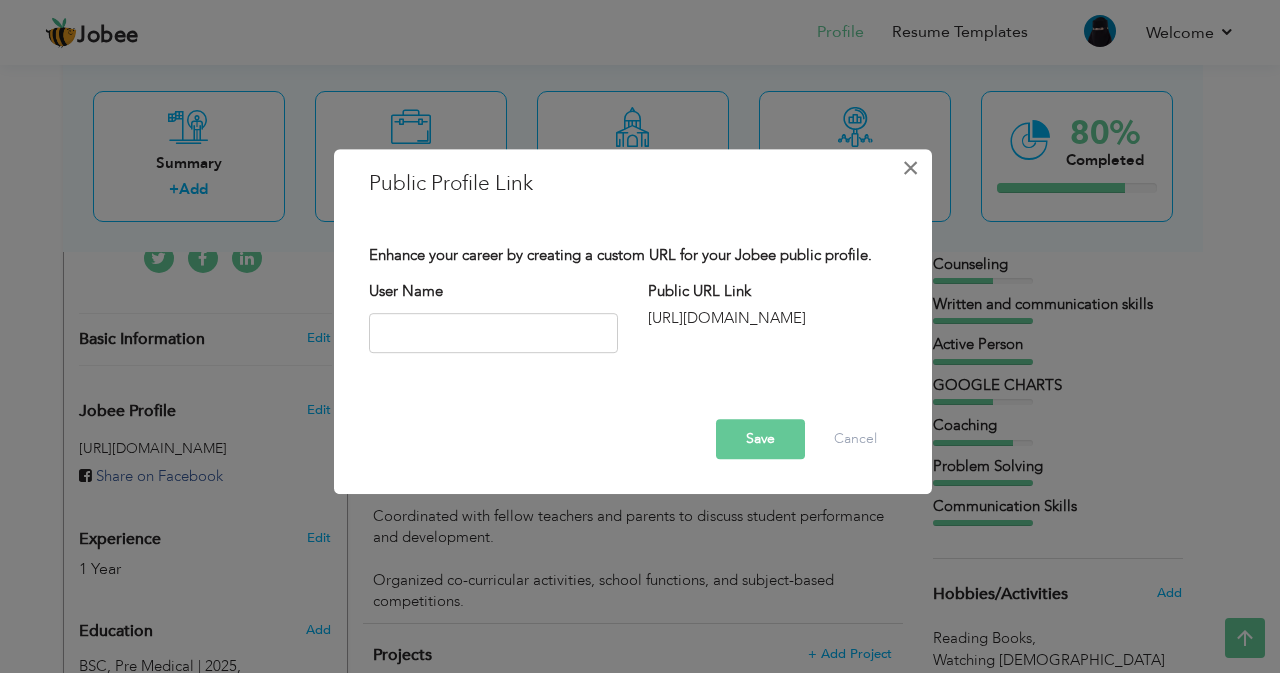 click on "×" at bounding box center (910, 168) 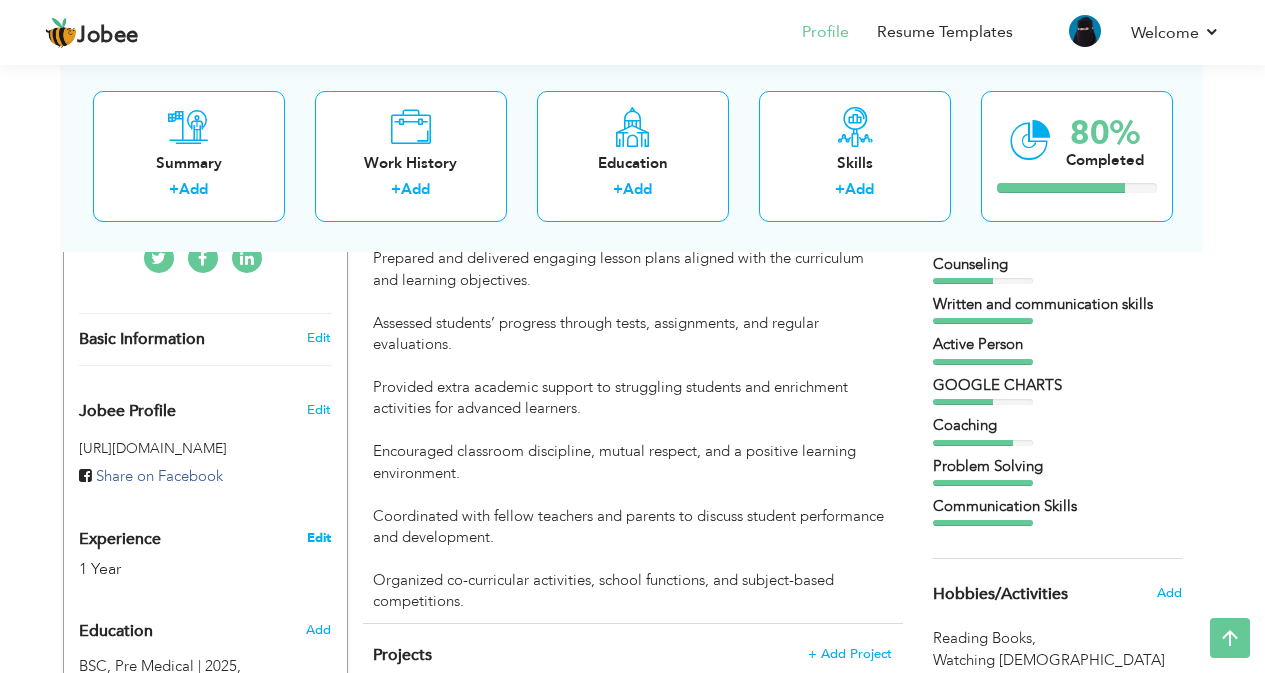 click on "Edit" at bounding box center (319, 538) 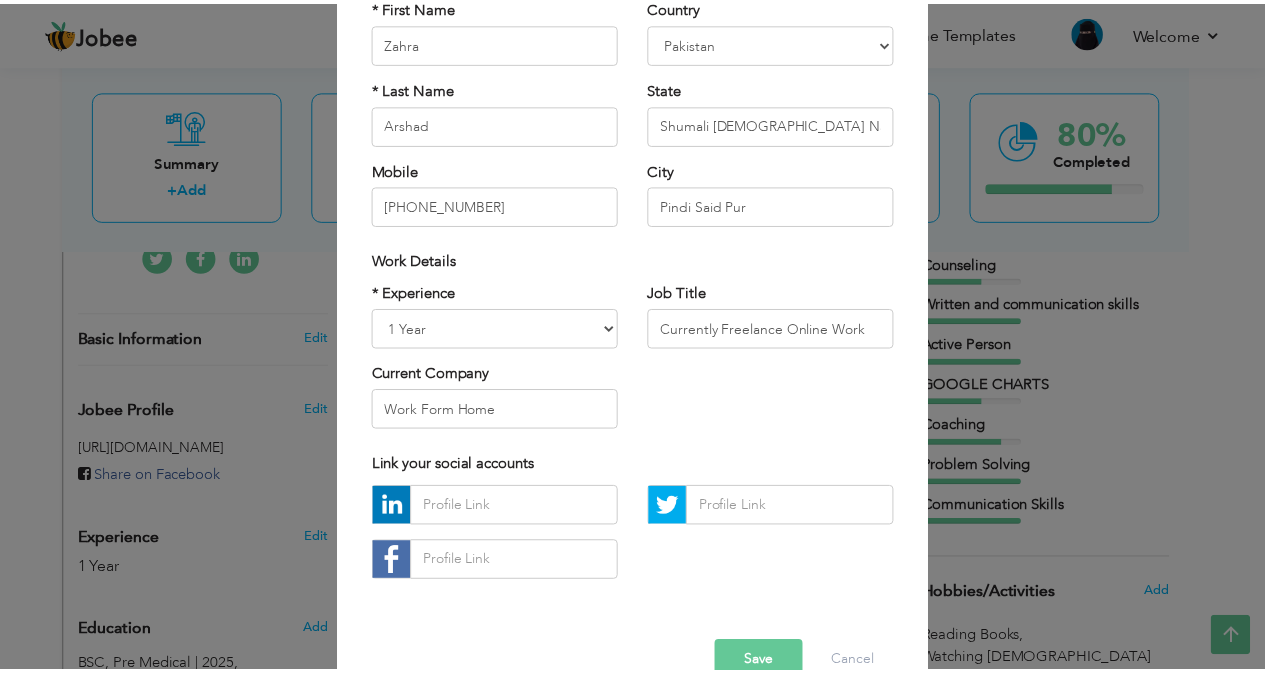 scroll, scrollTop: 233, scrollLeft: 0, axis: vertical 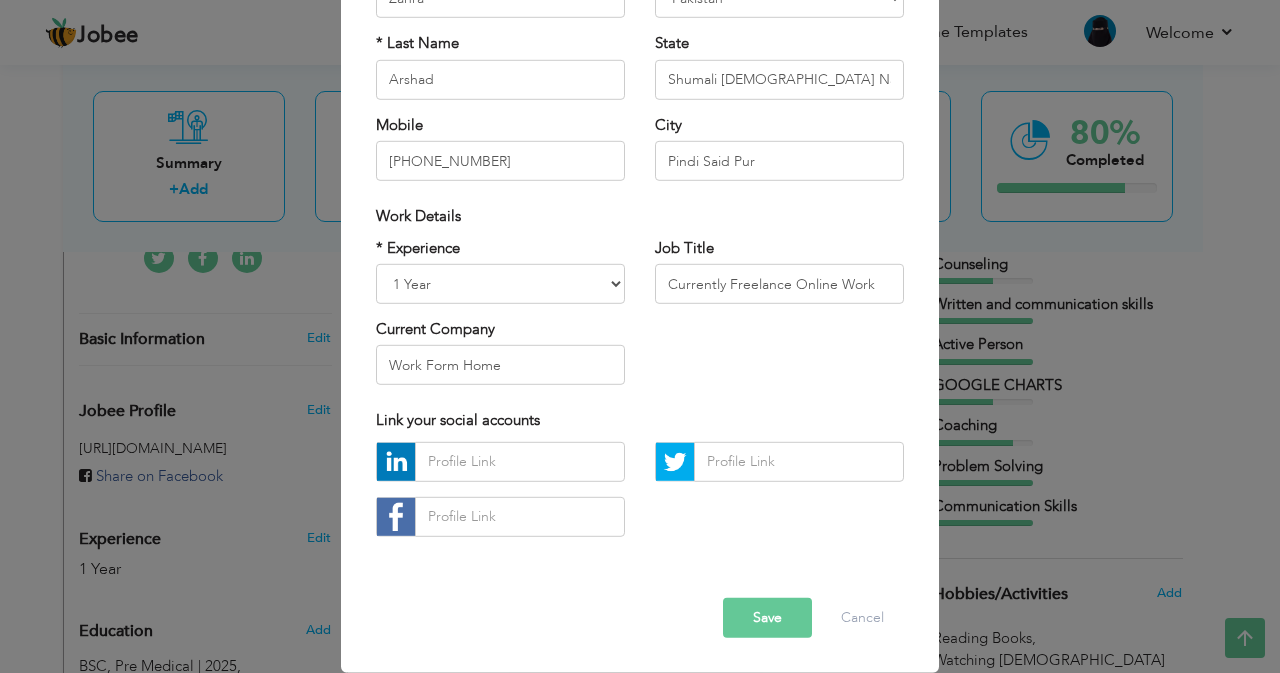 click on "×
Profile
Contact Information
* First Name
Zahra
* Last Name
Arshad
Mobile" at bounding box center [640, 253] 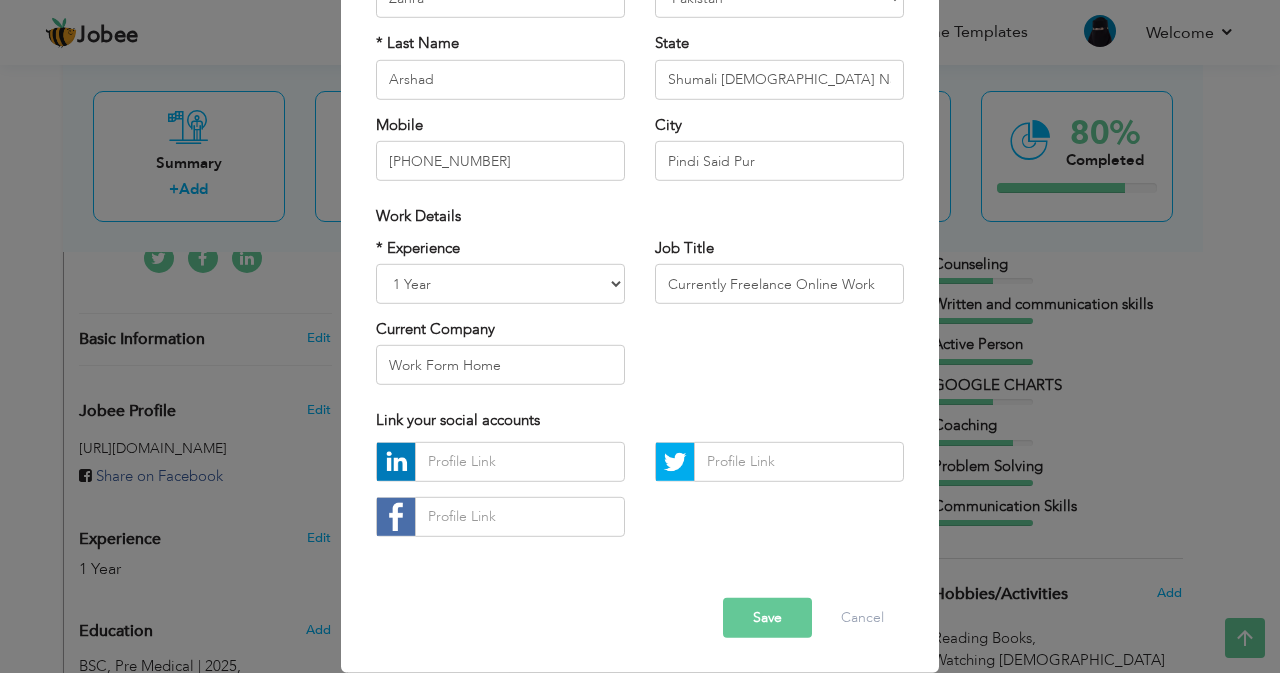 click on "Save" at bounding box center [767, 618] 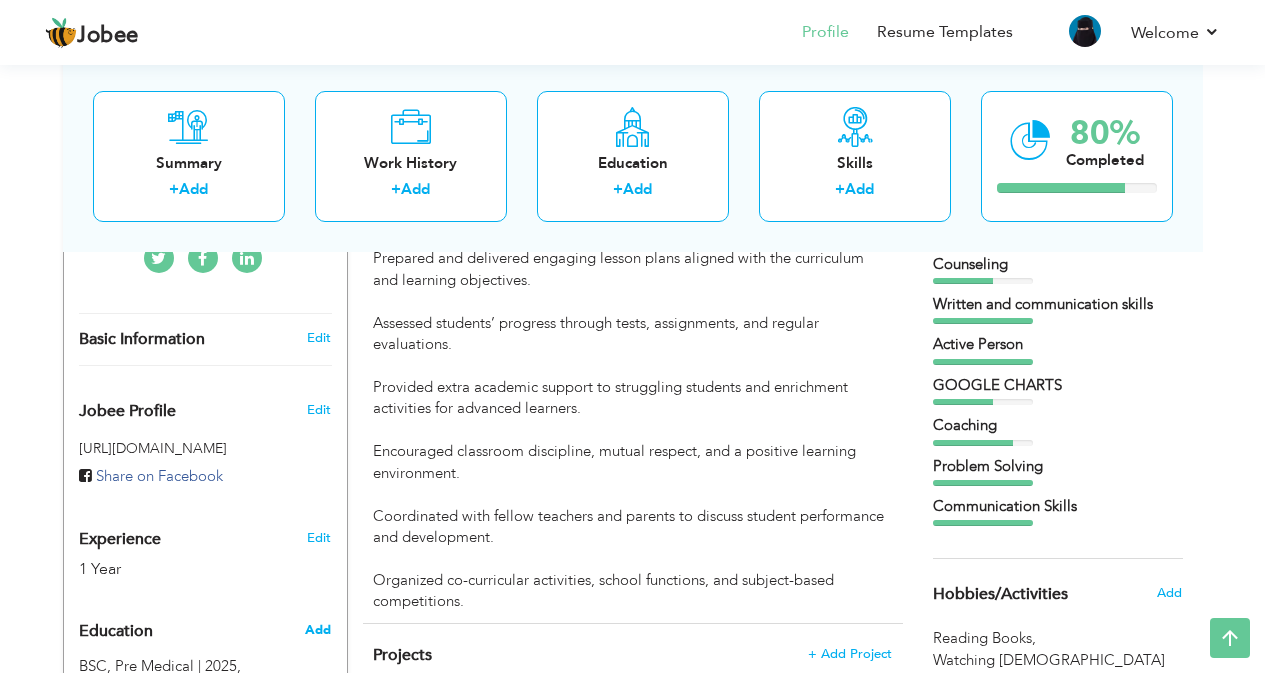 click on "Add" at bounding box center [318, 630] 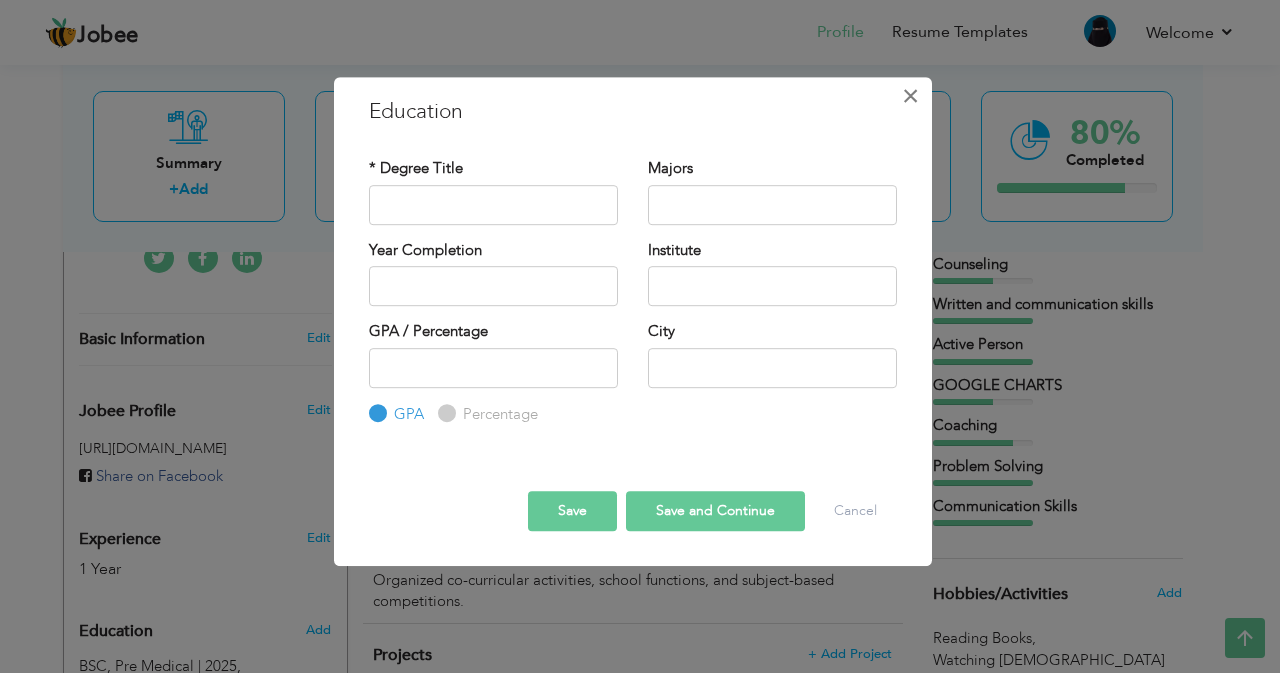 click on "×" at bounding box center [910, 96] 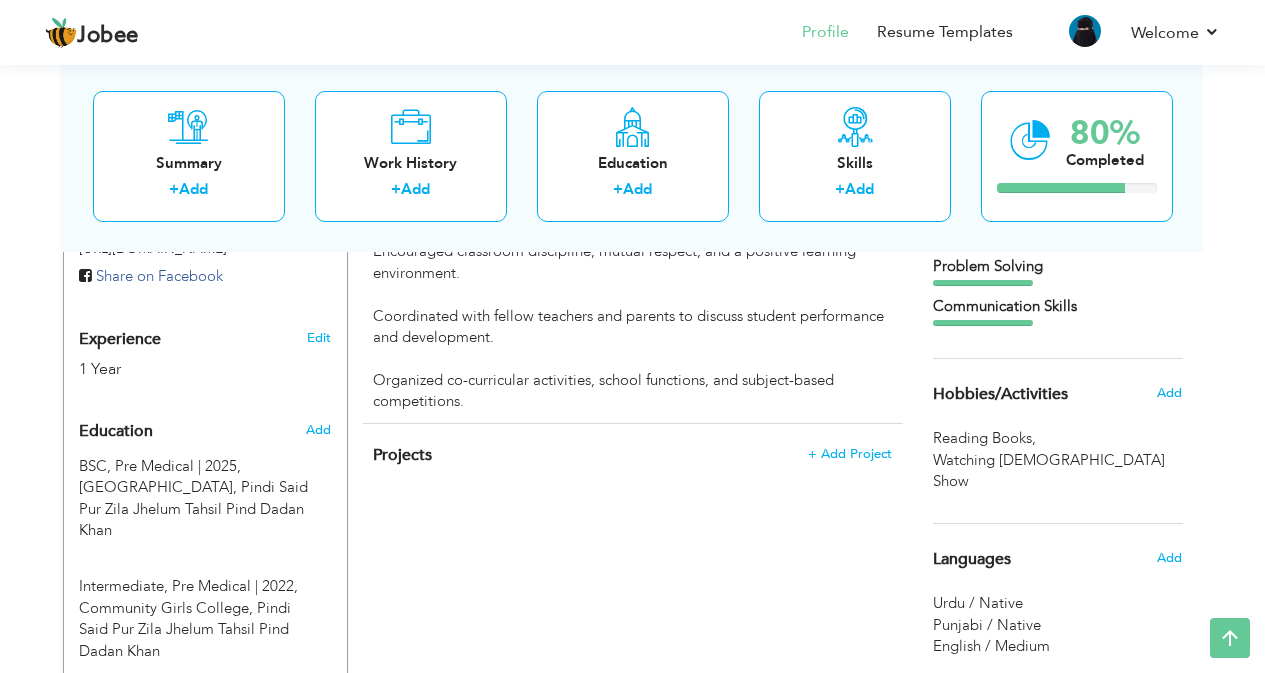scroll, scrollTop: 800, scrollLeft: 0, axis: vertical 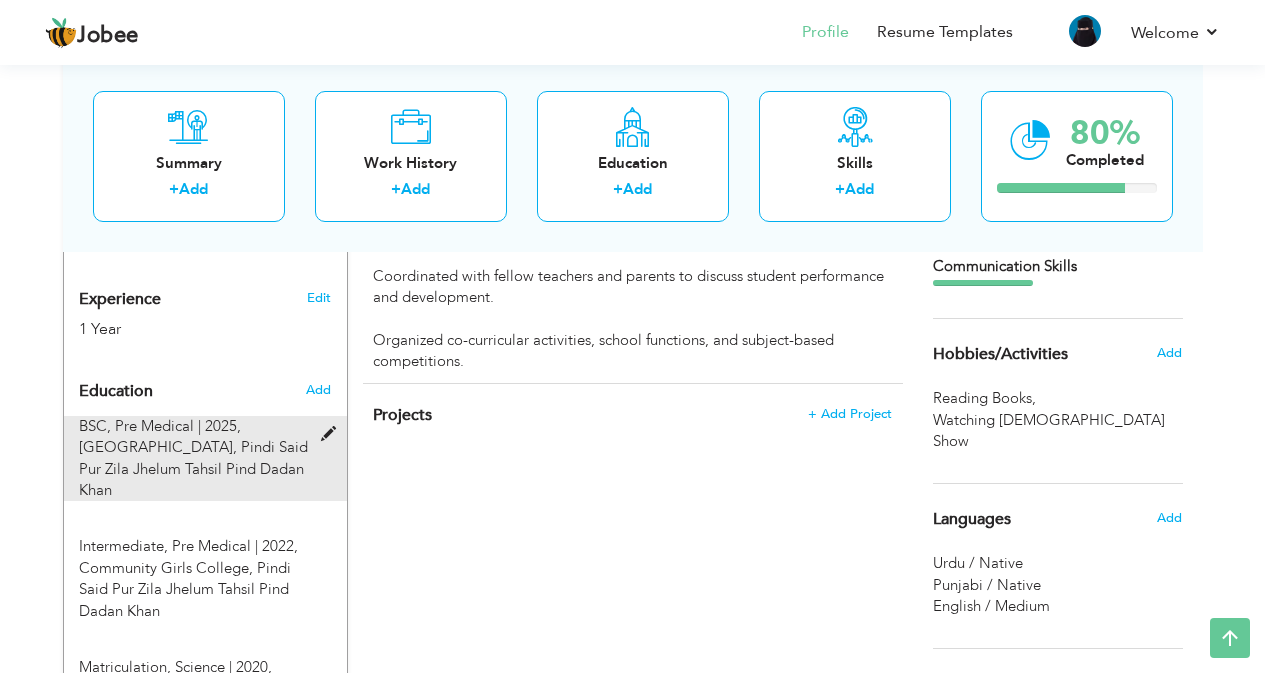 click at bounding box center (333, 434) 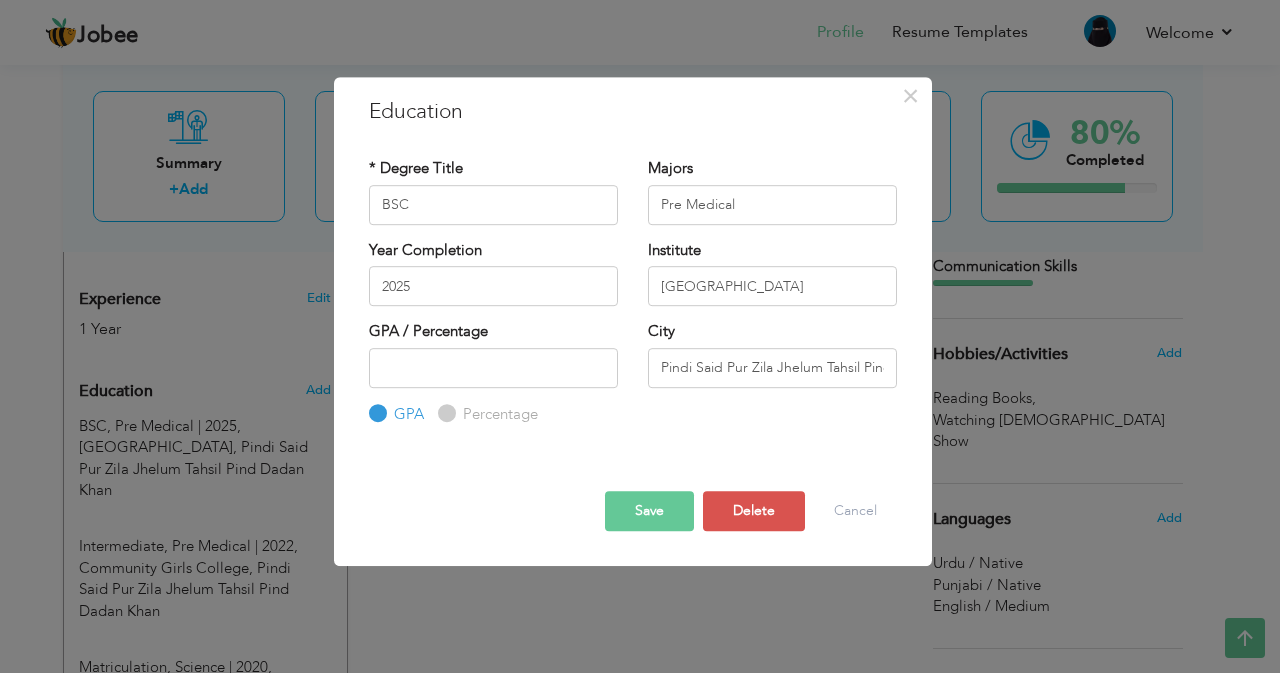 click on "Save" at bounding box center (649, 511) 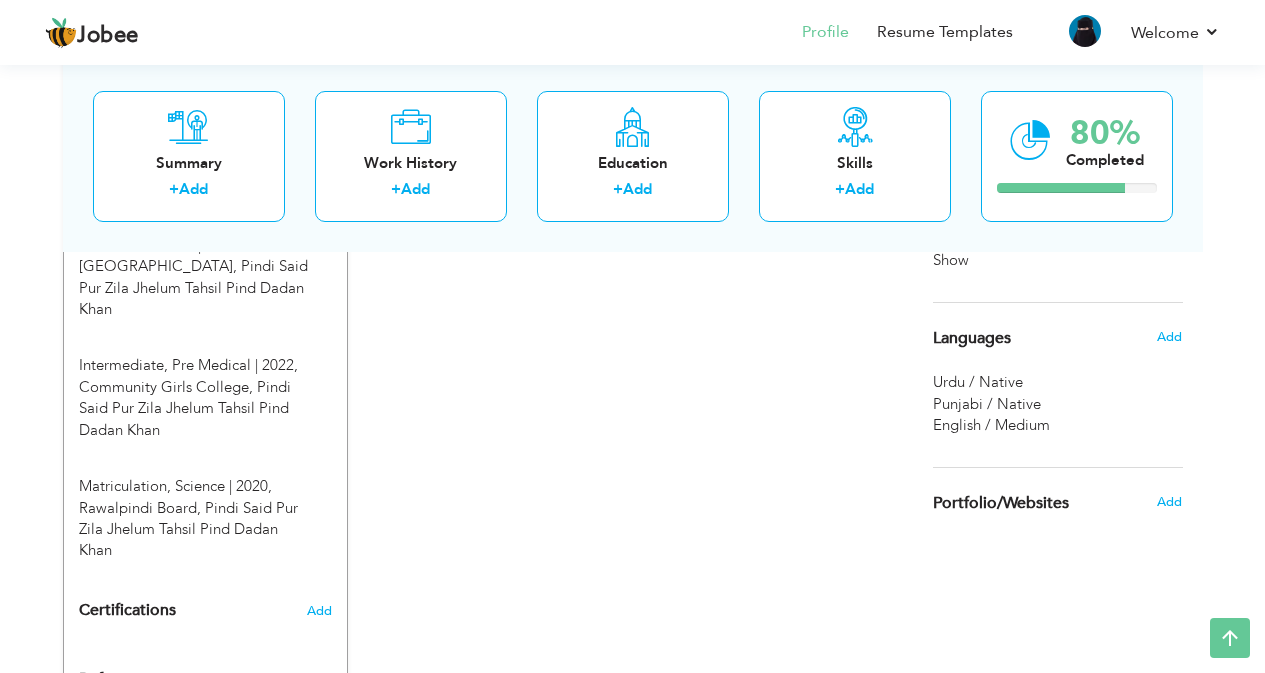 scroll, scrollTop: 1040, scrollLeft: 0, axis: vertical 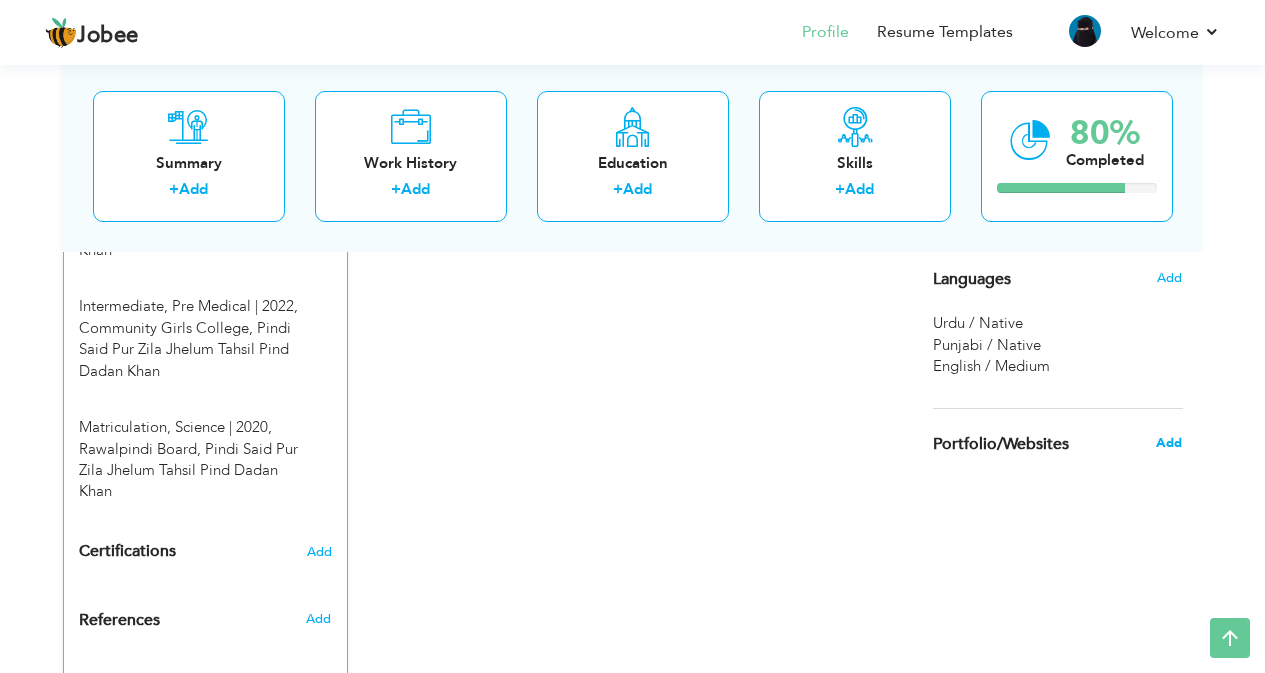 click on "Add" at bounding box center (1169, 443) 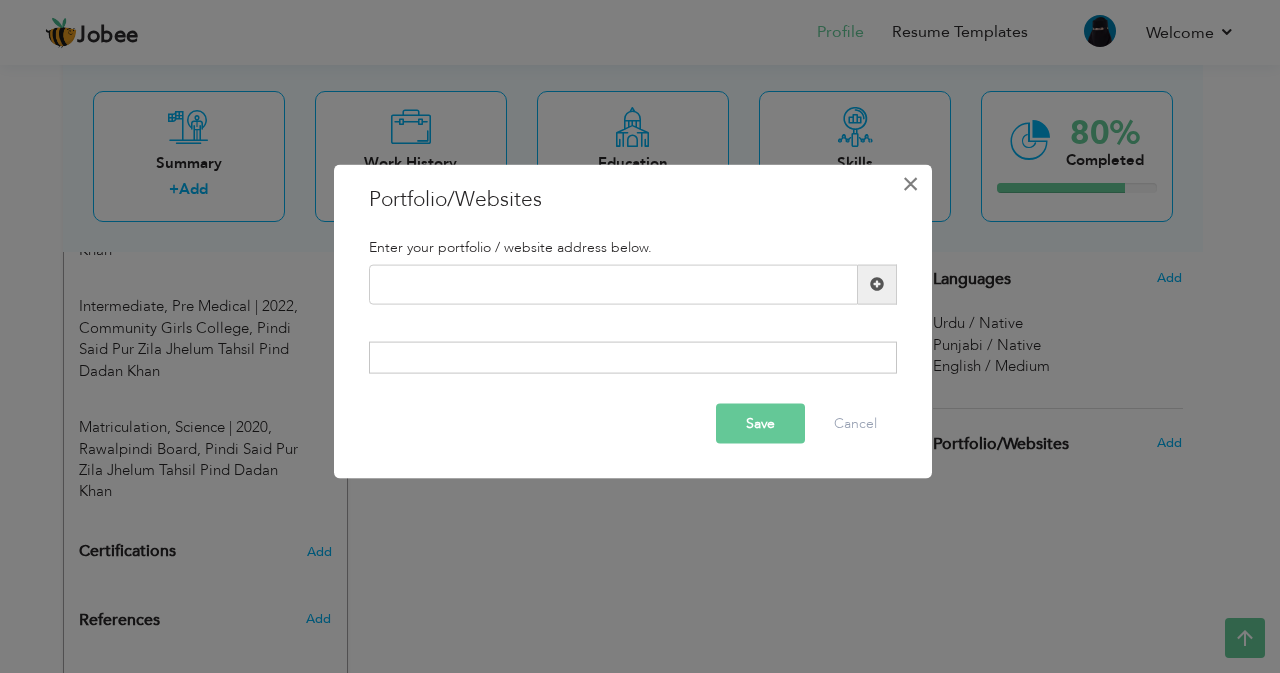 click on "×" at bounding box center (910, 183) 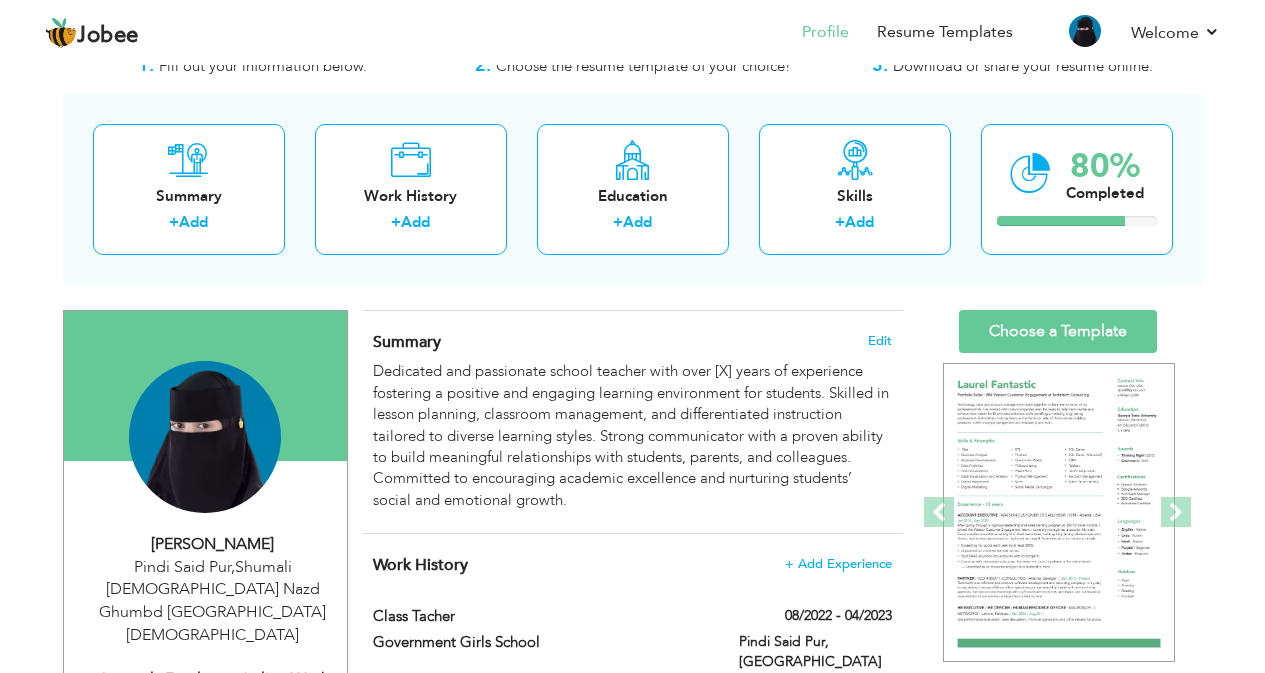 scroll, scrollTop: 37, scrollLeft: 0, axis: vertical 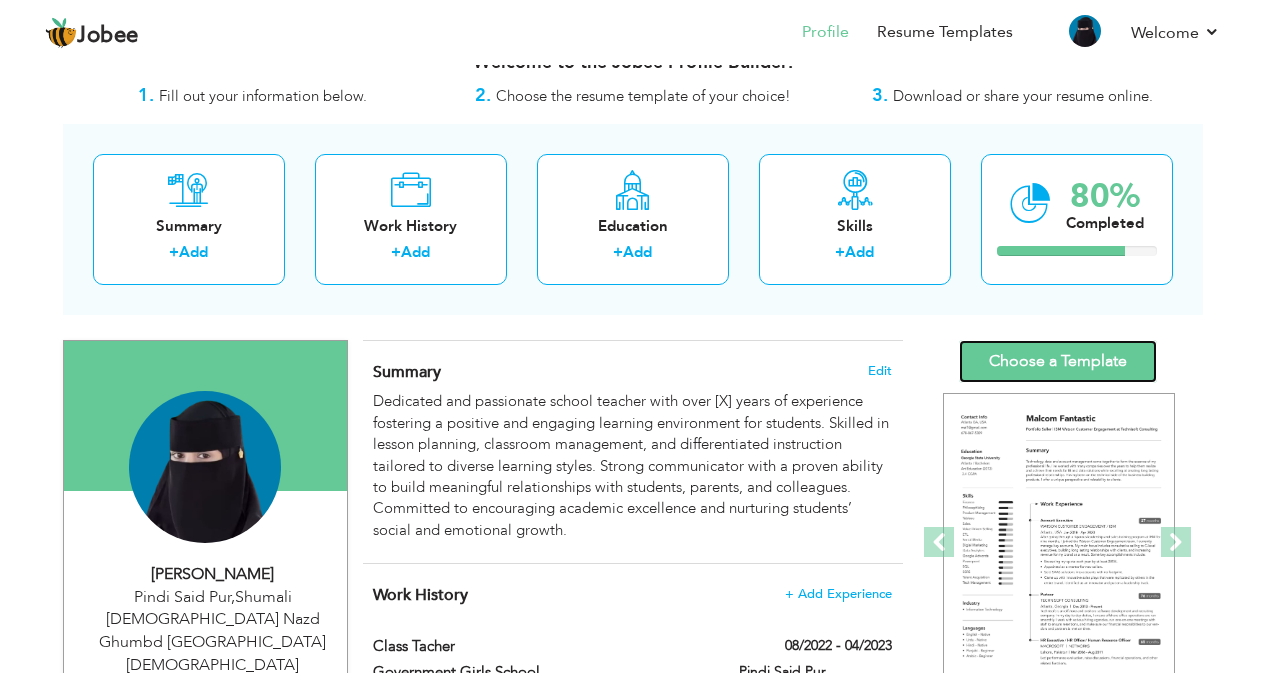 click on "Choose a Template" at bounding box center [1058, 361] 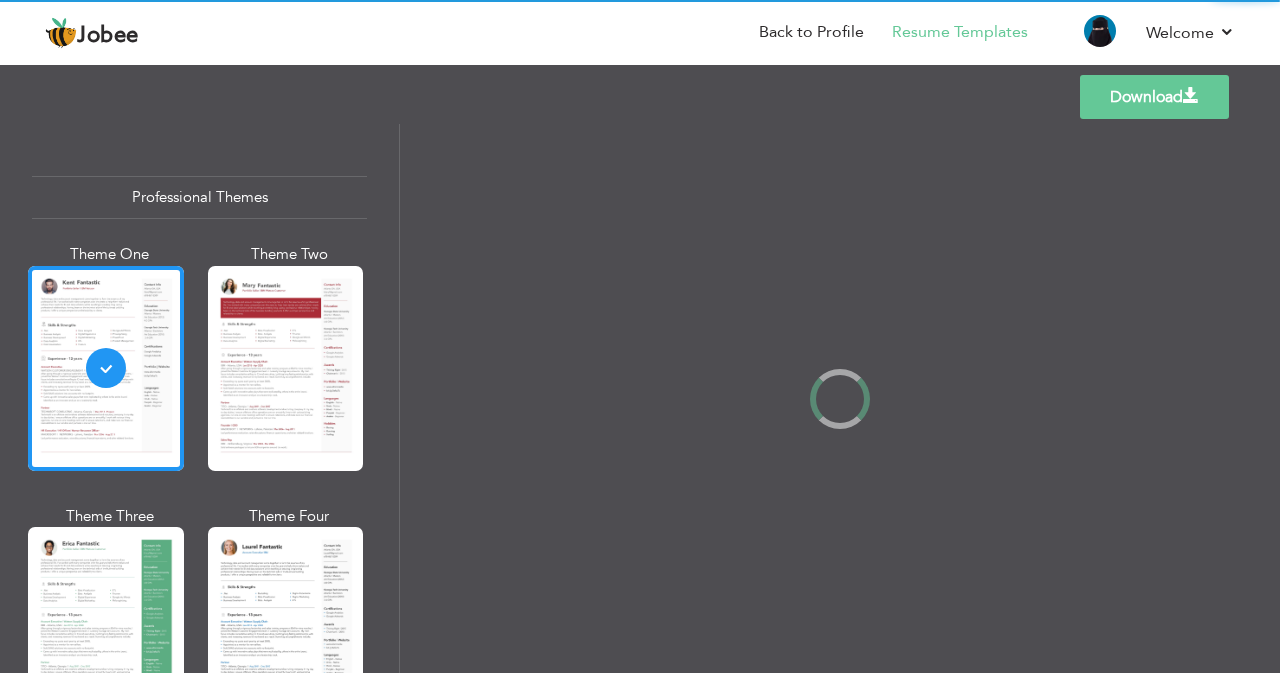 scroll, scrollTop: 0, scrollLeft: 0, axis: both 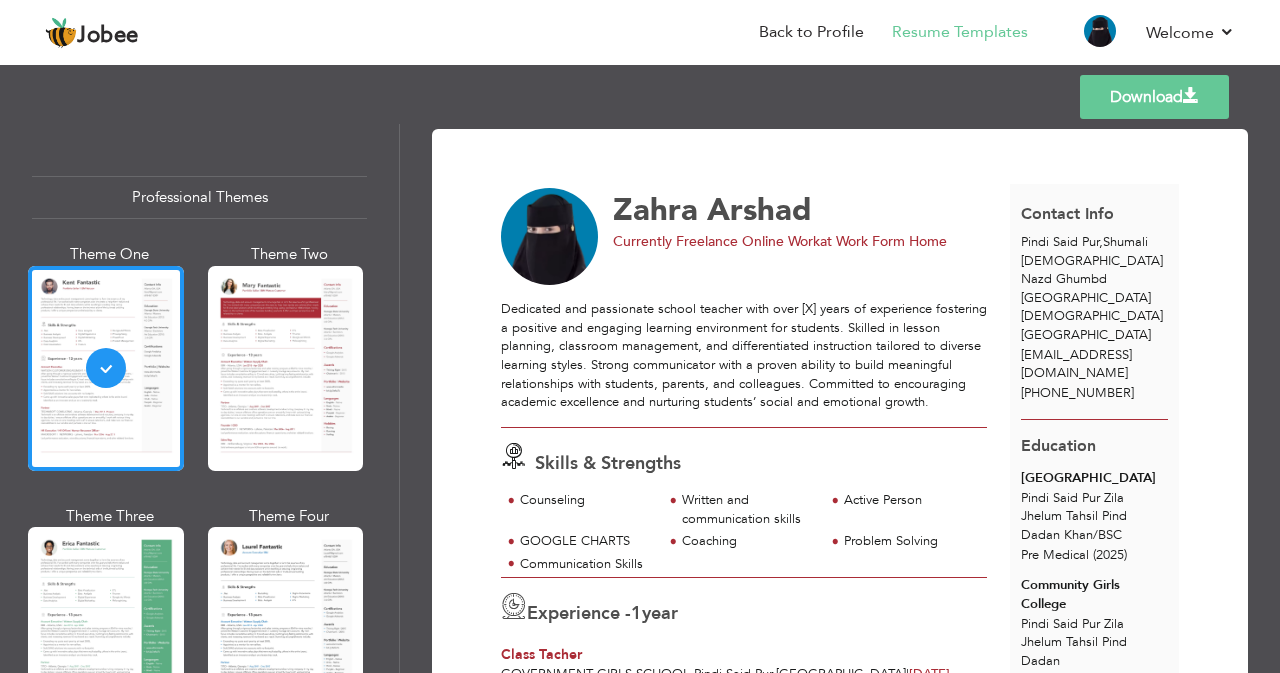 drag, startPoint x: 944, startPoint y: 522, endPoint x: 1104, endPoint y: 498, distance: 161.79 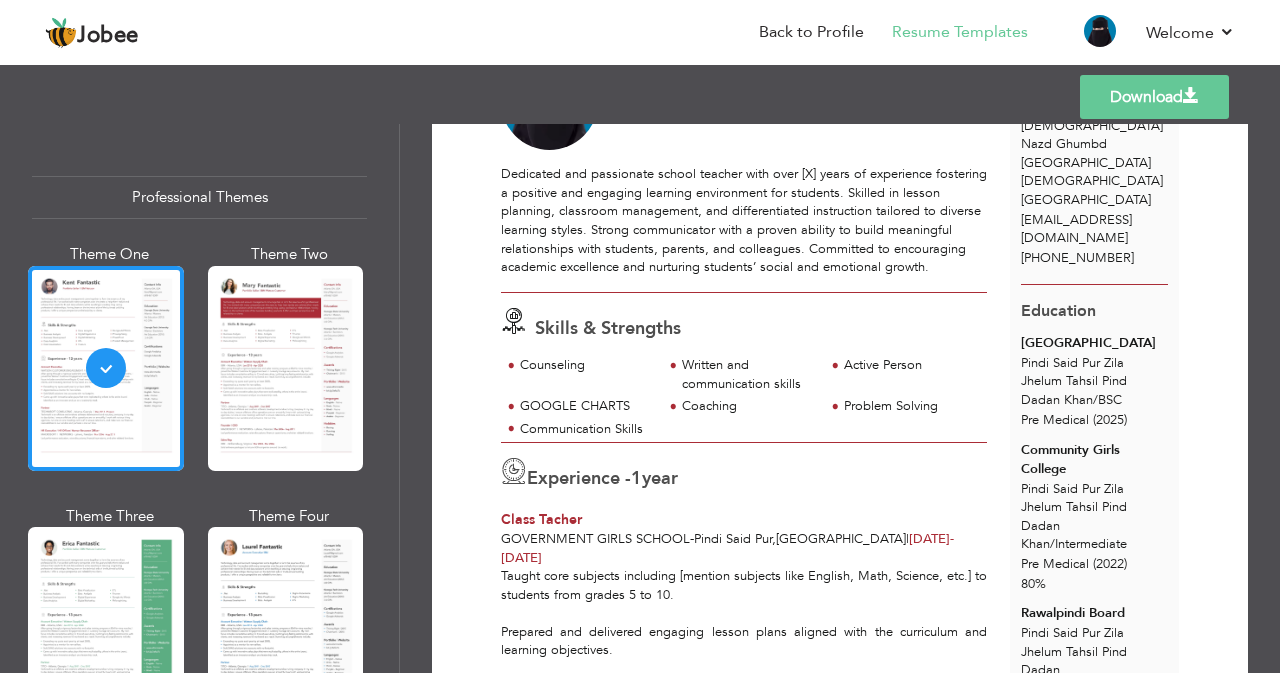 scroll, scrollTop: 0, scrollLeft: 0, axis: both 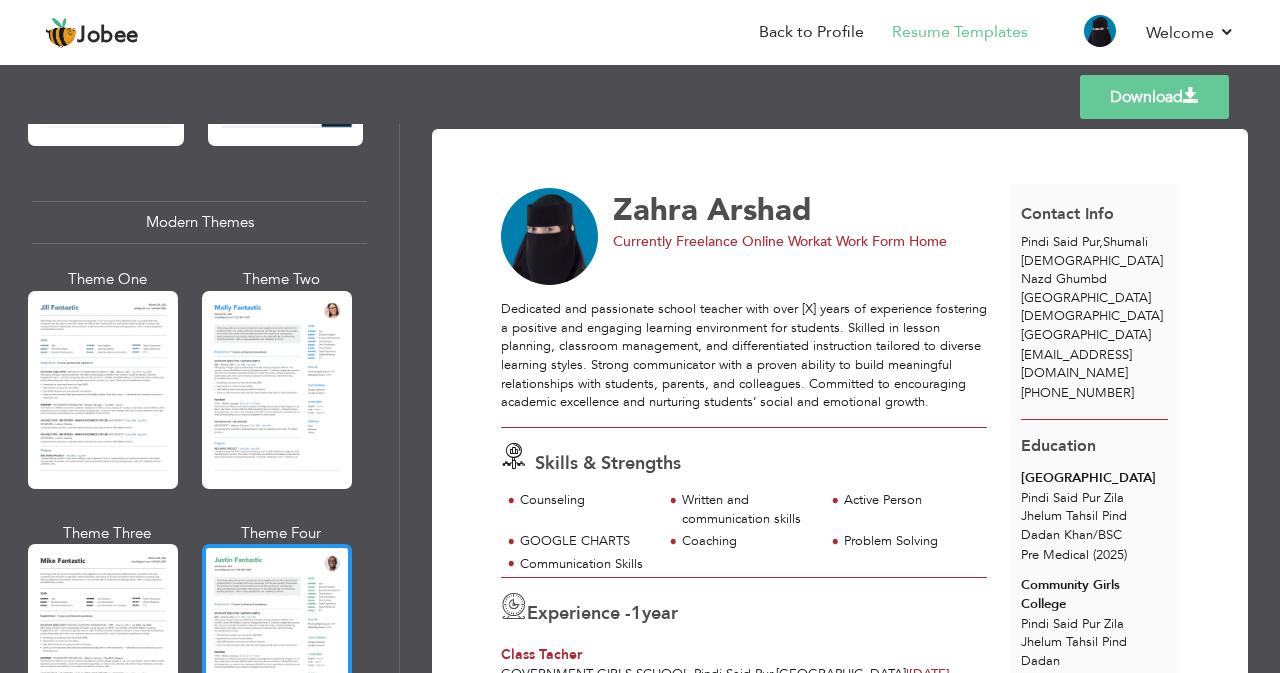 click at bounding box center [277, 643] 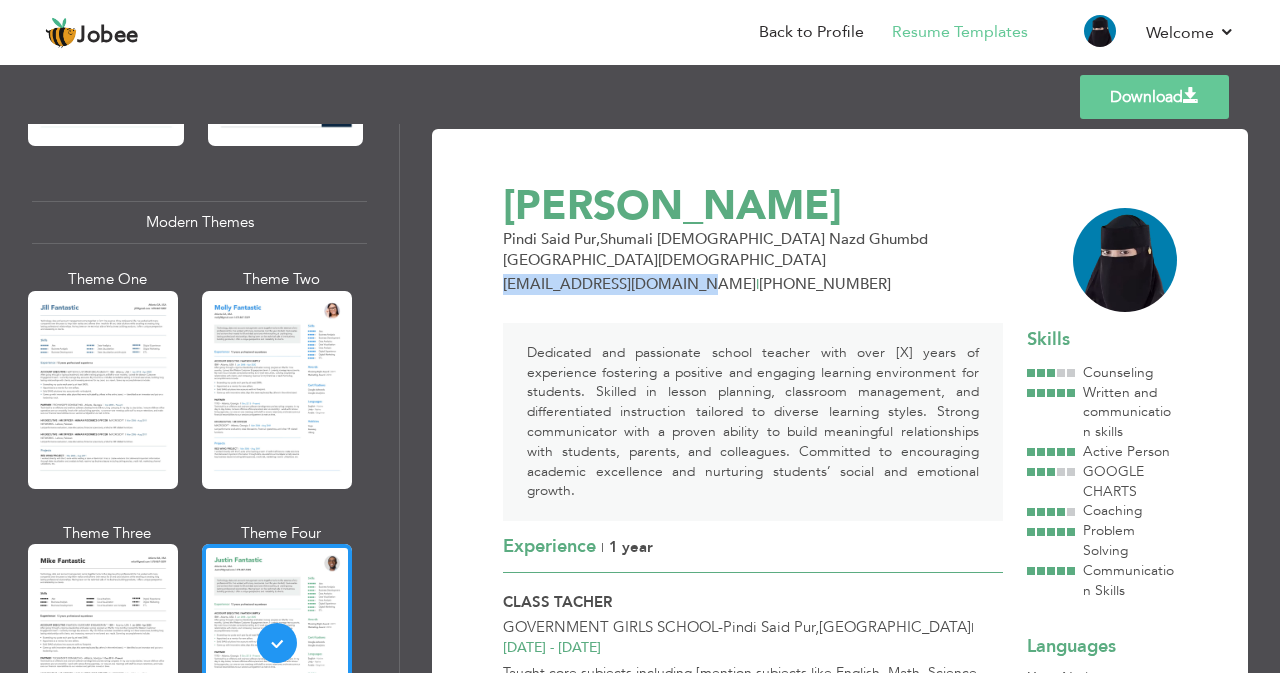 drag, startPoint x: 685, startPoint y: 260, endPoint x: 502, endPoint y: 262, distance: 183.01093 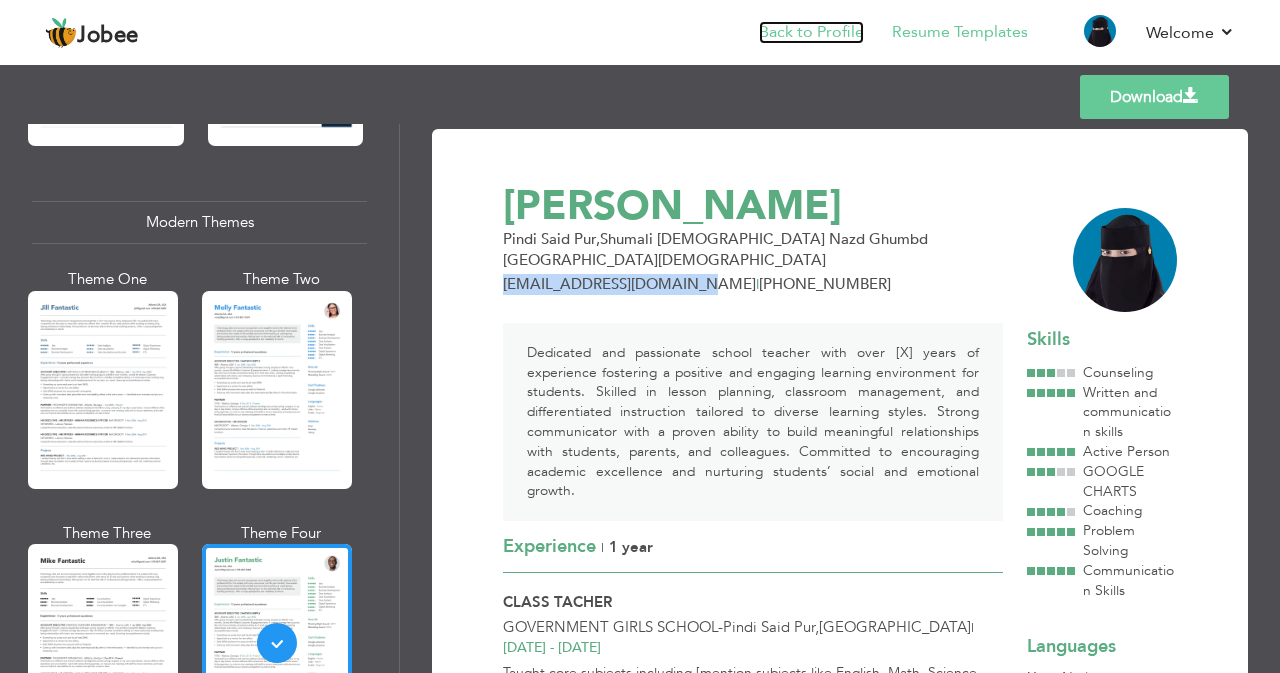 click on "Back to Profile" at bounding box center (811, 32) 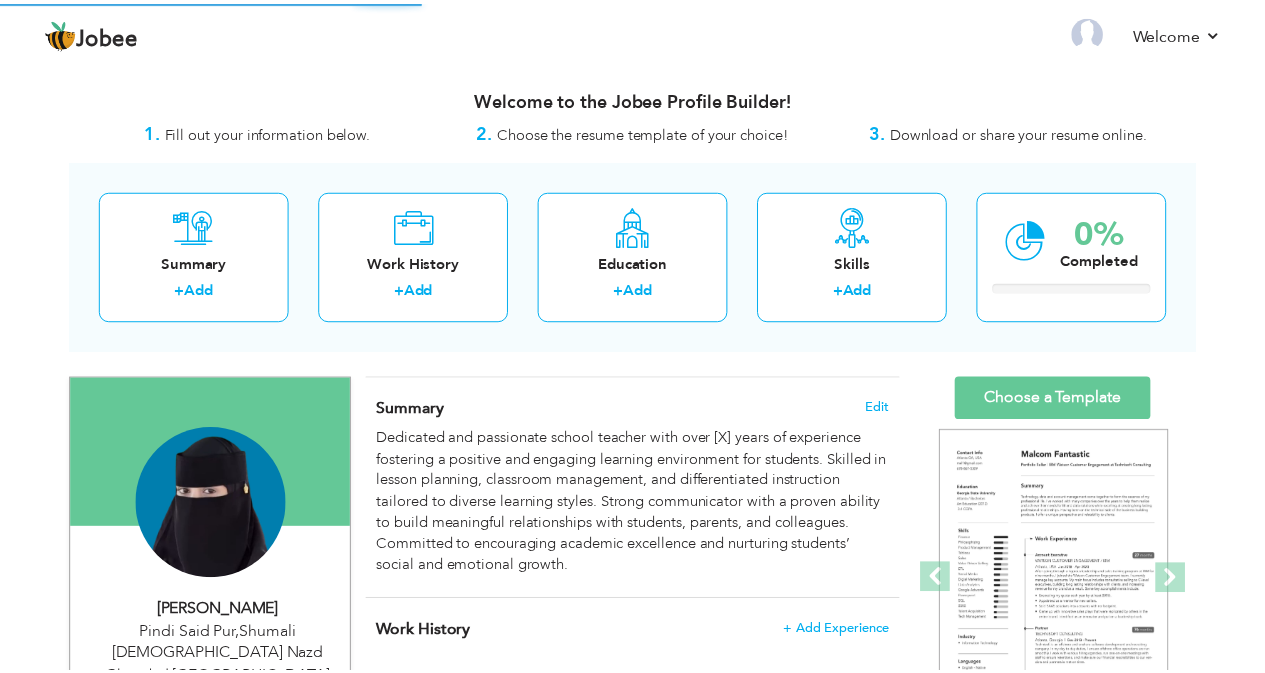 scroll, scrollTop: 0, scrollLeft: 0, axis: both 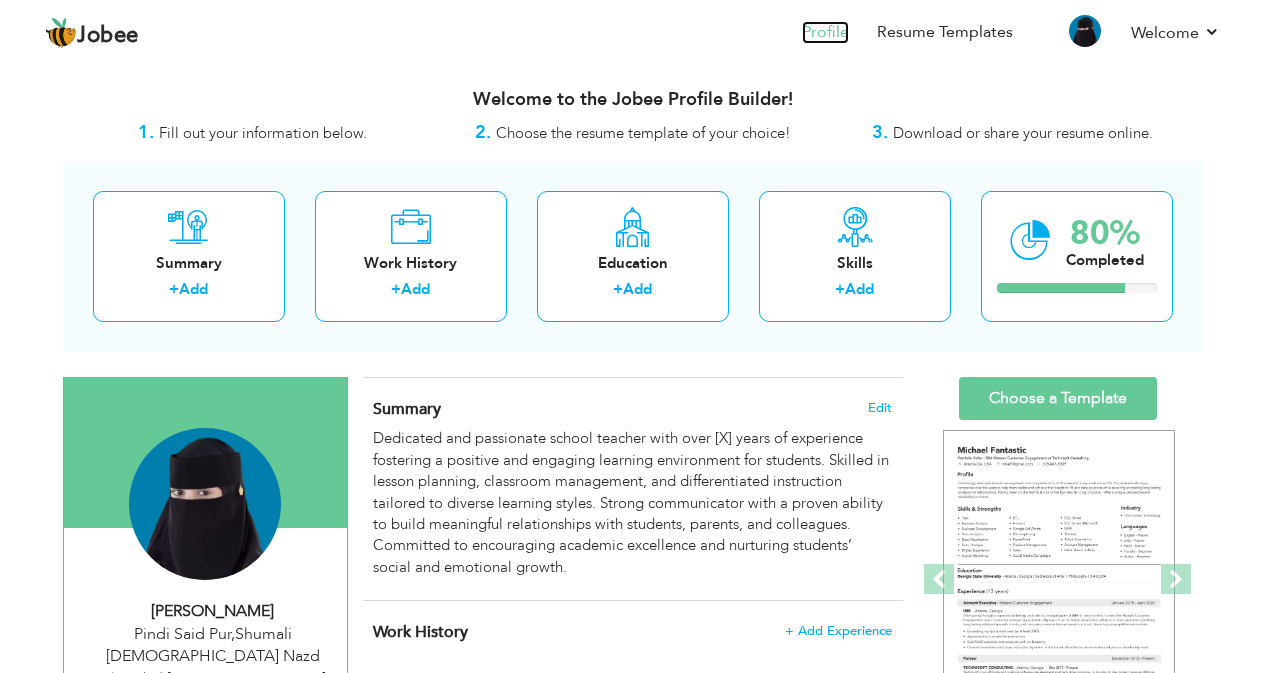 click on "Profile" at bounding box center [825, 32] 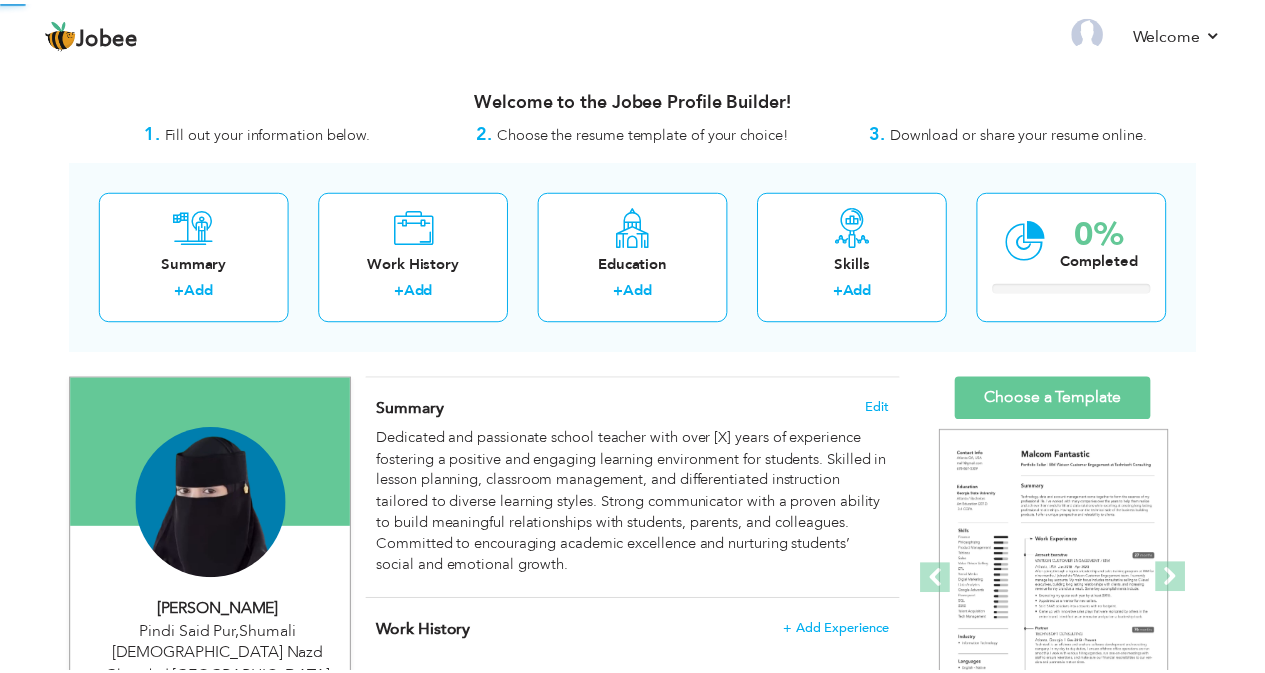 scroll, scrollTop: 0, scrollLeft: 0, axis: both 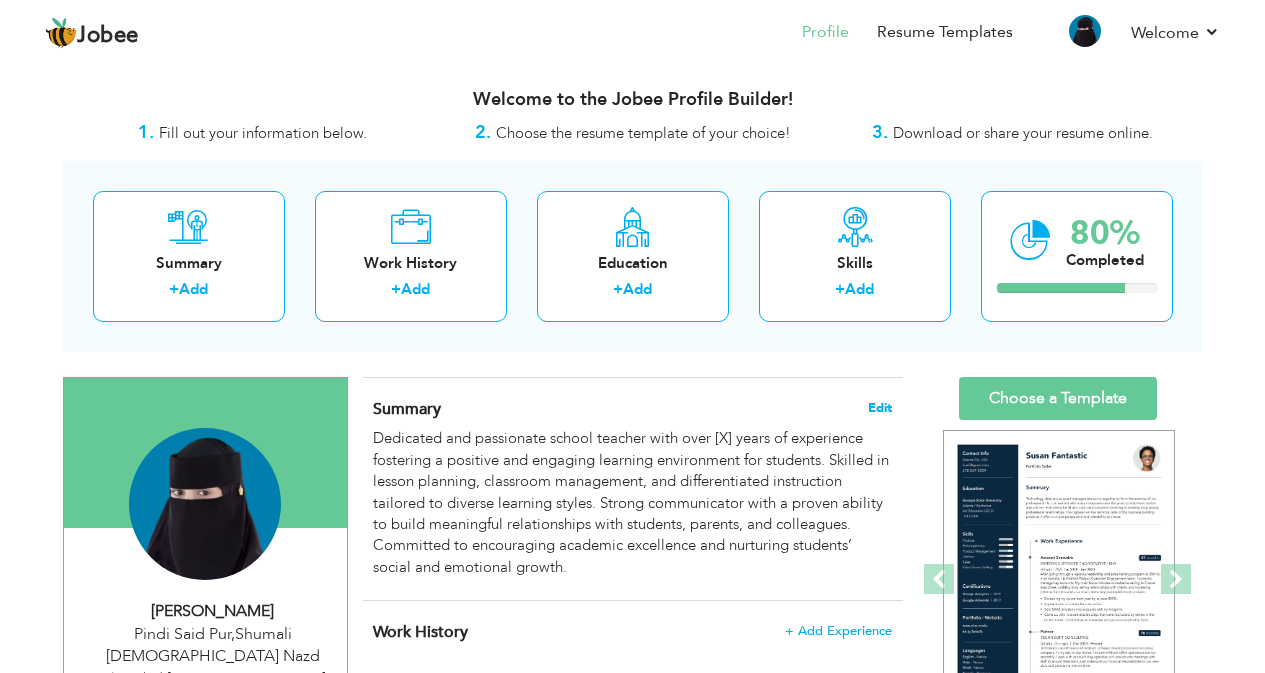 click on "Edit" at bounding box center [880, 408] 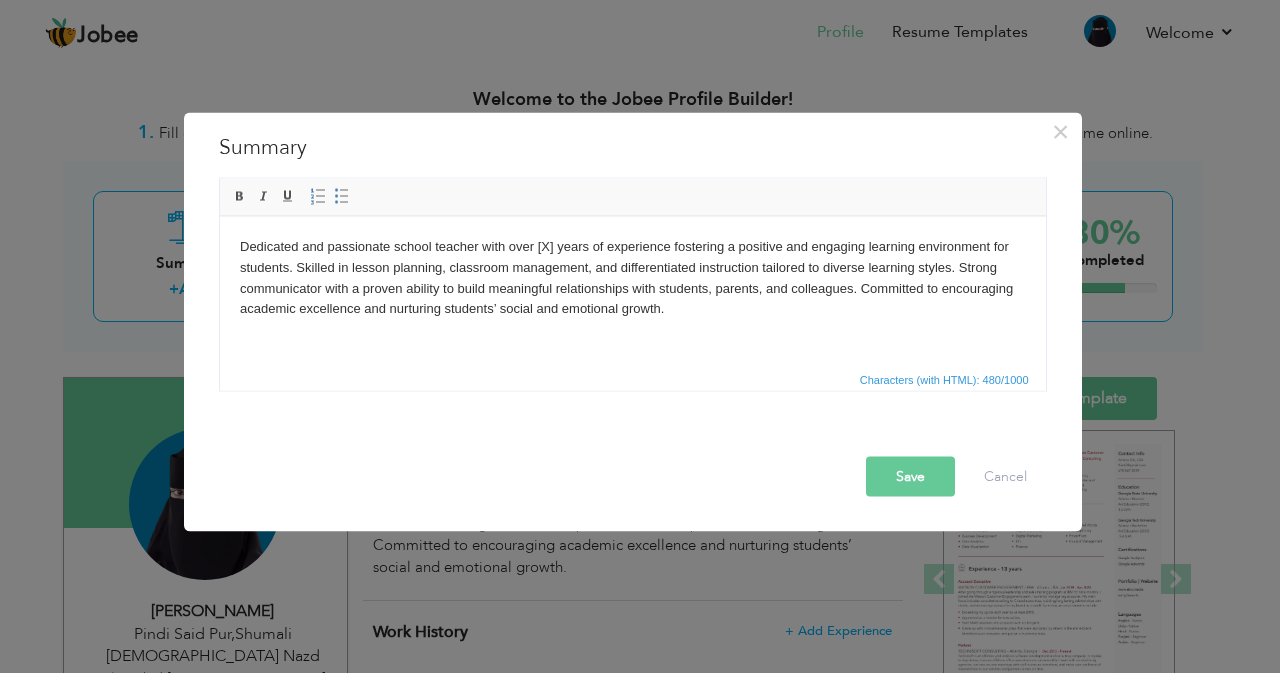 click on "Save" at bounding box center (910, 476) 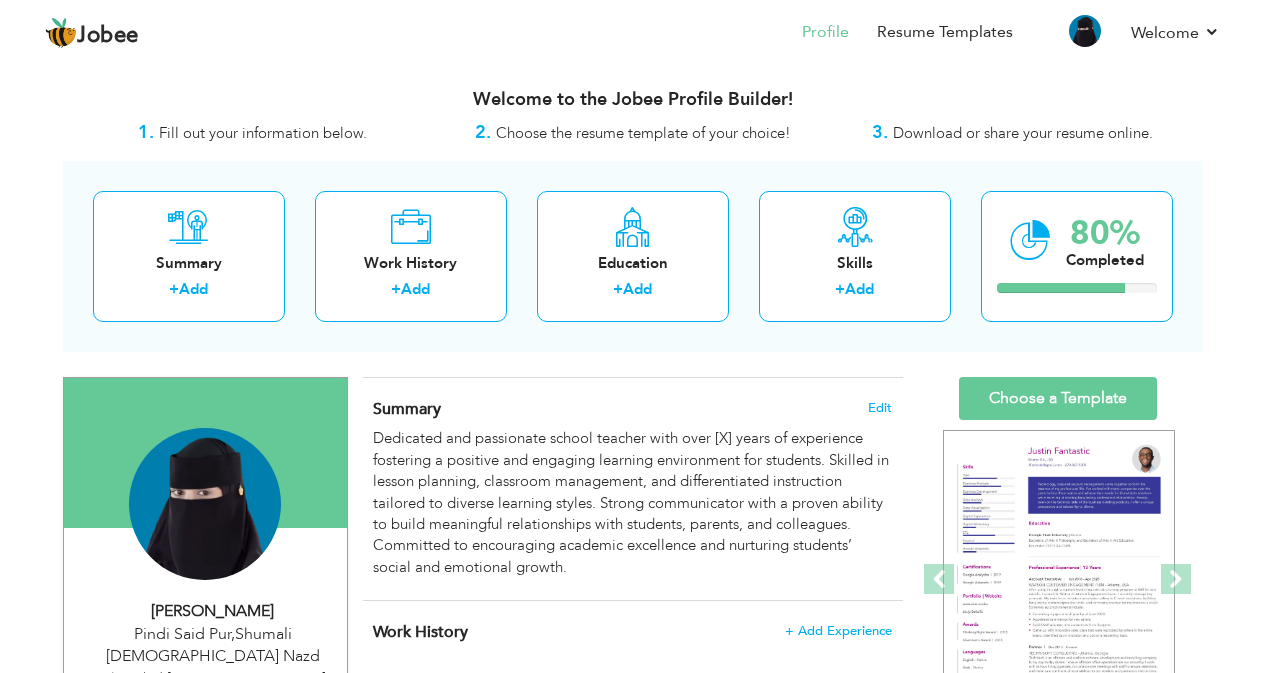 click on "[PERSON_NAME]" at bounding box center (213, 611) 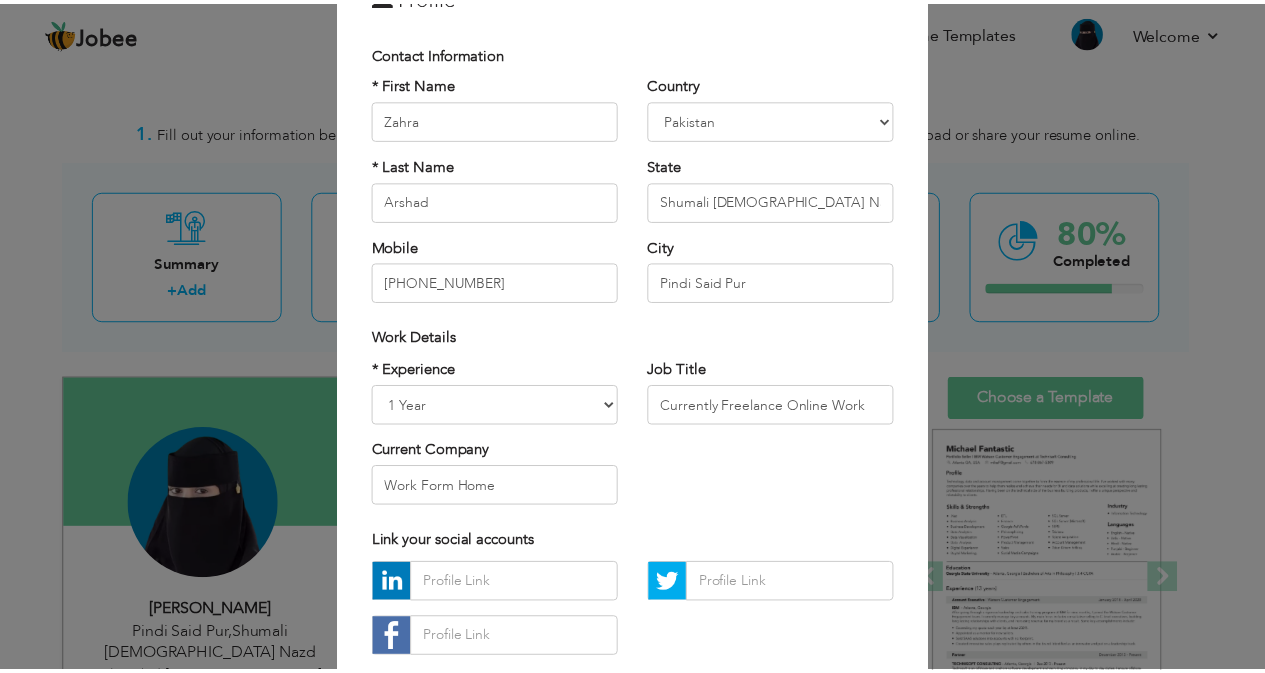 scroll, scrollTop: 0, scrollLeft: 0, axis: both 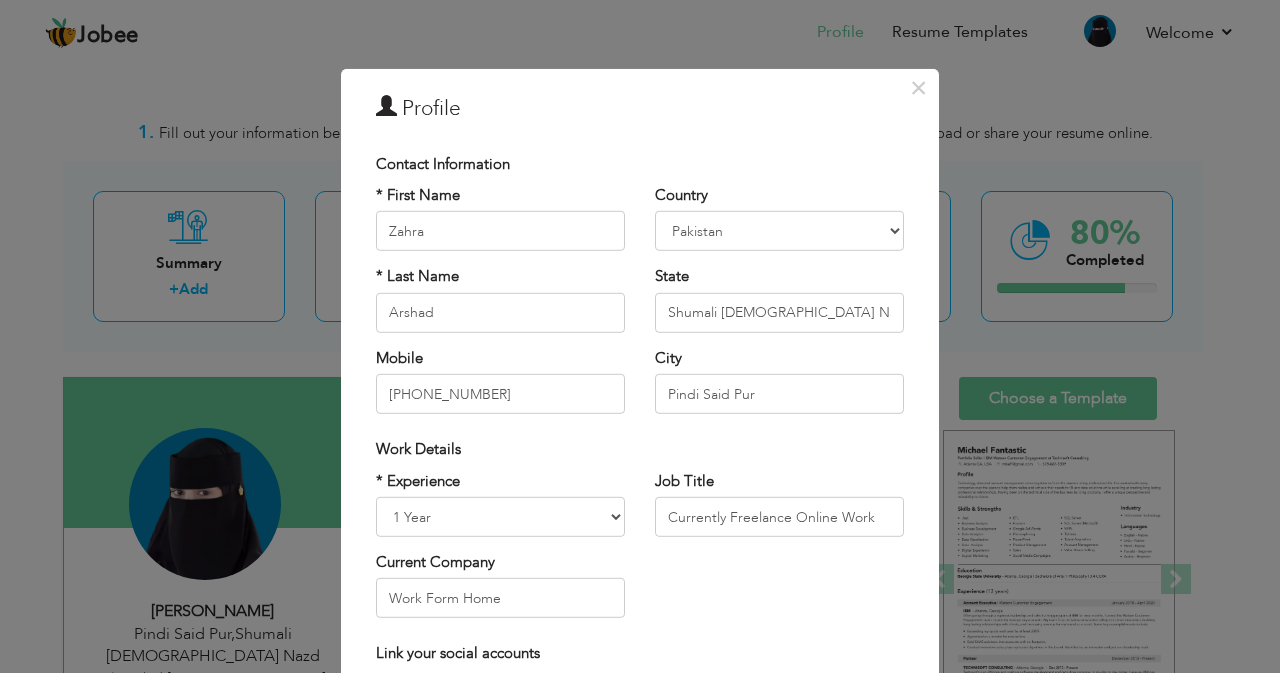 click on "Contact Information" at bounding box center (640, 163) 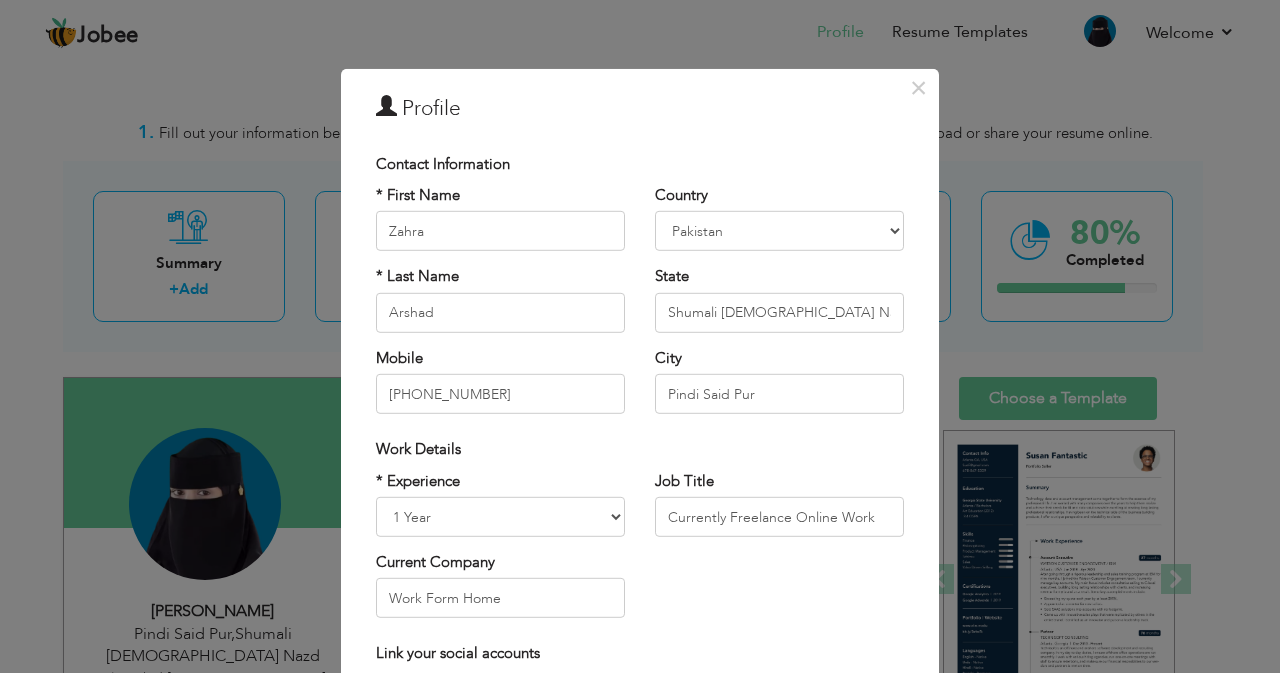 click on "Profile" at bounding box center [640, 108] 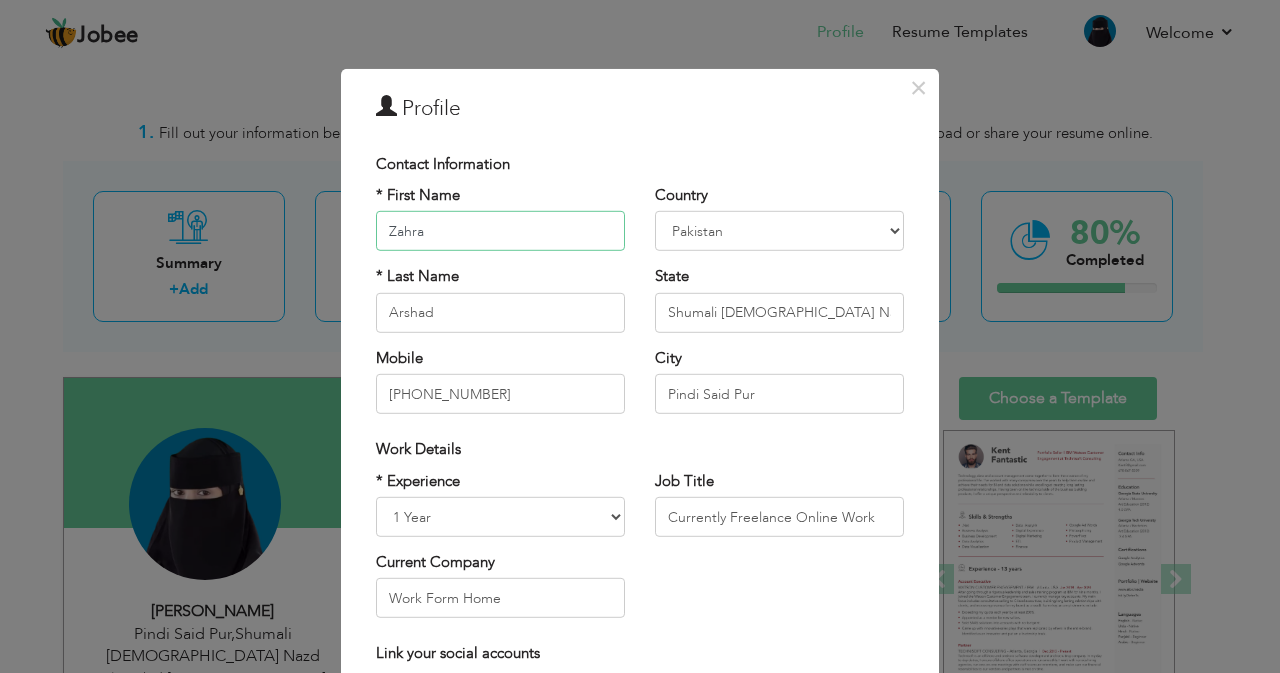 click on "Zahra" at bounding box center [500, 231] 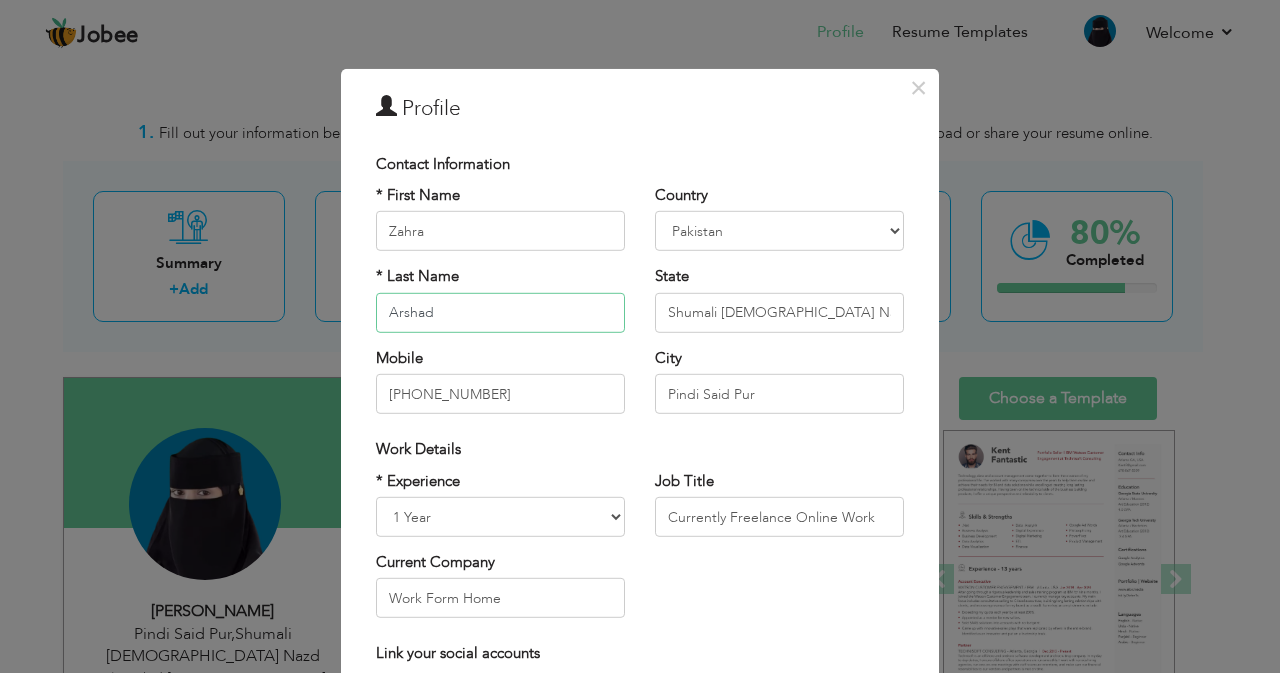 click on "Arshad" at bounding box center [500, 313] 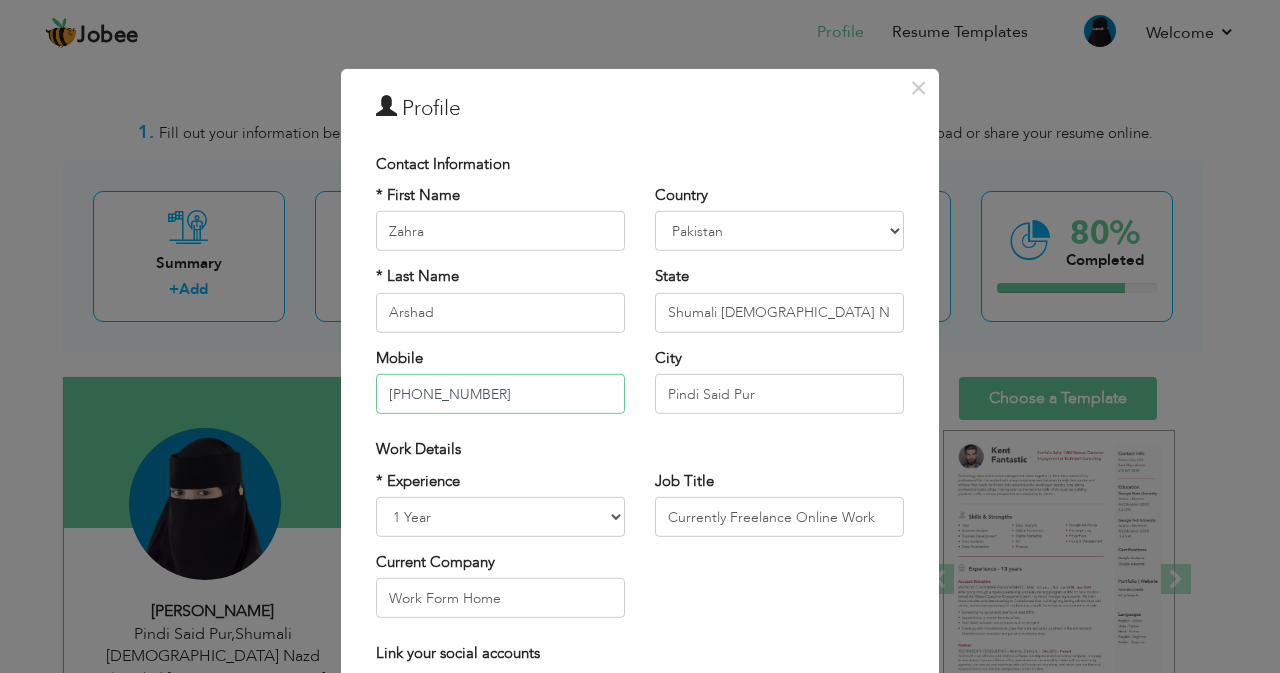 click on "[PHONE_NUMBER]" at bounding box center [500, 394] 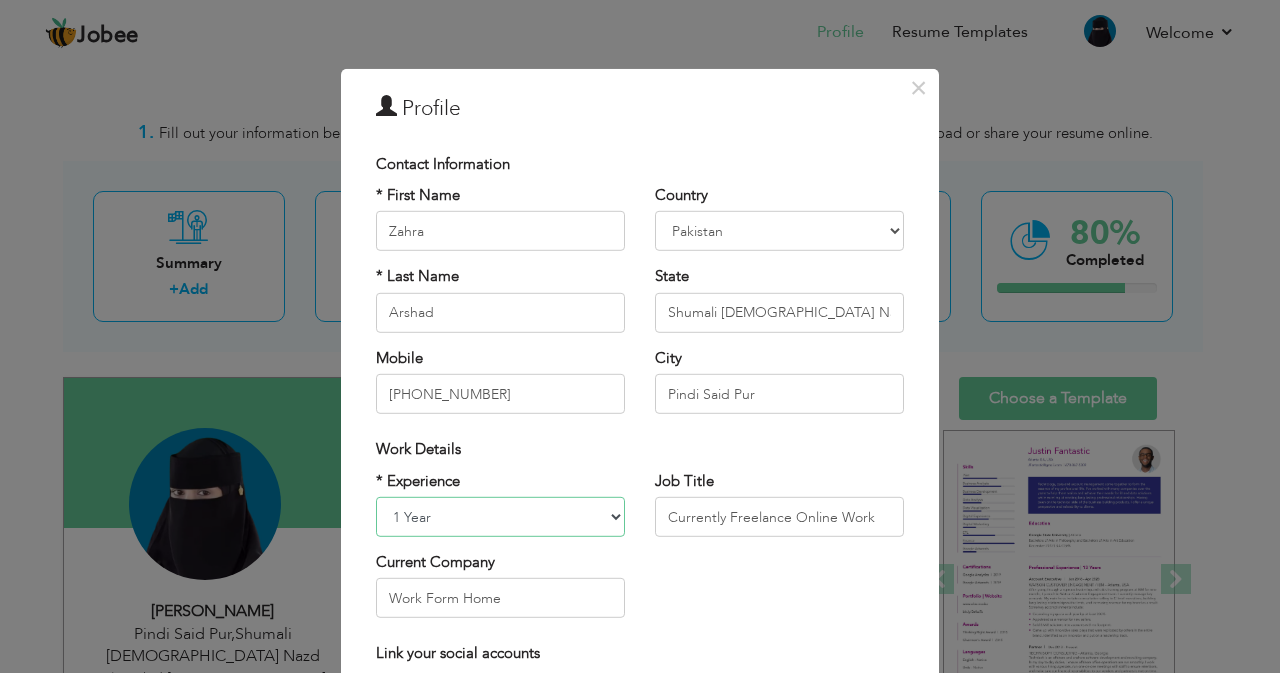 click on "Entry Level Less than 1 Year 1 Year 2 Years 3 Years 4 Years 5 Years 6 Years 7 Years 8 Years 9 Years 10 Years 11 Years 12 Years 13 Years 14 Years 15 Years 16 Years 17 Years 18 Years 19 Years 20 Years 21 Years 22 Years 23 Years 24 Years 25 Years 26 Years 27 Years 28 Years 29 Years 30 Years 31 Years 32 Years 33 Years 34 Years 35 Years More than 35 Years" at bounding box center (500, 517) 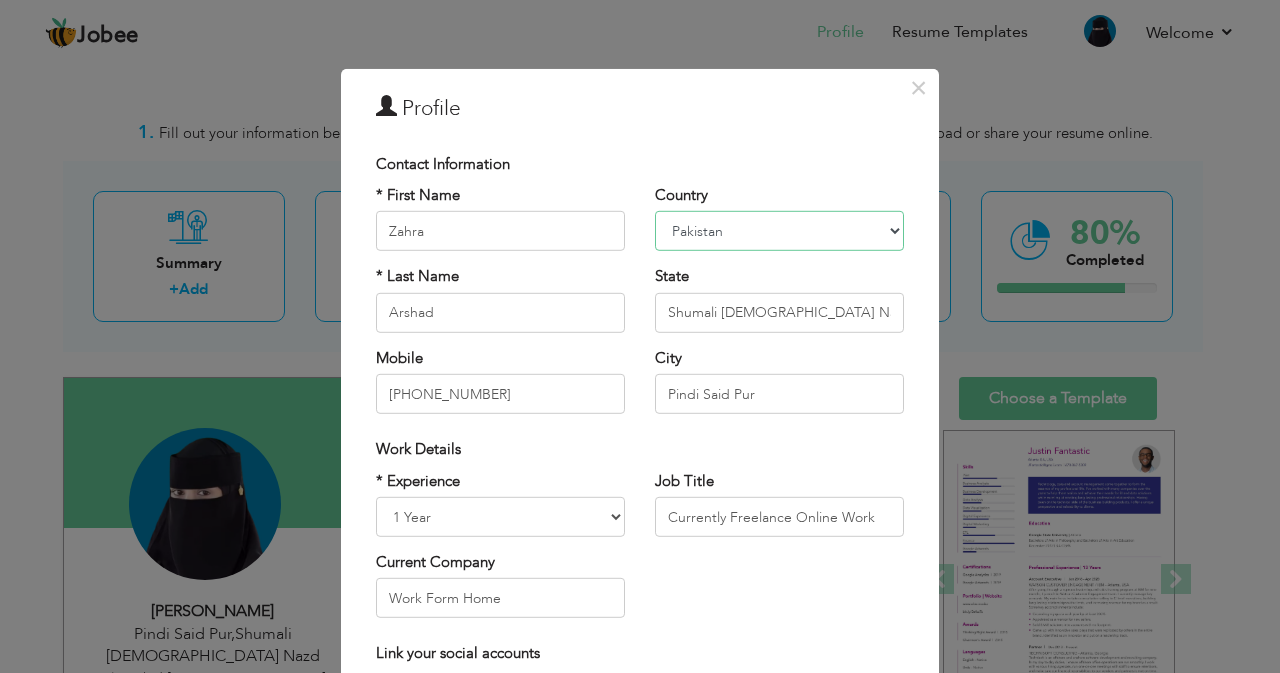click on "Afghanistan Albania Algeria American Samoa Andorra Angola Anguilla Antarctica Antigua and Barbuda Argentina Armenia Aruba Australia Austria Azerbaijan Bahamas Bahrain Bangladesh Barbados Belarus Belgium Belize Benin Bermuda Bhutan Bolivia Bosnia-Herzegovina Botswana Bouvet Island Brazil British Indian Ocean Territory Brunei Darussalam Bulgaria Burkina Faso Burundi Cambodia Cameroon Canada Cape Verde Cayman Islands Central African Republic Chad Chile China Christmas Island Cocos (Keeling) Islands Colombia Comoros Congo Congo, Dem. Republic Cook Islands Costa Rica Croatia Cuba Cyprus Czech Rep Denmark Djibouti Dominica Dominican Republic Ecuador Egypt El Salvador Equatorial Guinea Eritrea Estonia Ethiopia European Union Falkland Islands (Malvinas) Faroe Islands Fiji Finland France French Guiana French Southern Territories Gabon Gambia Georgia Germany Ghana Gibraltar Great Britain Greece Greenland Grenada Guadeloupe (French) Guam (USA) Guatemala Guernsey Guinea Guinea Bissau Guyana Haiti Honduras Hong Kong India" at bounding box center [779, 231] 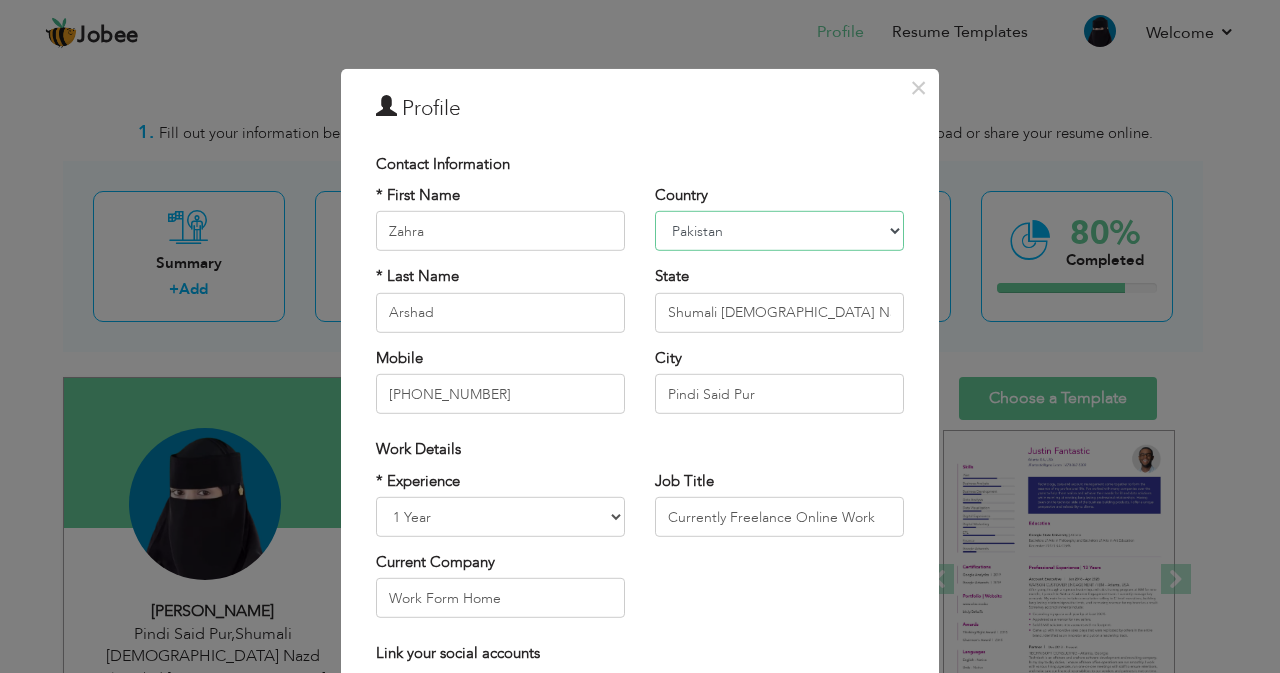 click on "Afghanistan Albania Algeria American Samoa Andorra Angola Anguilla Antarctica Antigua and Barbuda Argentina Armenia Aruba Australia Austria Azerbaijan Bahamas Bahrain Bangladesh Barbados Belarus Belgium Belize Benin Bermuda Bhutan Bolivia Bosnia-Herzegovina Botswana Bouvet Island Brazil British Indian Ocean Territory Brunei Darussalam Bulgaria Burkina Faso Burundi Cambodia Cameroon Canada Cape Verde Cayman Islands Central African Republic Chad Chile China Christmas Island Cocos (Keeling) Islands Colombia Comoros Congo Congo, Dem. Republic Cook Islands Costa Rica Croatia Cuba Cyprus Czech Rep Denmark Djibouti Dominica Dominican Republic Ecuador Egypt El Salvador Equatorial Guinea Eritrea Estonia Ethiopia European Union Falkland Islands (Malvinas) Faroe Islands Fiji Finland France French Guiana French Southern Territories Gabon Gambia Georgia Germany Ghana Gibraltar Great Britain Greece Greenland Grenada Guadeloupe (French) Guam (USA) Guatemala Guernsey Guinea Guinea Bissau Guyana Haiti Honduras Hong Kong India" at bounding box center (779, 231) 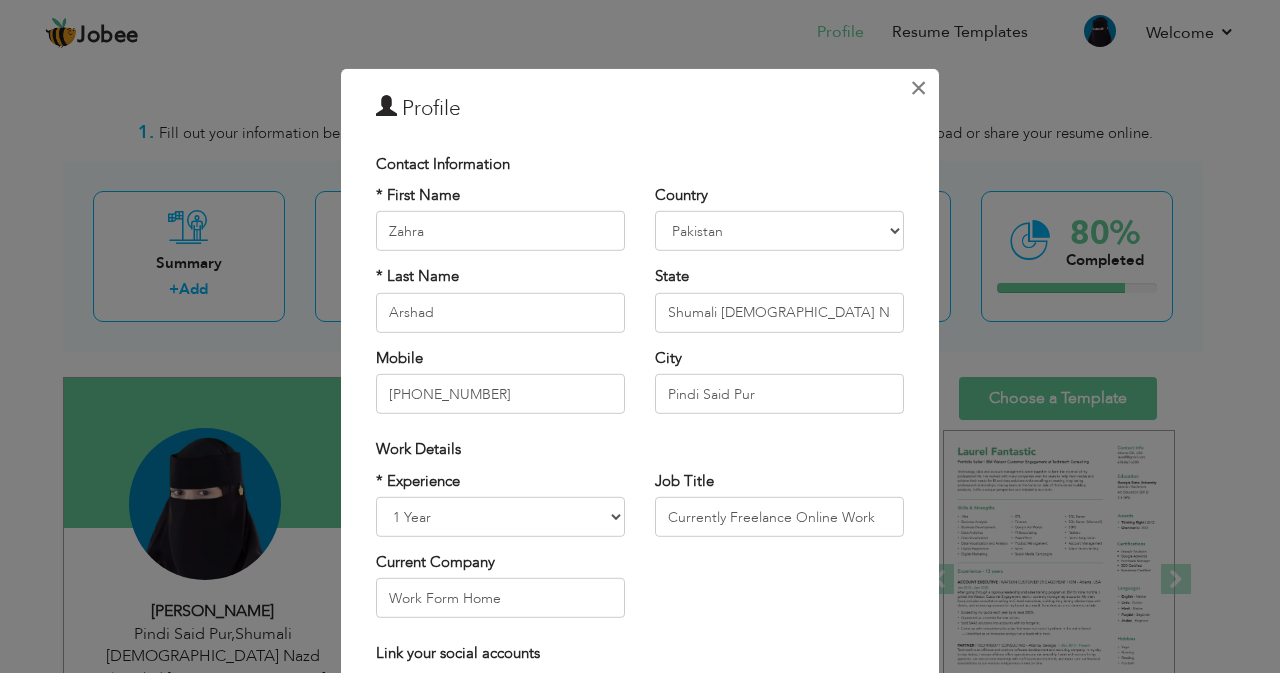 click on "×" at bounding box center [918, 87] 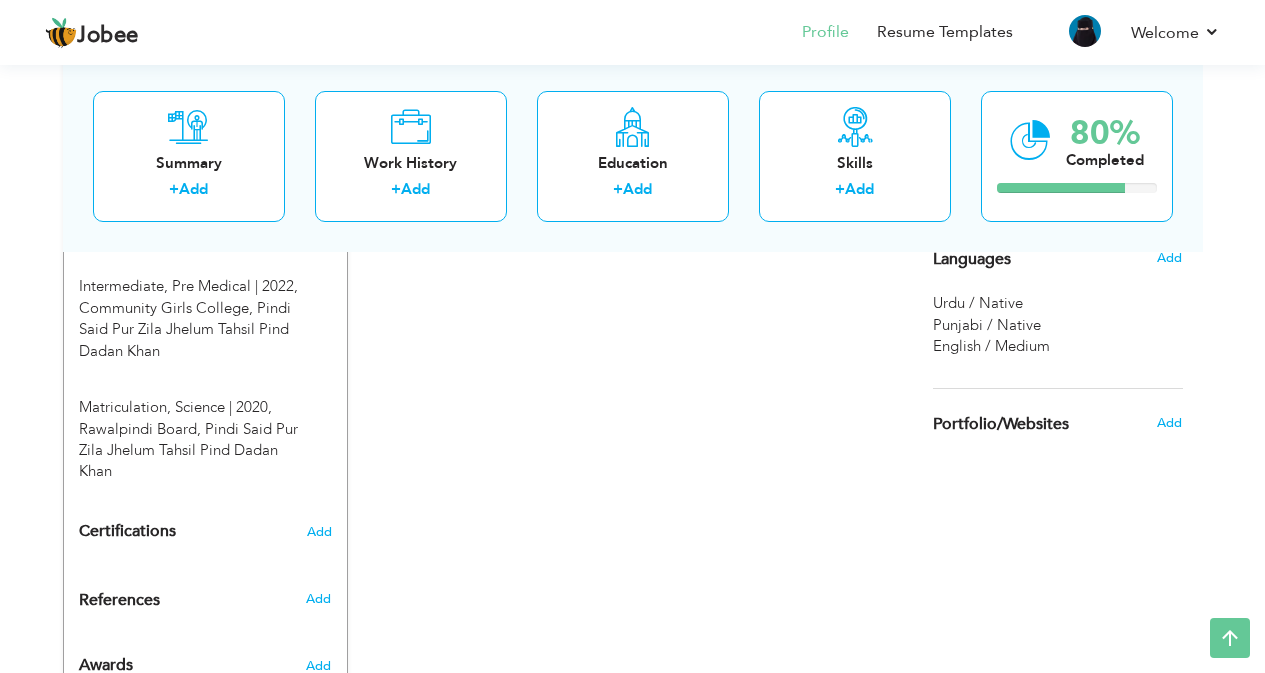 scroll, scrollTop: 1074, scrollLeft: 0, axis: vertical 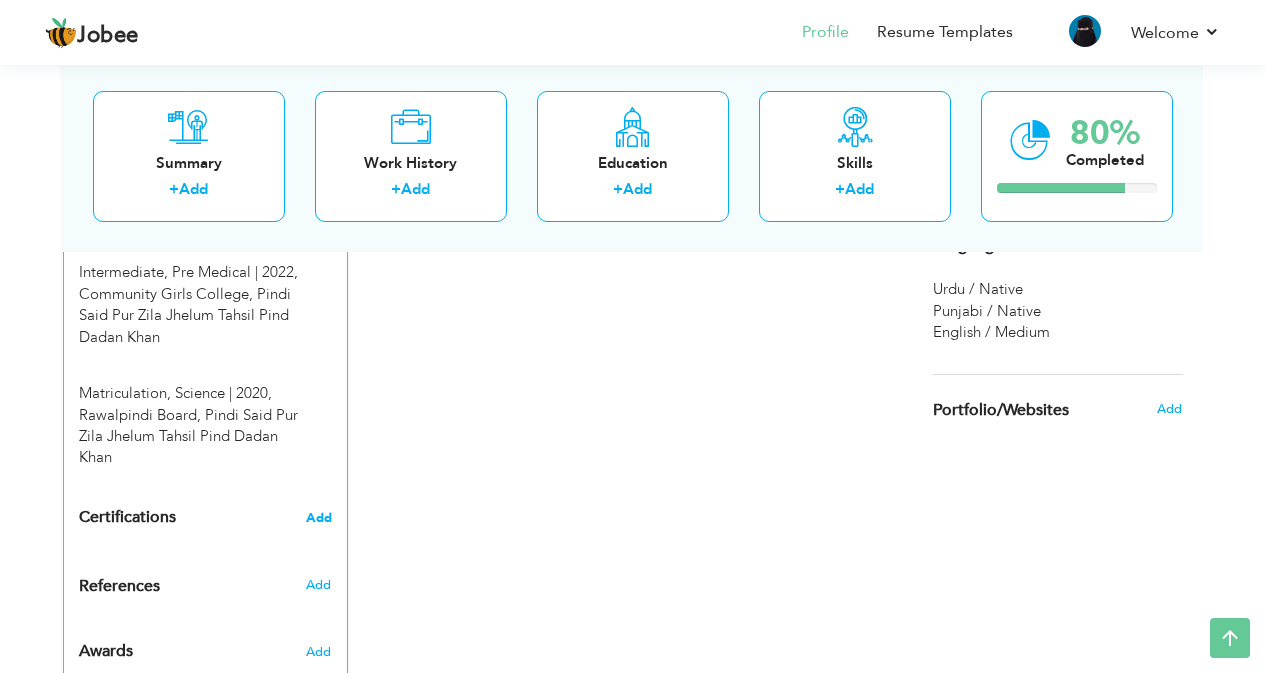 click on "Add" at bounding box center (319, 518) 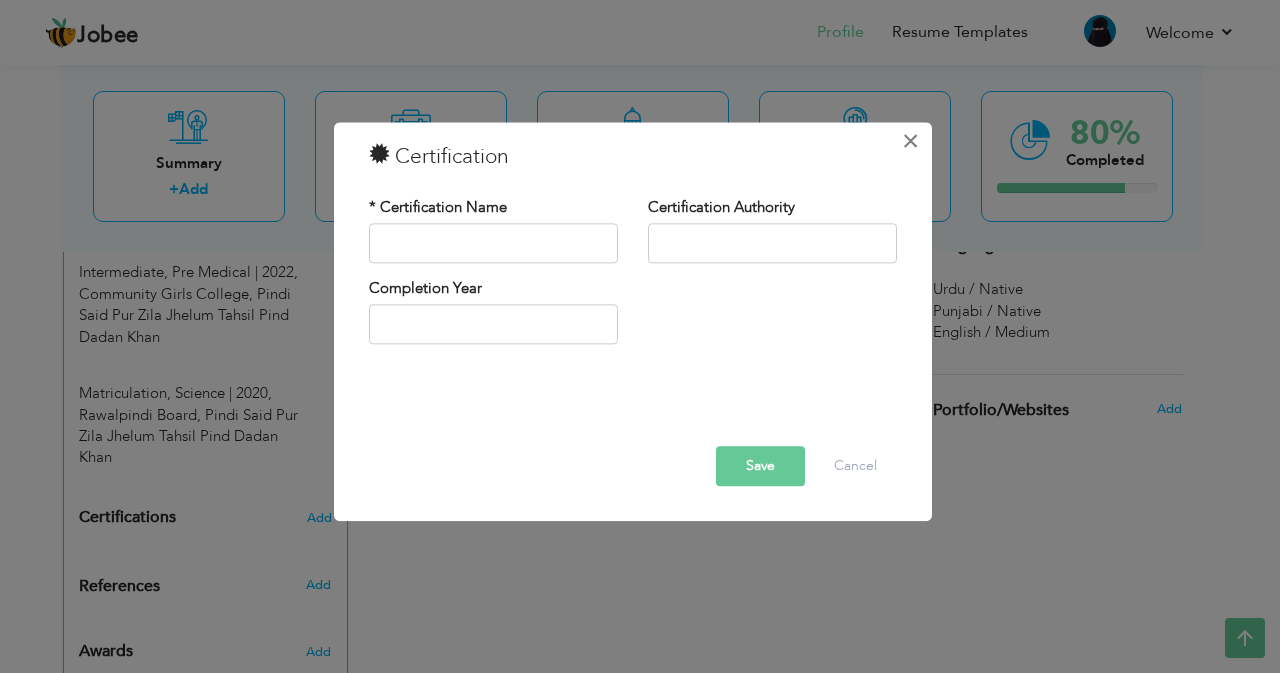 click on "×" at bounding box center (910, 141) 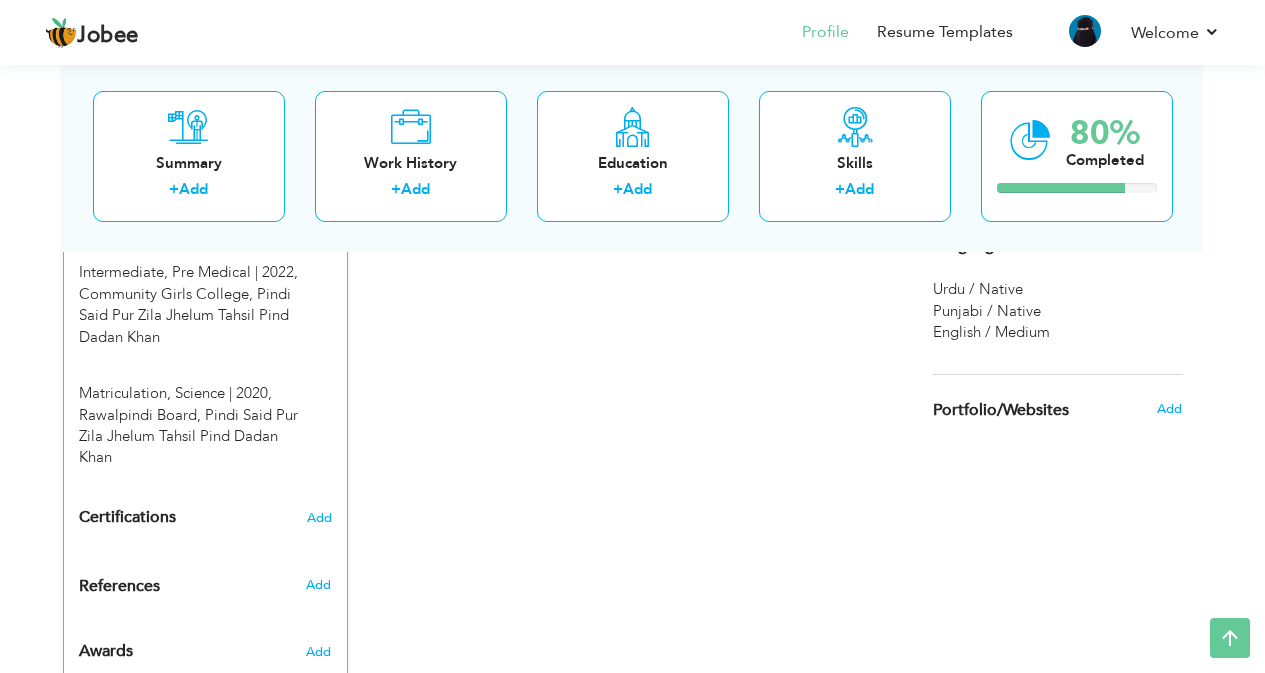 click on "Certifications" at bounding box center (127, 517) 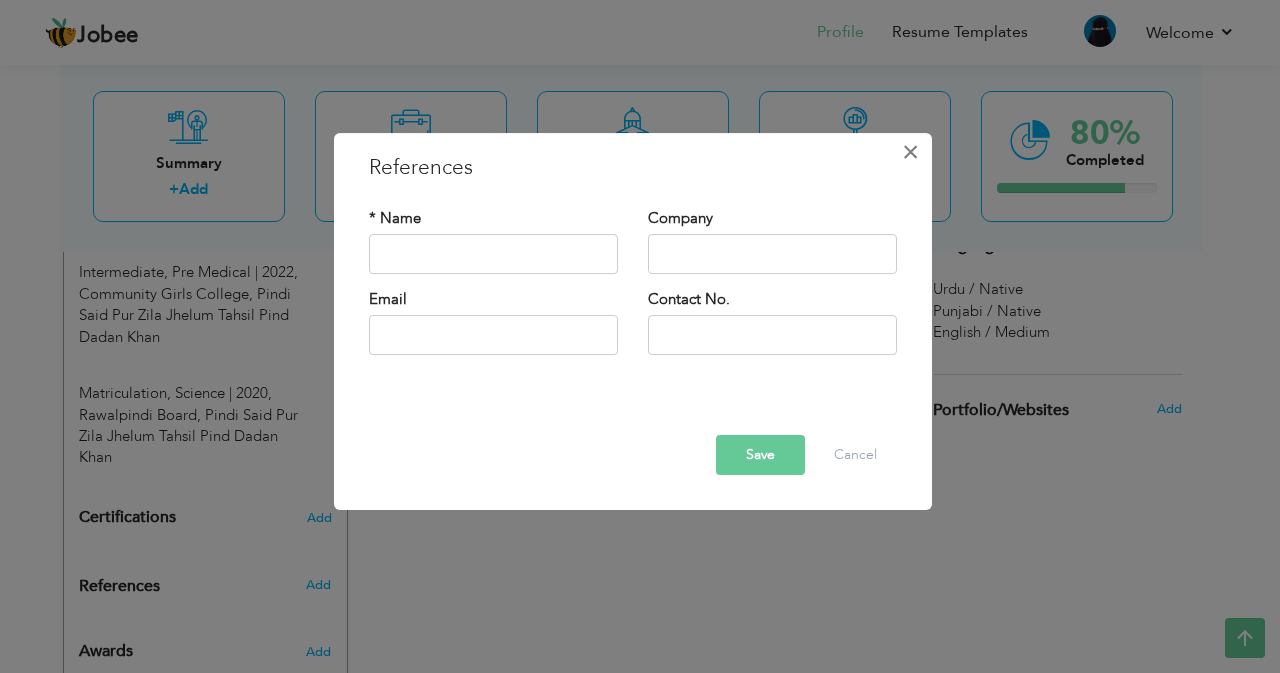 click on "×" at bounding box center [910, 152] 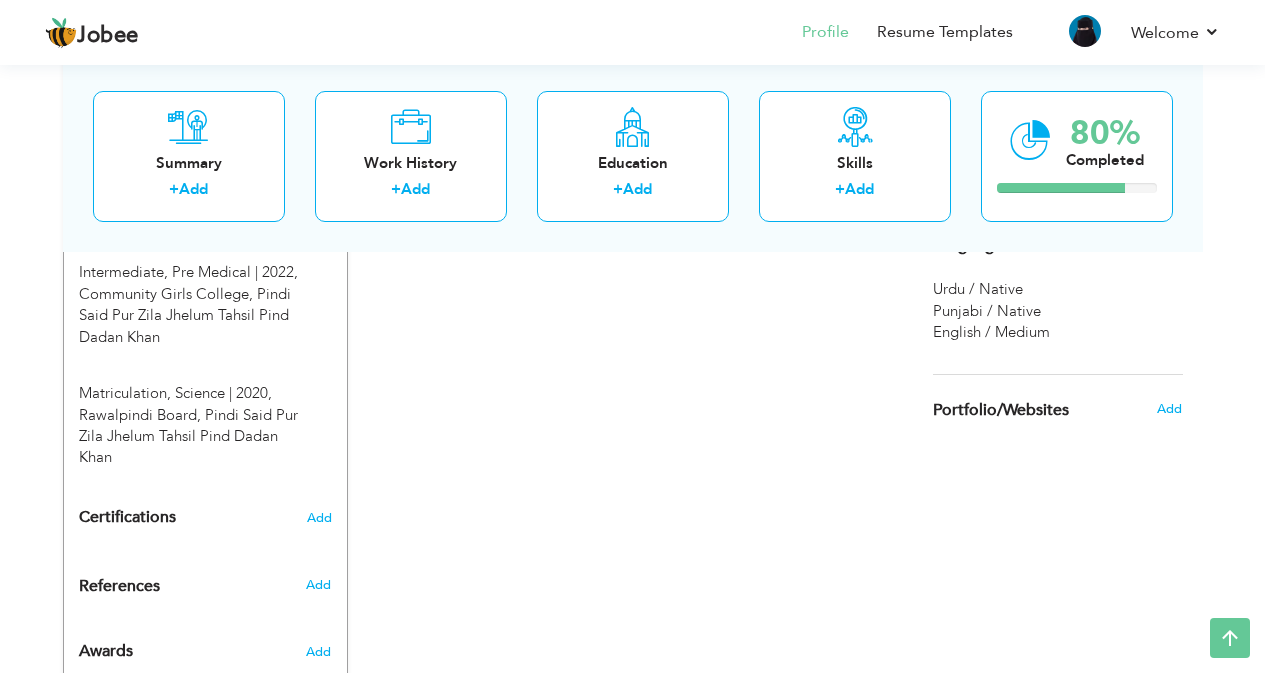 click on "Awards" at bounding box center (106, 652) 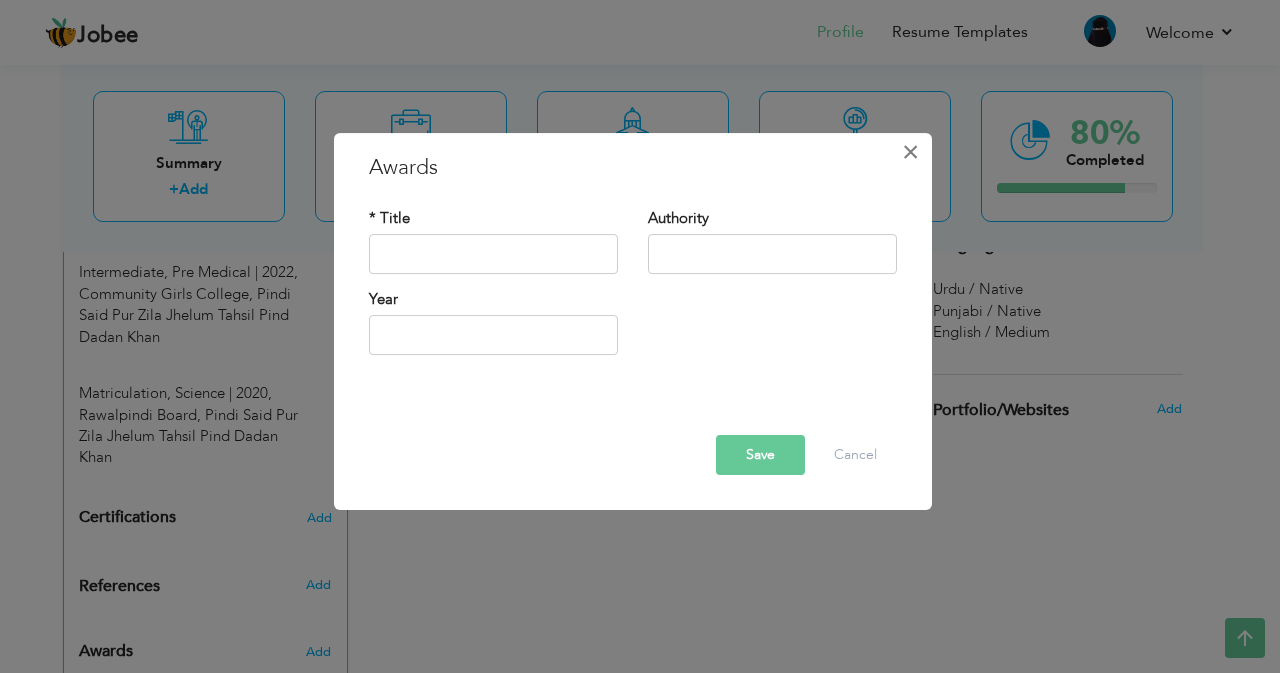 click on "×" at bounding box center [910, 152] 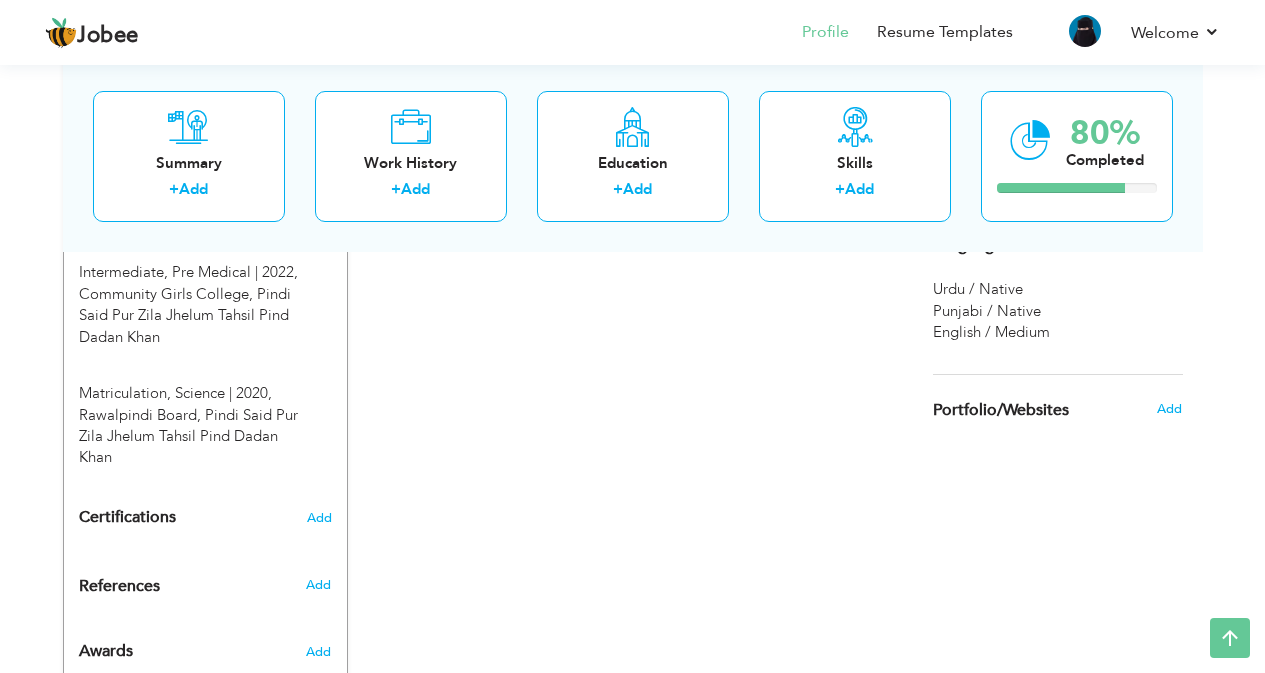 click on "Portfolio/Websites" at bounding box center (1001, 411) 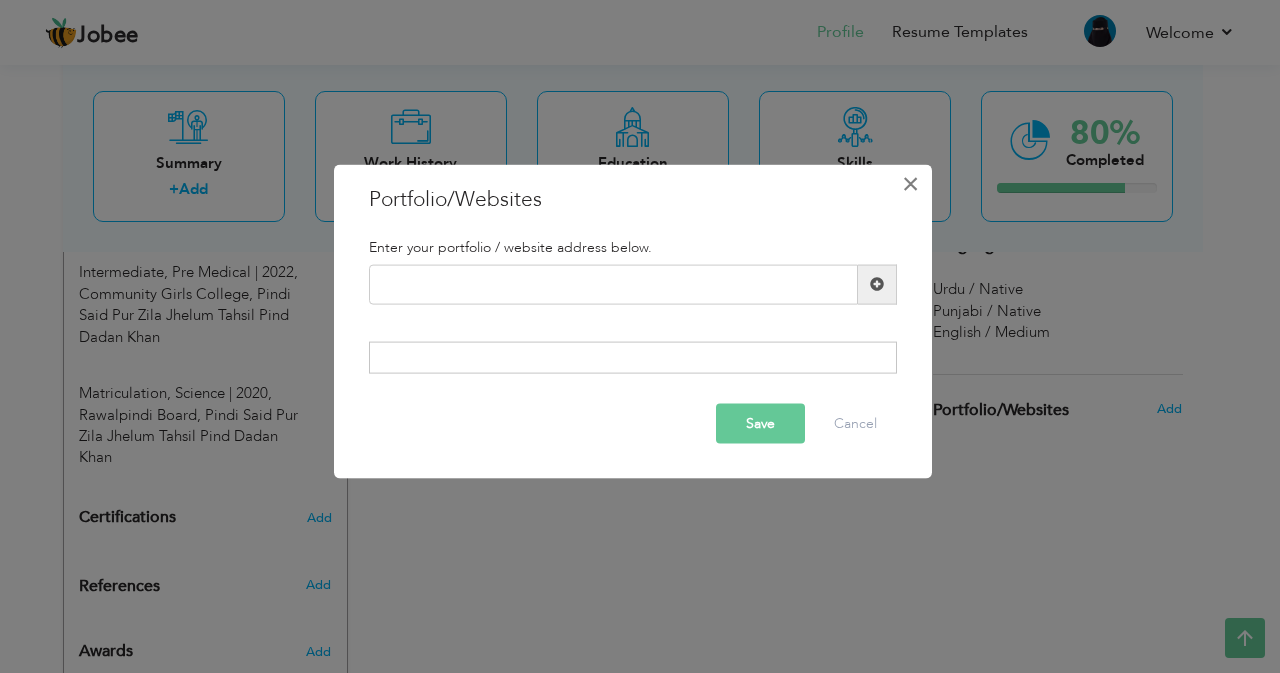 click on "×" at bounding box center (910, 183) 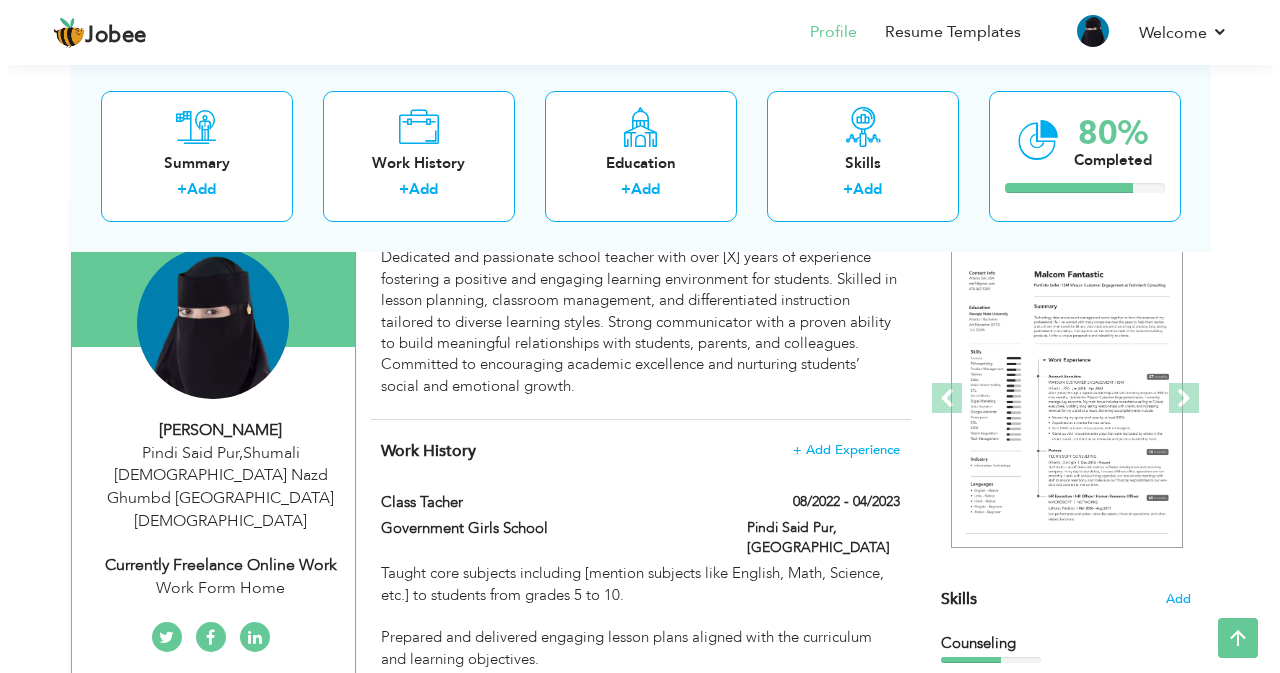 scroll, scrollTop: 186, scrollLeft: 0, axis: vertical 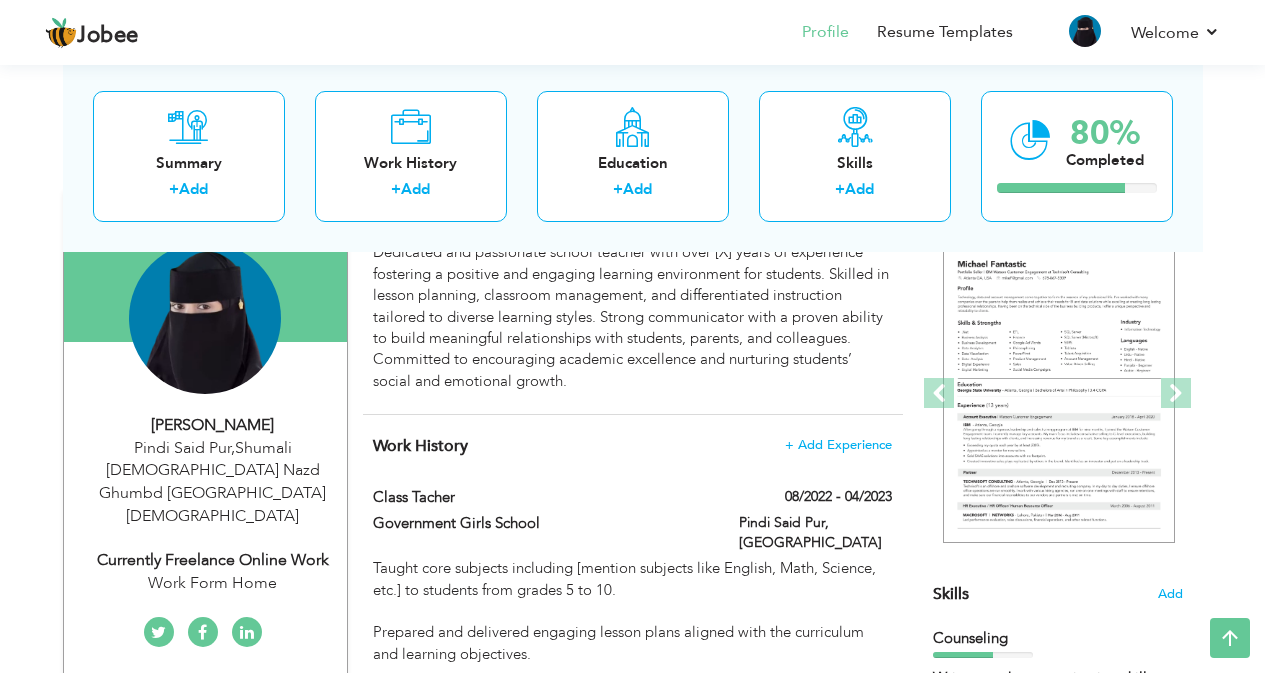 click on "View Resume
Export PDF
Profile
Summary
Public Link
Experience
Education
Awards
Work Histroy
Projects
Certifications
Skills
Preferred Job City" at bounding box center (632, 736) 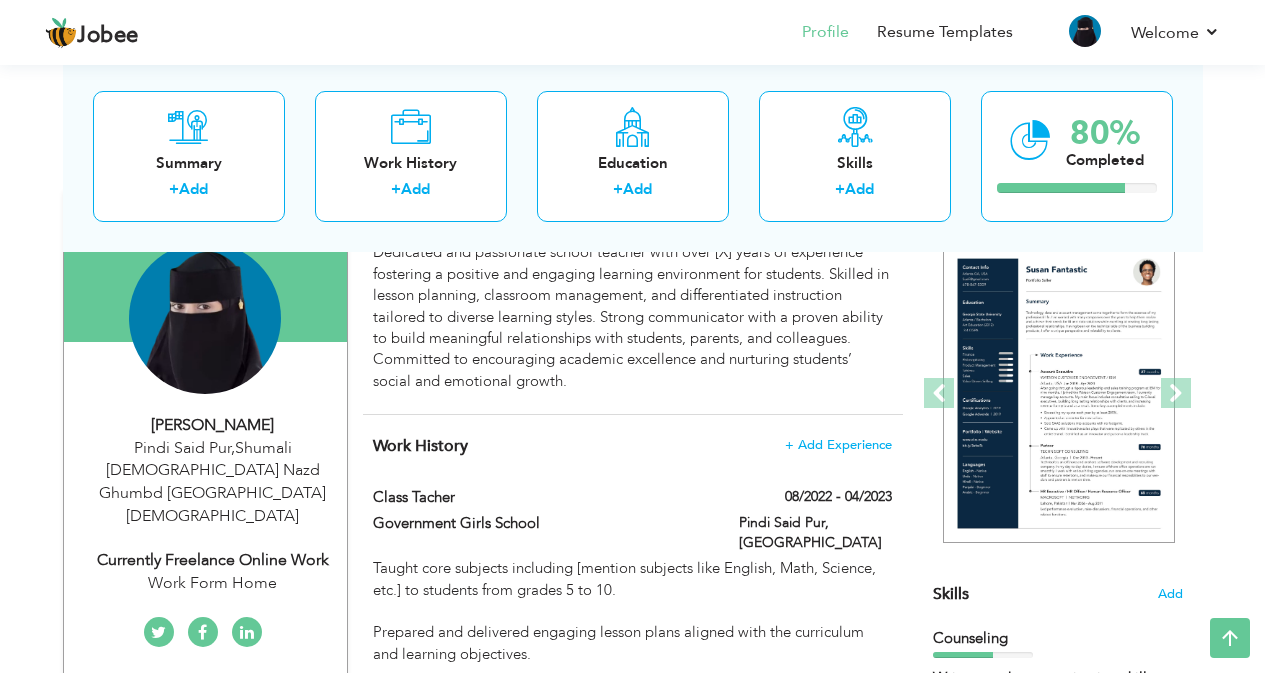 click on "Pindi Said Pur ,  Shumali Mohala Nazd Ghumbd Wali Masjid Pakistan" at bounding box center (213, 482) 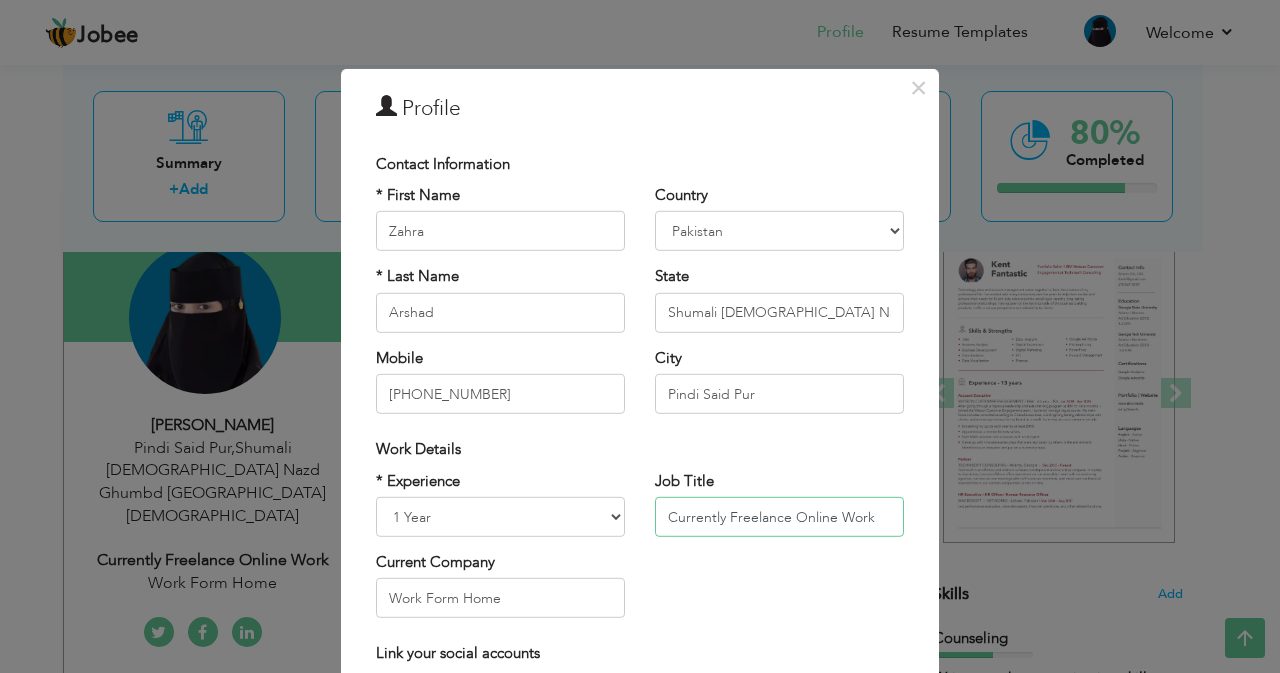 click on "Currently Freelance Online Work" at bounding box center [779, 517] 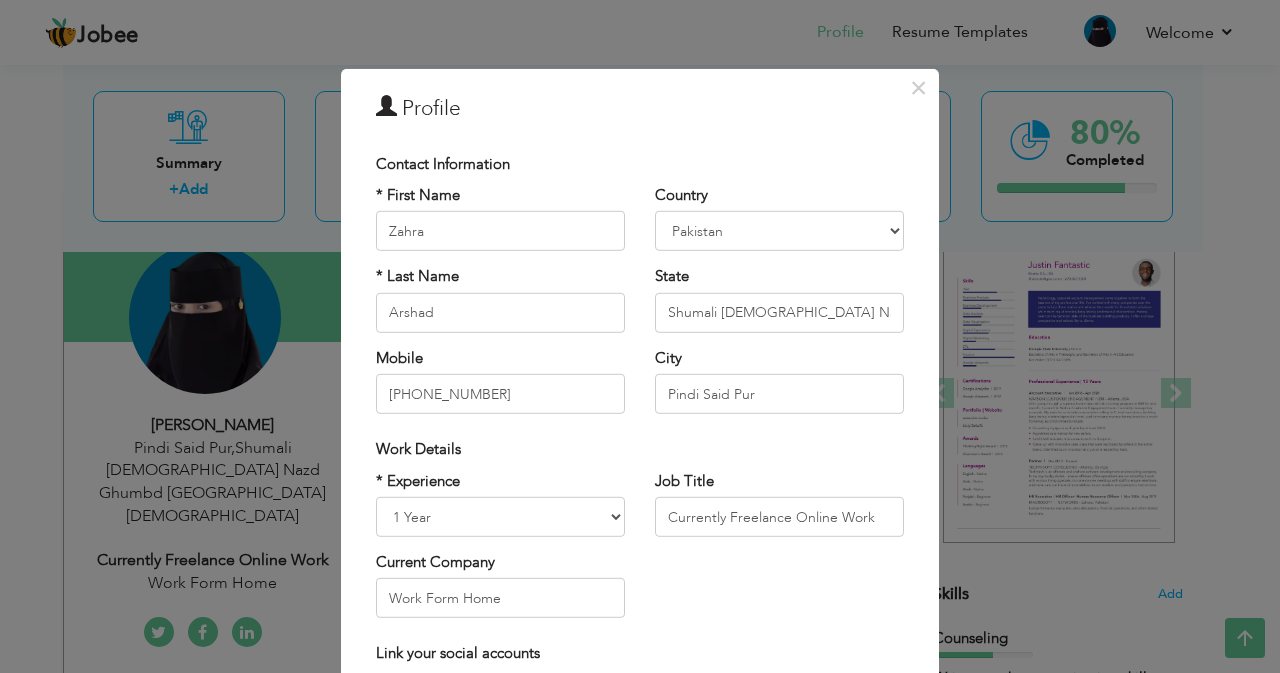 click on "Link your social accounts" at bounding box center (458, 653) 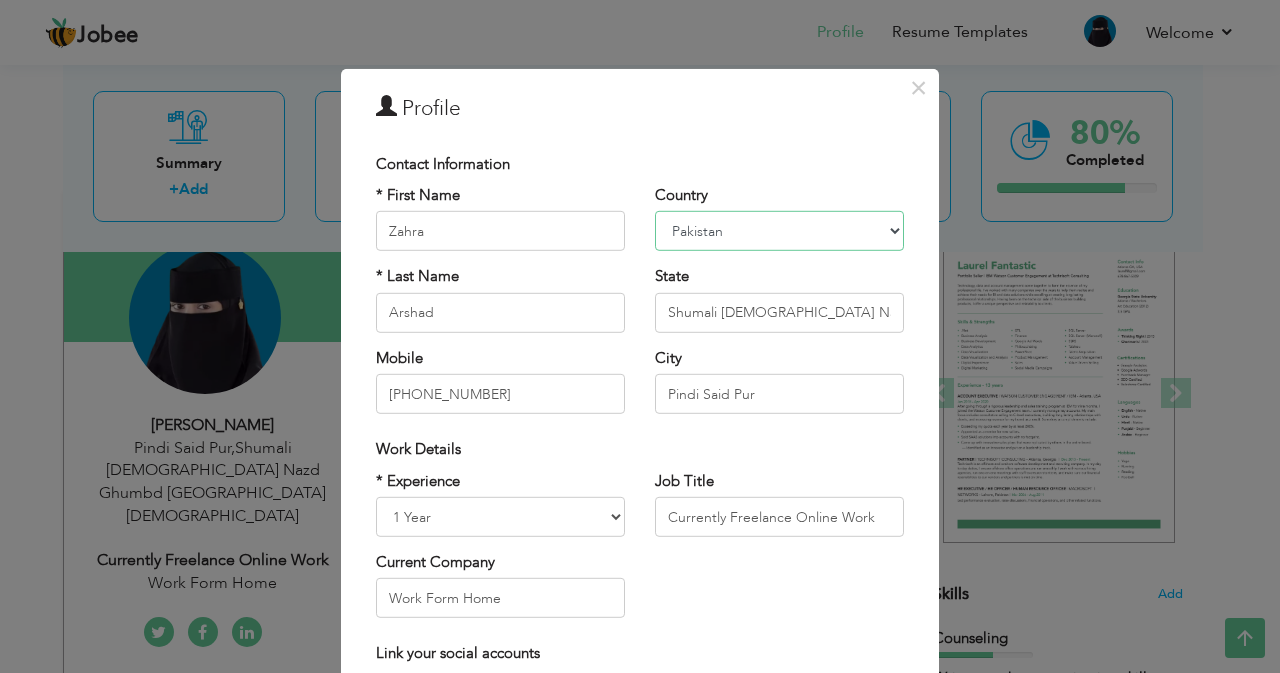 click on "Afghanistan Albania Algeria American Samoa Andorra Angola Anguilla Antarctica Antigua and Barbuda Argentina Armenia Aruba Australia Austria Azerbaijan Bahamas Bahrain Bangladesh Barbados Belarus Belgium Belize Benin Bermuda Bhutan Bolivia Bosnia-Herzegovina Botswana Bouvet Island Brazil British Indian Ocean Territory Brunei Darussalam Bulgaria Burkina Faso Burundi Cambodia Cameroon Canada Cape Verde Cayman Islands Central African Republic Chad Chile China Christmas Island Cocos (Keeling) Islands Colombia Comoros Congo Congo, Dem. Republic Cook Islands Costa Rica Croatia Cuba Cyprus Czech Rep Denmark Djibouti Dominica Dominican Republic Ecuador Egypt El Salvador Equatorial Guinea Eritrea Estonia Ethiopia European Union Falkland Islands (Malvinas) Faroe Islands Fiji Finland France French Guiana French Southern Territories Gabon Gambia Georgia Germany Ghana Gibraltar Great Britain Greece Greenland Grenada Guadeloupe (French) Guam (USA) Guatemala Guernsey Guinea Guinea Bissau Guyana Haiti Honduras Hong Kong India" at bounding box center (779, 231) 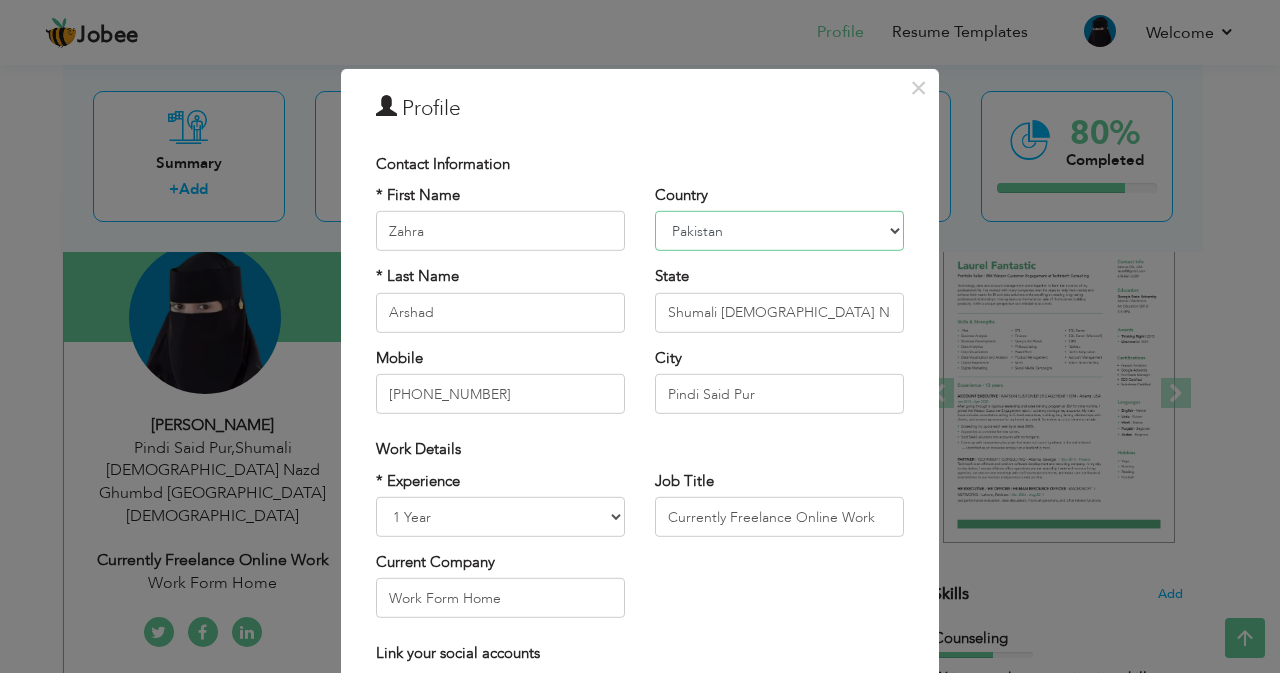 click on "Afghanistan Albania Algeria American Samoa Andorra Angola Anguilla Antarctica Antigua and Barbuda Argentina Armenia Aruba Australia Austria Azerbaijan Bahamas Bahrain Bangladesh Barbados Belarus Belgium Belize Benin Bermuda Bhutan Bolivia Bosnia-Herzegovina Botswana Bouvet Island Brazil British Indian Ocean Territory Brunei Darussalam Bulgaria Burkina Faso Burundi Cambodia Cameroon Canada Cape Verde Cayman Islands Central African Republic Chad Chile China Christmas Island Cocos (Keeling) Islands Colombia Comoros Congo Congo, Dem. Republic Cook Islands Costa Rica Croatia Cuba Cyprus Czech Rep Denmark Djibouti Dominica Dominican Republic Ecuador Egypt El Salvador Equatorial Guinea Eritrea Estonia Ethiopia European Union Falkland Islands (Malvinas) Faroe Islands Fiji Finland France French Guiana French Southern Territories Gabon Gambia Georgia Germany Ghana Gibraltar Great Britain Greece Greenland Grenada Guadeloupe (French) Guam (USA) Guatemala Guernsey Guinea Guinea Bissau Guyana Haiti Honduras Hong Kong India" at bounding box center (779, 231) 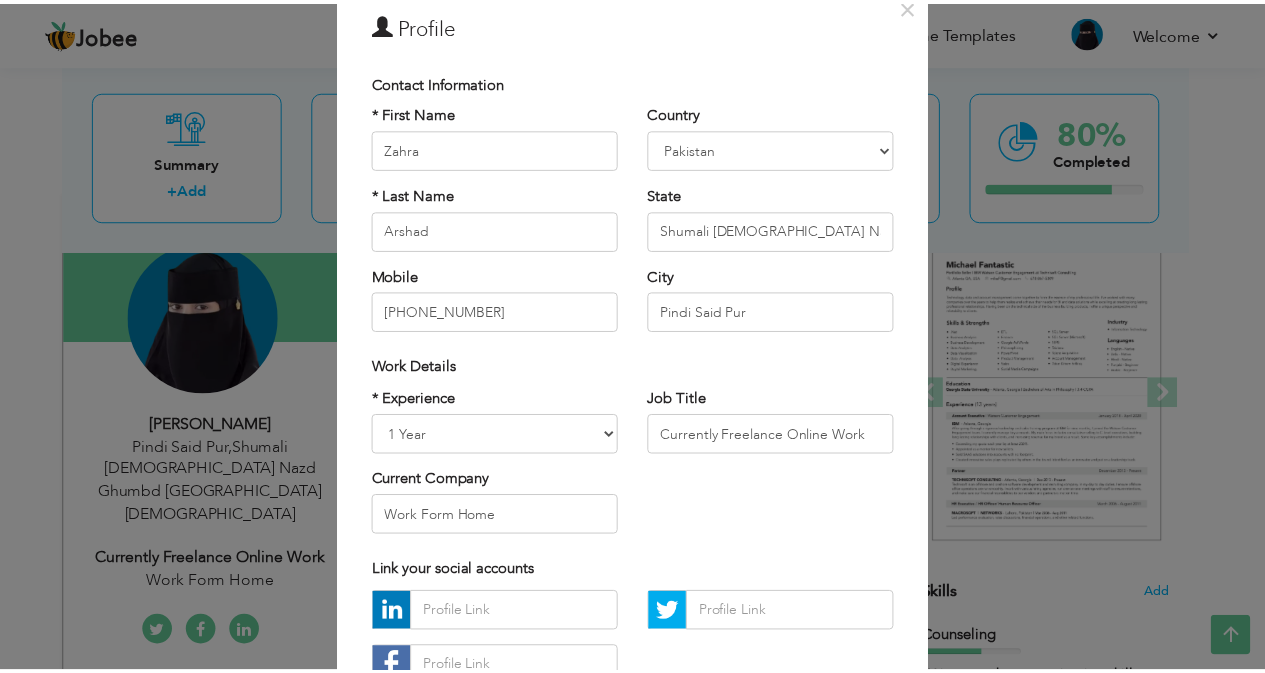 scroll, scrollTop: 0, scrollLeft: 0, axis: both 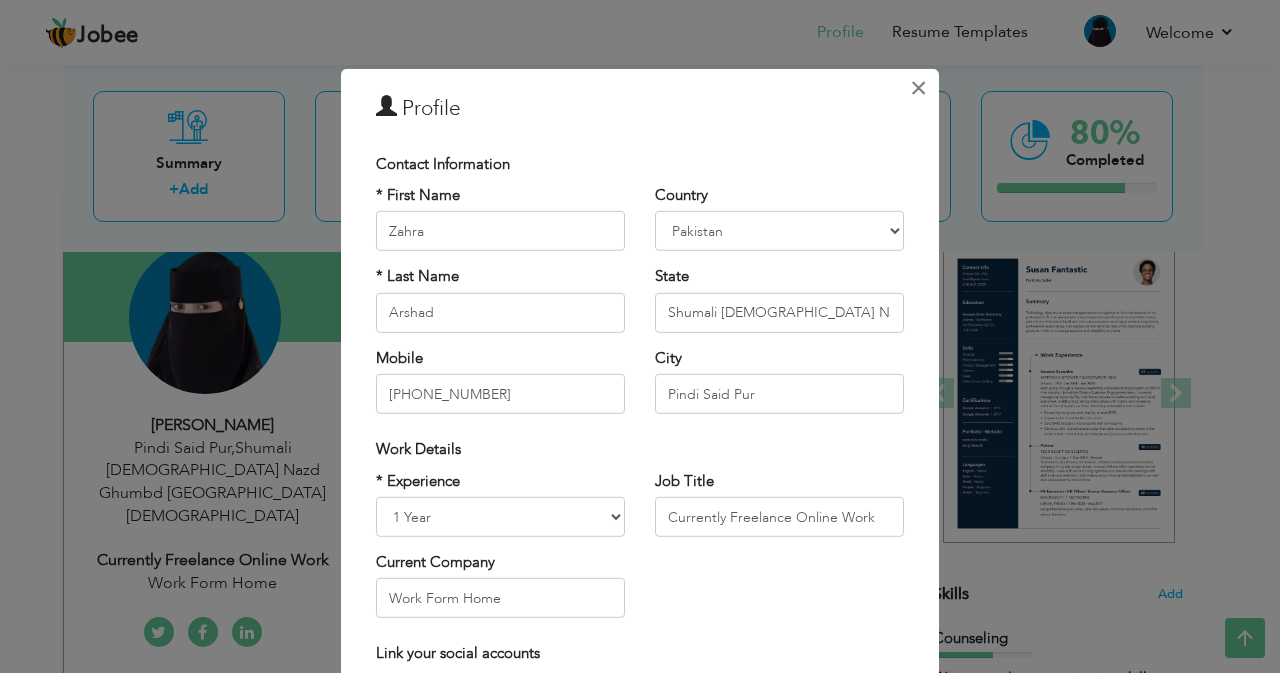 click on "×" at bounding box center [918, 87] 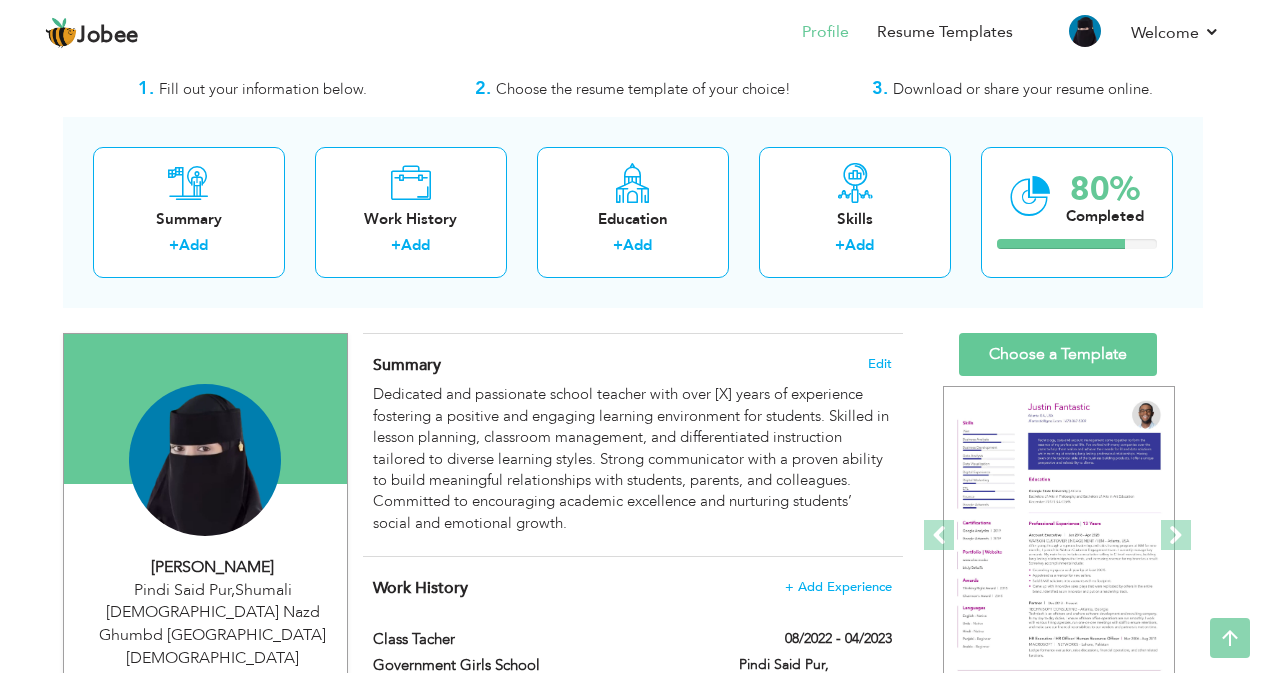 scroll, scrollTop: 0, scrollLeft: 0, axis: both 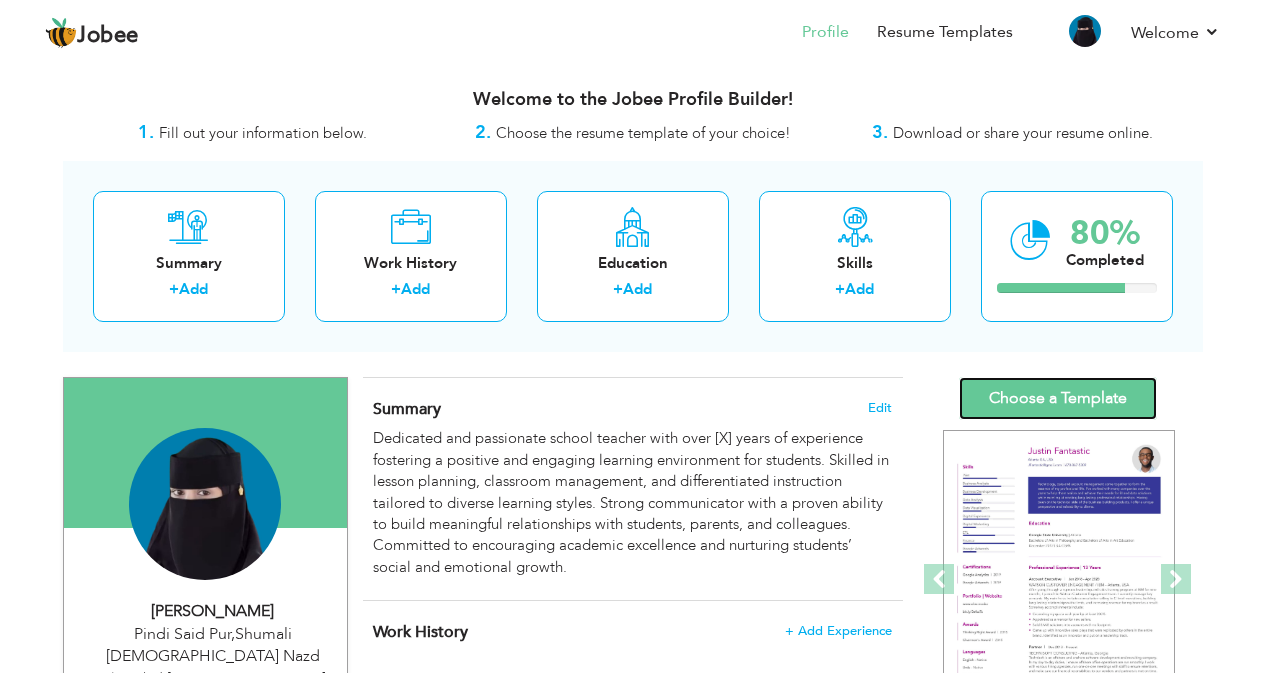 click on "Choose a Template" at bounding box center [1058, 398] 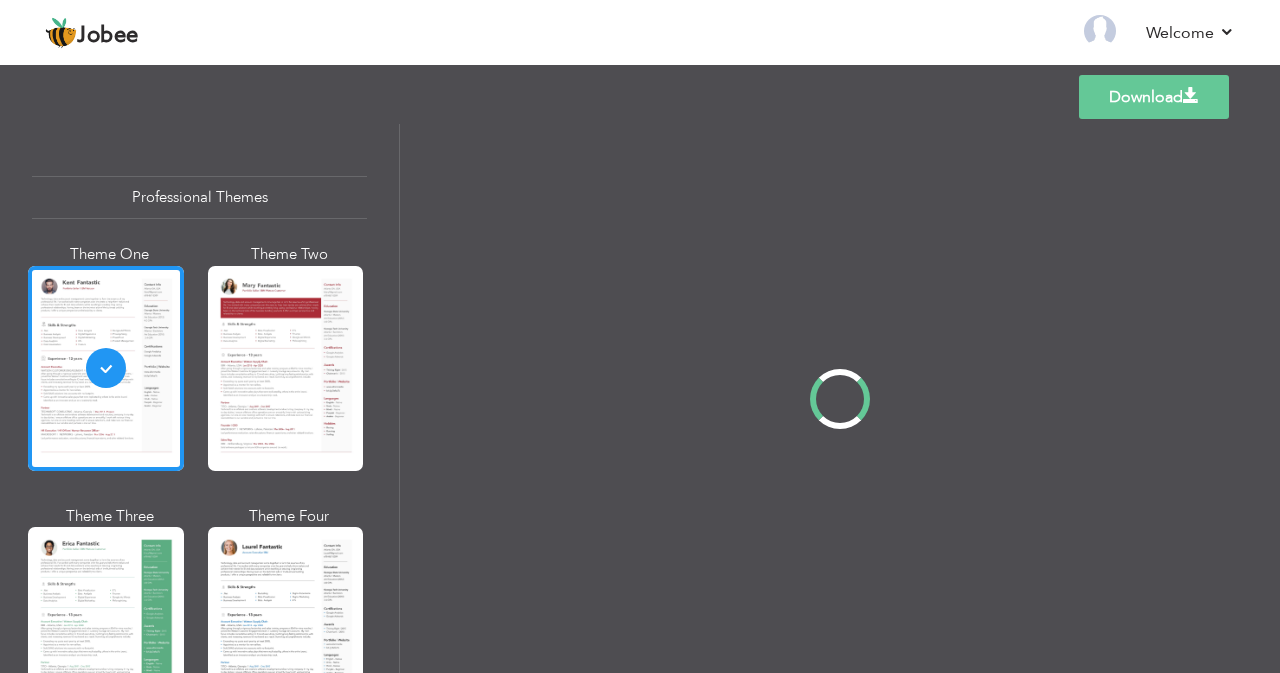 scroll, scrollTop: 0, scrollLeft: 0, axis: both 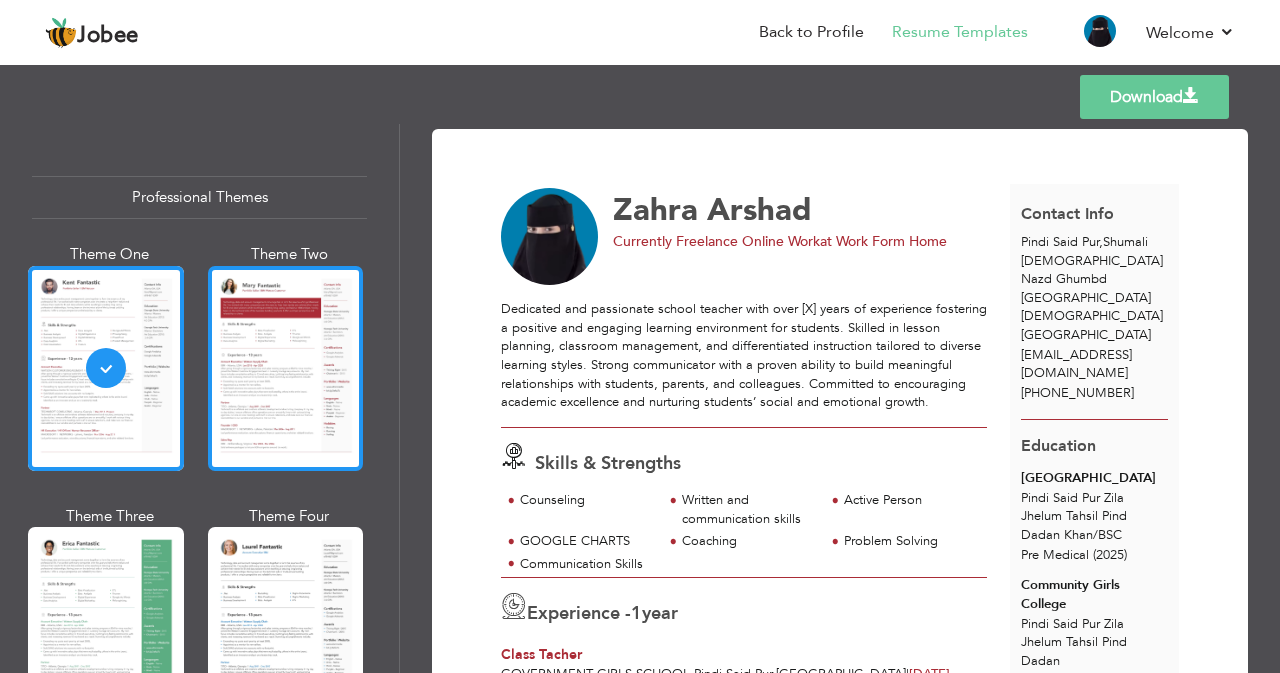 click at bounding box center [286, 368] 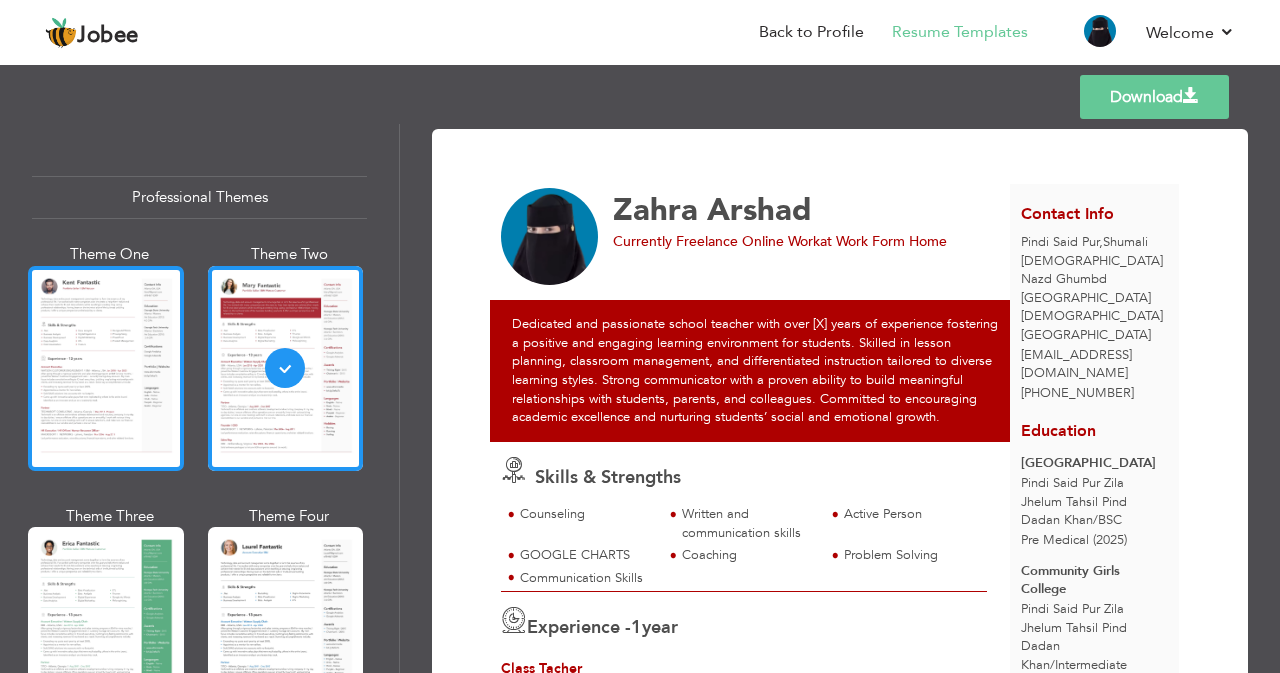 click at bounding box center [106, 368] 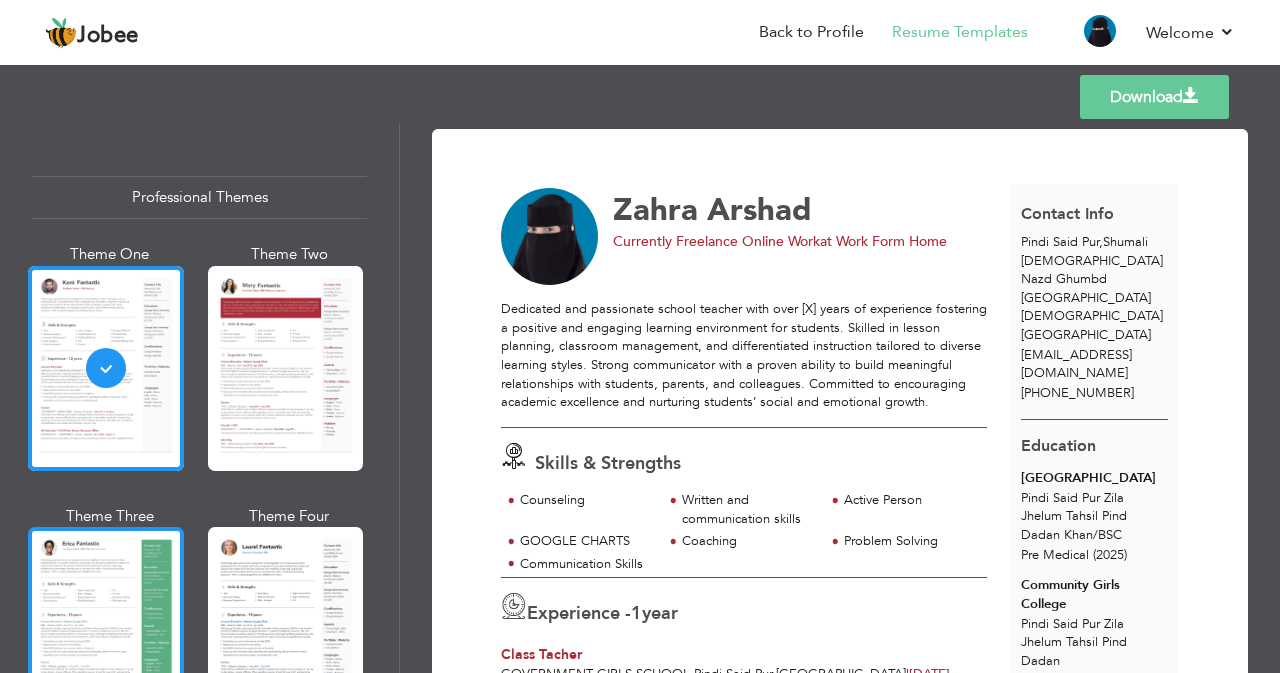 click at bounding box center (106, 629) 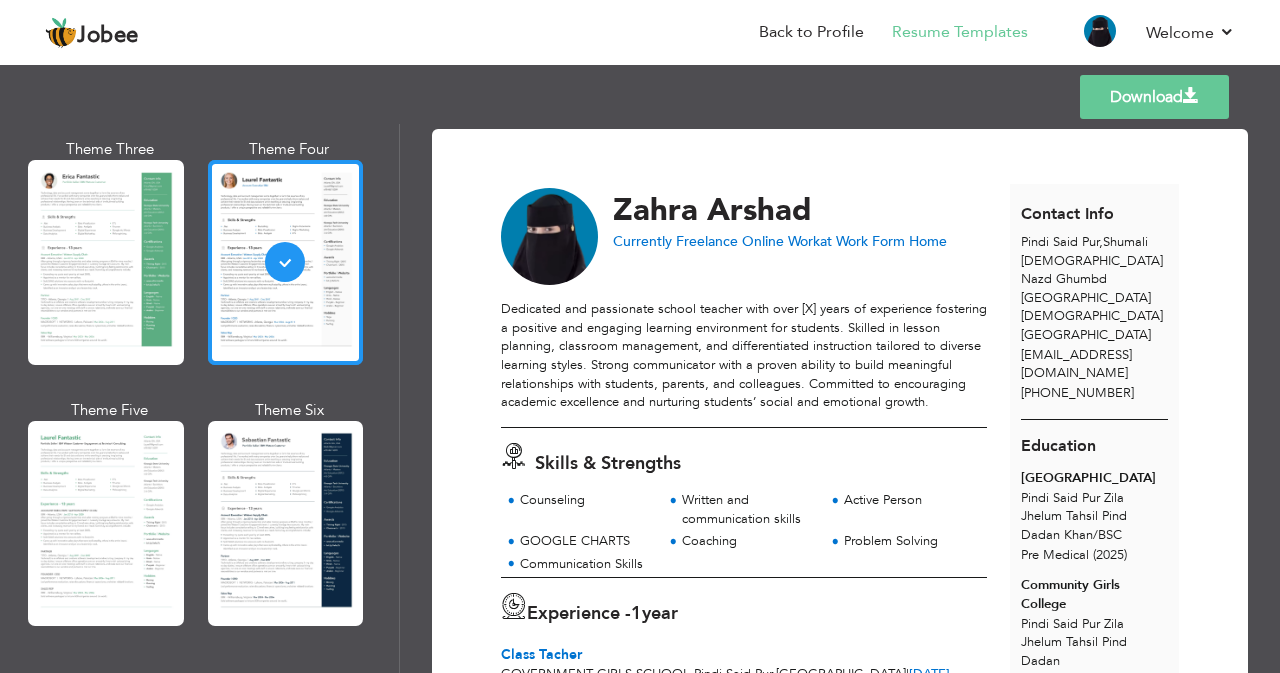 scroll, scrollTop: 480, scrollLeft: 0, axis: vertical 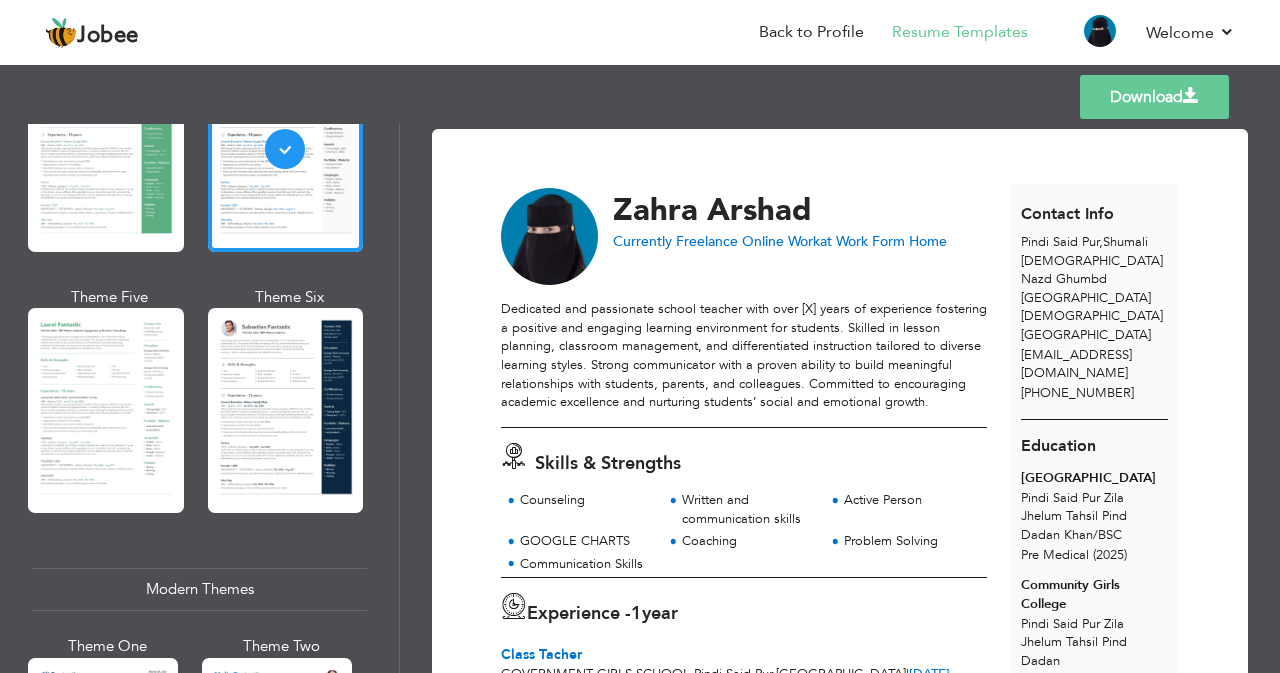 click at bounding box center [286, 410] 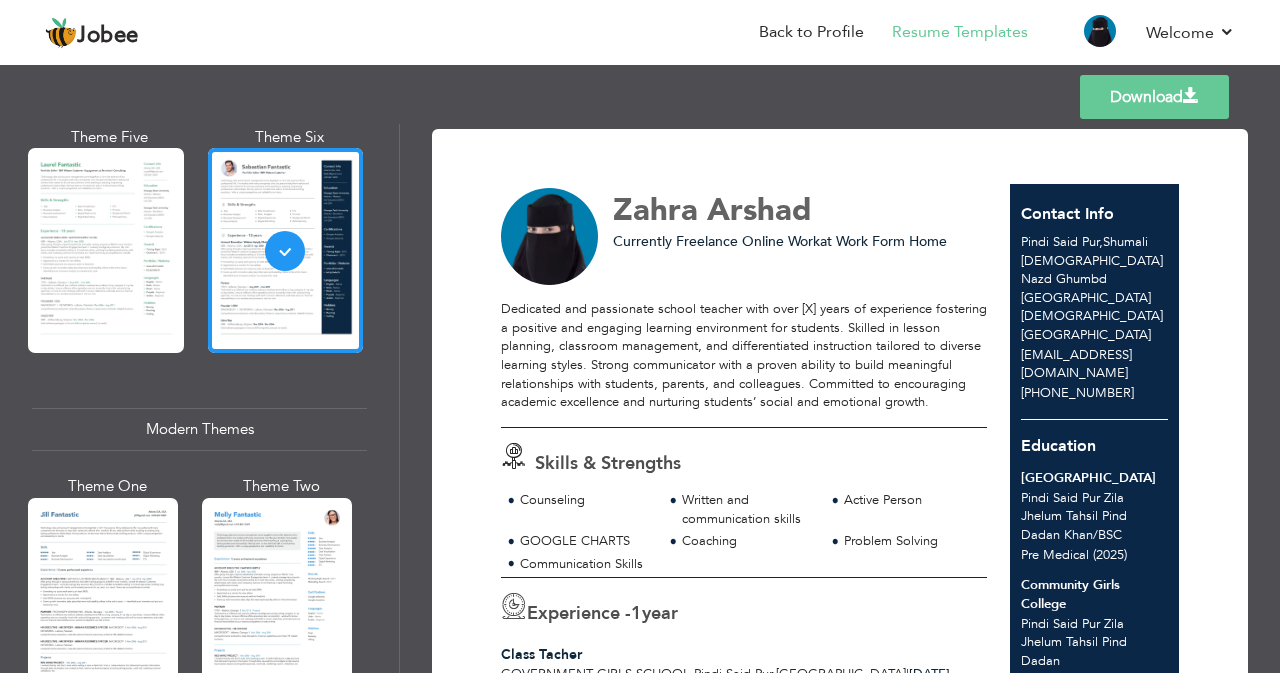 scroll, scrollTop: 600, scrollLeft: 0, axis: vertical 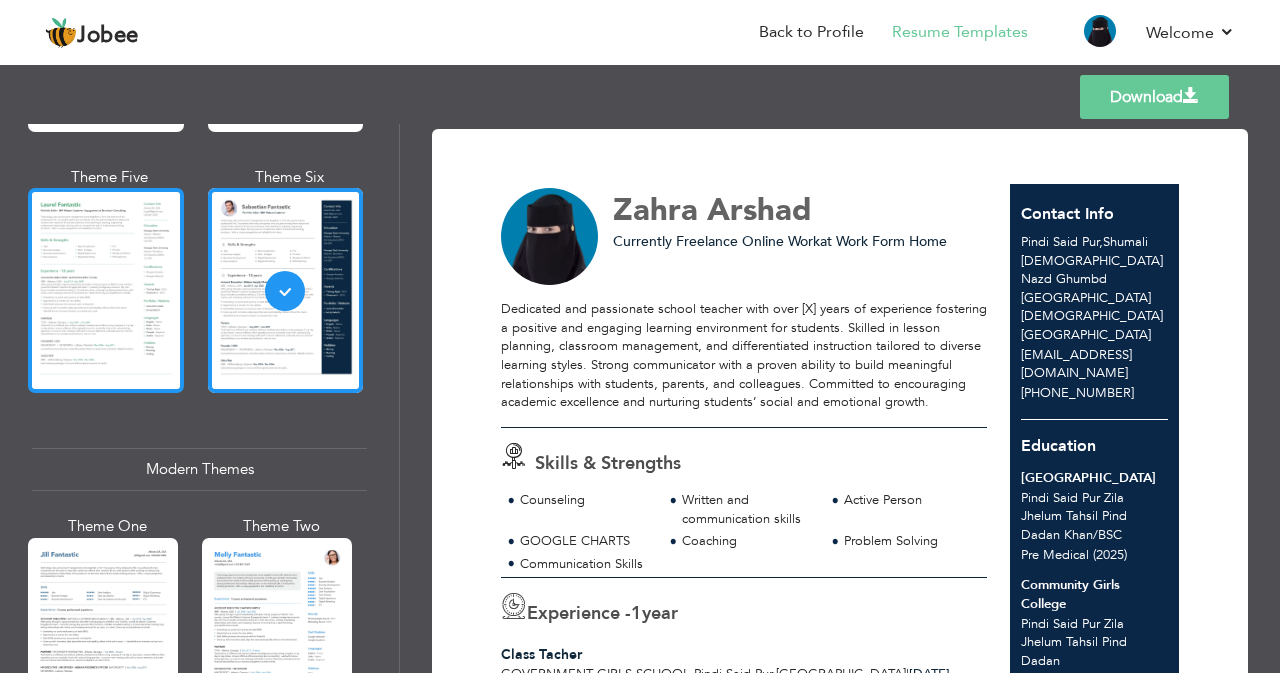 click at bounding box center (106, 290) 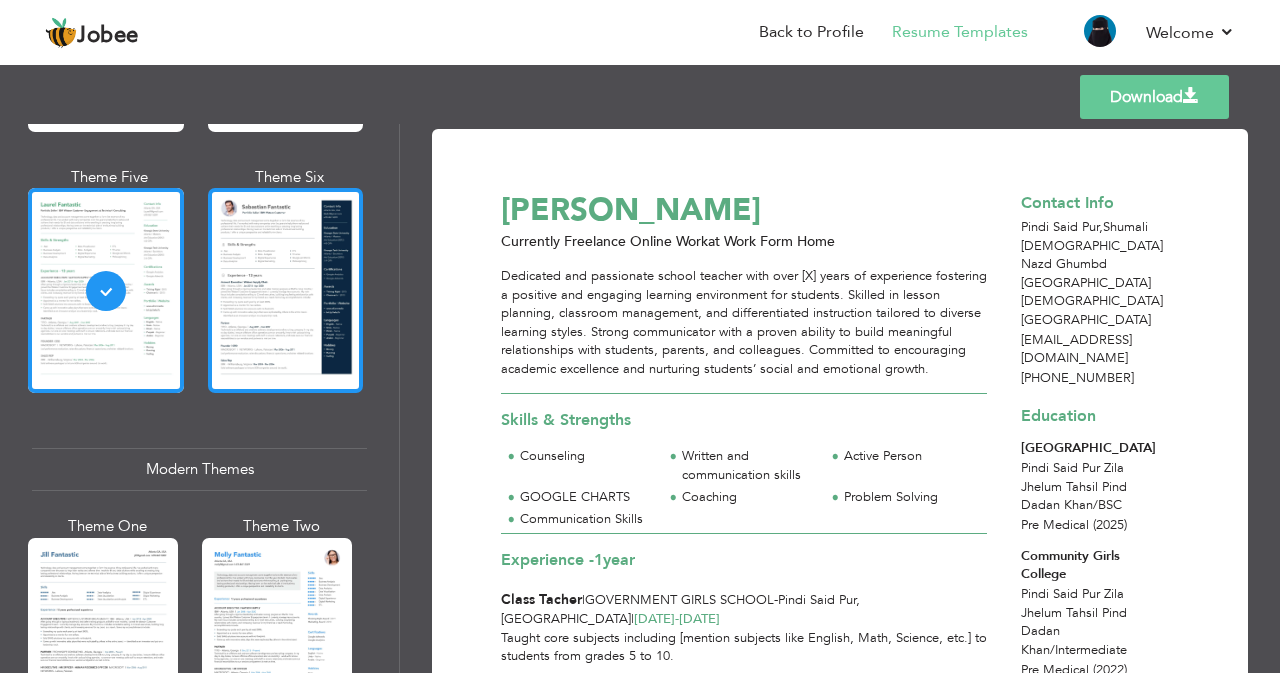 click at bounding box center (286, 290) 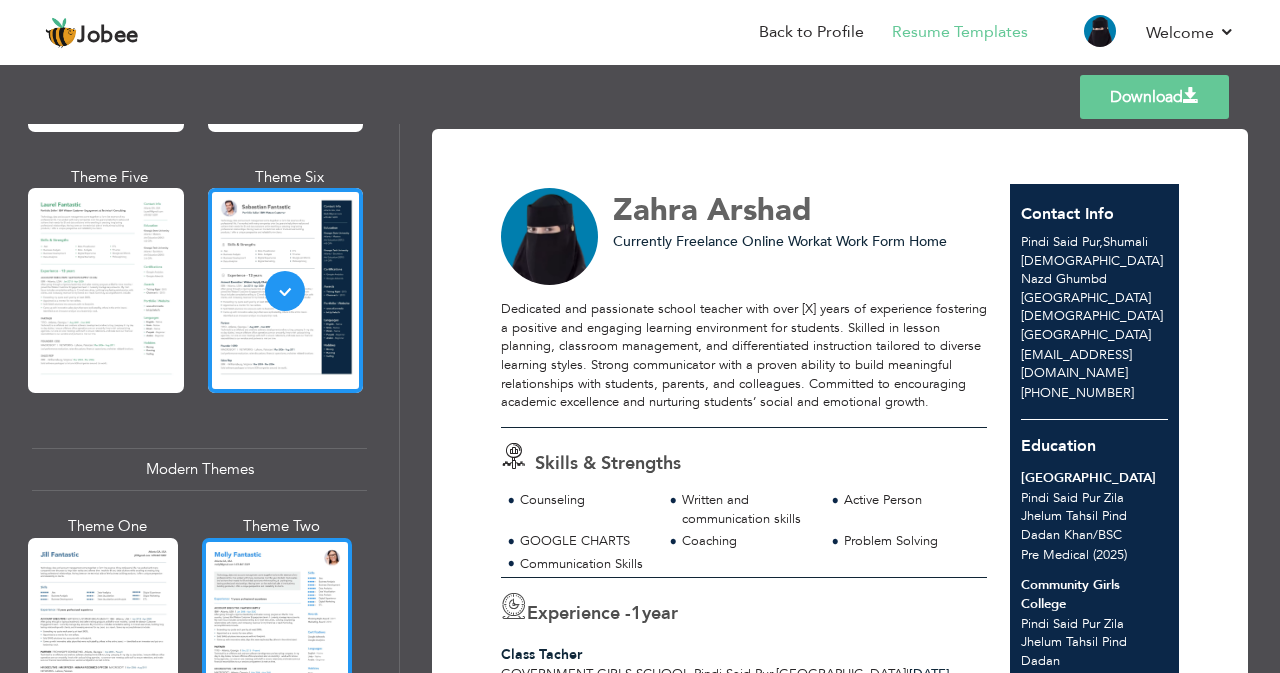 click at bounding box center (277, 637) 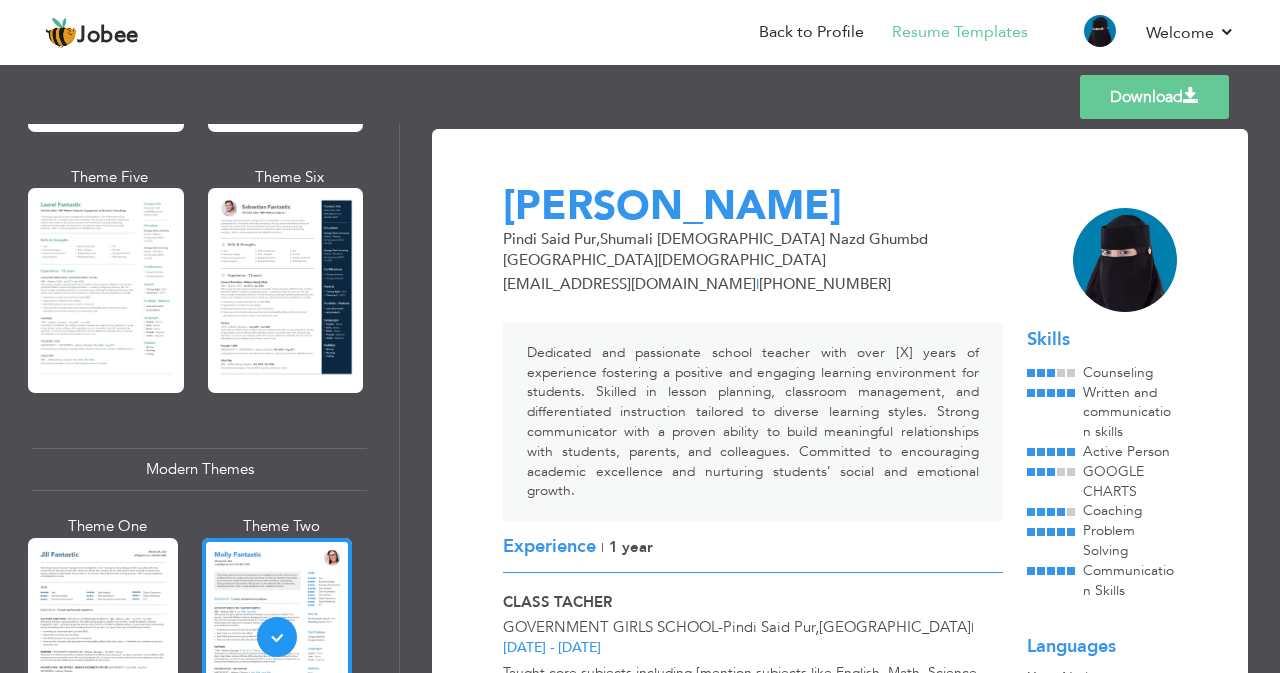 click on "[EMAIL_ADDRESS][DOMAIN_NAME]  |  [PHONE_NUMBER]" at bounding box center [782, 284] 